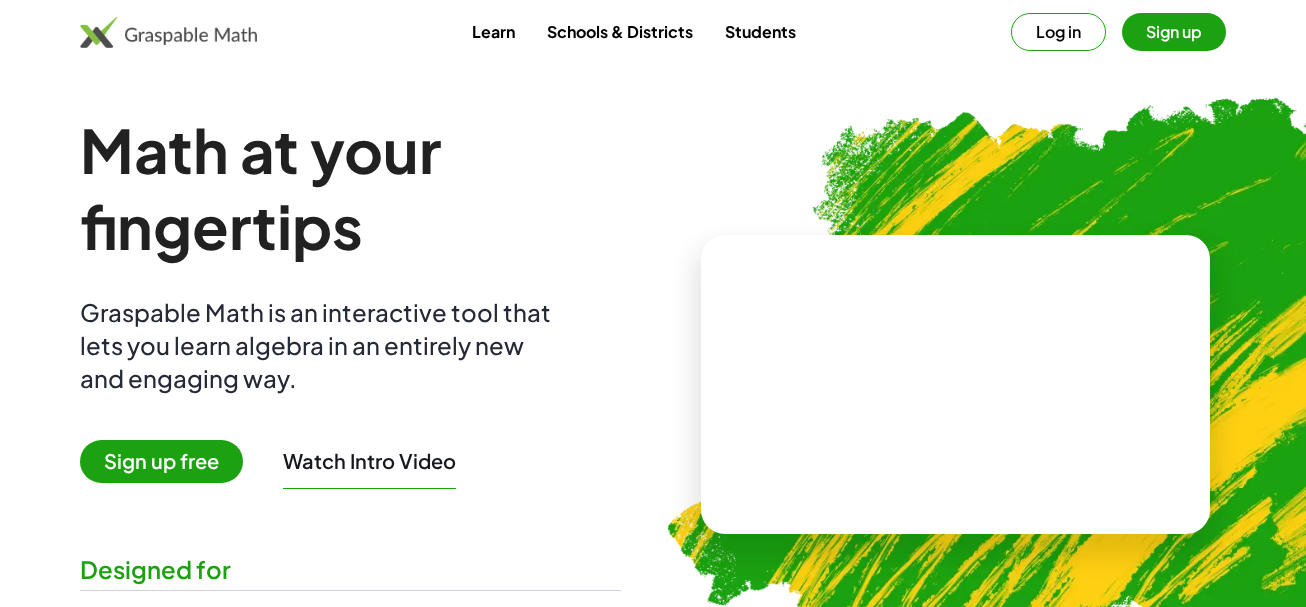 scroll, scrollTop: 0, scrollLeft: 0, axis: both 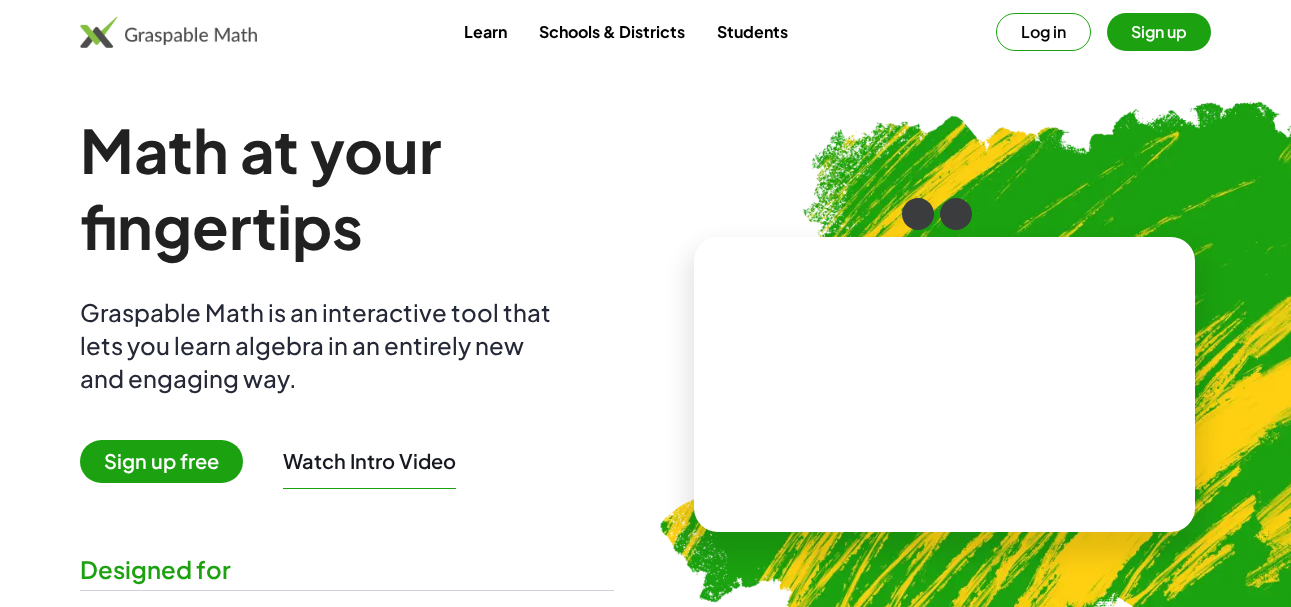 click on "Log in" at bounding box center (1043, 32) 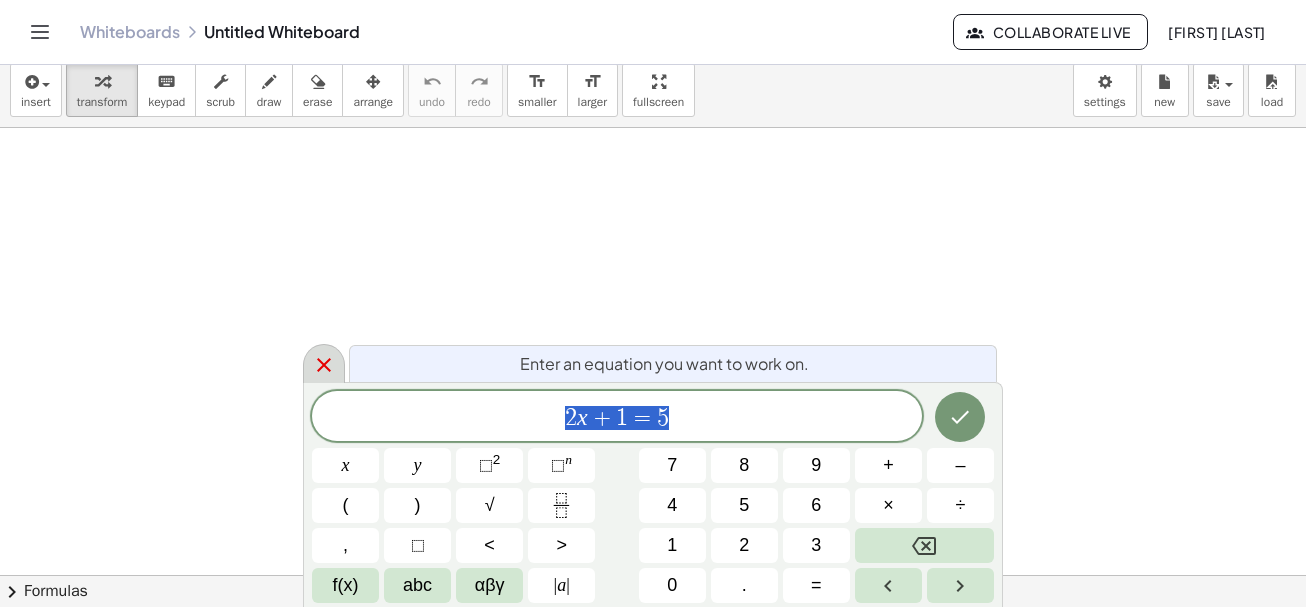 click at bounding box center [324, 363] 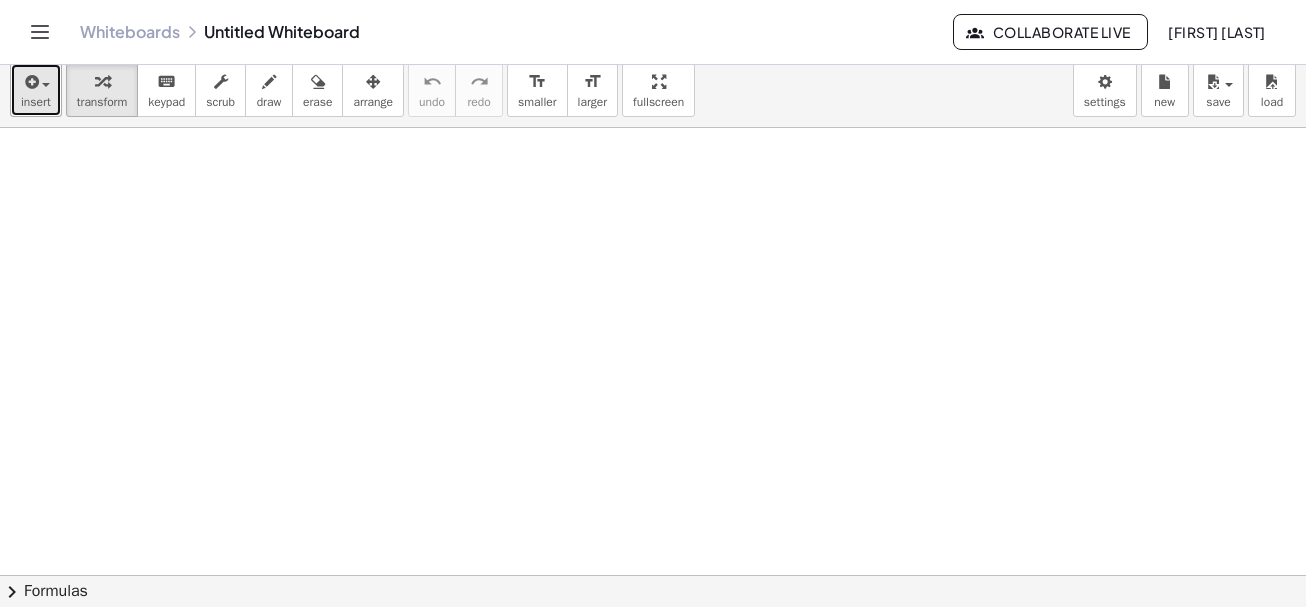 click at bounding box center (30, 82) 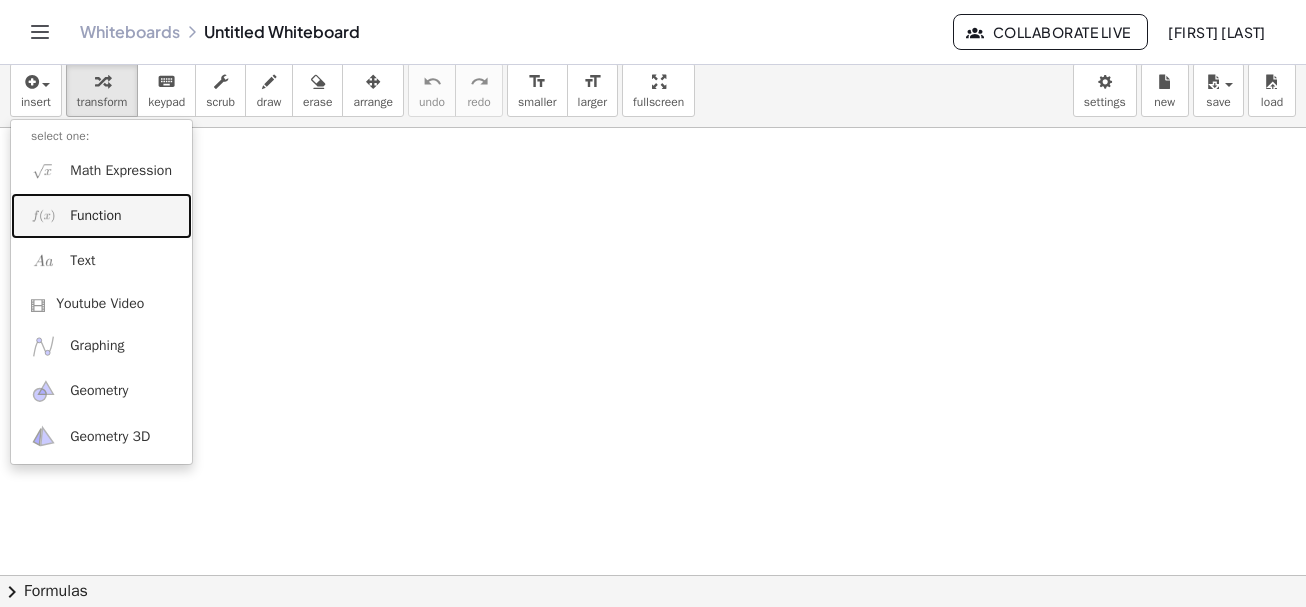 click on "Function" at bounding box center (95, 216) 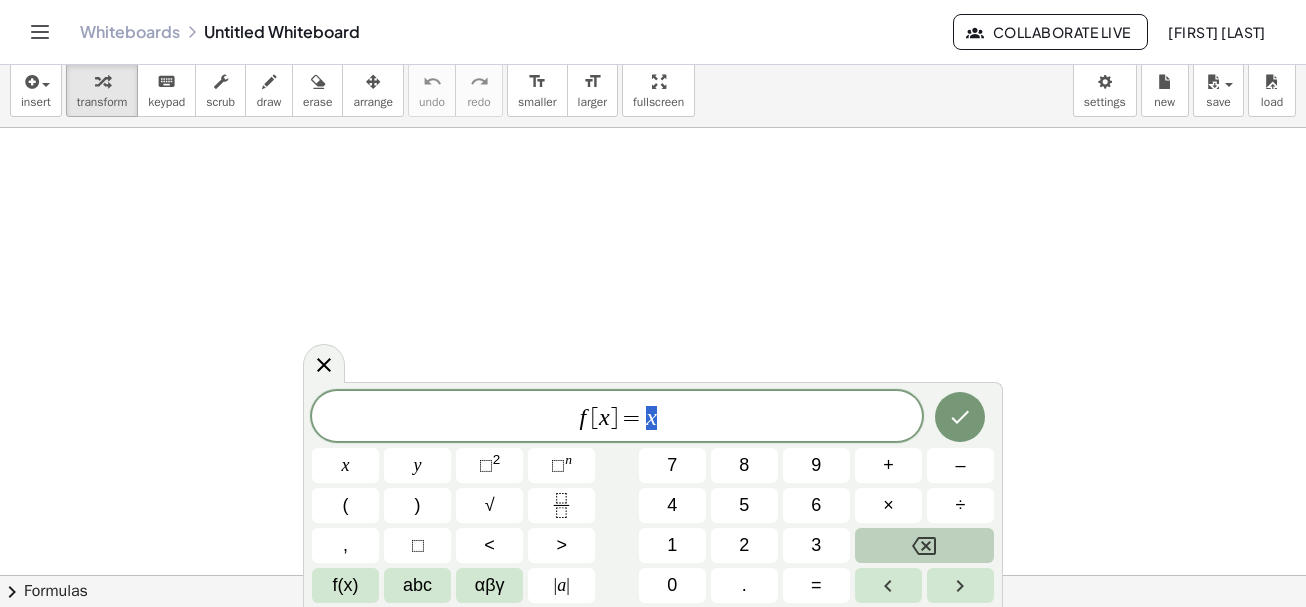 click 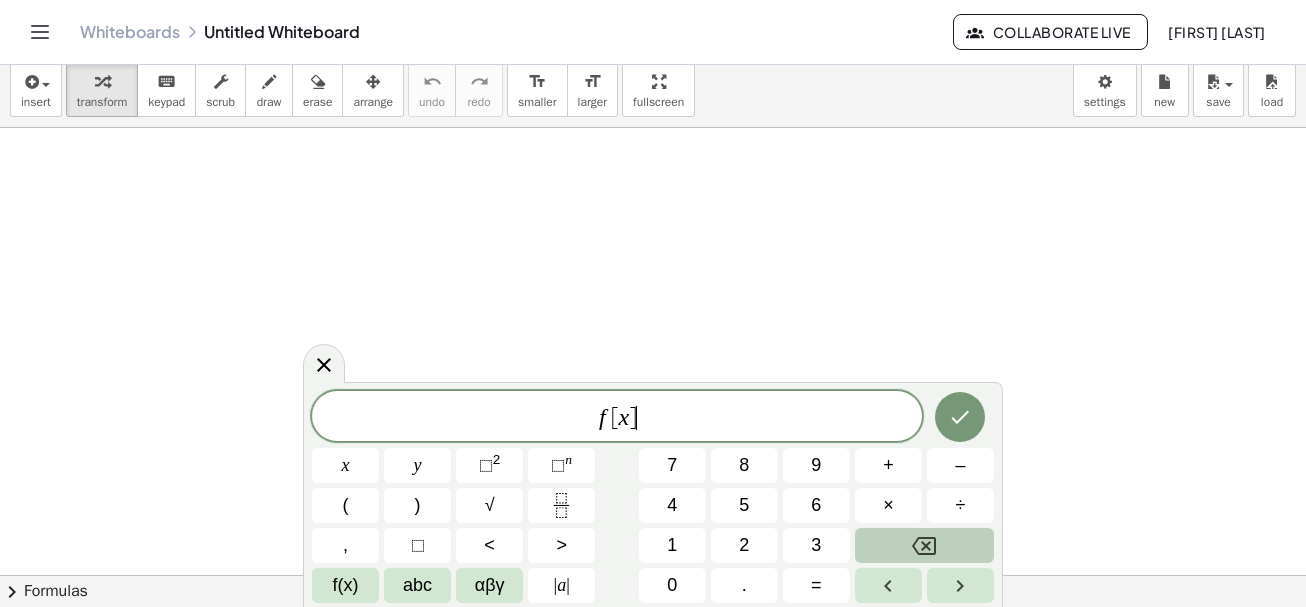 click 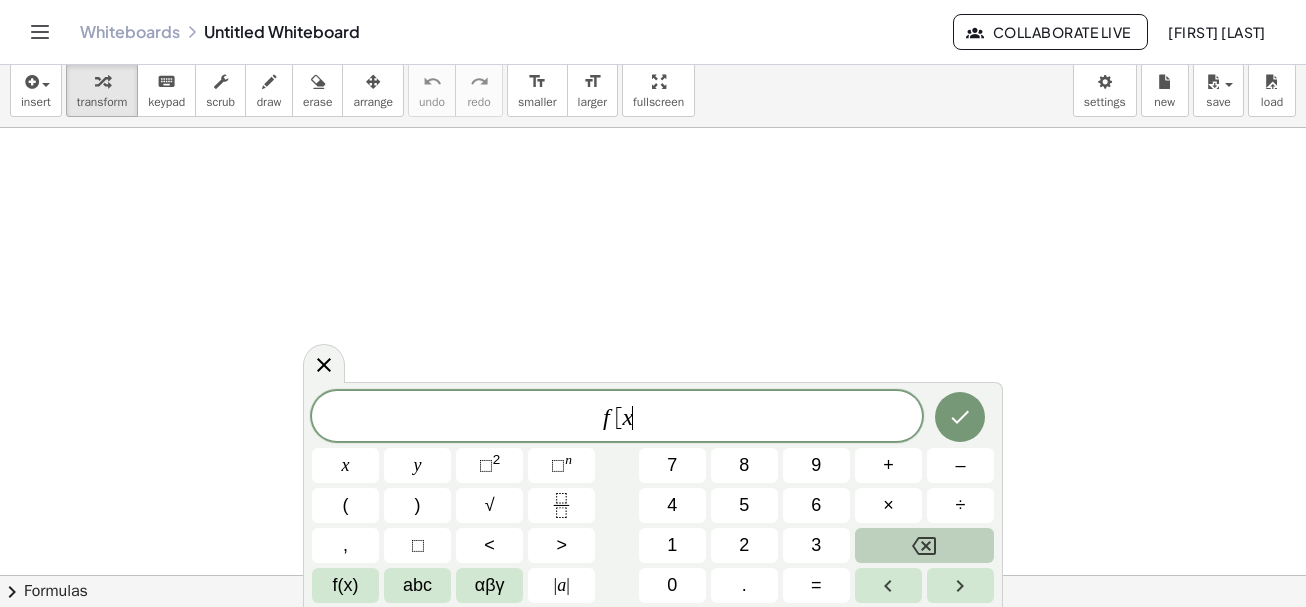 click 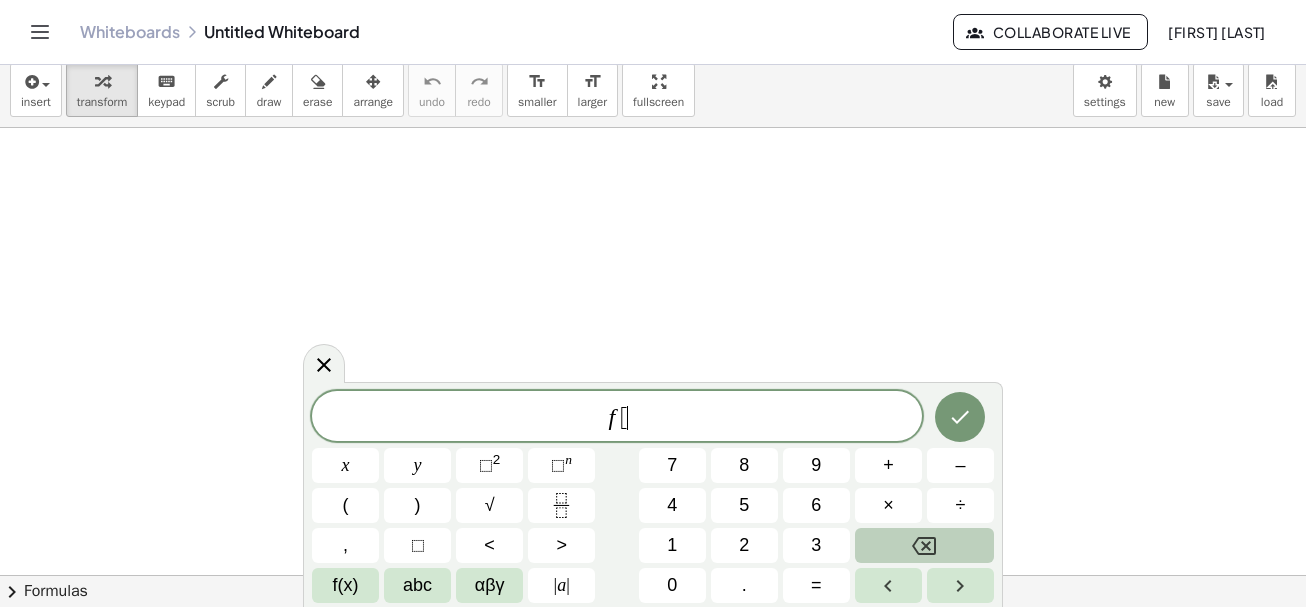 click 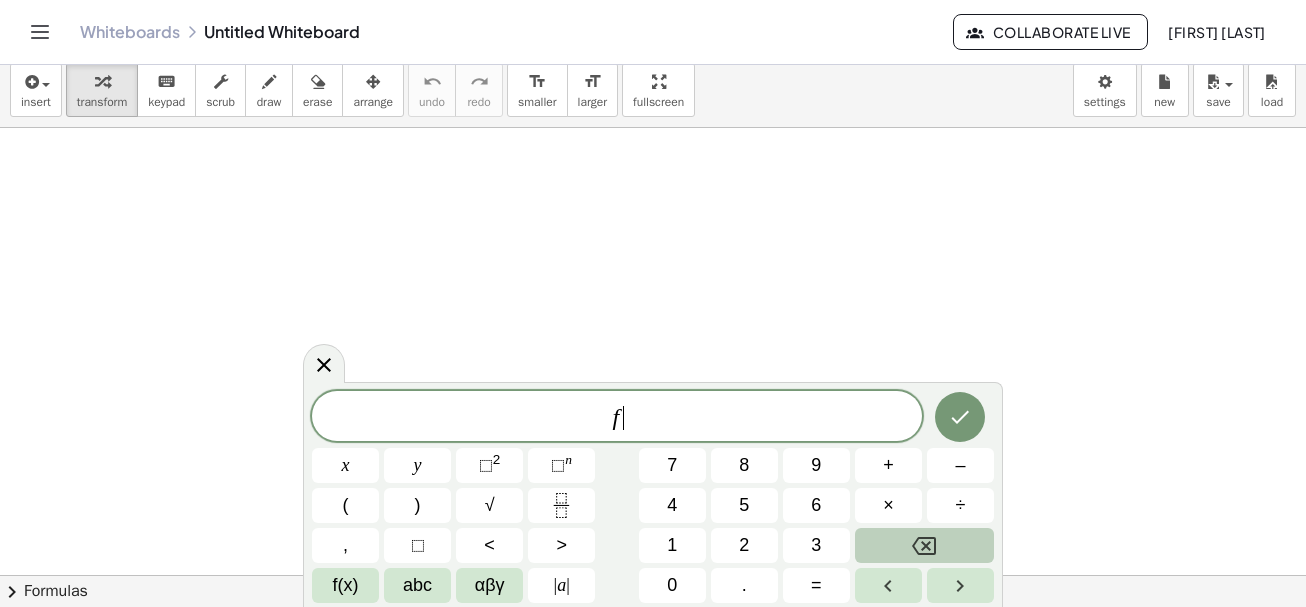 click 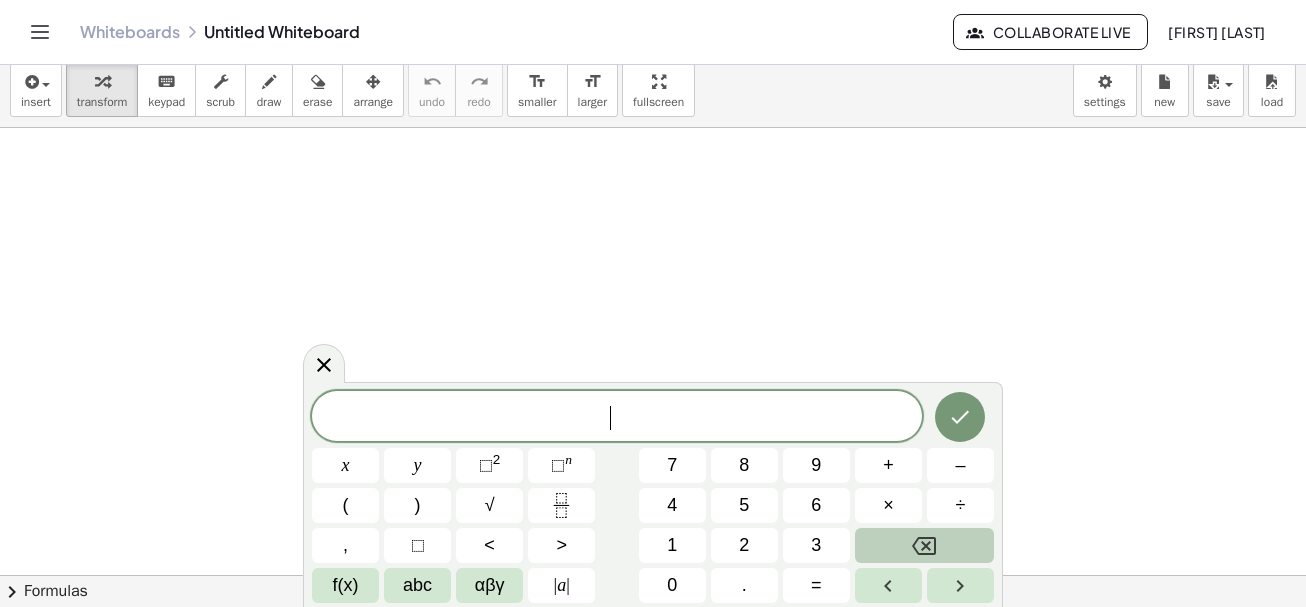 click 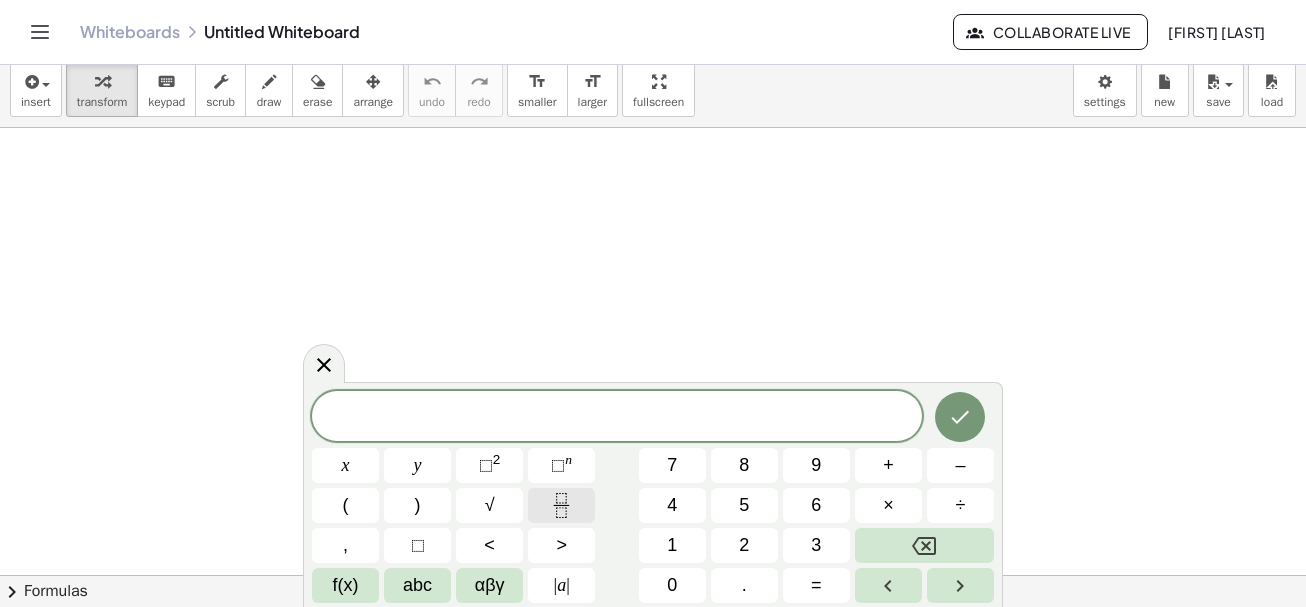 click 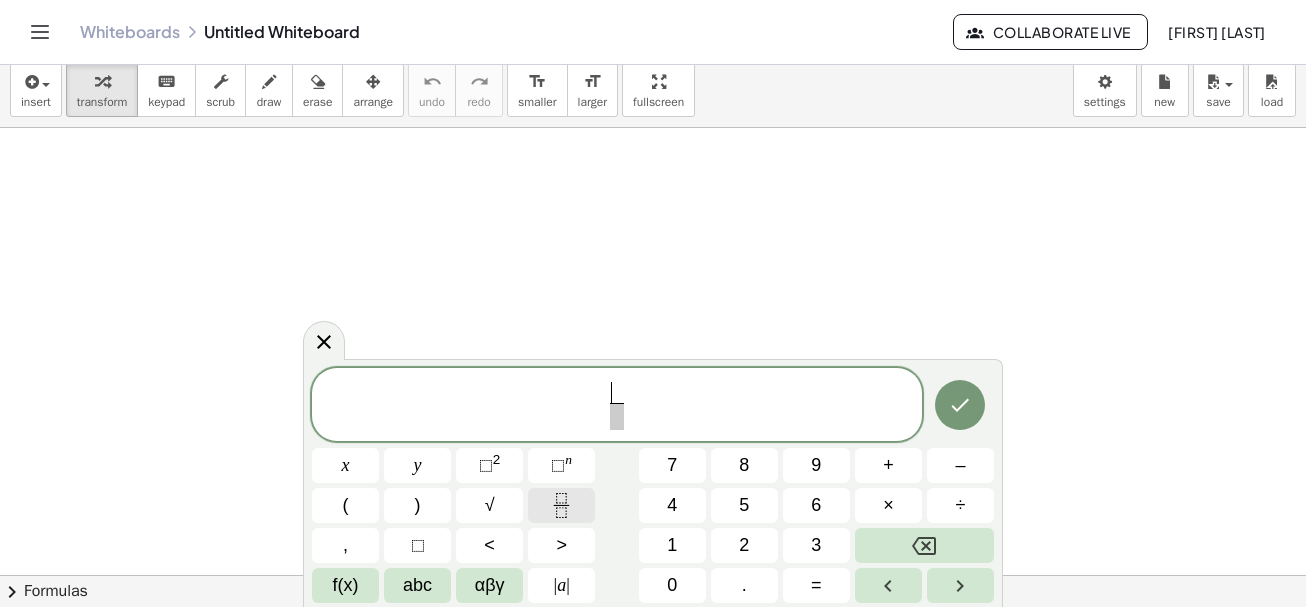click 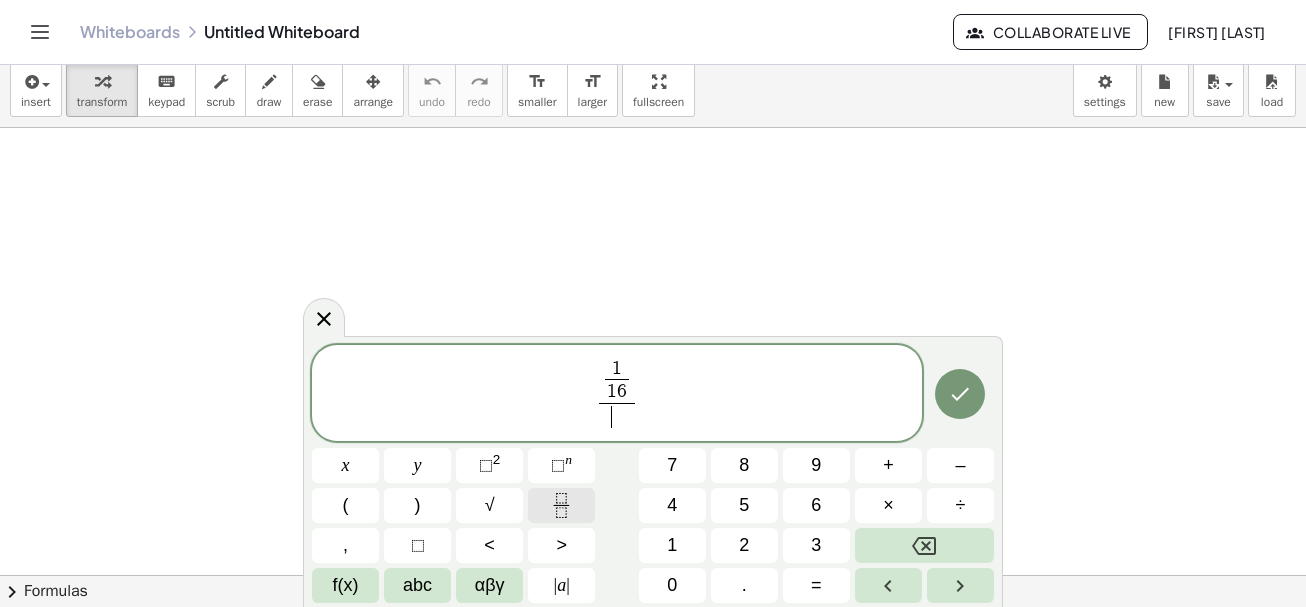 click 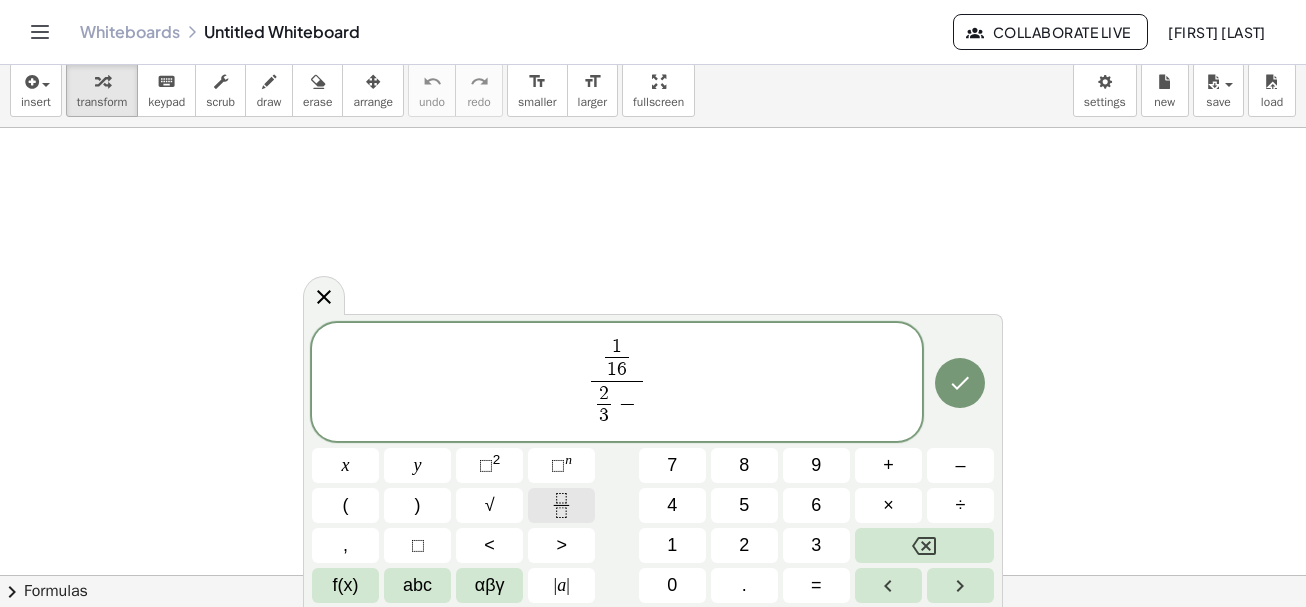 click 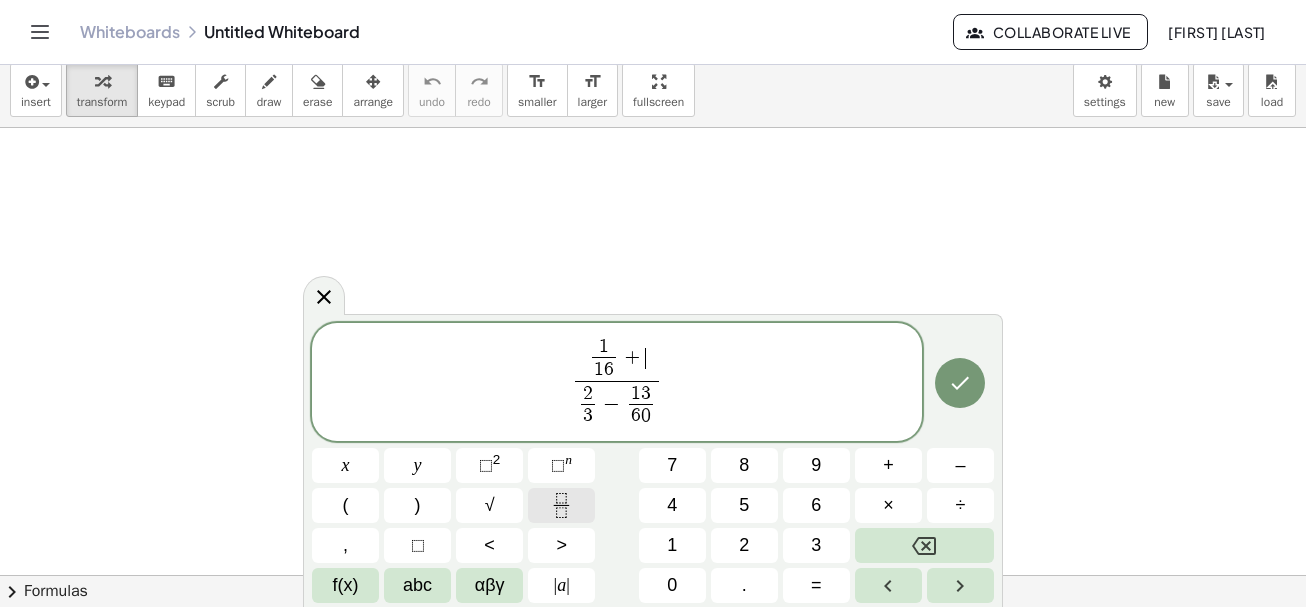 click 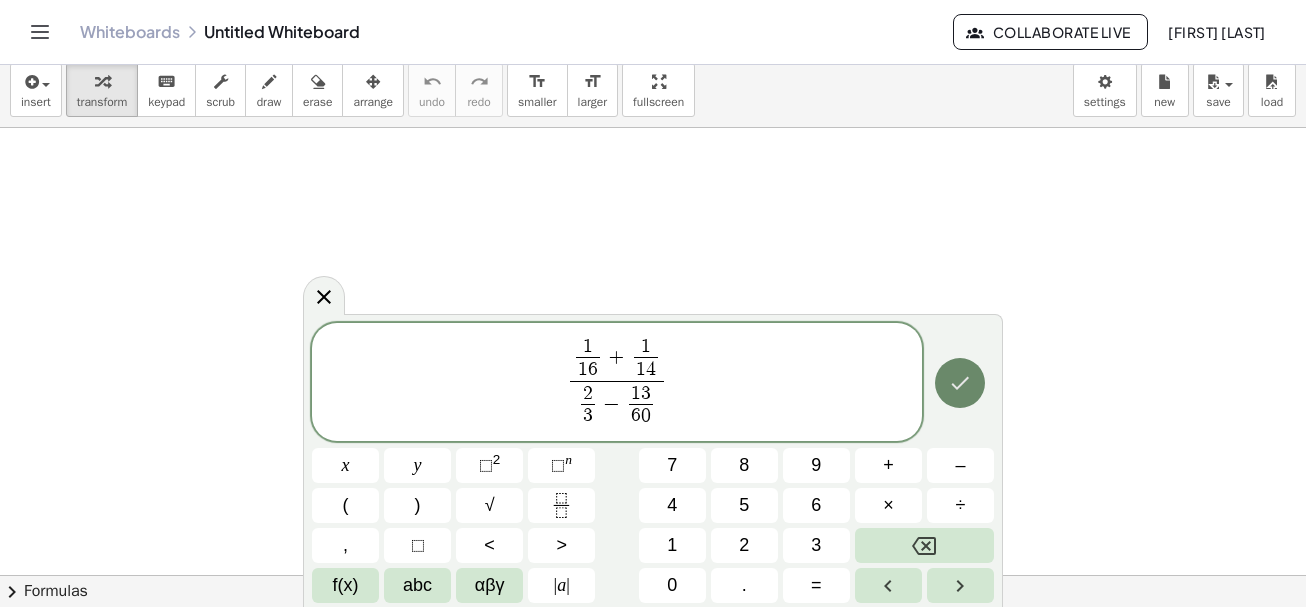 click at bounding box center [960, 383] 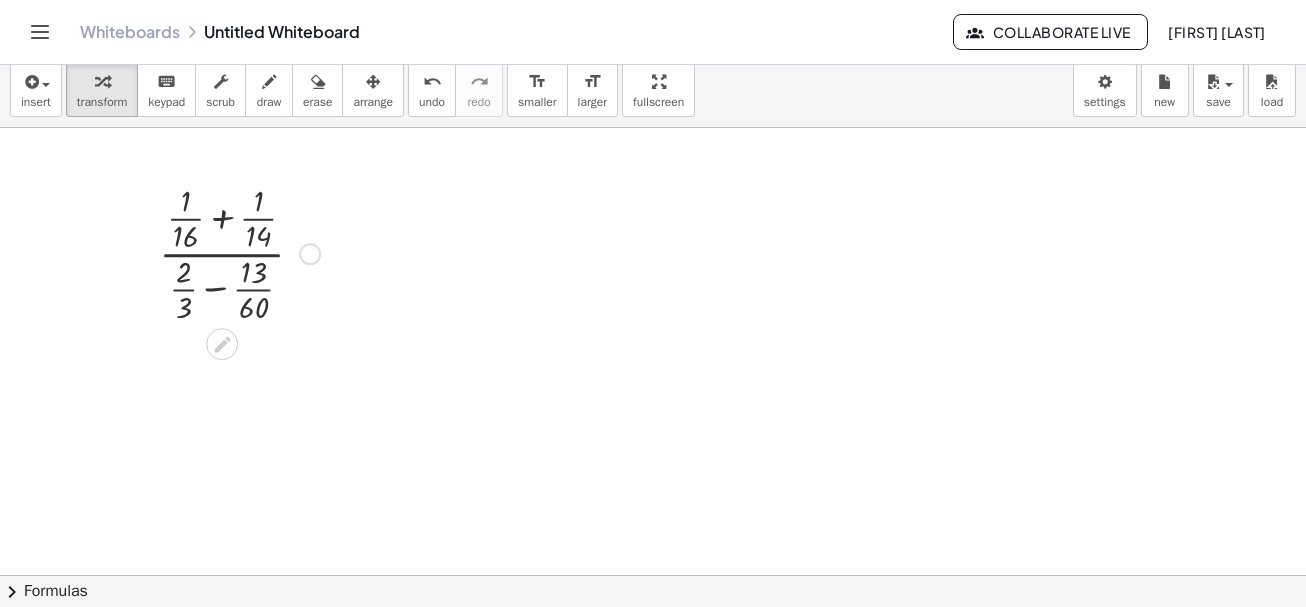 click at bounding box center (239, 252) 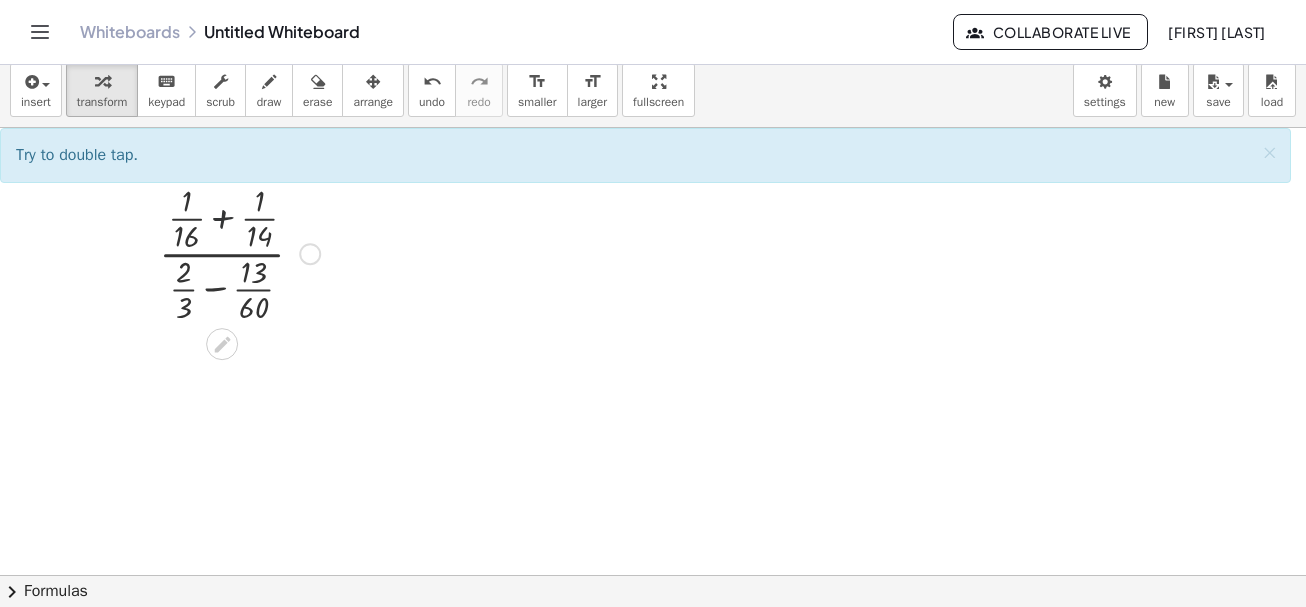 click at bounding box center [239, 252] 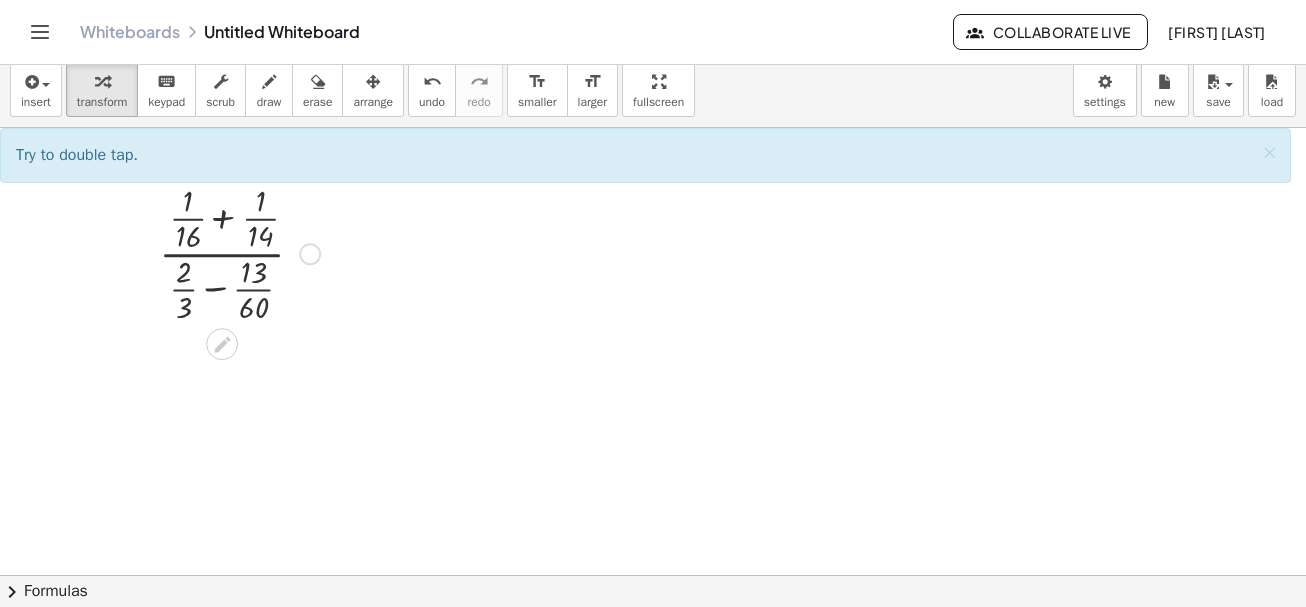 click at bounding box center [239, 252] 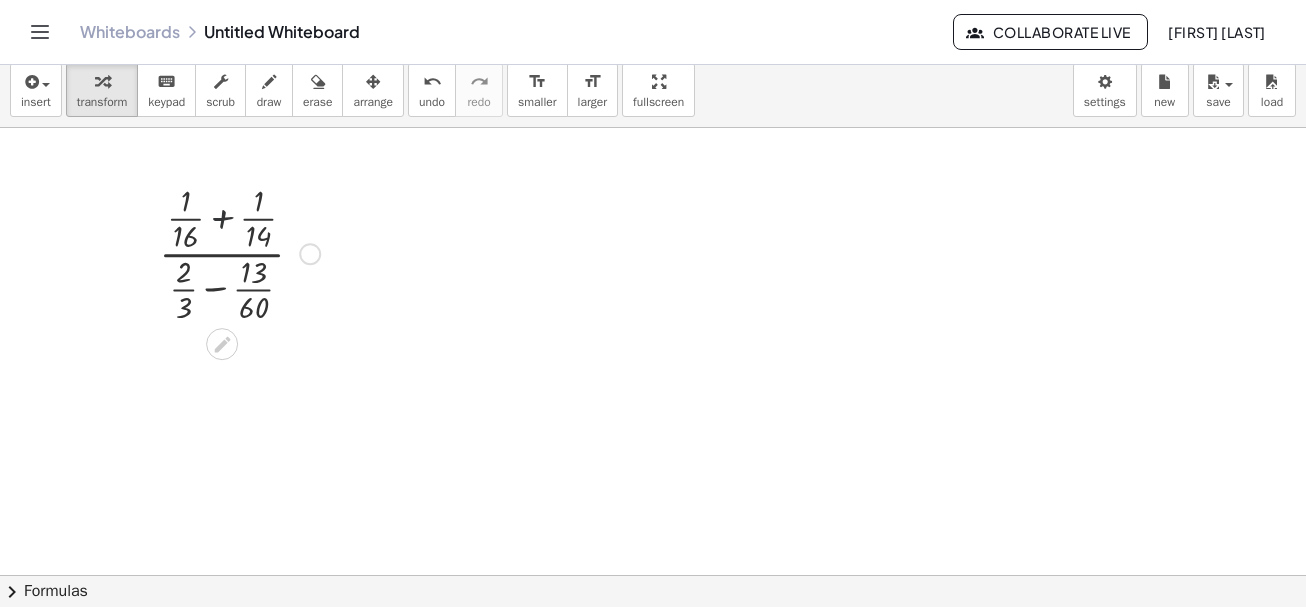 click at bounding box center (239, 252) 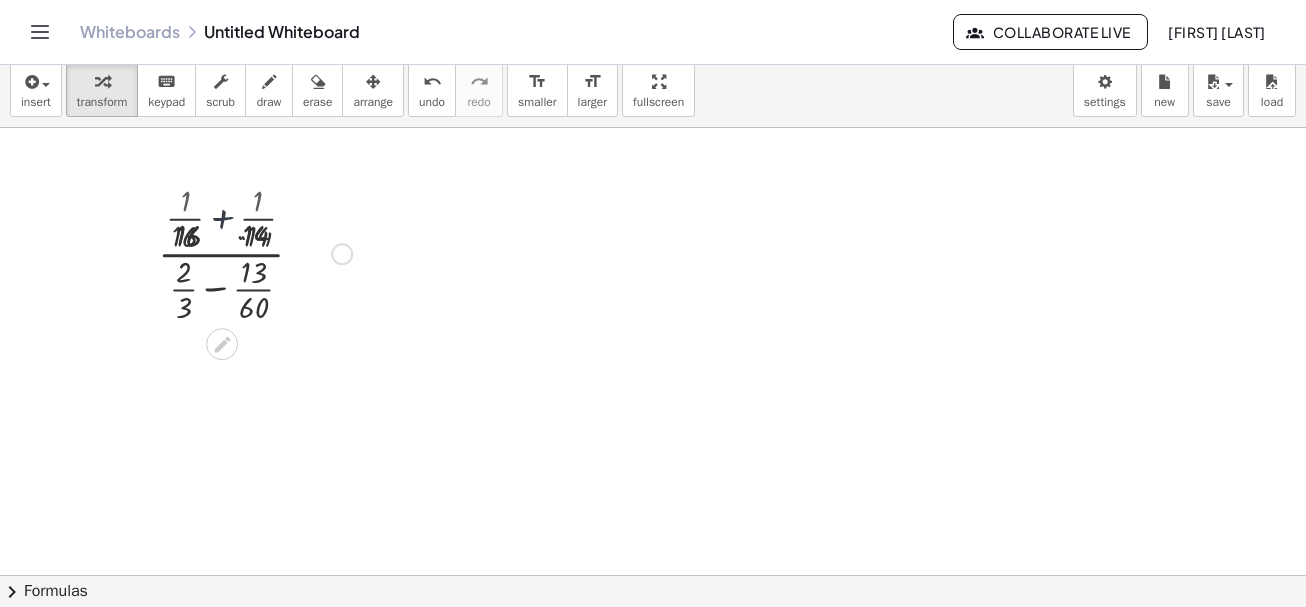 click at bounding box center (239, 252) 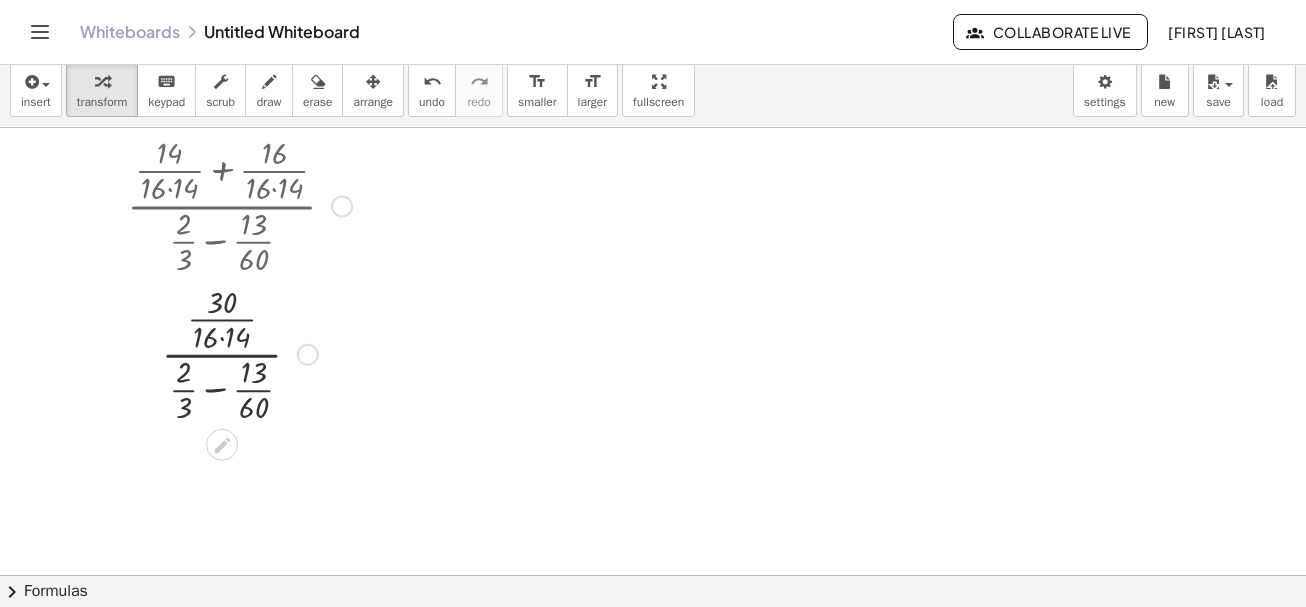 scroll, scrollTop: 200, scrollLeft: 0, axis: vertical 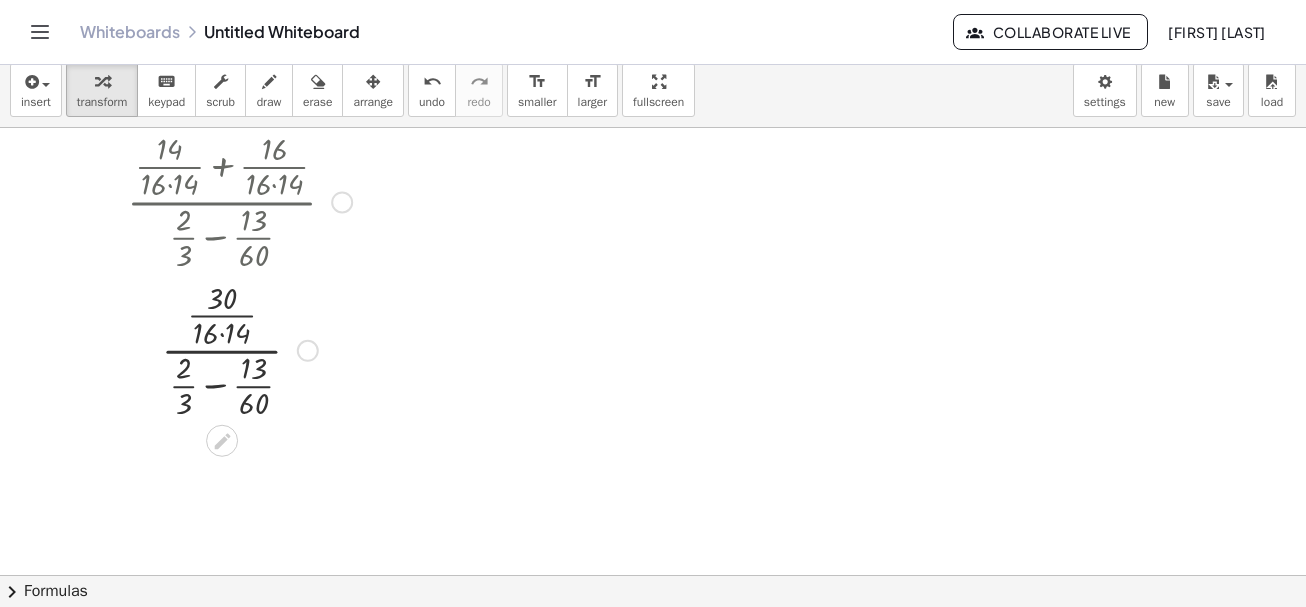 click at bounding box center (239, 349) 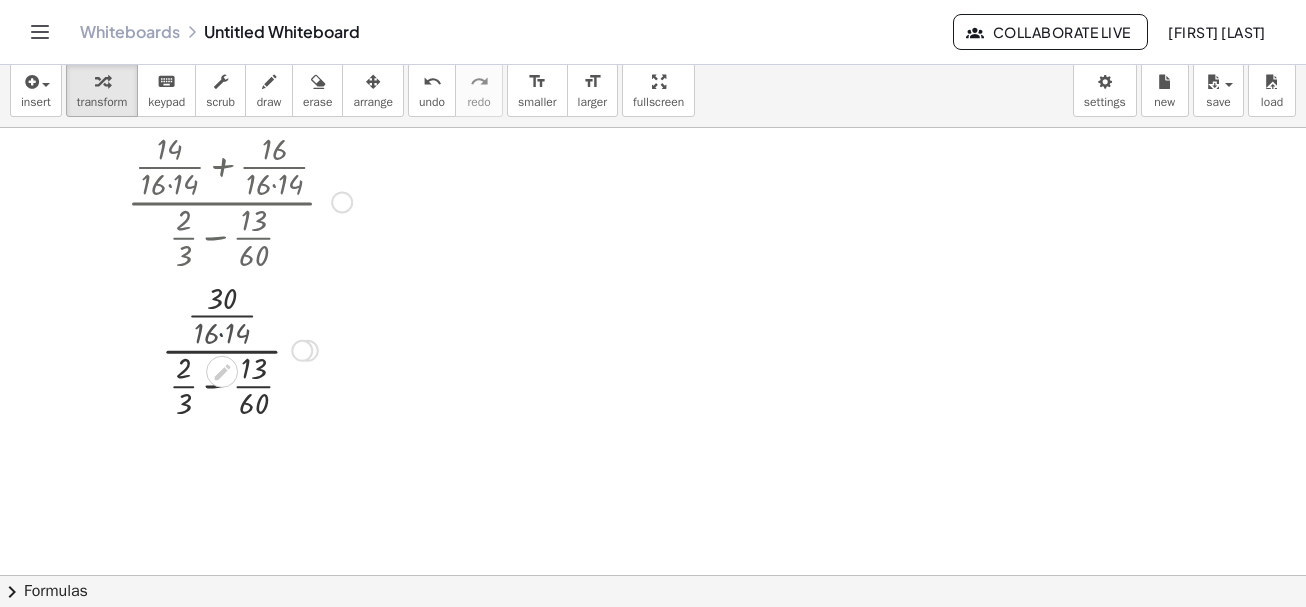 click at bounding box center (239, 349) 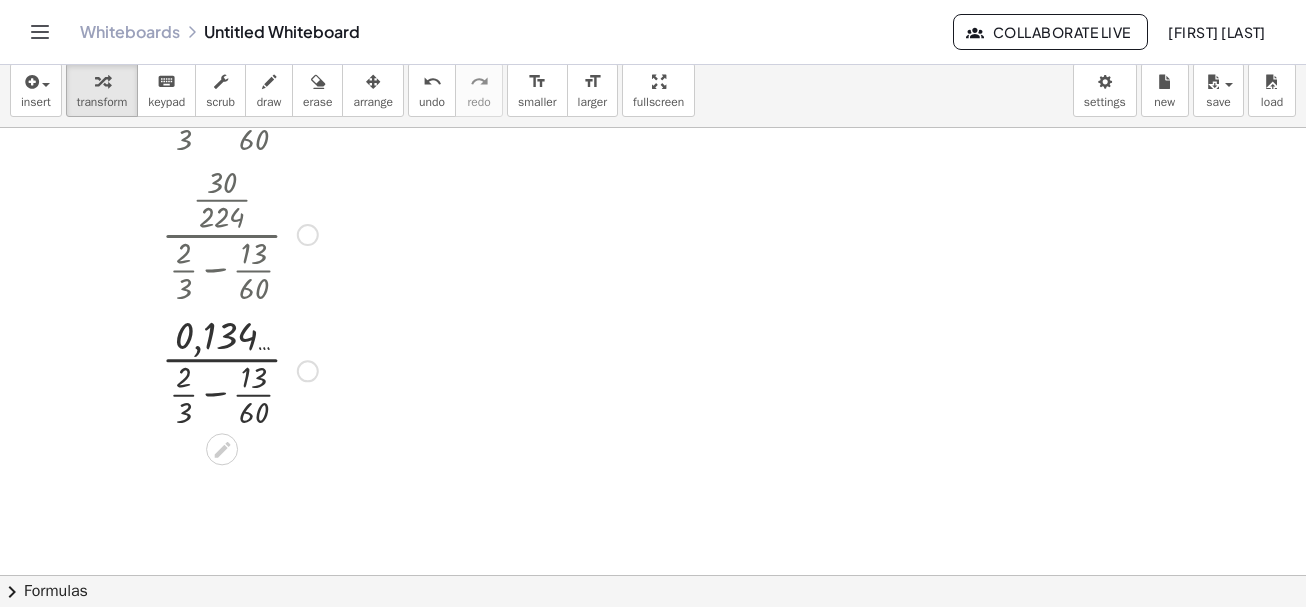 scroll, scrollTop: 500, scrollLeft: 0, axis: vertical 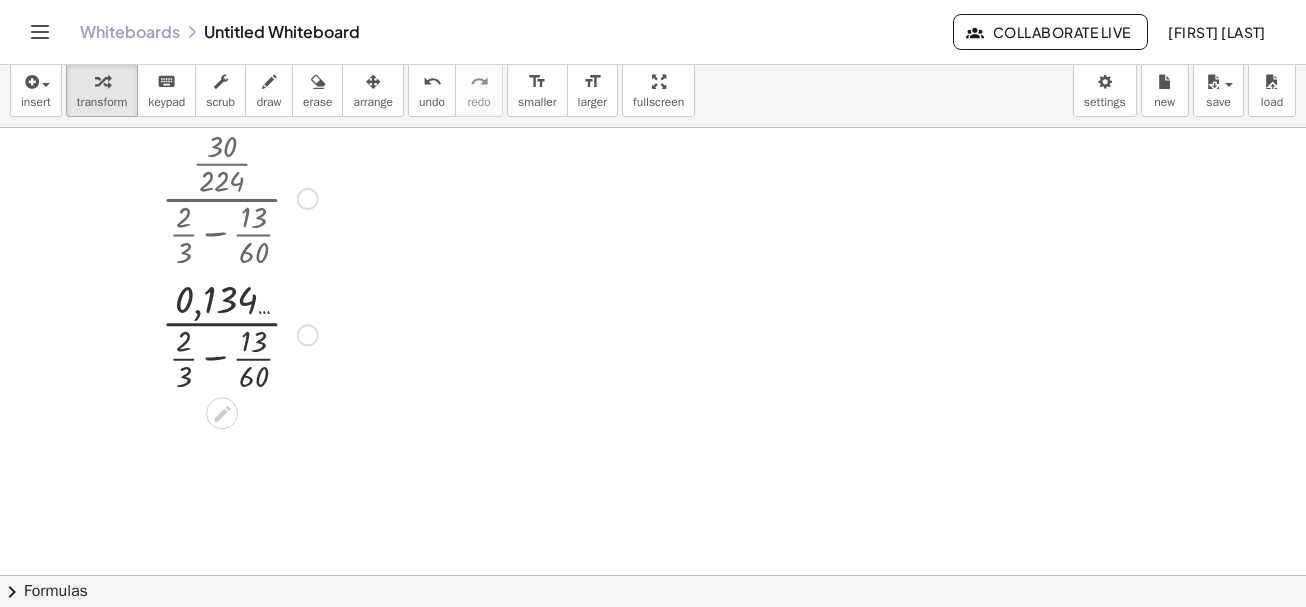 click at bounding box center [239, 333] 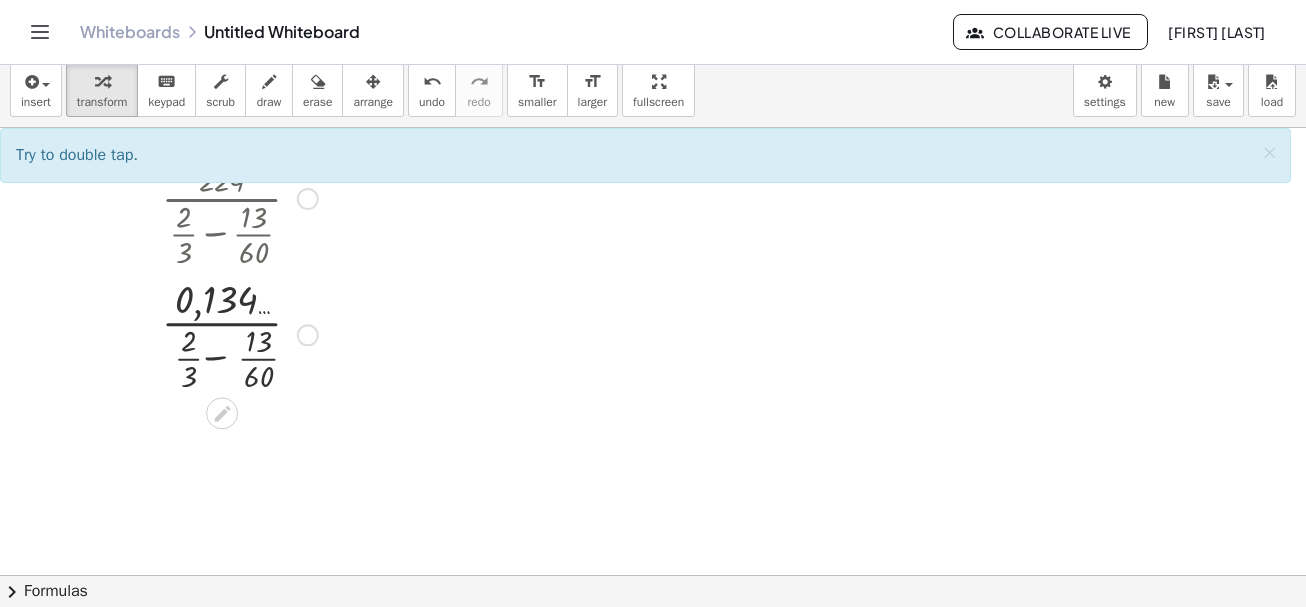 click at bounding box center (239, 333) 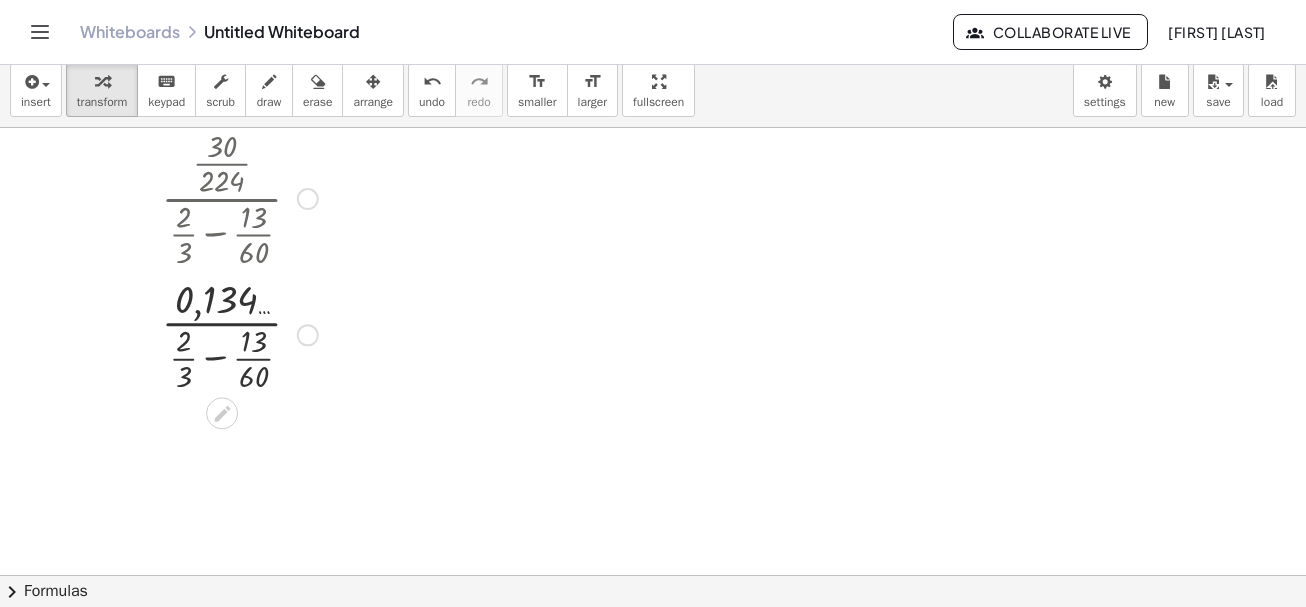 click at bounding box center (239, 333) 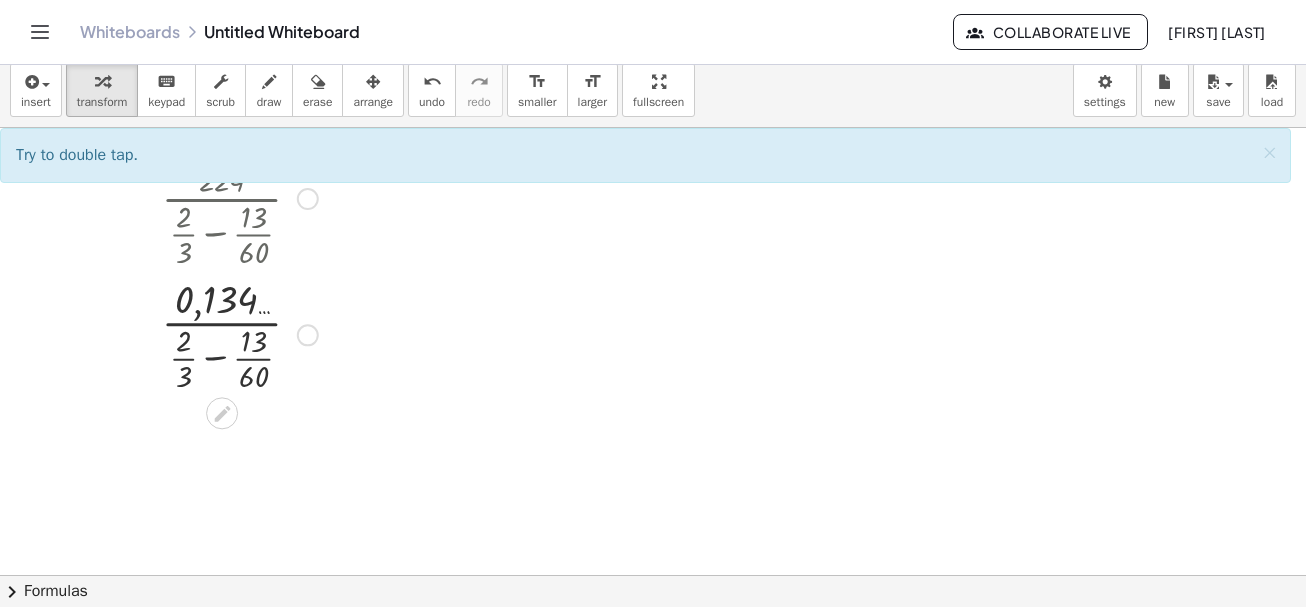 click at bounding box center (239, 333) 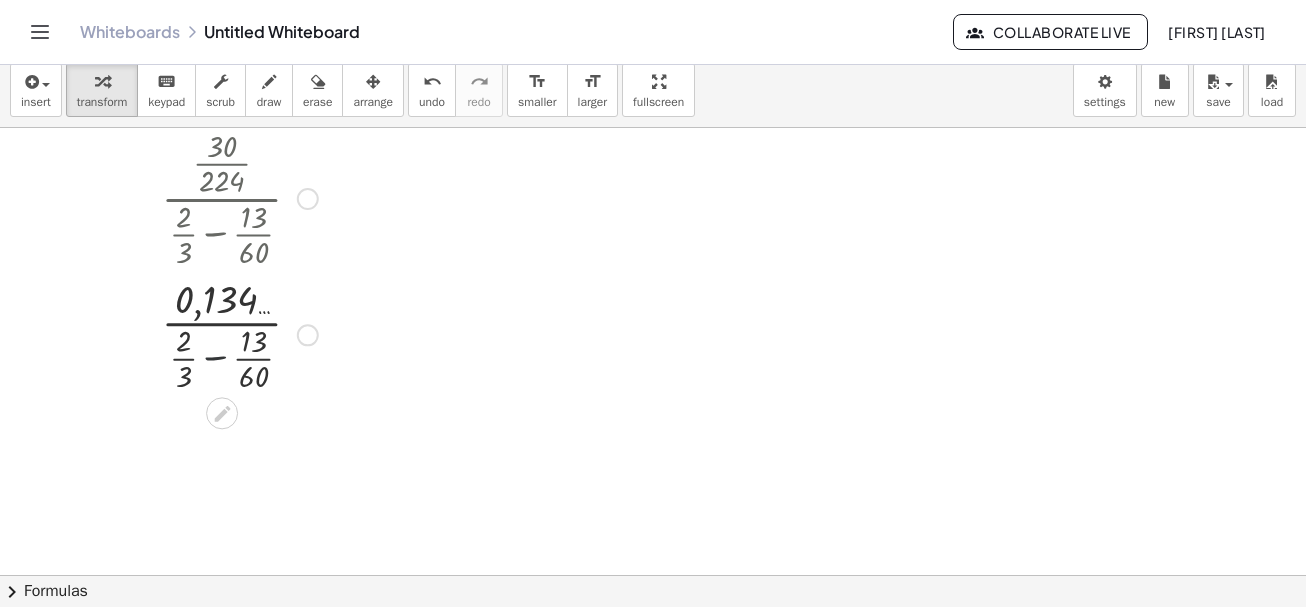 click at bounding box center (239, 333) 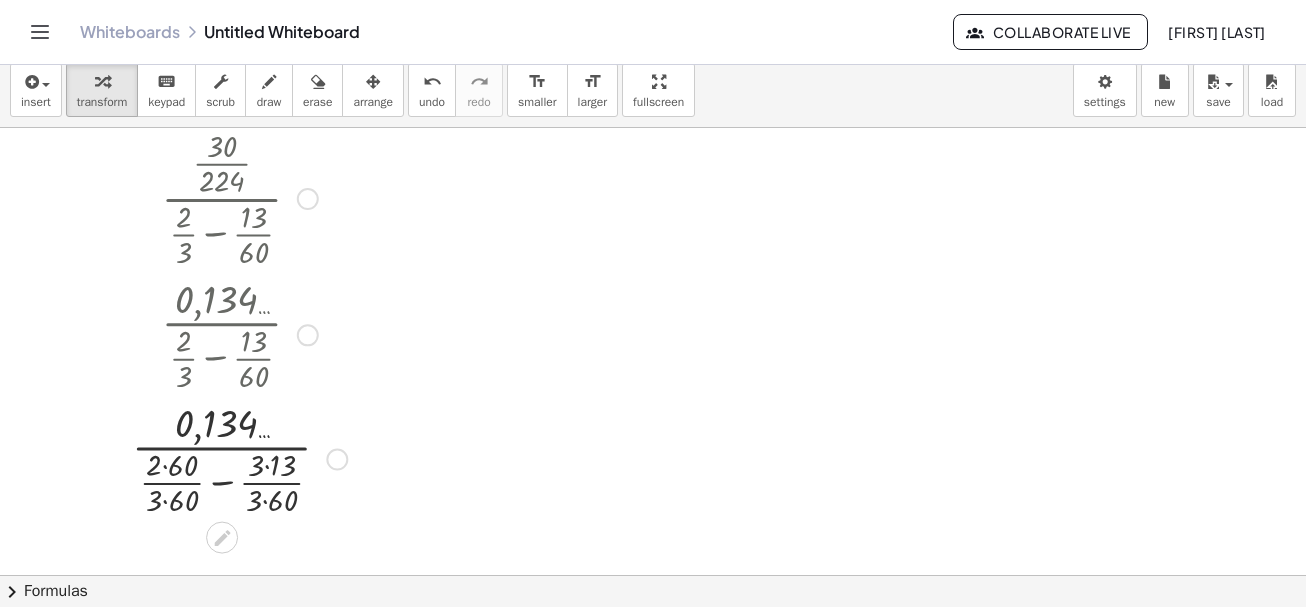 scroll, scrollTop: 553, scrollLeft: 0, axis: vertical 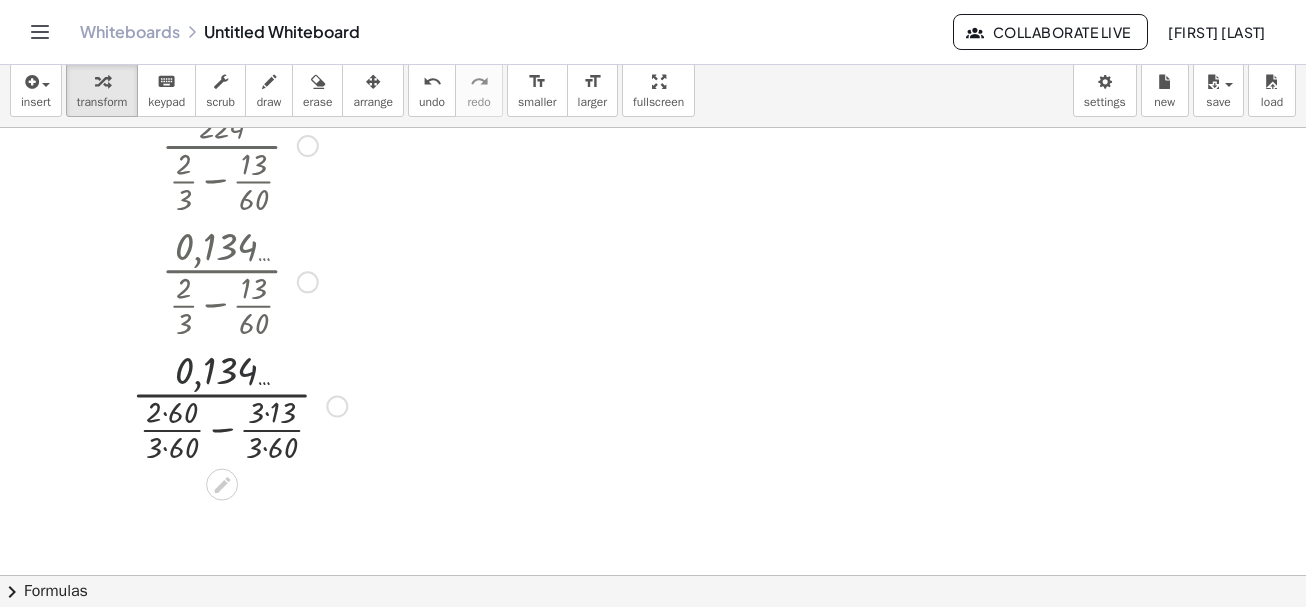 click at bounding box center [239, 404] 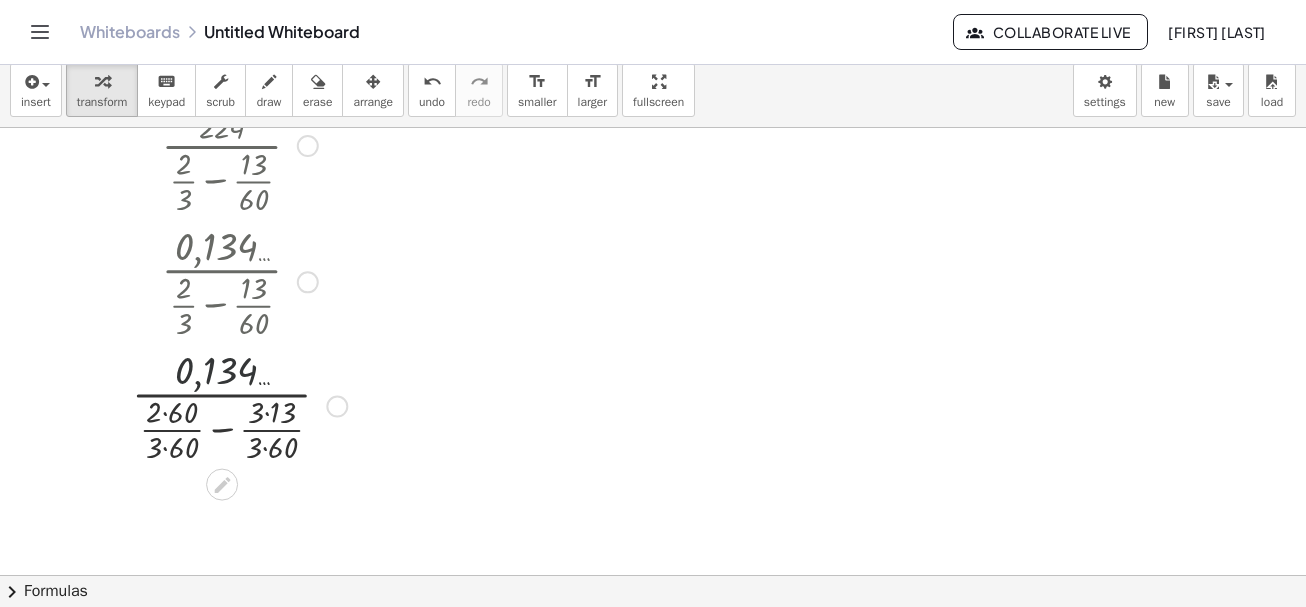 click at bounding box center (239, 404) 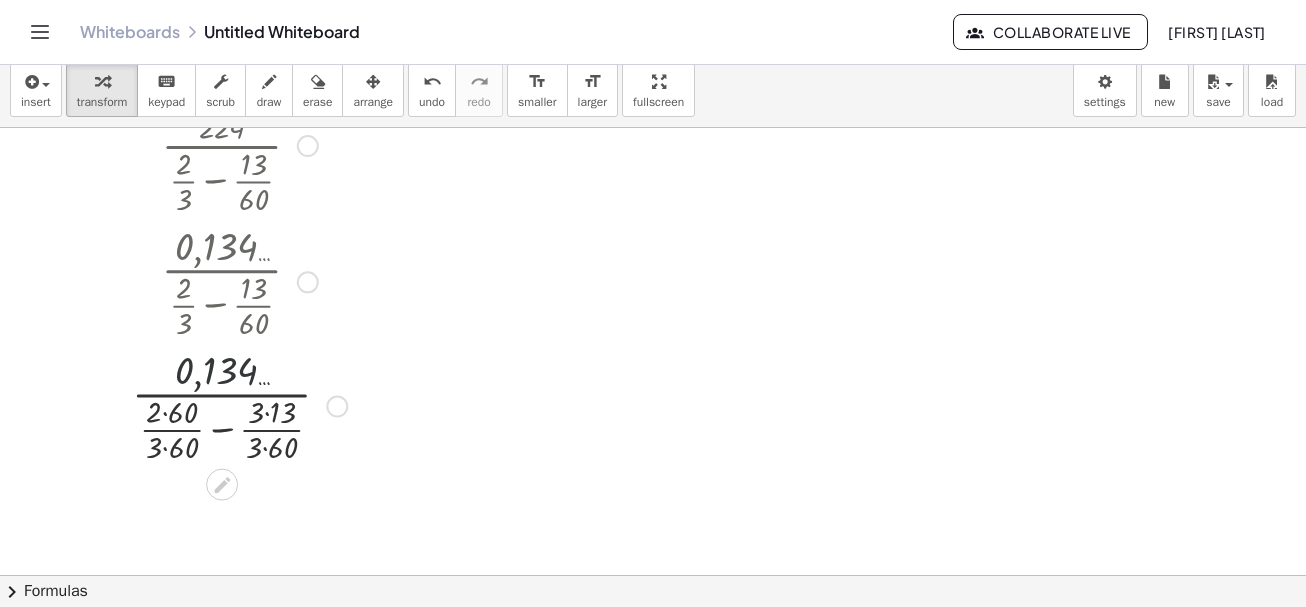click at bounding box center [239, 404] 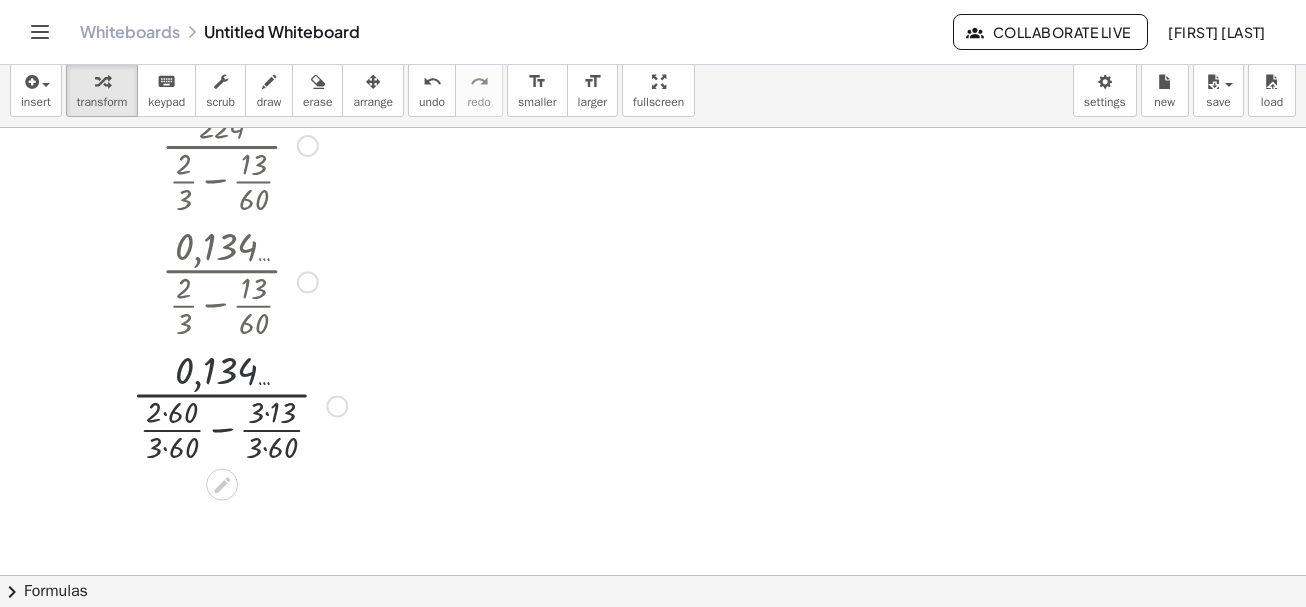 click at bounding box center (239, 404) 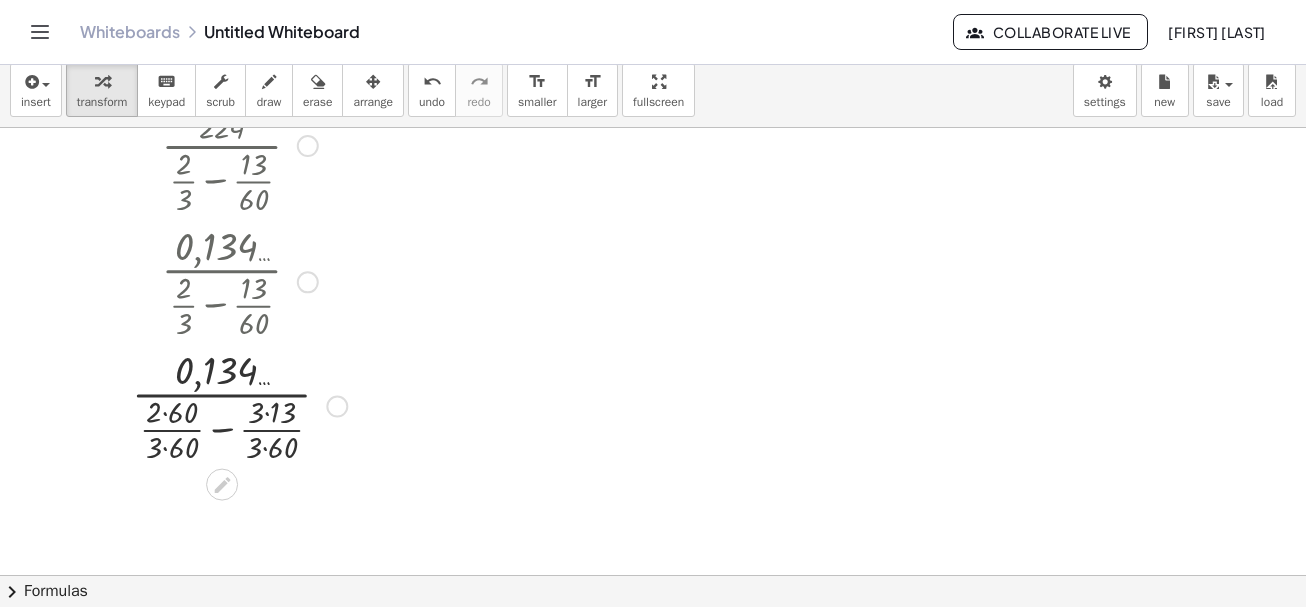 click at bounding box center [239, 404] 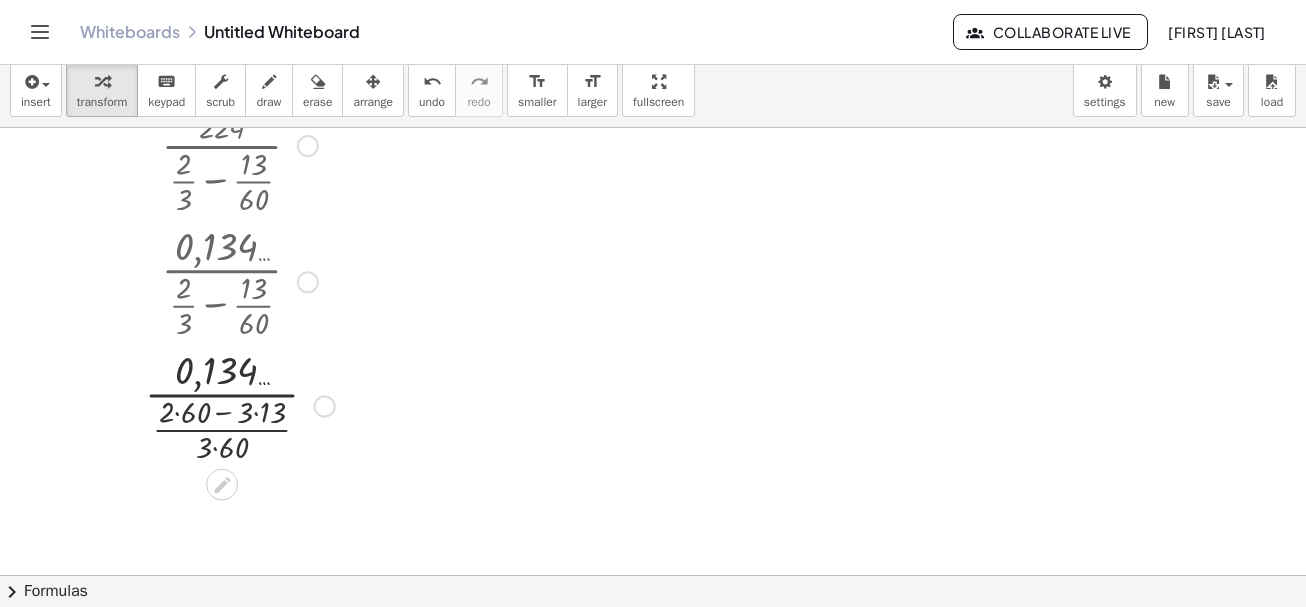 click at bounding box center (239, 404) 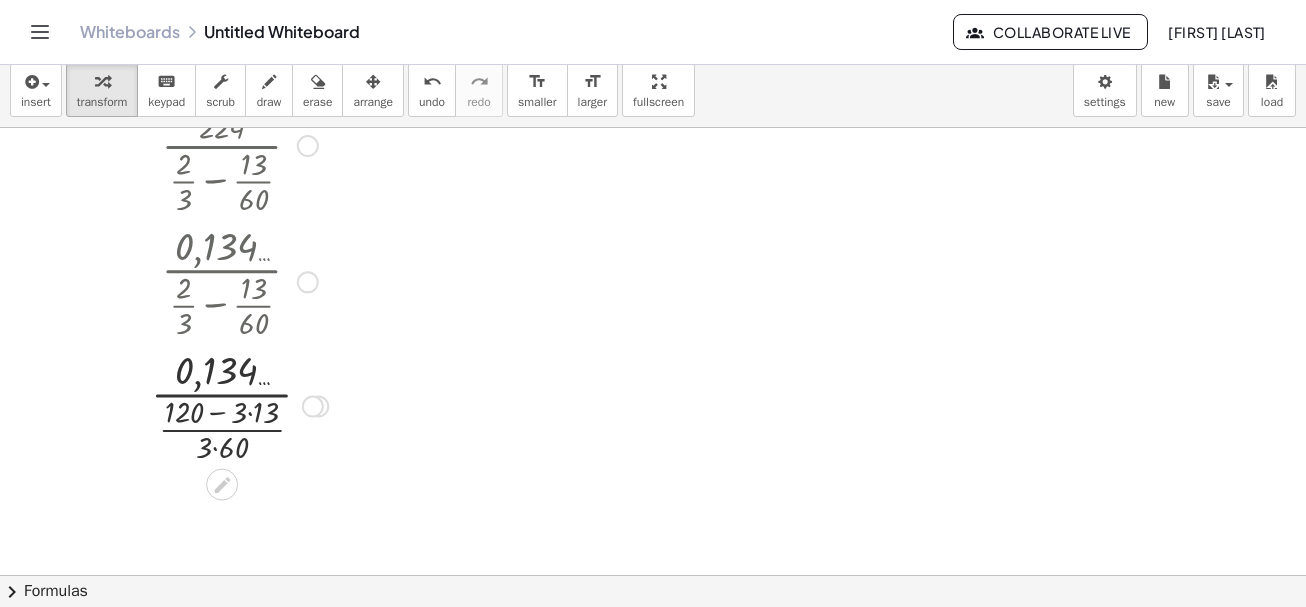 click at bounding box center (239, 404) 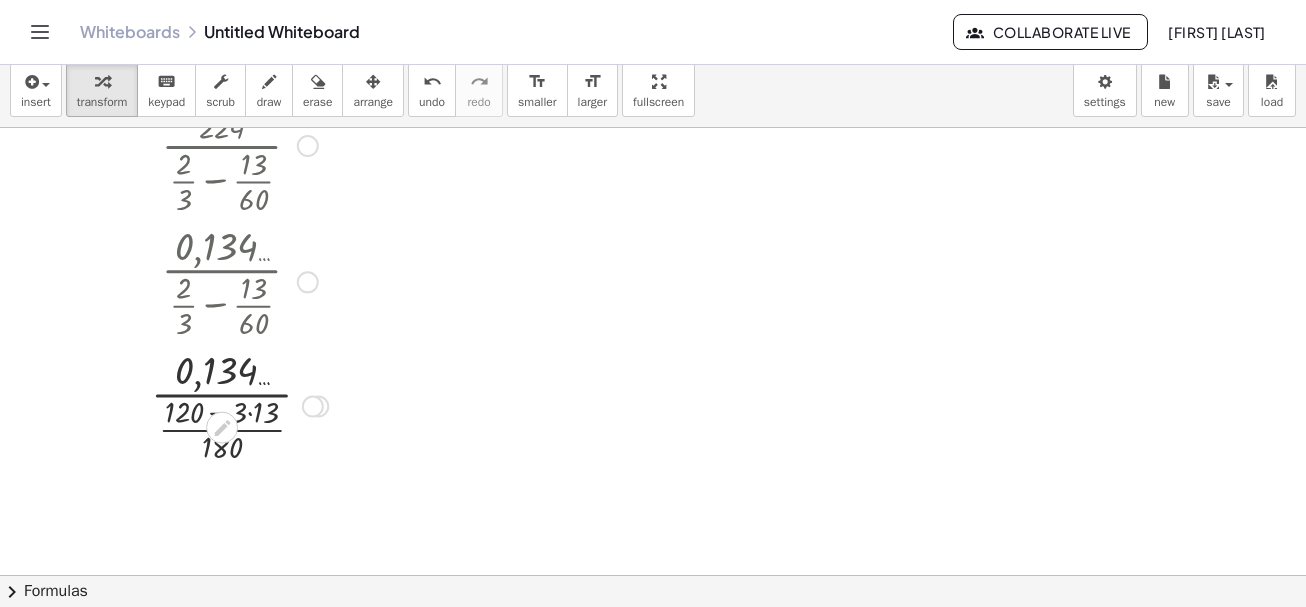 click at bounding box center (239, 404) 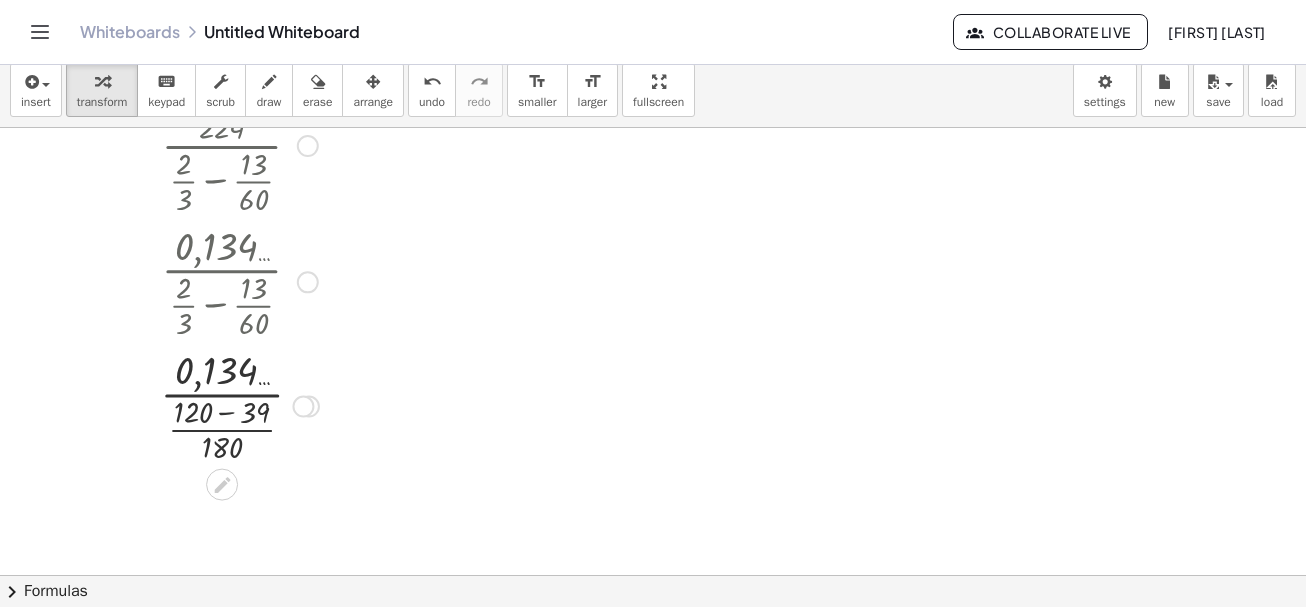 click at bounding box center [239, 404] 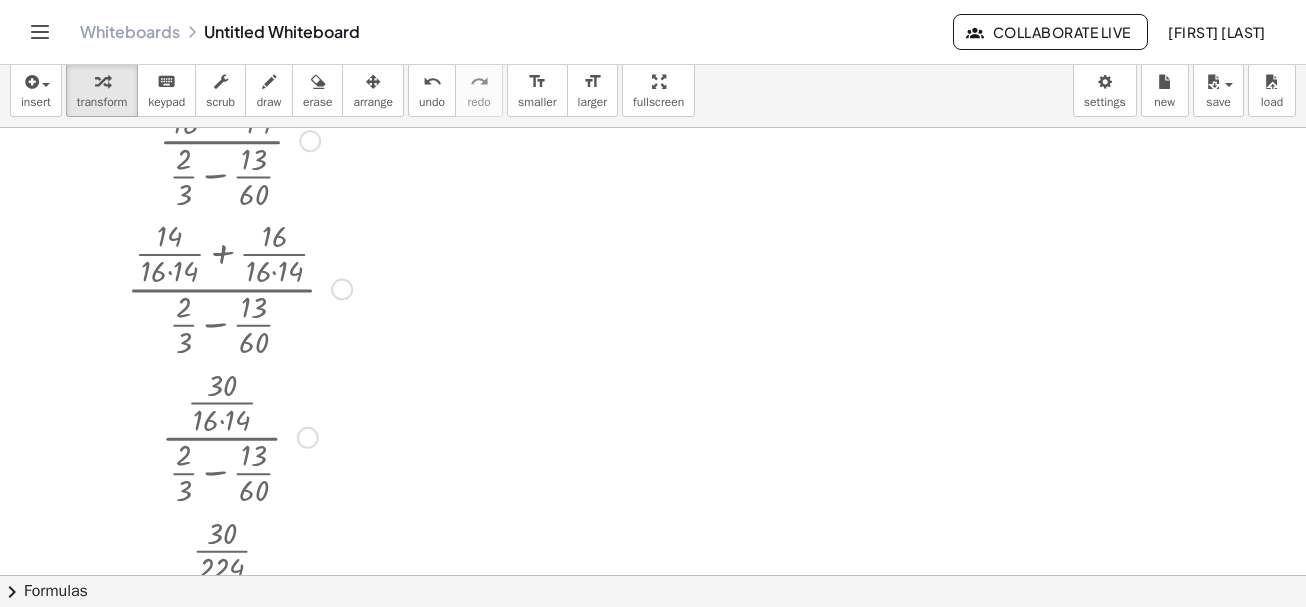 scroll, scrollTop: 0, scrollLeft: 0, axis: both 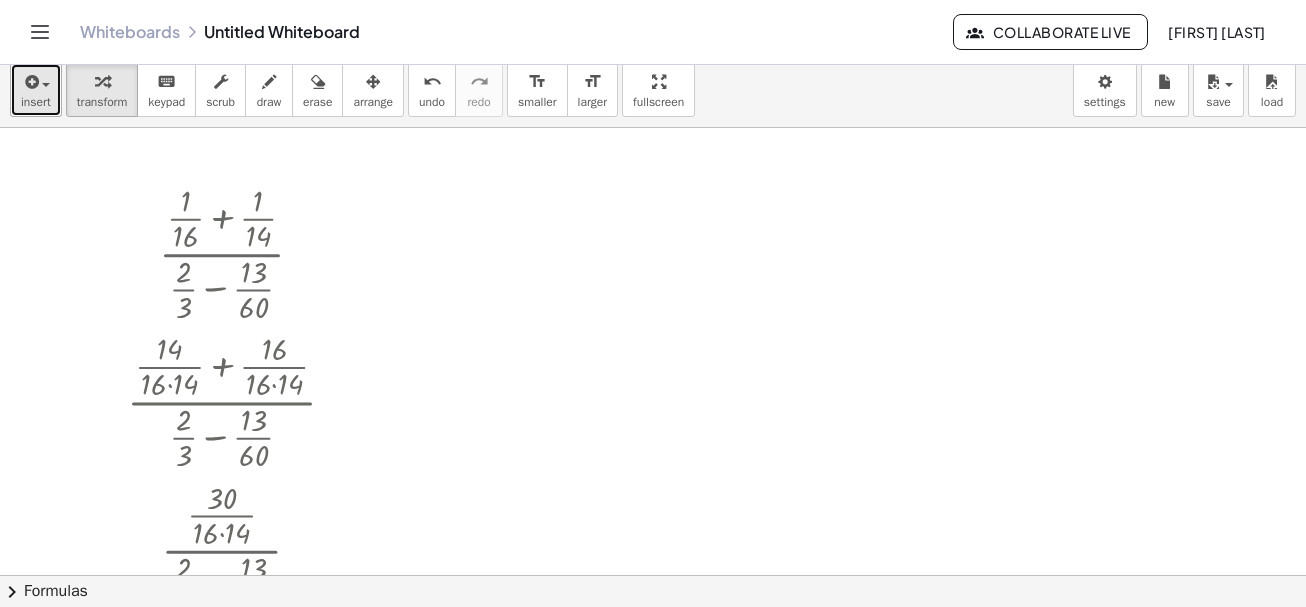 click on "insert" at bounding box center (36, 90) 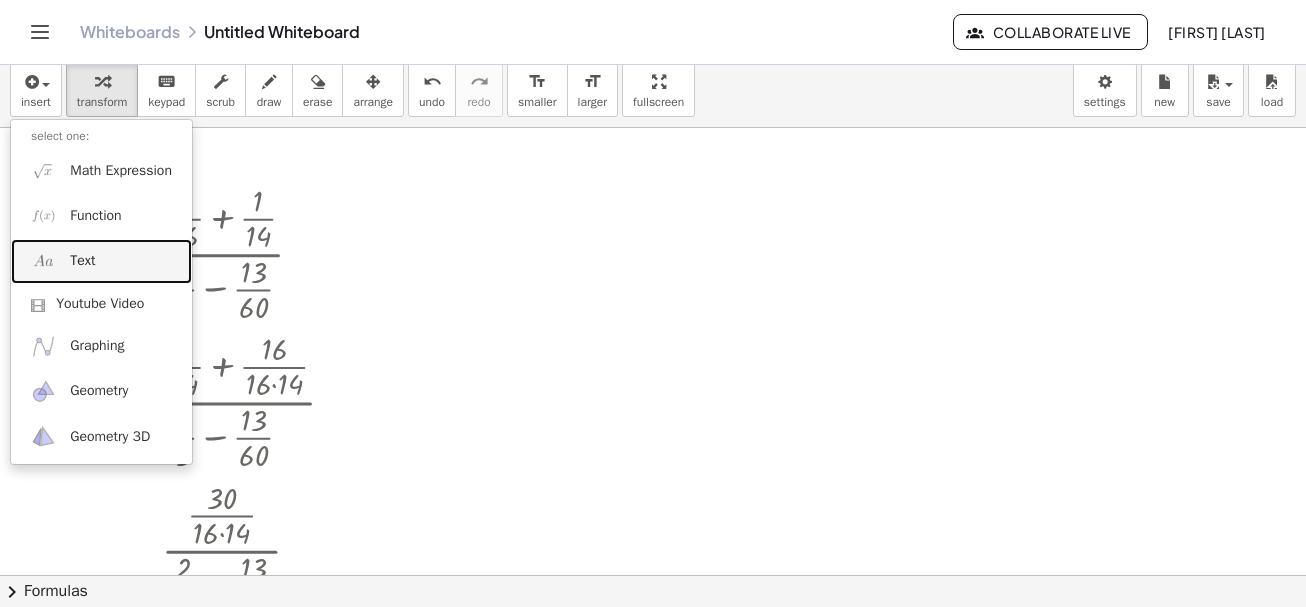 click on "Text" at bounding box center [82, 261] 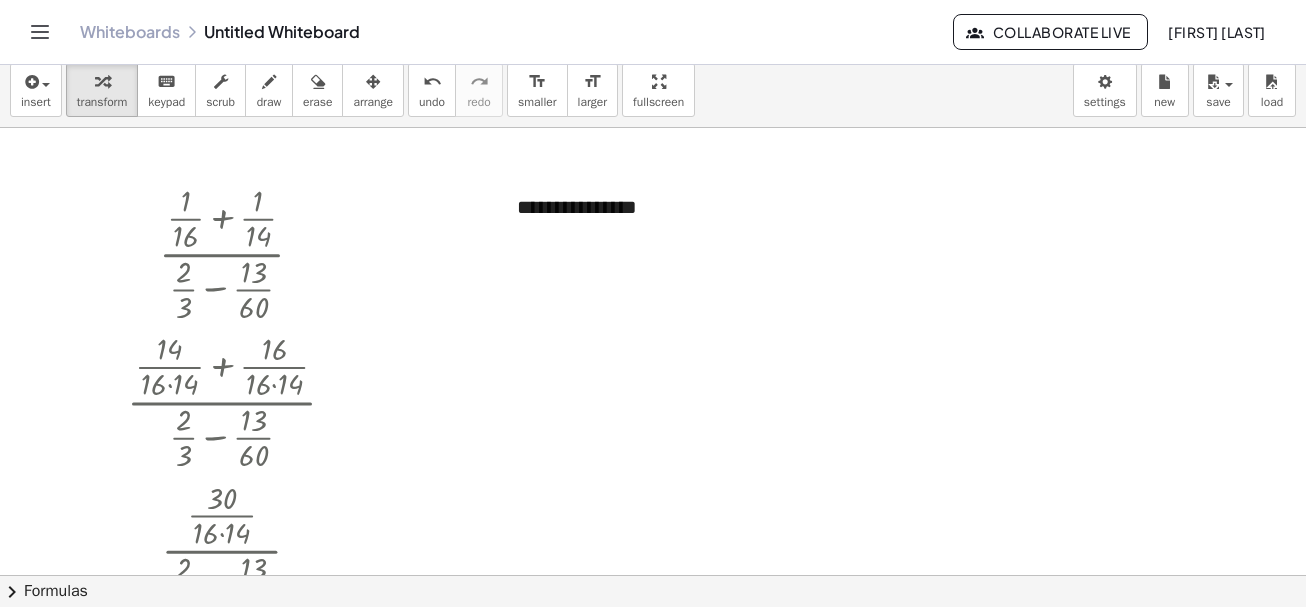 type 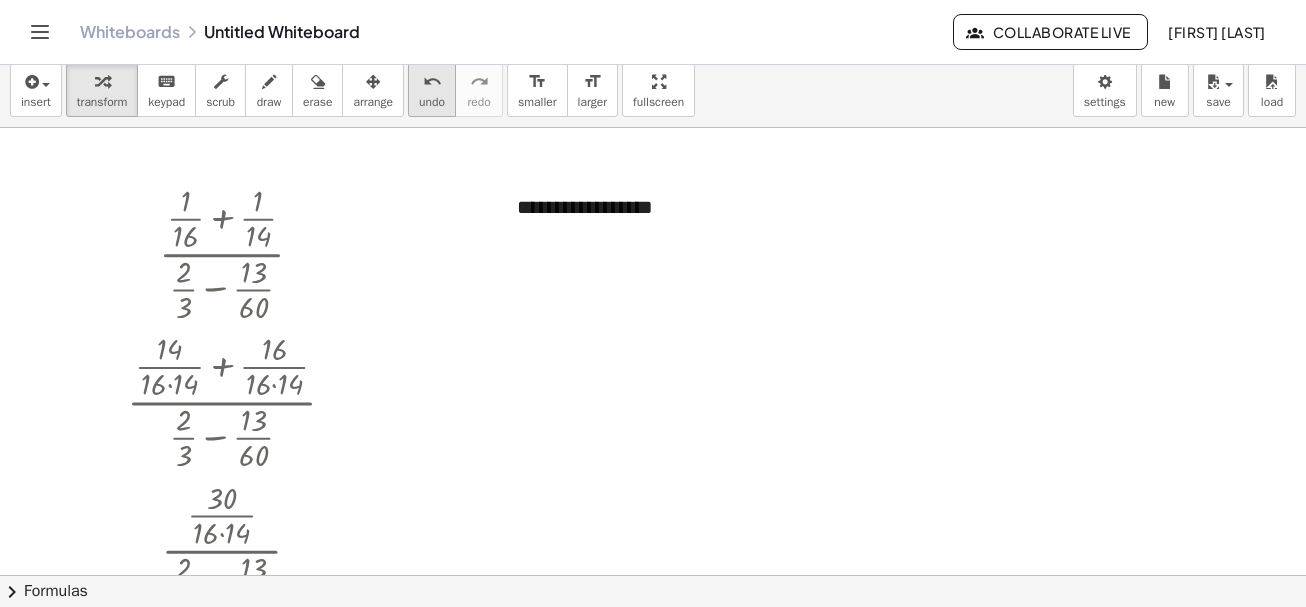 click at bounding box center (373, 81) 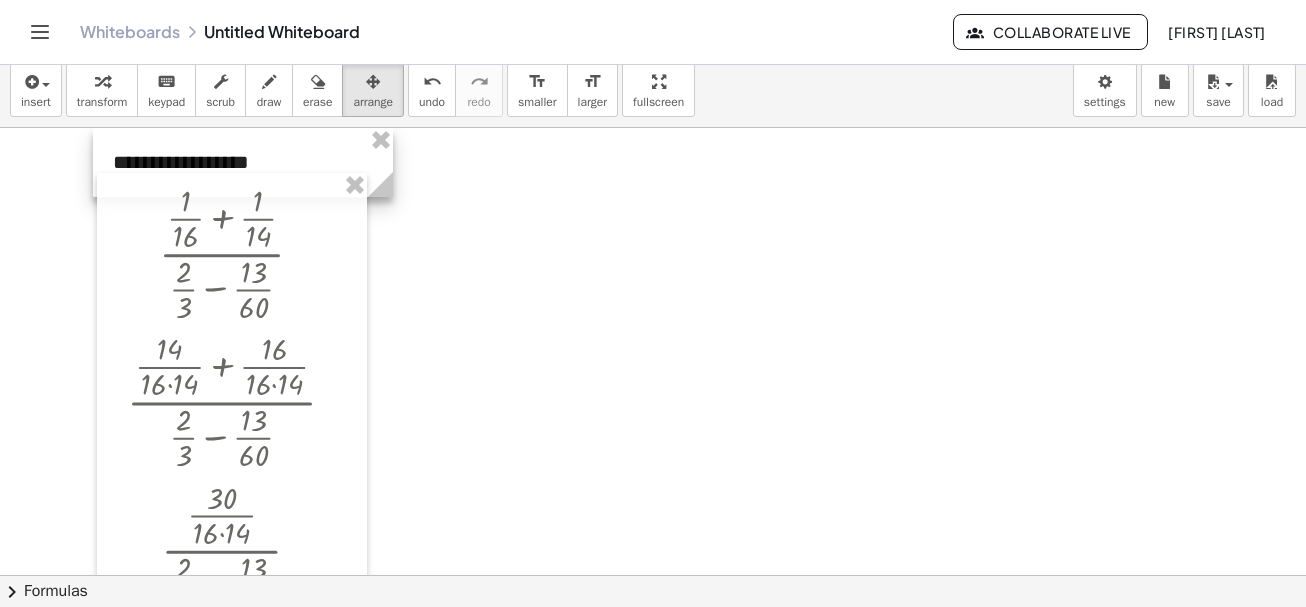drag, startPoint x: 697, startPoint y: 183, endPoint x: 294, endPoint y: 137, distance: 405.61682 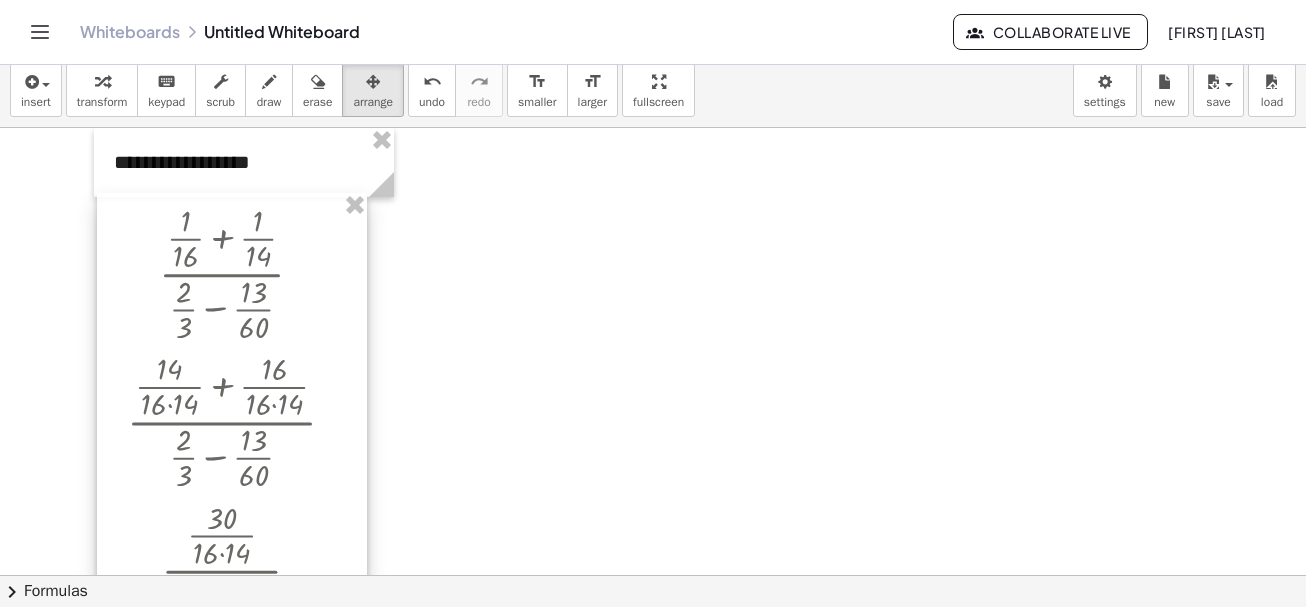 drag, startPoint x: 300, startPoint y: 198, endPoint x: 300, endPoint y: 218, distance: 20 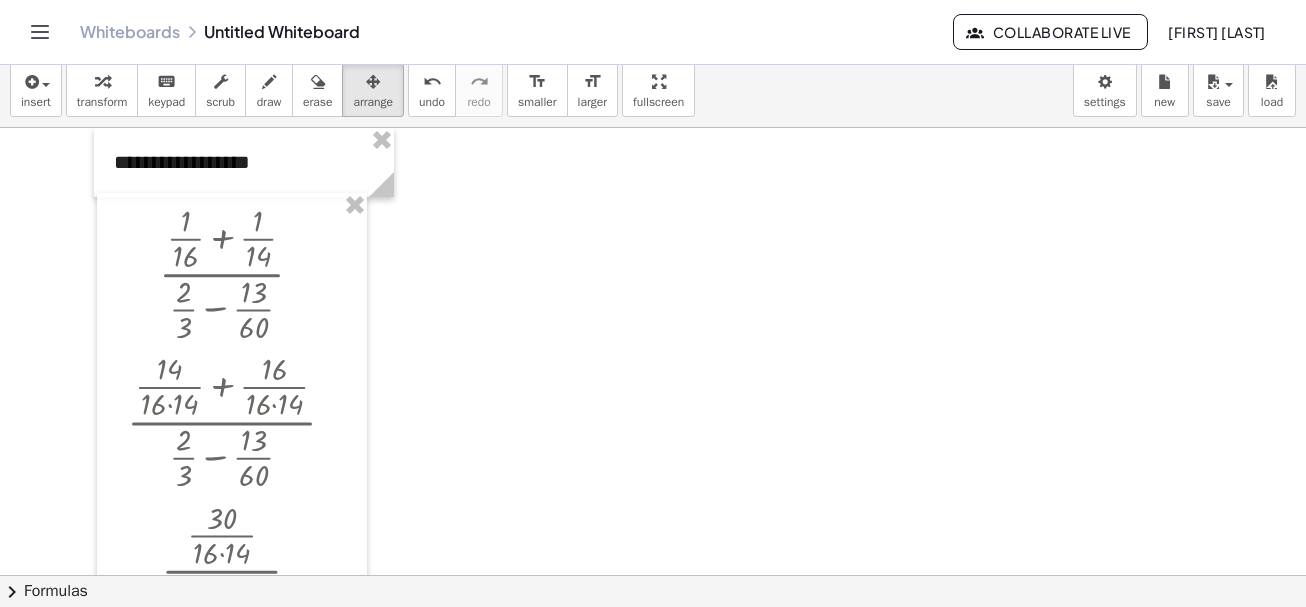 click at bounding box center [653, 588] 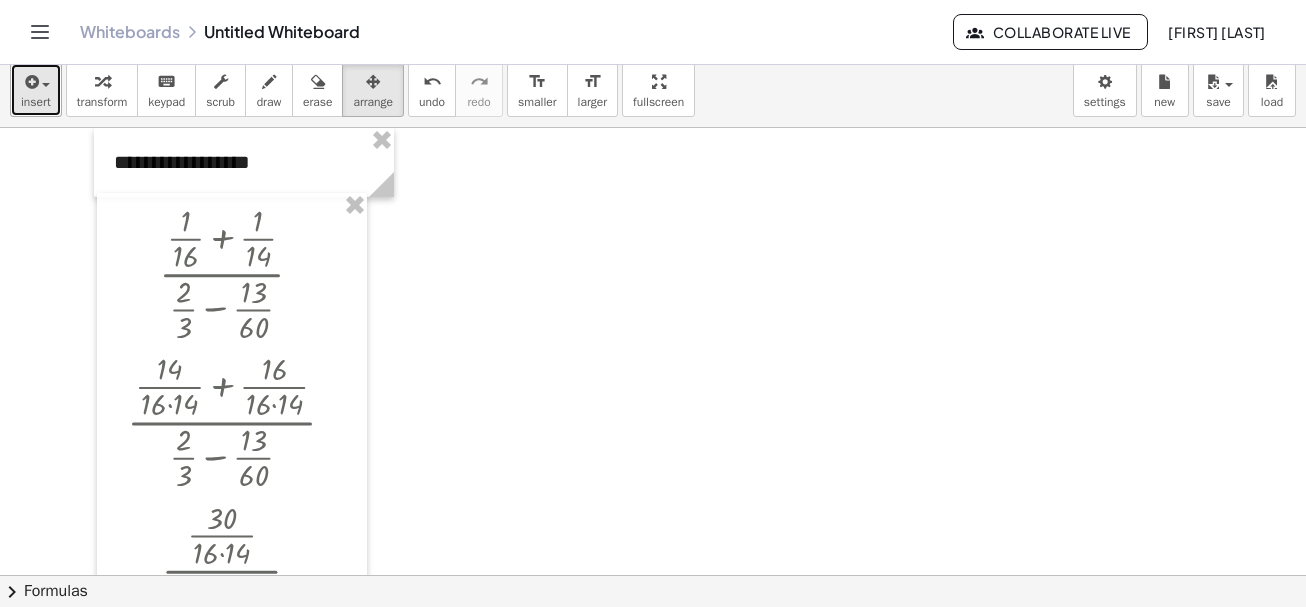 click at bounding box center (30, 82) 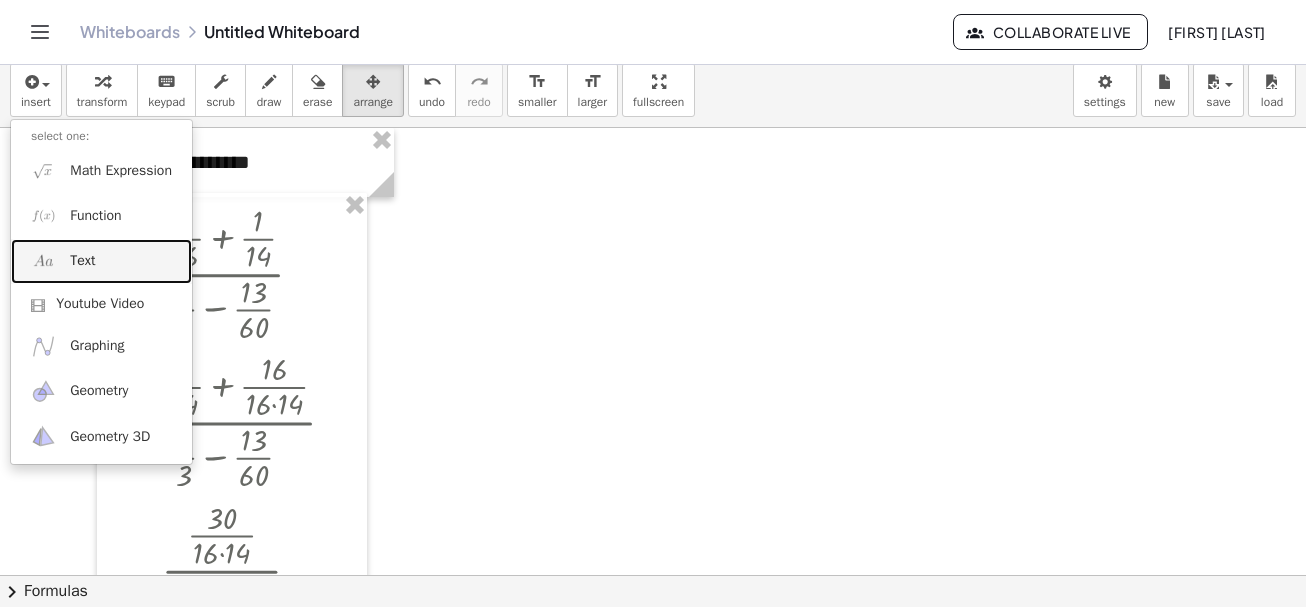 click on "Text" at bounding box center [82, 261] 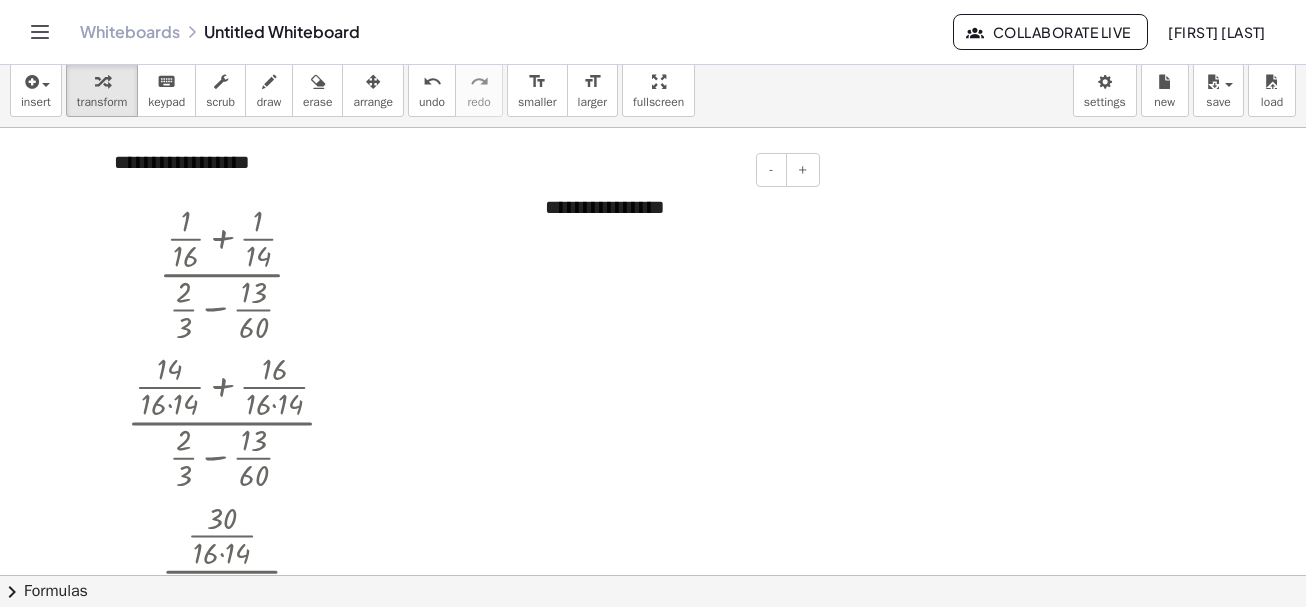 type 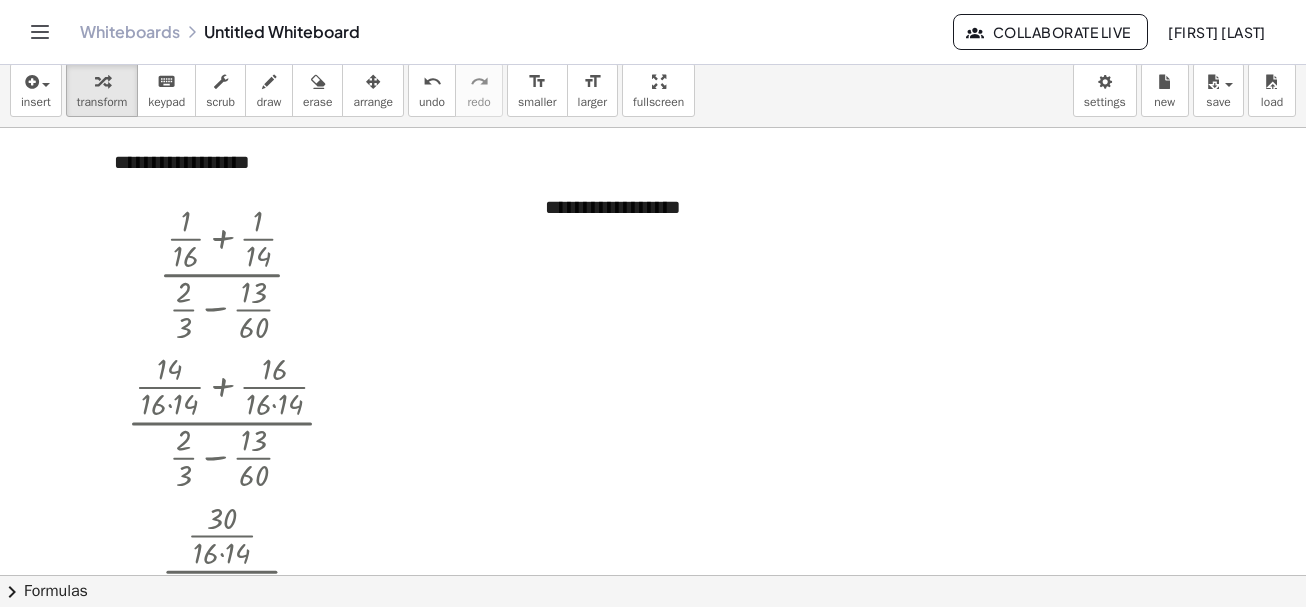 click at bounding box center [653, 588] 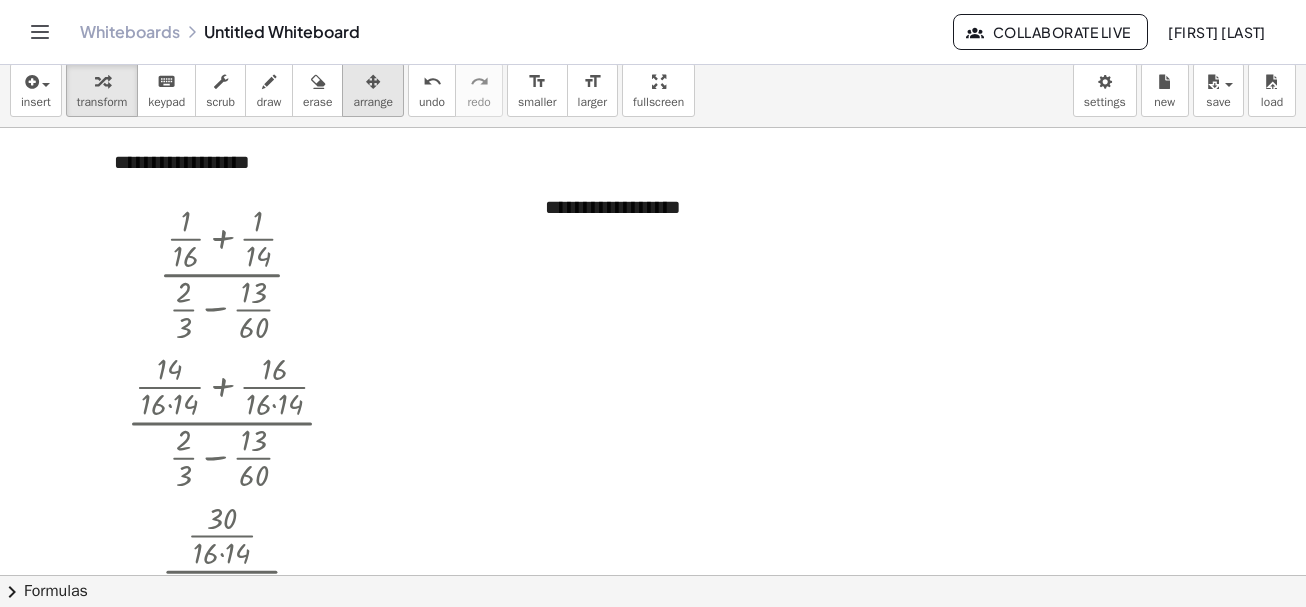 click at bounding box center (373, 81) 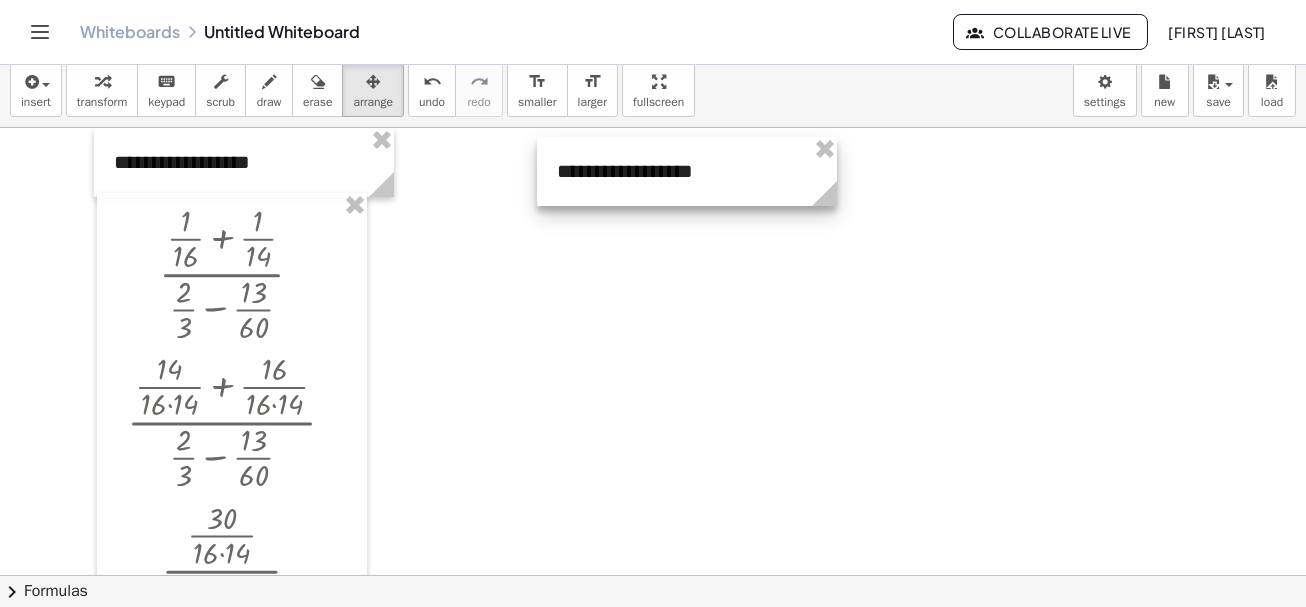 drag, startPoint x: 691, startPoint y: 187, endPoint x: 703, endPoint y: 151, distance: 37.94733 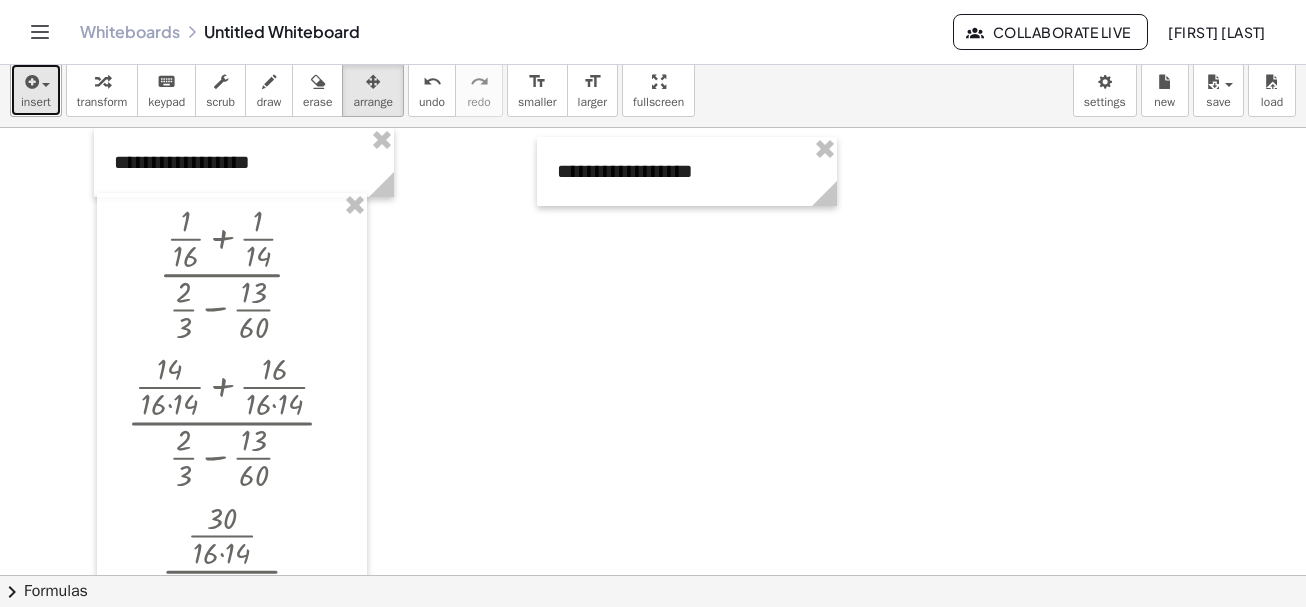 click at bounding box center (36, 81) 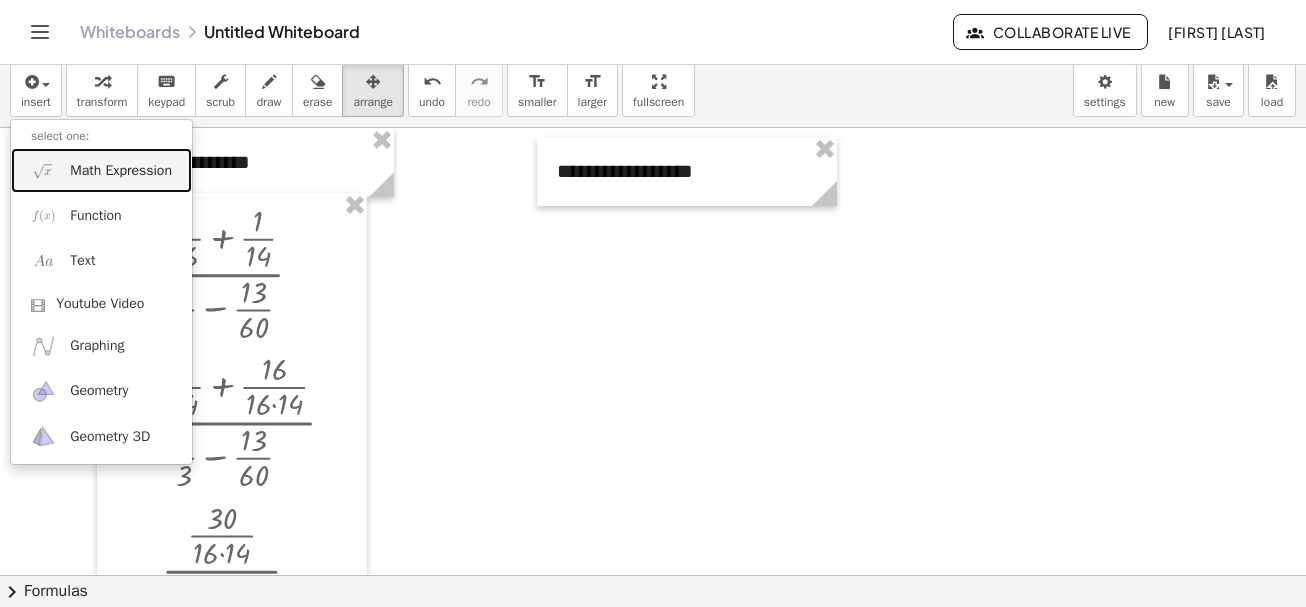 click on "Math Expression" at bounding box center (121, 171) 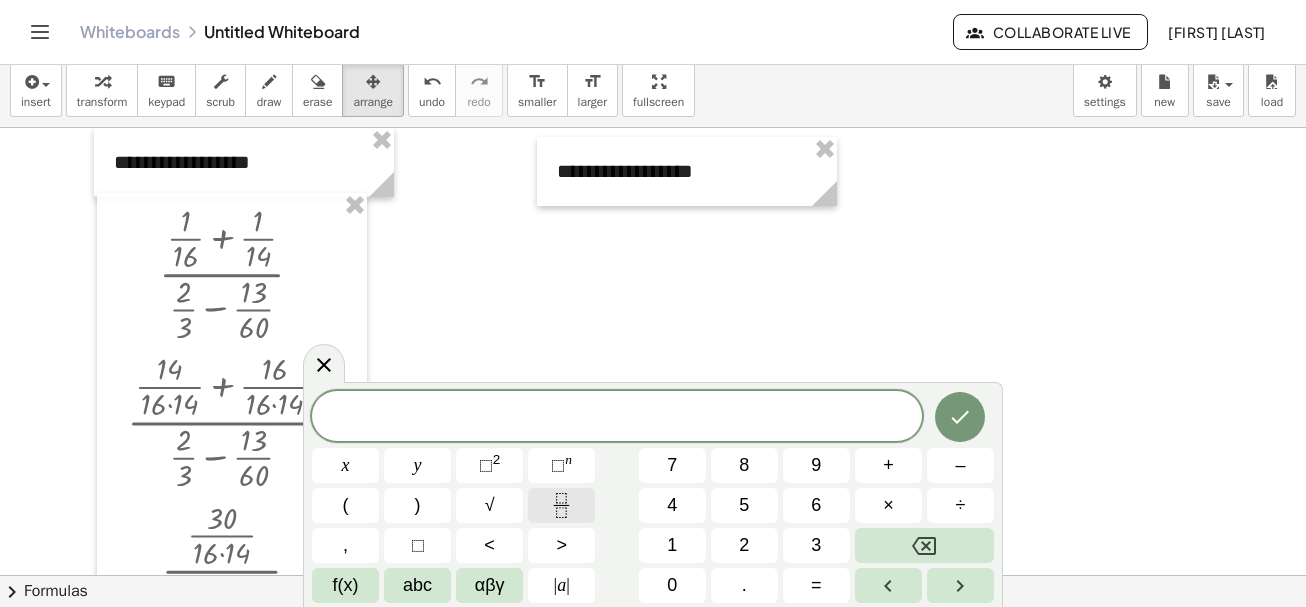 click 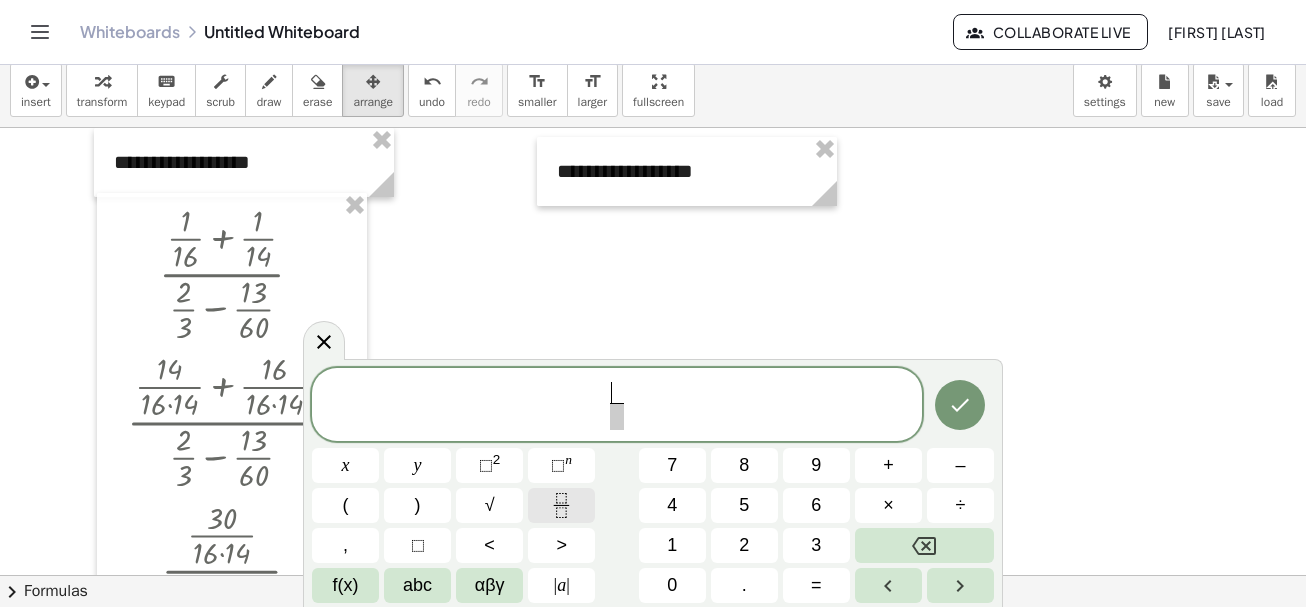 click 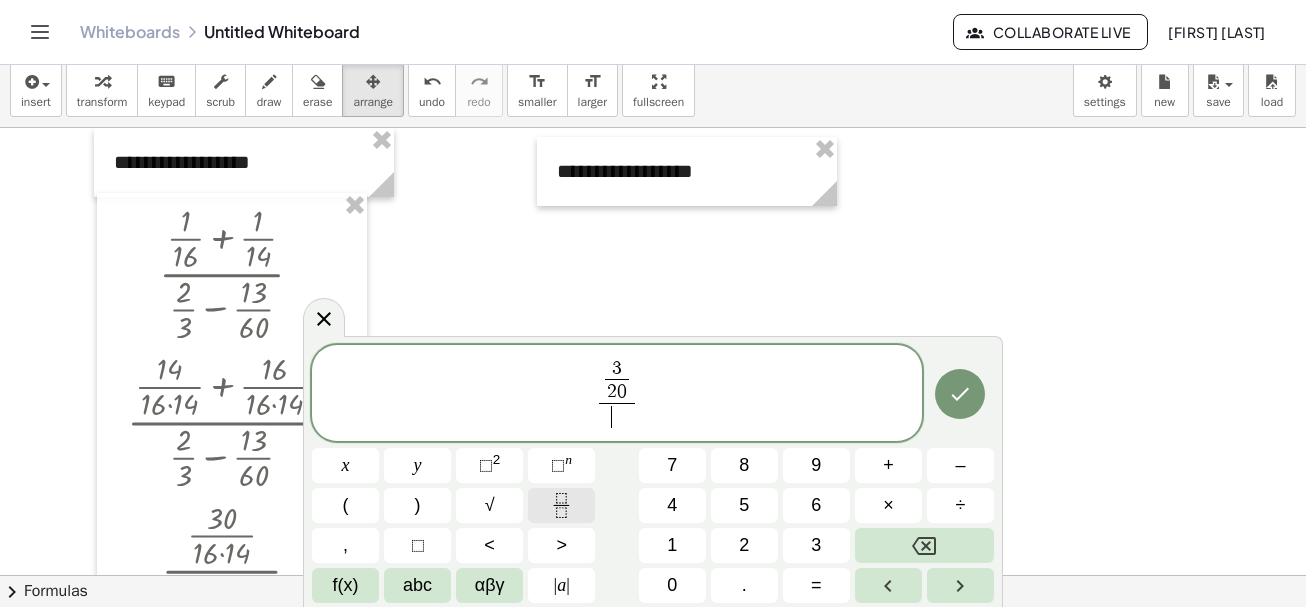 click 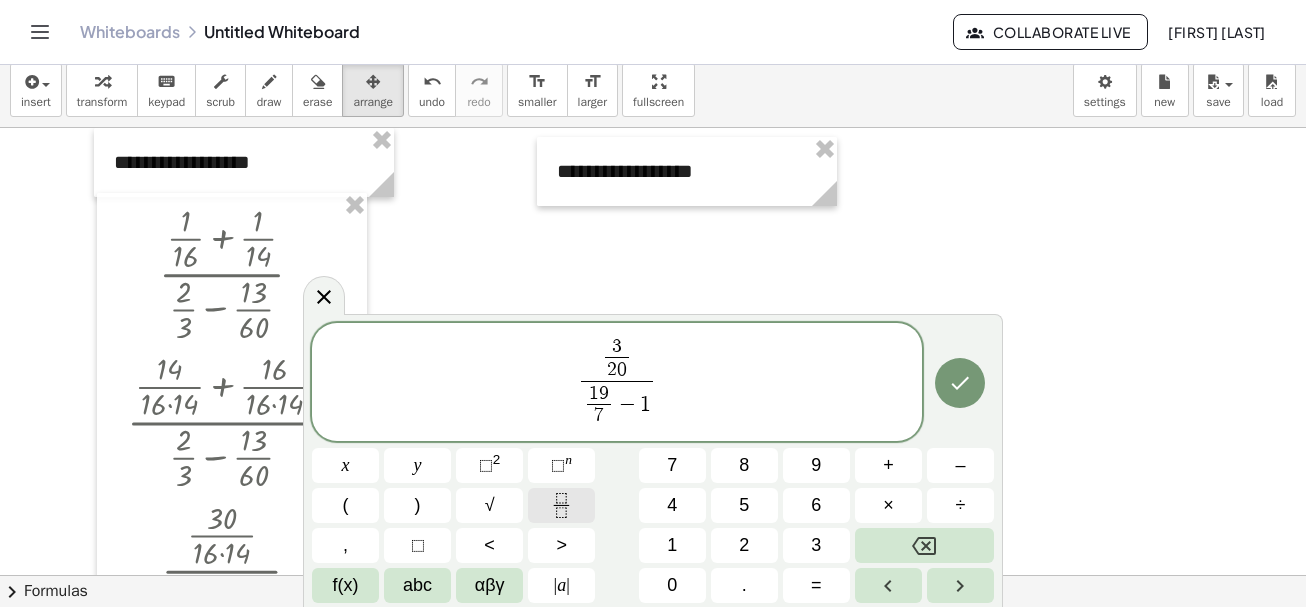 click 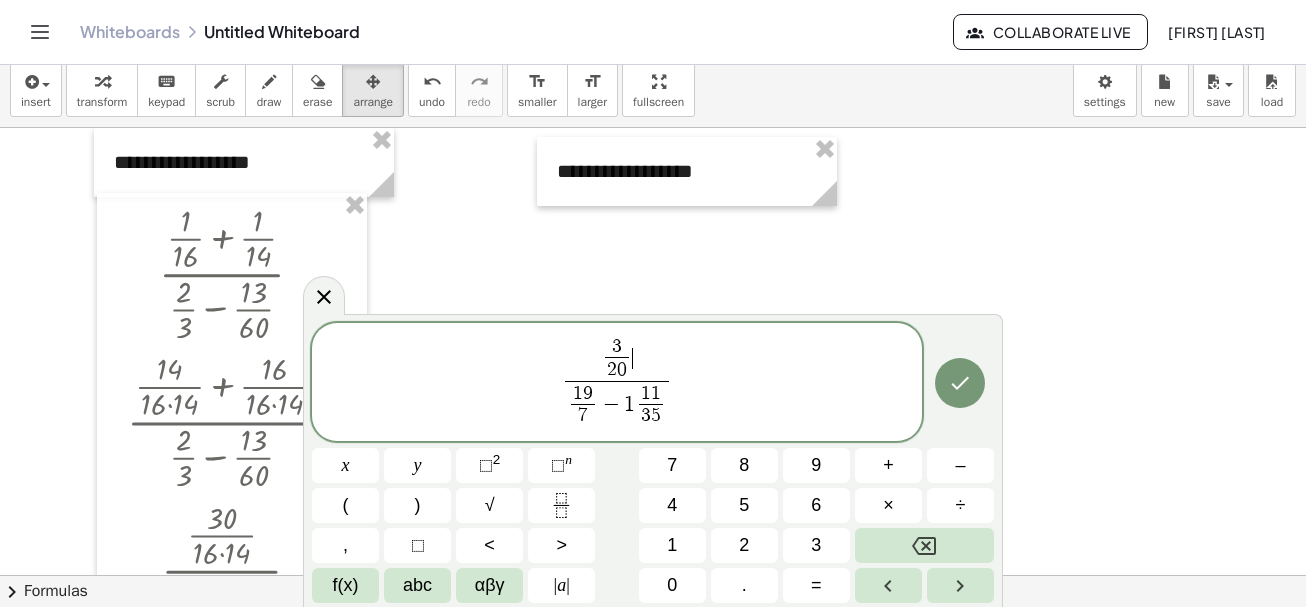 click on "3 2 0 ​ ​" at bounding box center (617, 359) 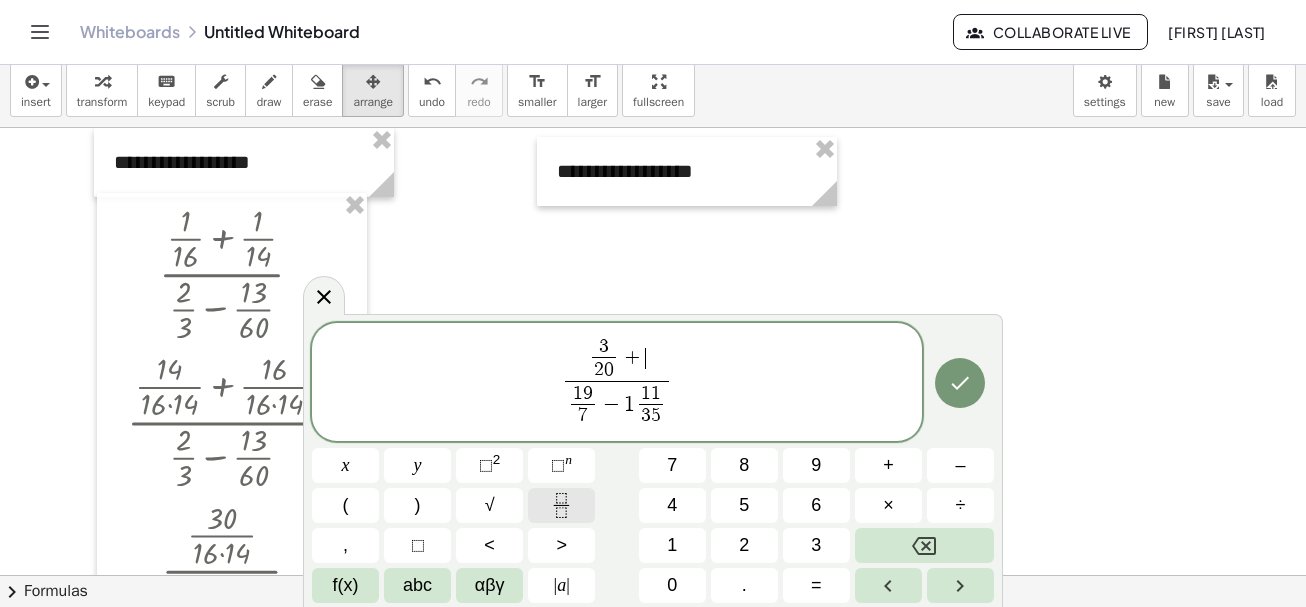 click 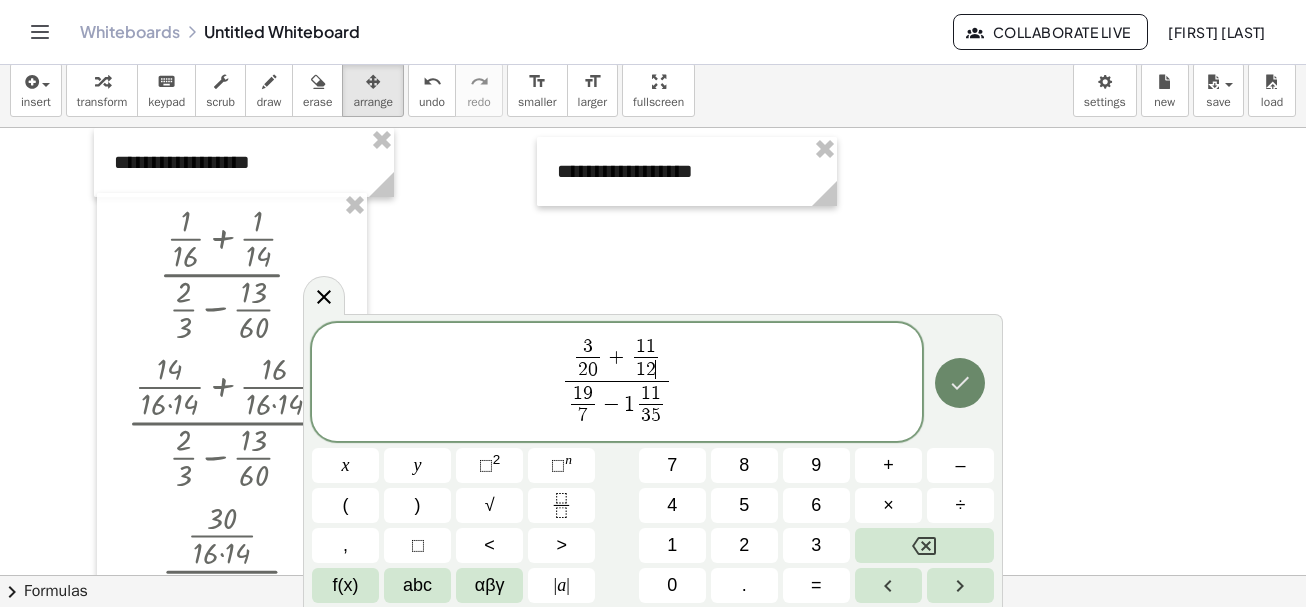 click 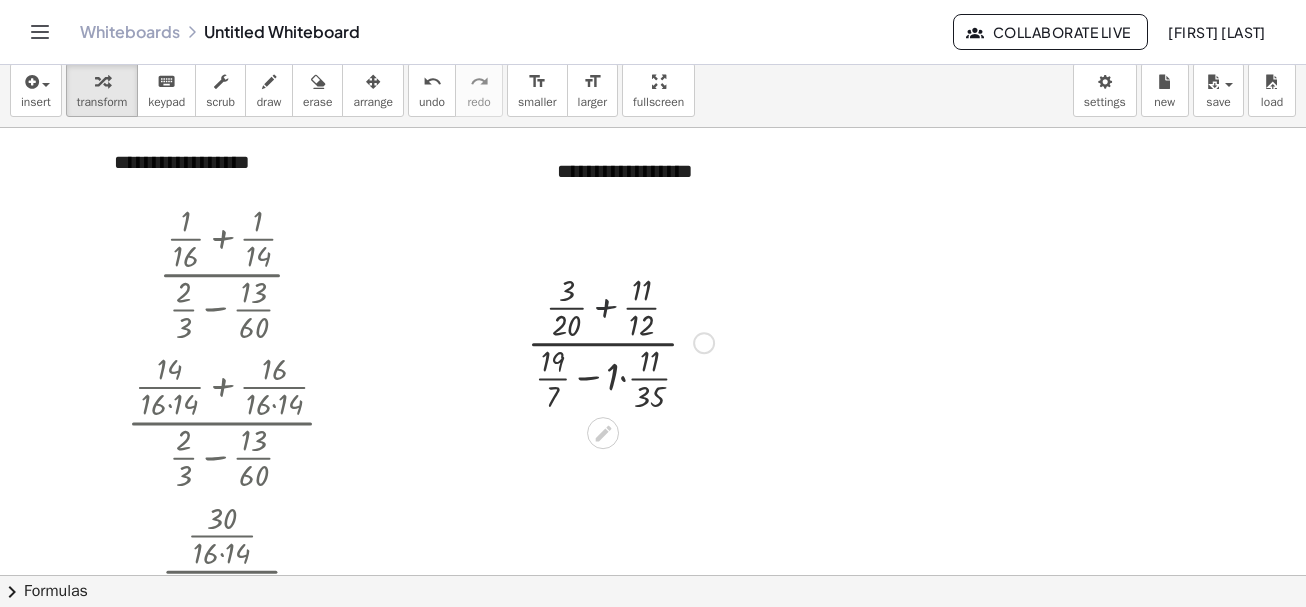 click at bounding box center [620, 341] 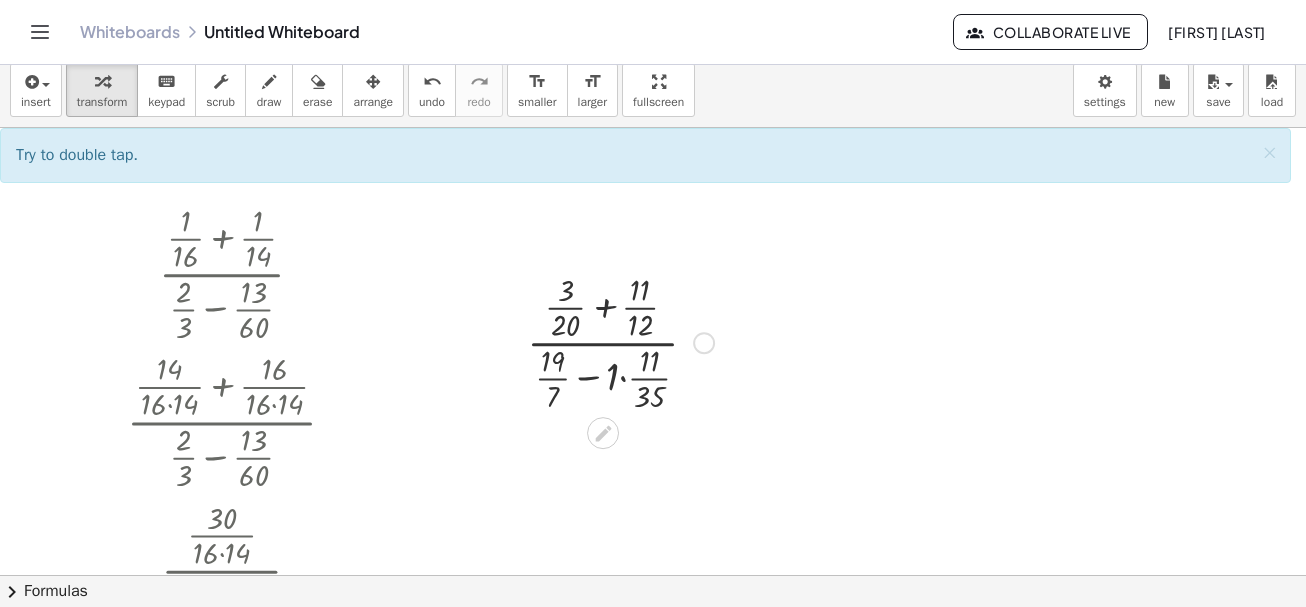 click at bounding box center [620, 341] 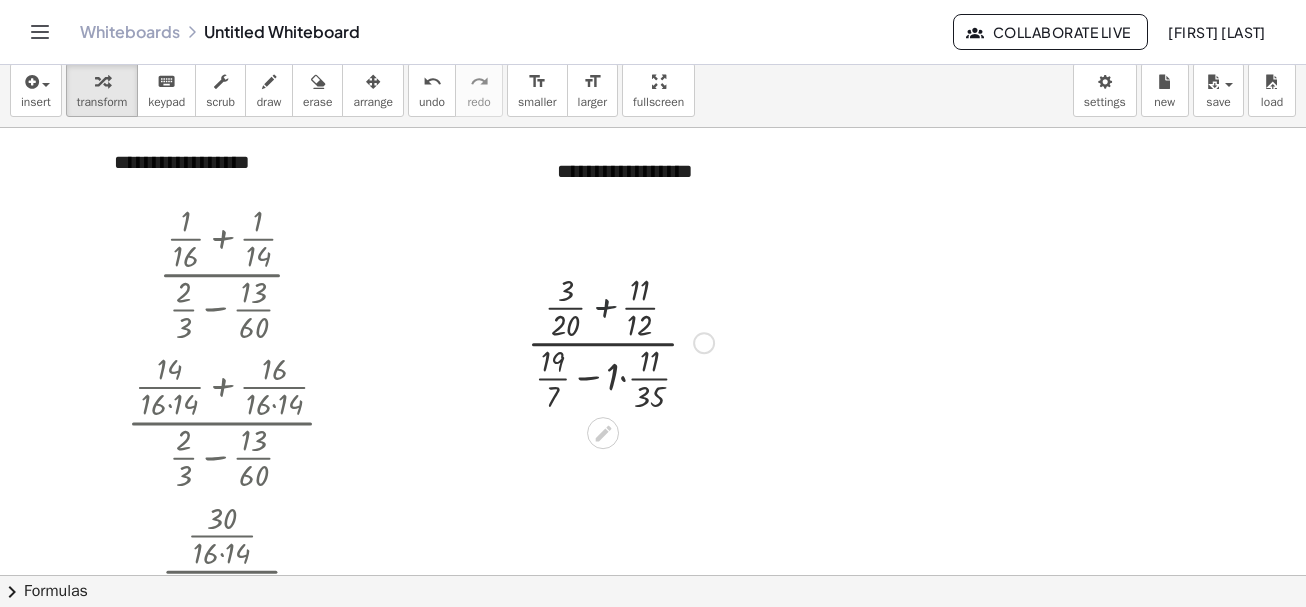 click at bounding box center [620, 341] 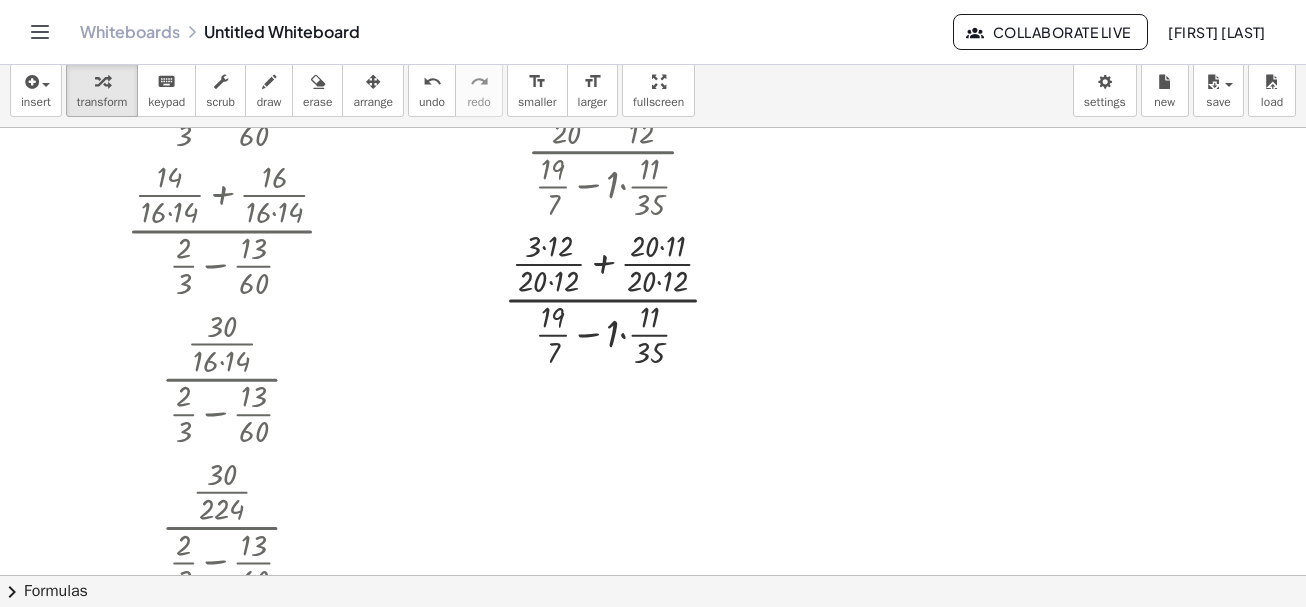 scroll, scrollTop: 200, scrollLeft: 0, axis: vertical 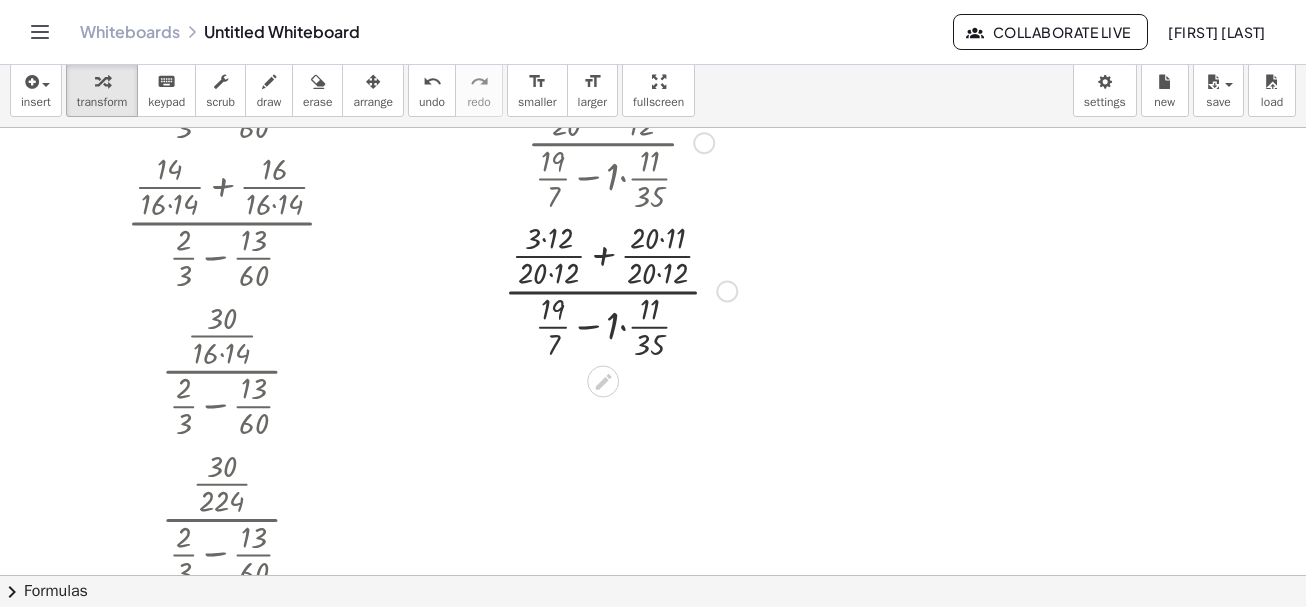 click at bounding box center (620, 289) 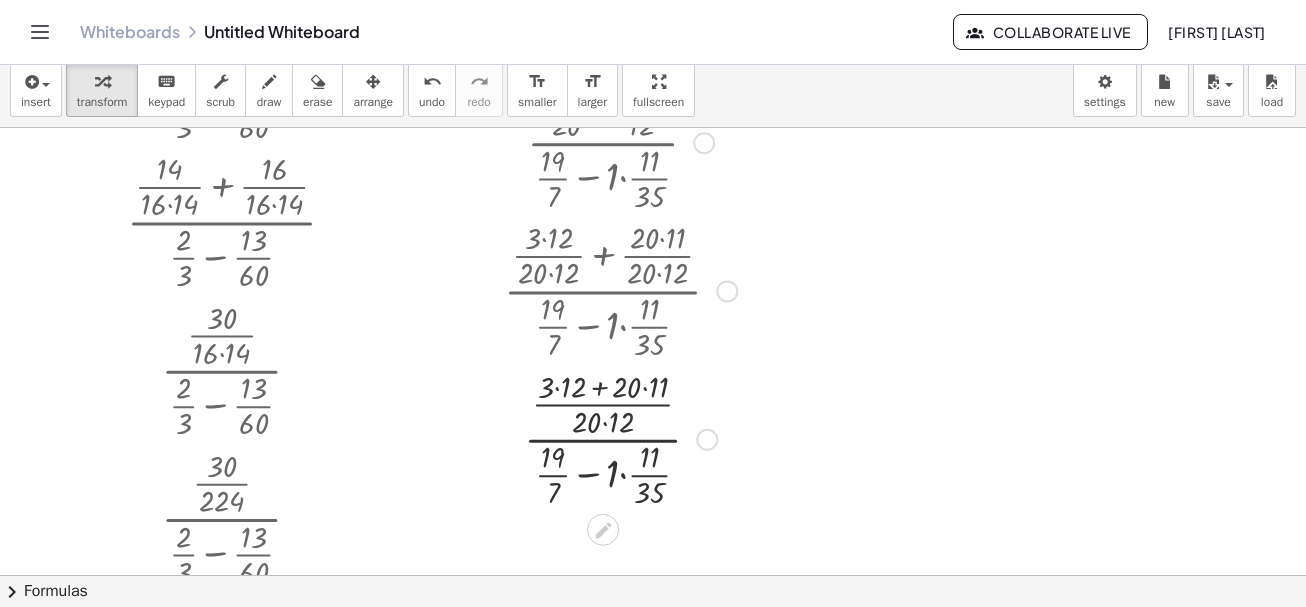 click at bounding box center (620, 438) 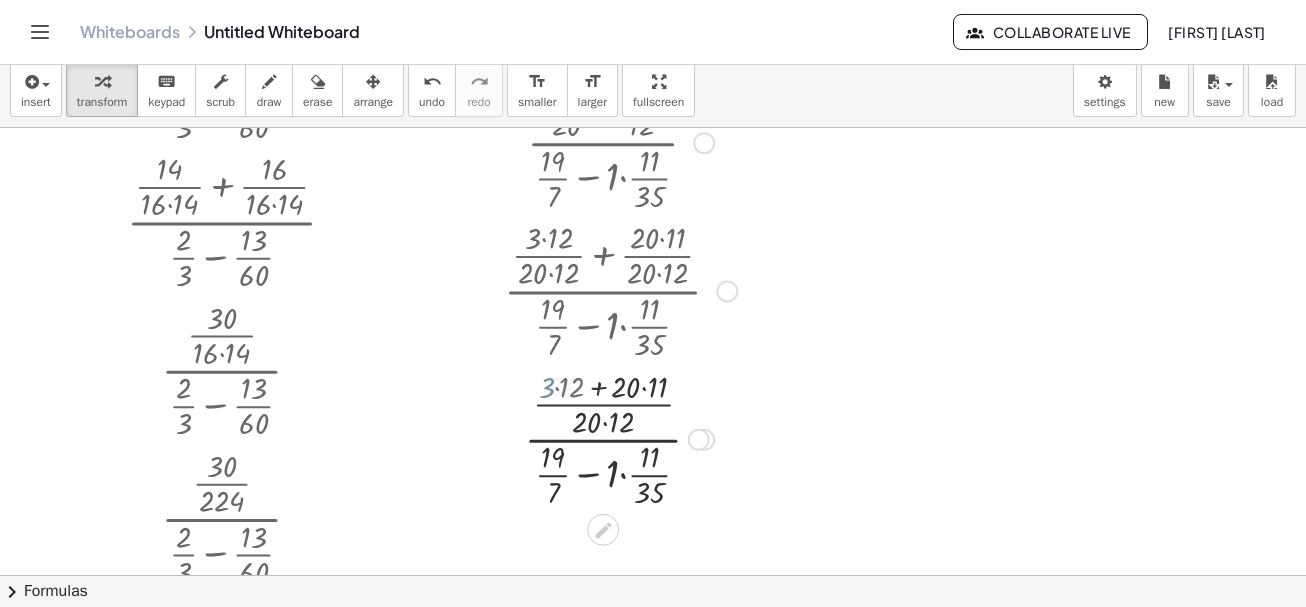 click at bounding box center (620, 438) 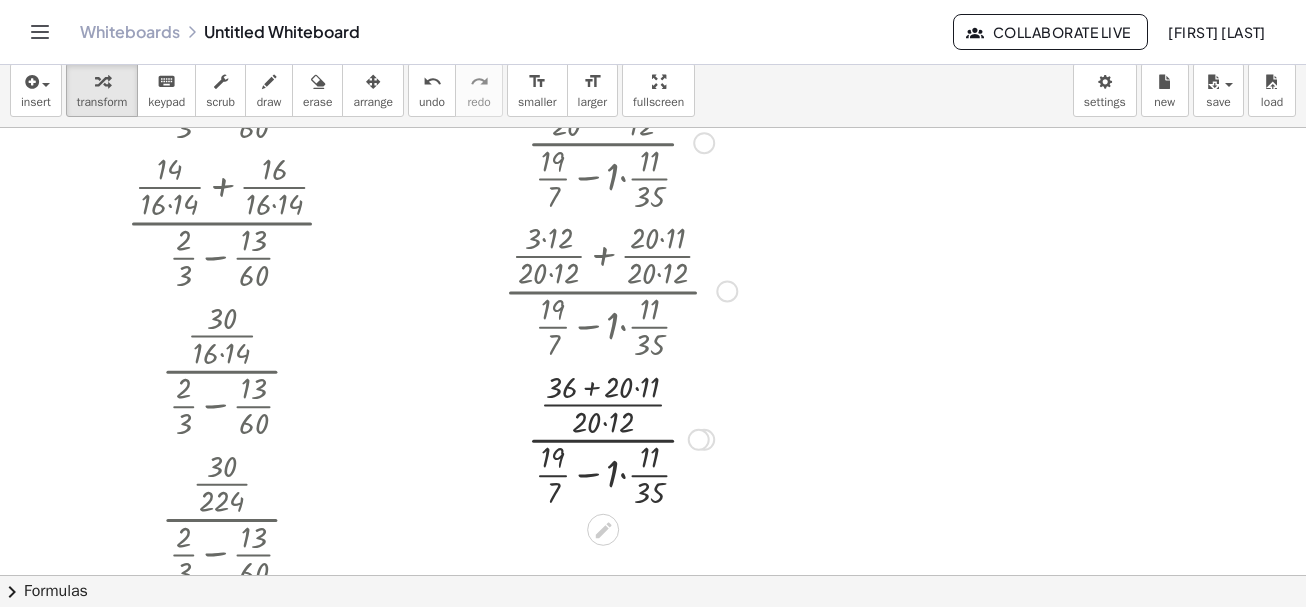 click at bounding box center [620, 438] 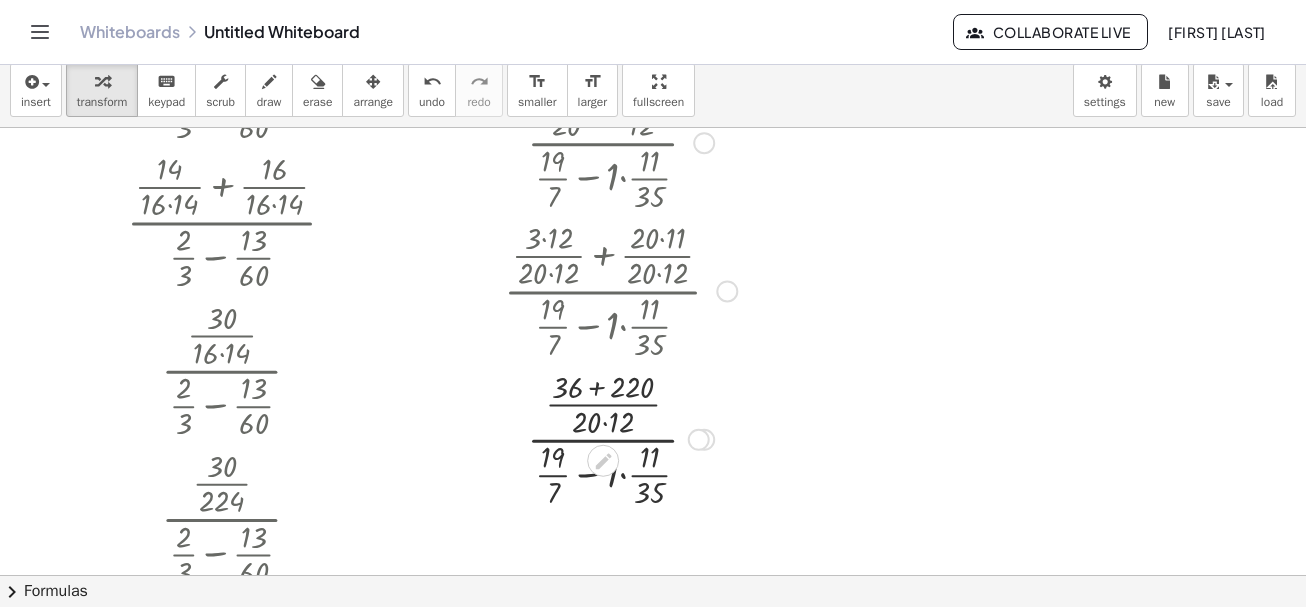 click at bounding box center [620, 438] 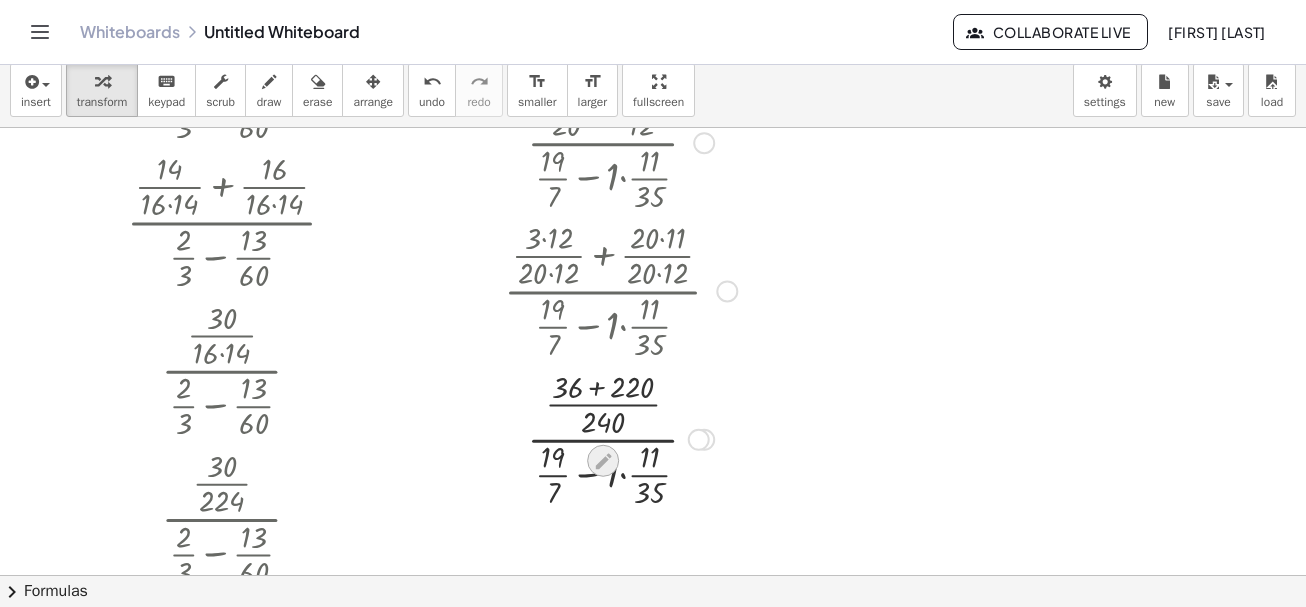 click at bounding box center [603, 461] 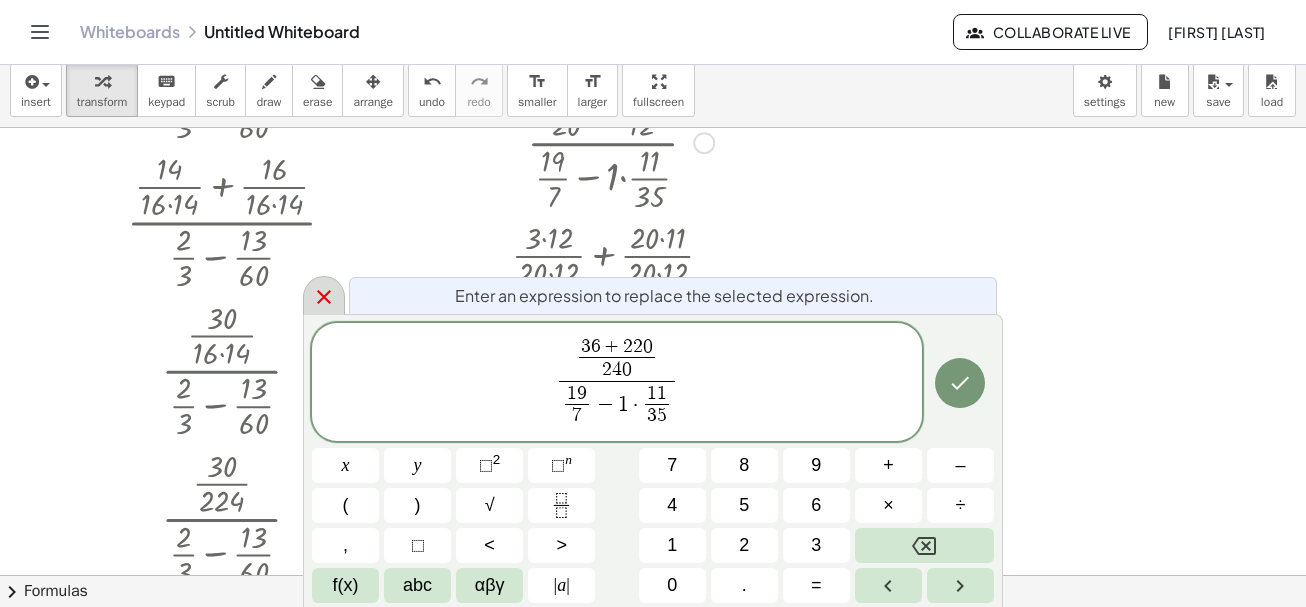 click 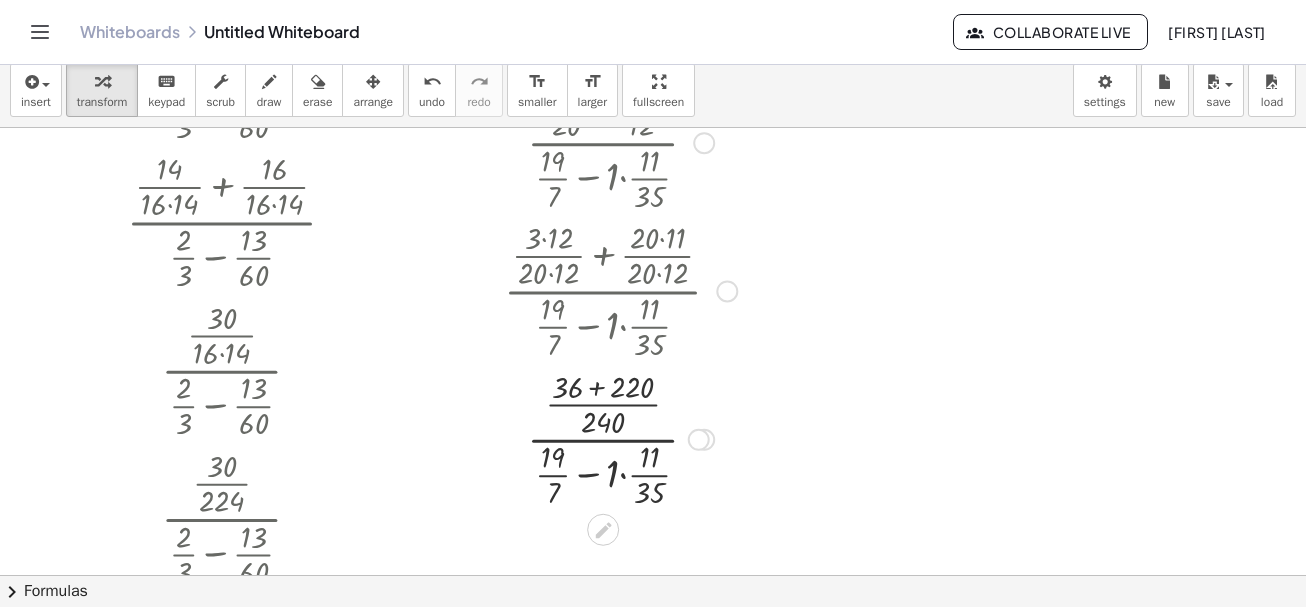 click at bounding box center [620, 438] 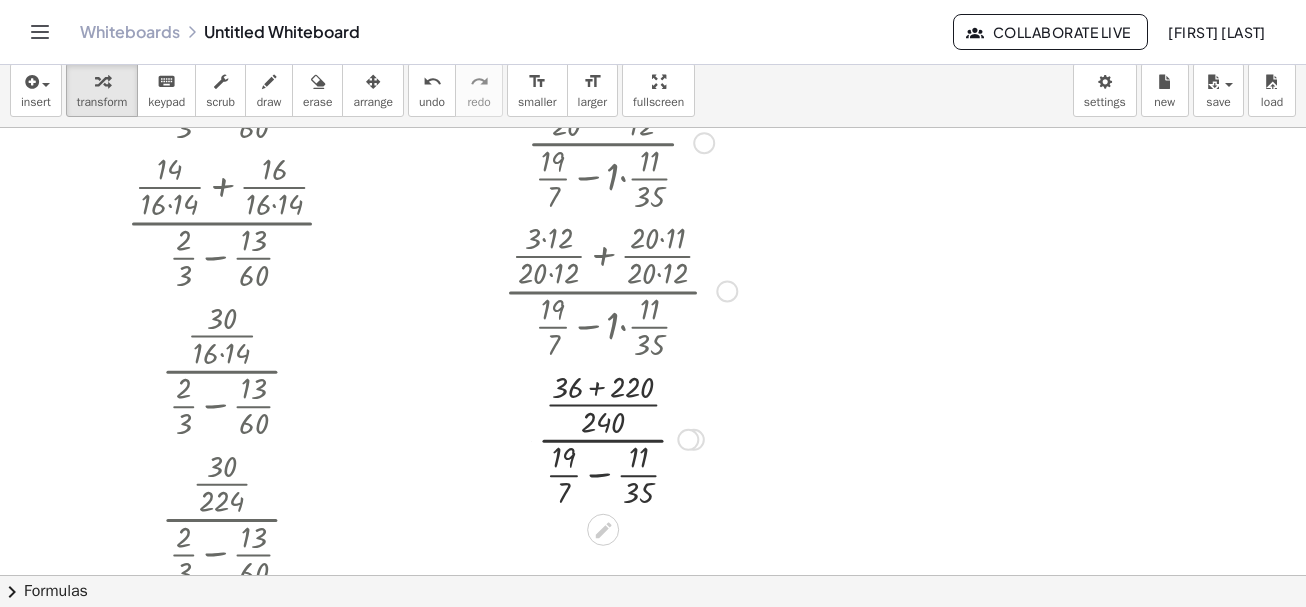 click at bounding box center (620, 438) 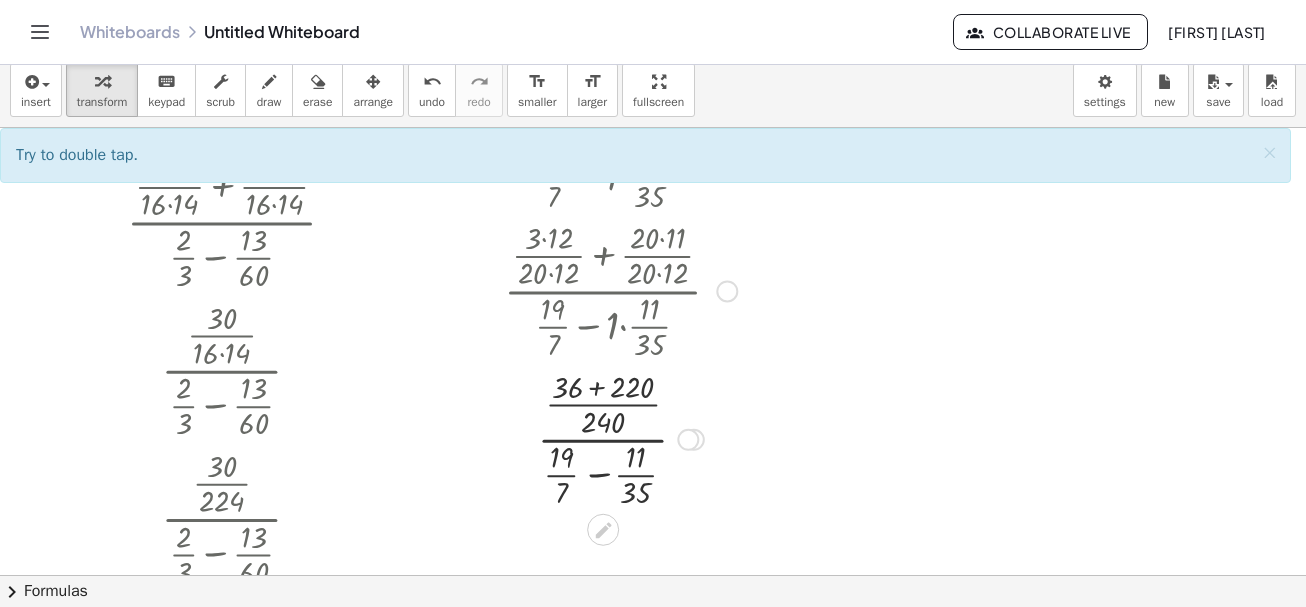 click at bounding box center (620, 438) 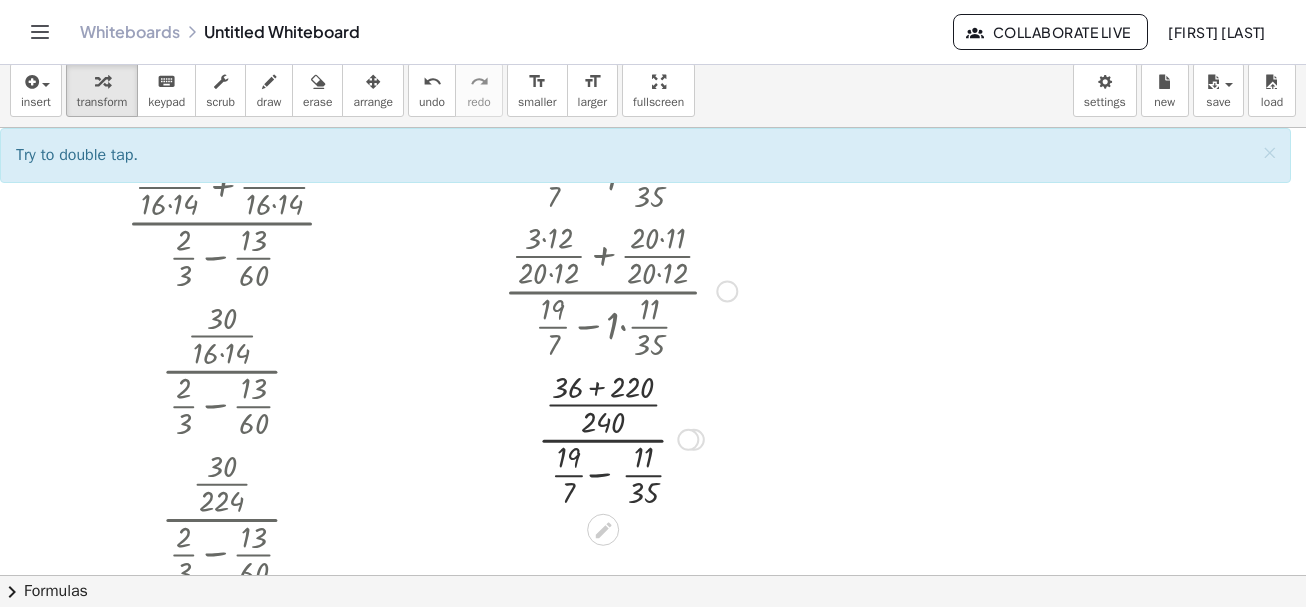 click at bounding box center [620, 438] 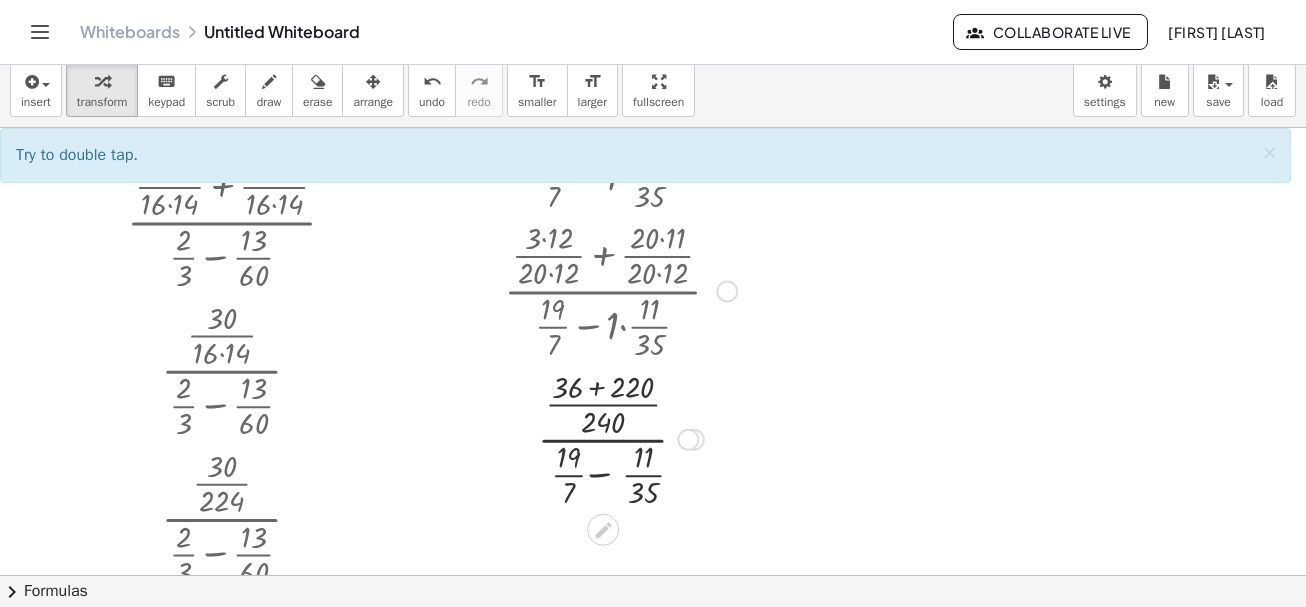 click at bounding box center (620, 438) 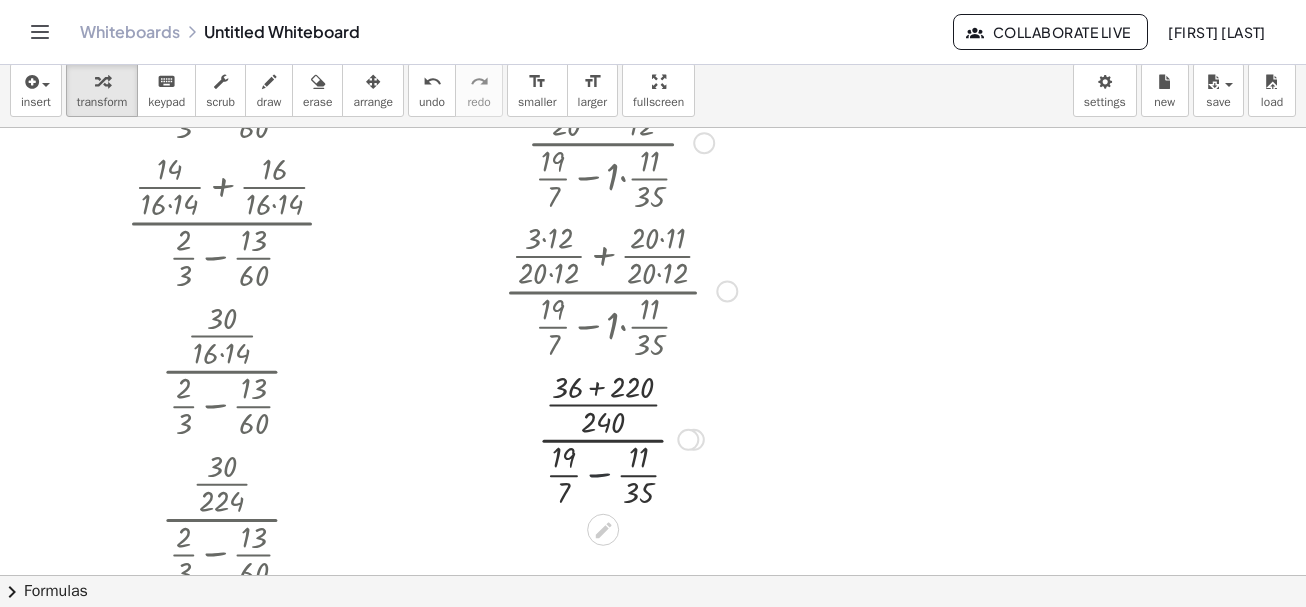 click at bounding box center [620, 438] 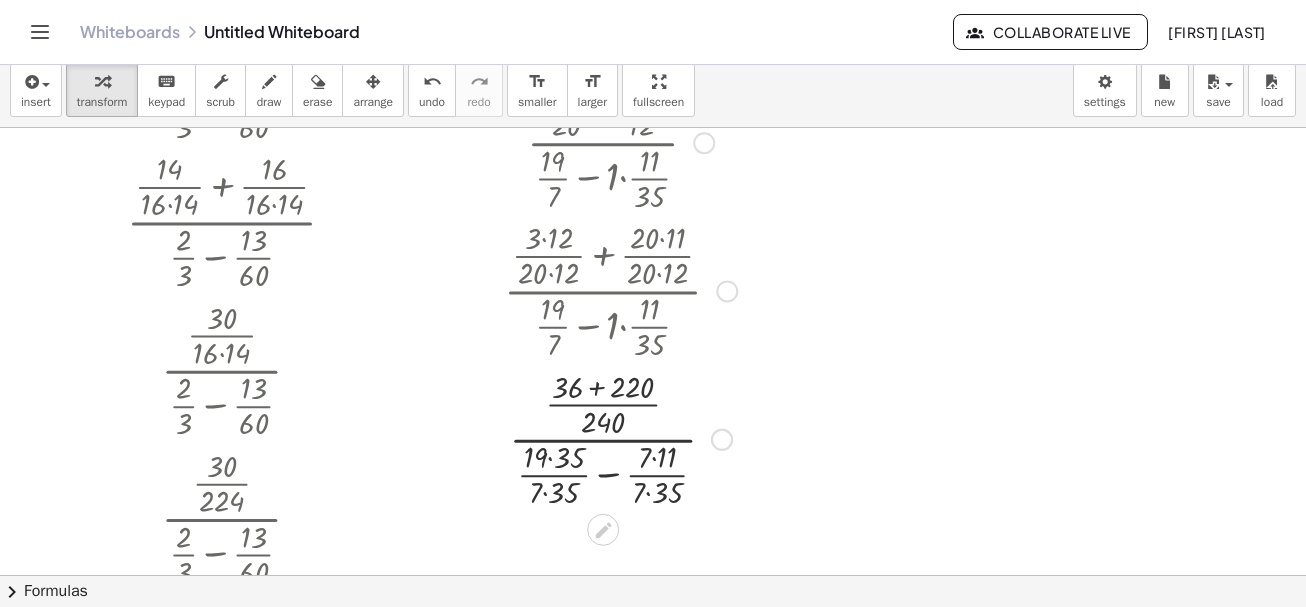 click at bounding box center (620, 438) 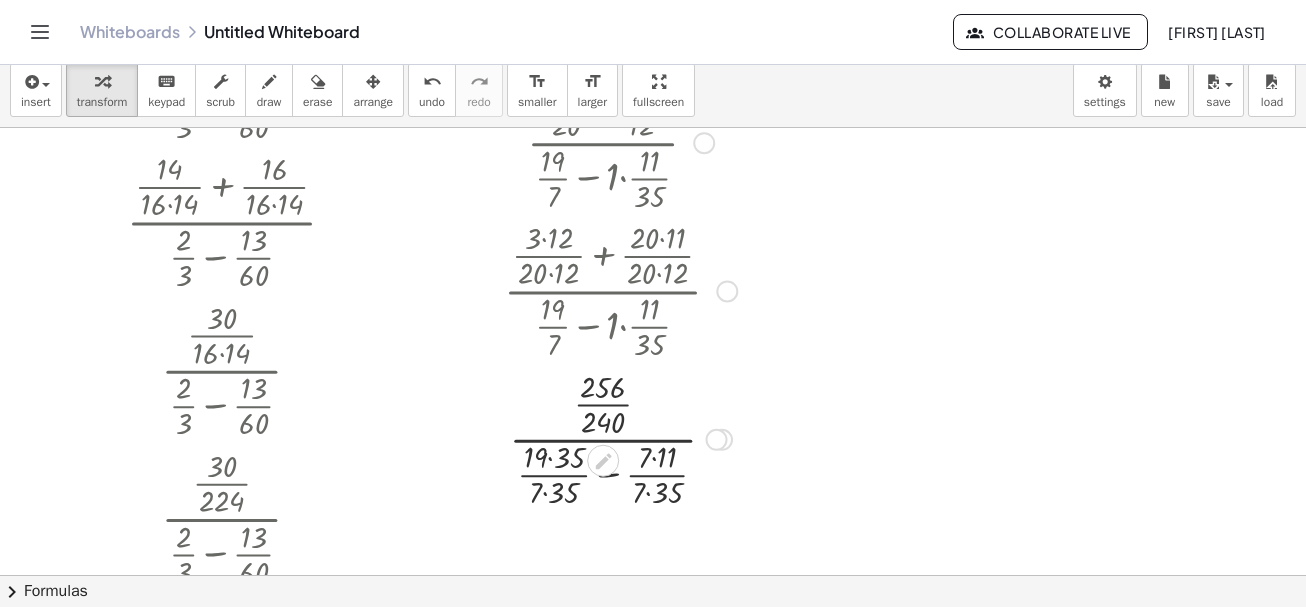 click at bounding box center [611, 458] 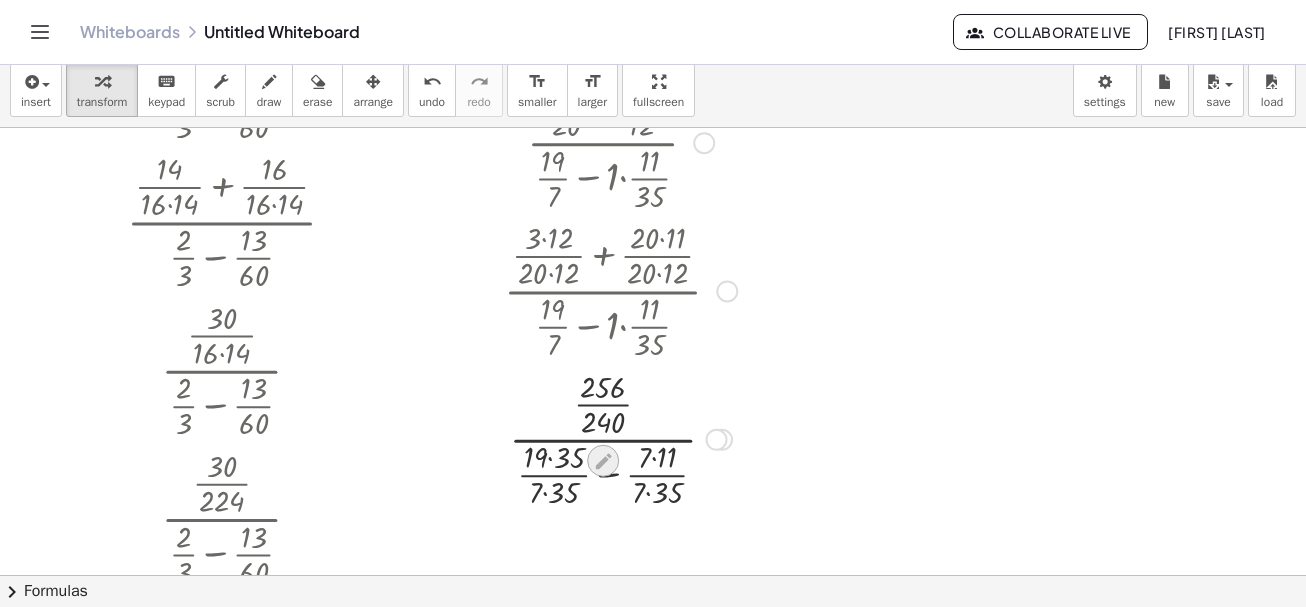 click at bounding box center (611, 458) 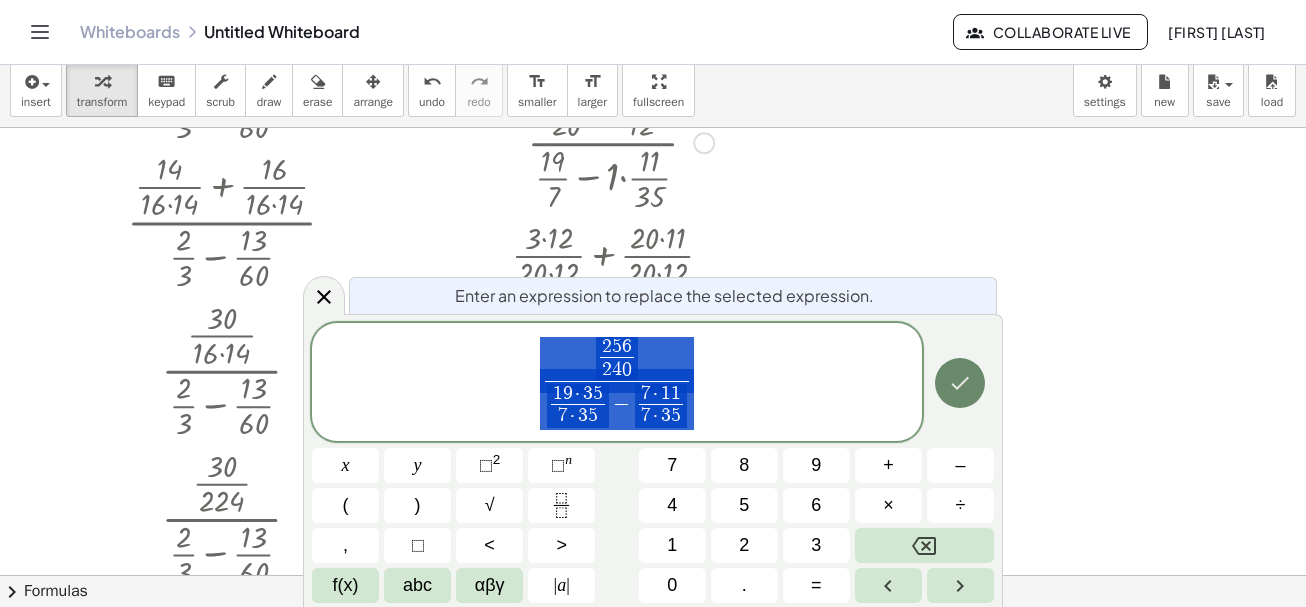 click 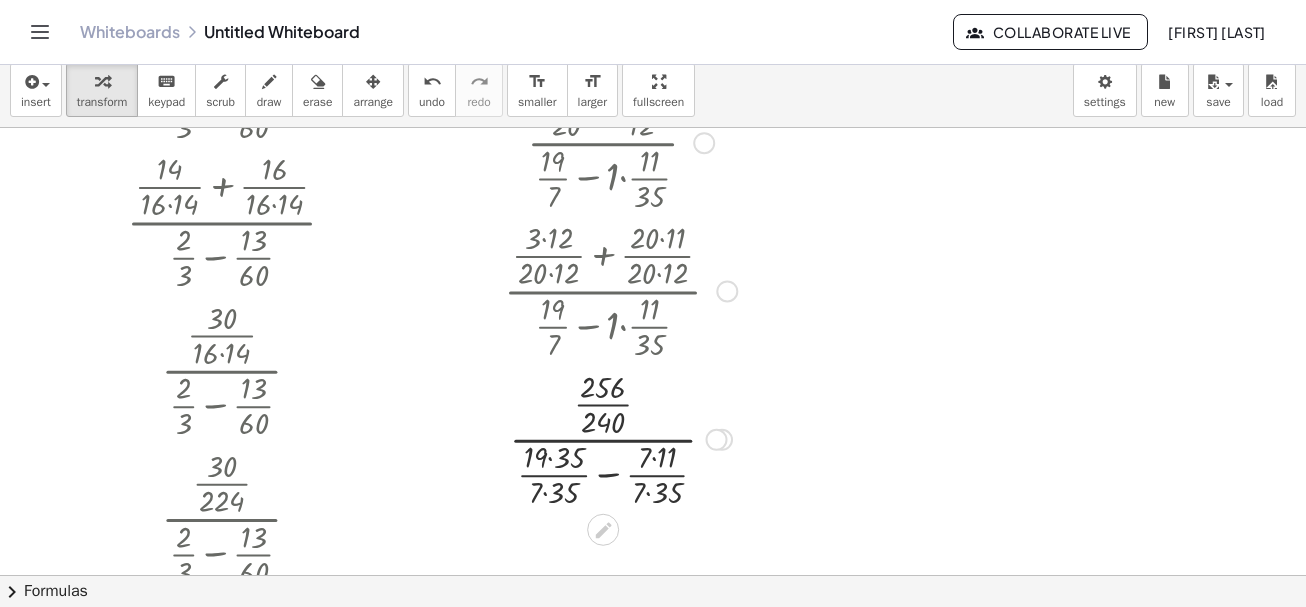 click at bounding box center [620, 438] 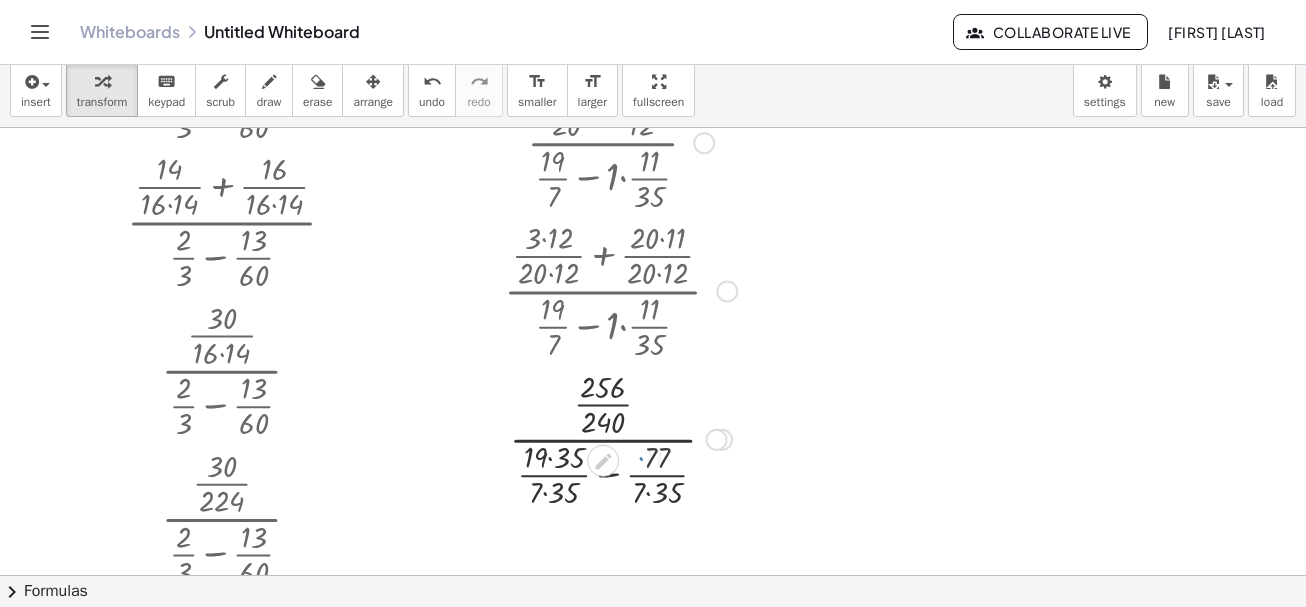 click at bounding box center (620, 438) 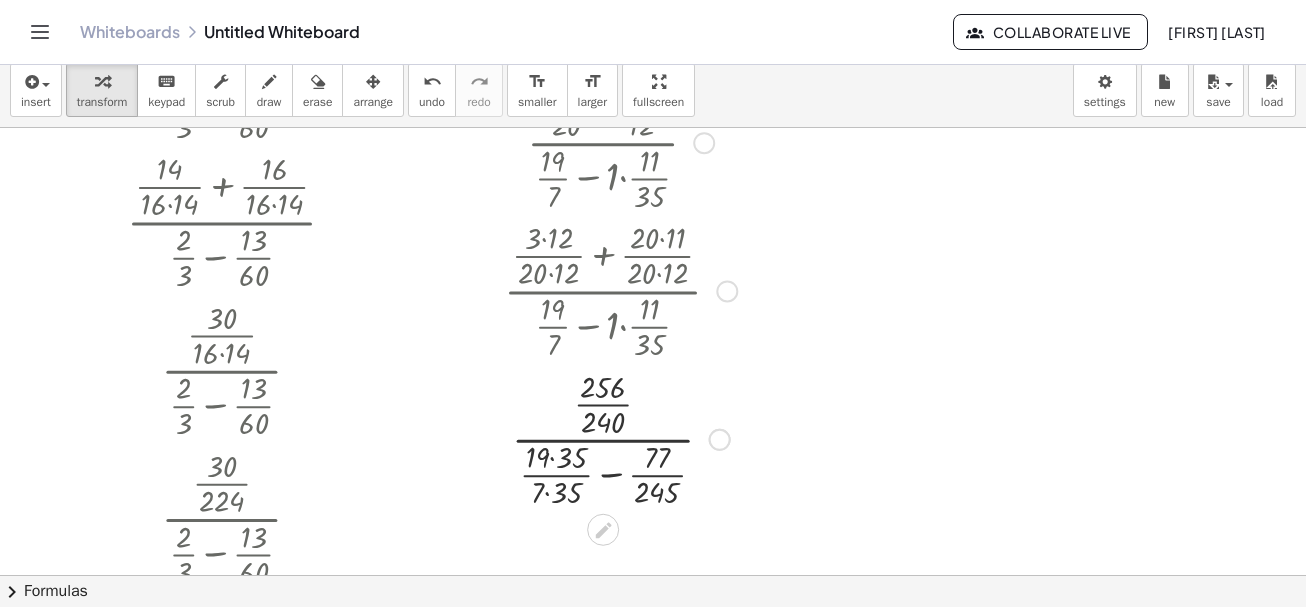 click at bounding box center (620, 438) 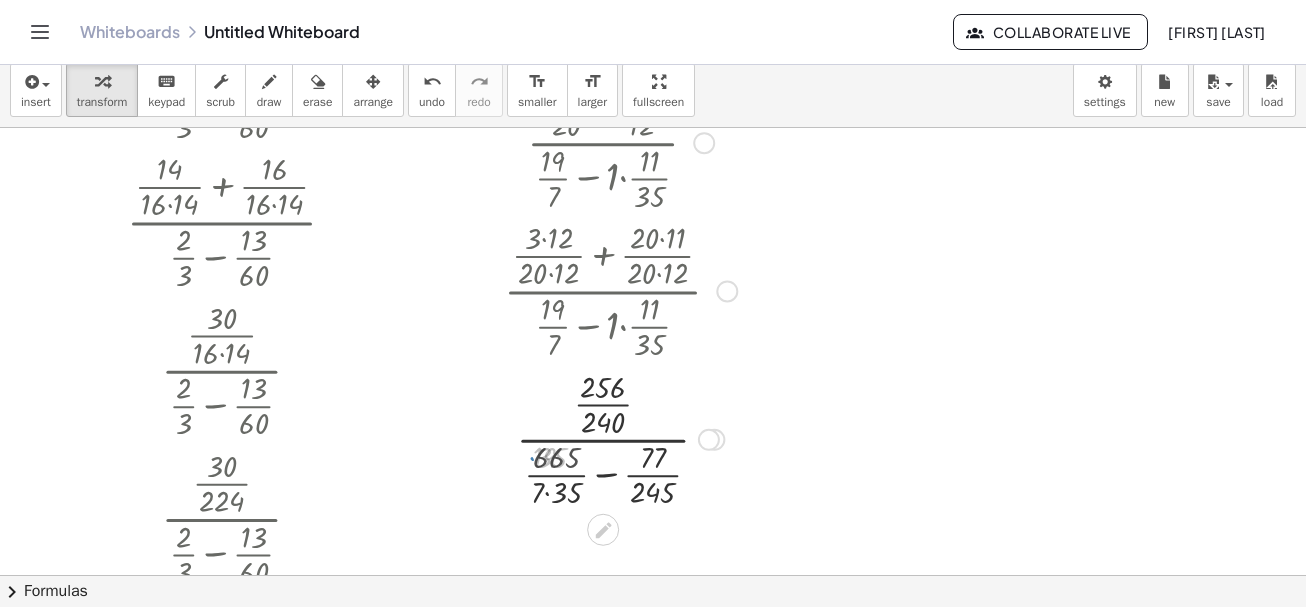 click at bounding box center [620, 438] 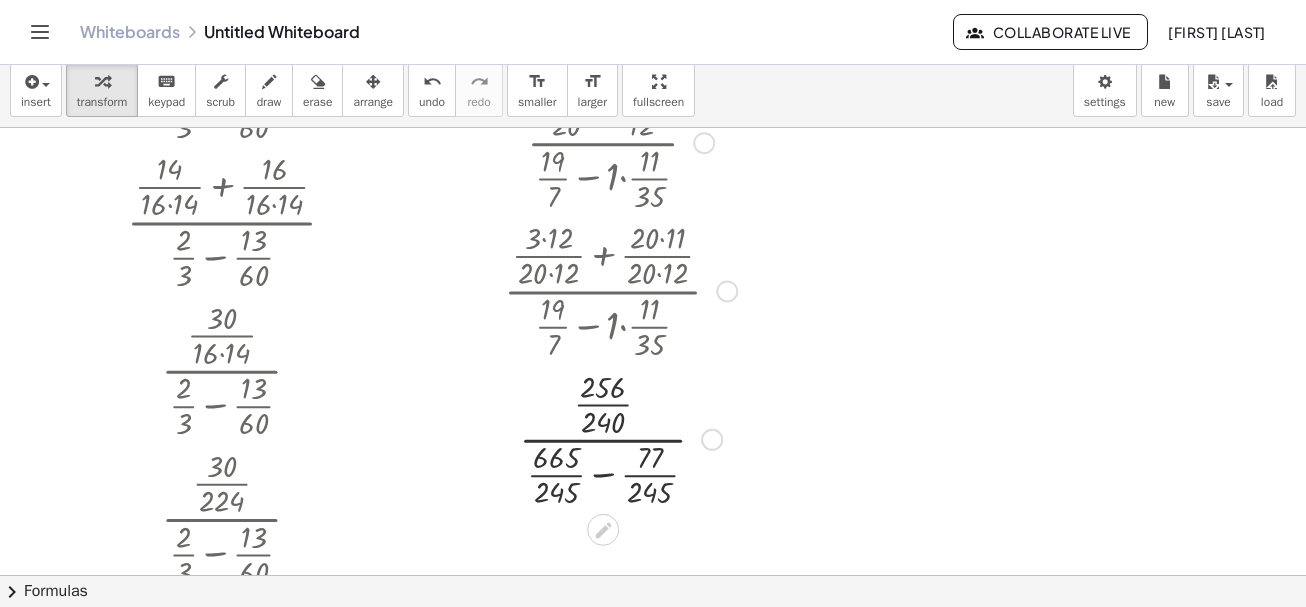 click at bounding box center [620, 438] 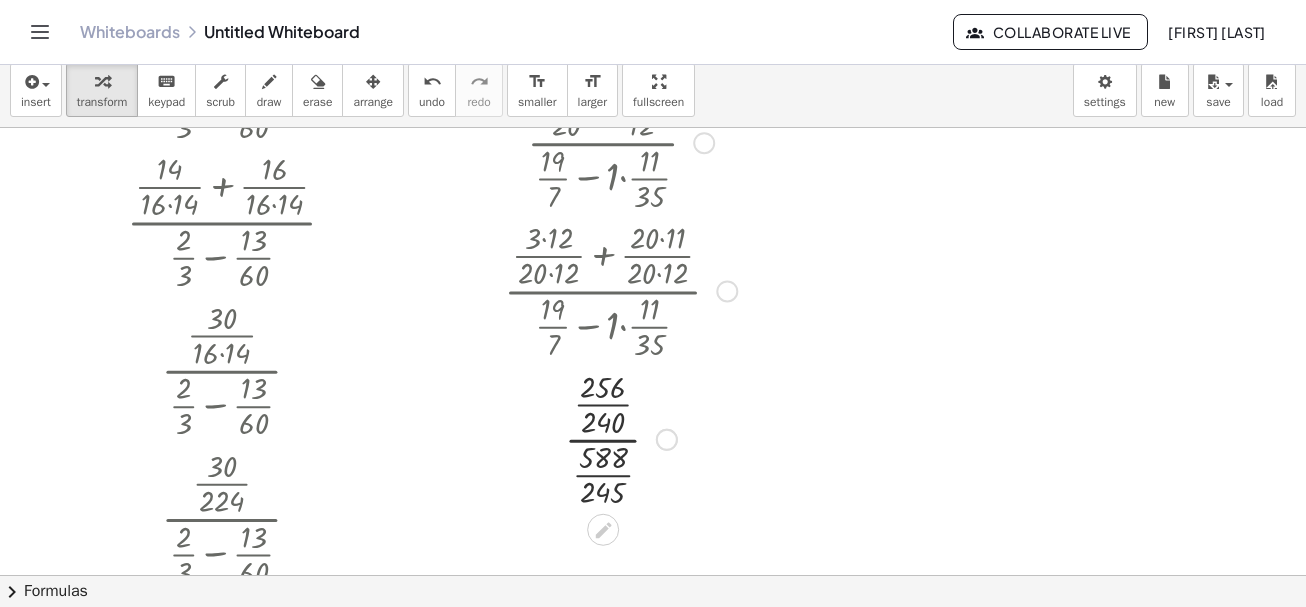click at bounding box center [620, 438] 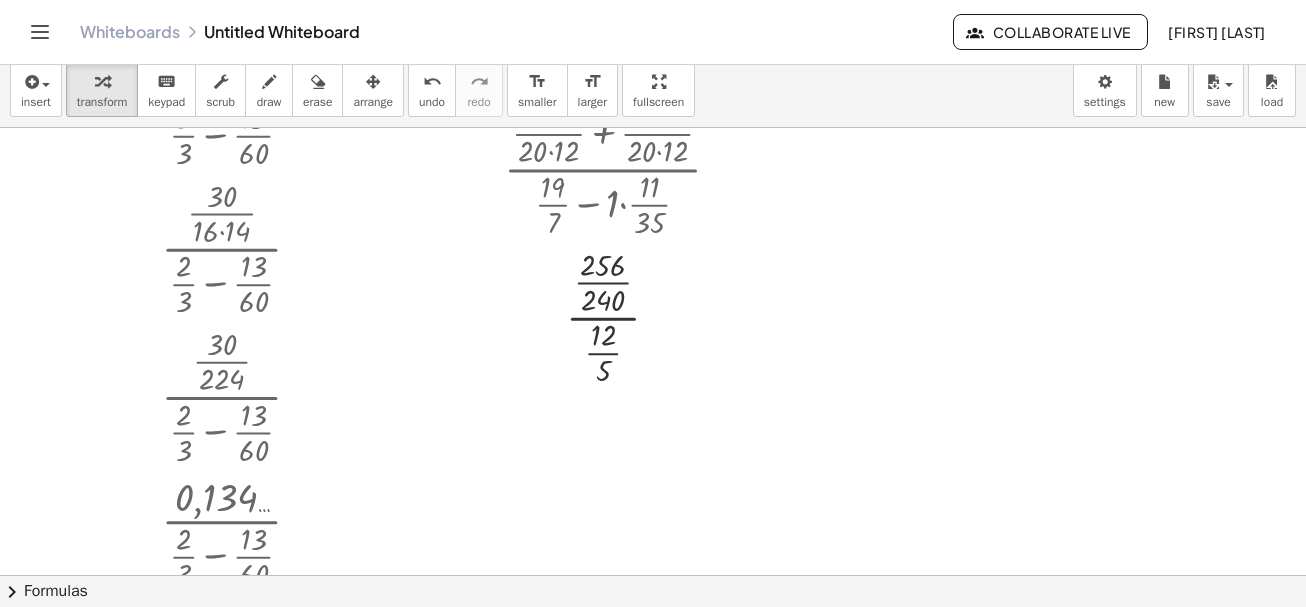 scroll, scrollTop: 274, scrollLeft: 0, axis: vertical 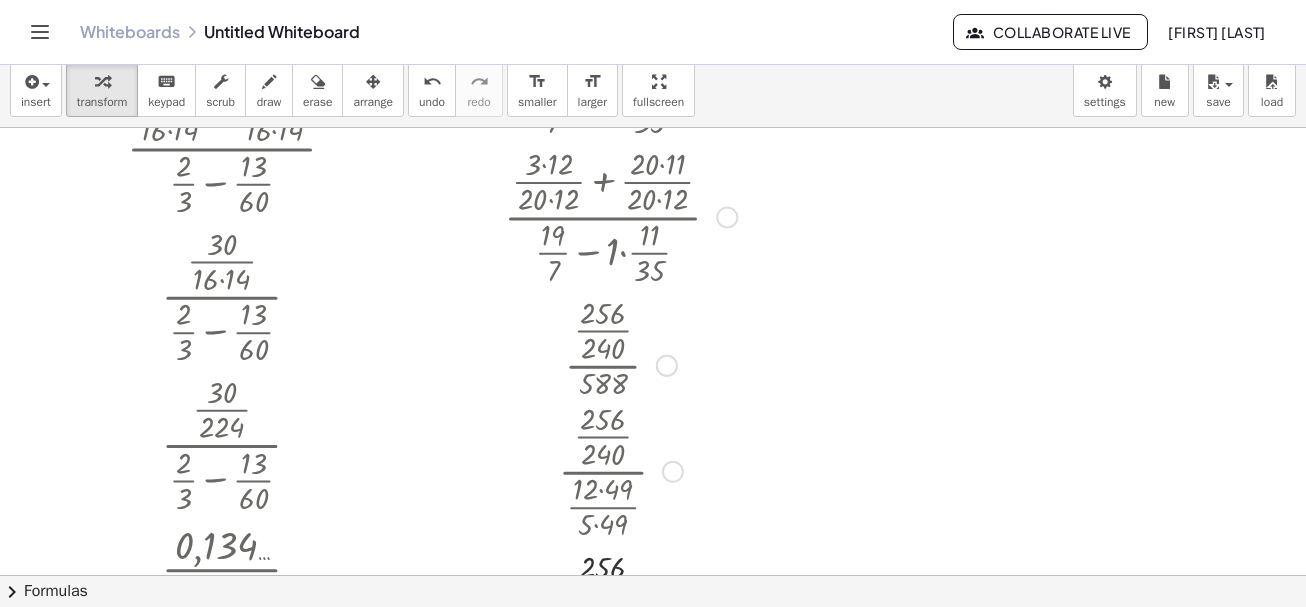 drag, startPoint x: 653, startPoint y: 360, endPoint x: 661, endPoint y: 624, distance: 264.1212 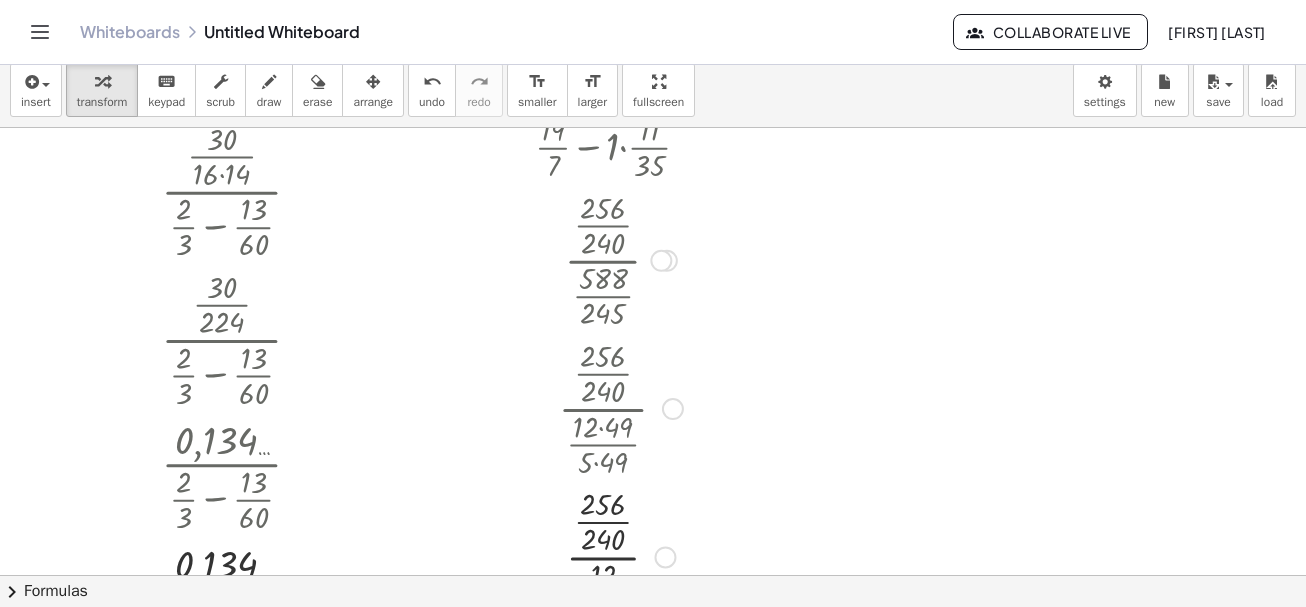 scroll, scrollTop: 471, scrollLeft: 0, axis: vertical 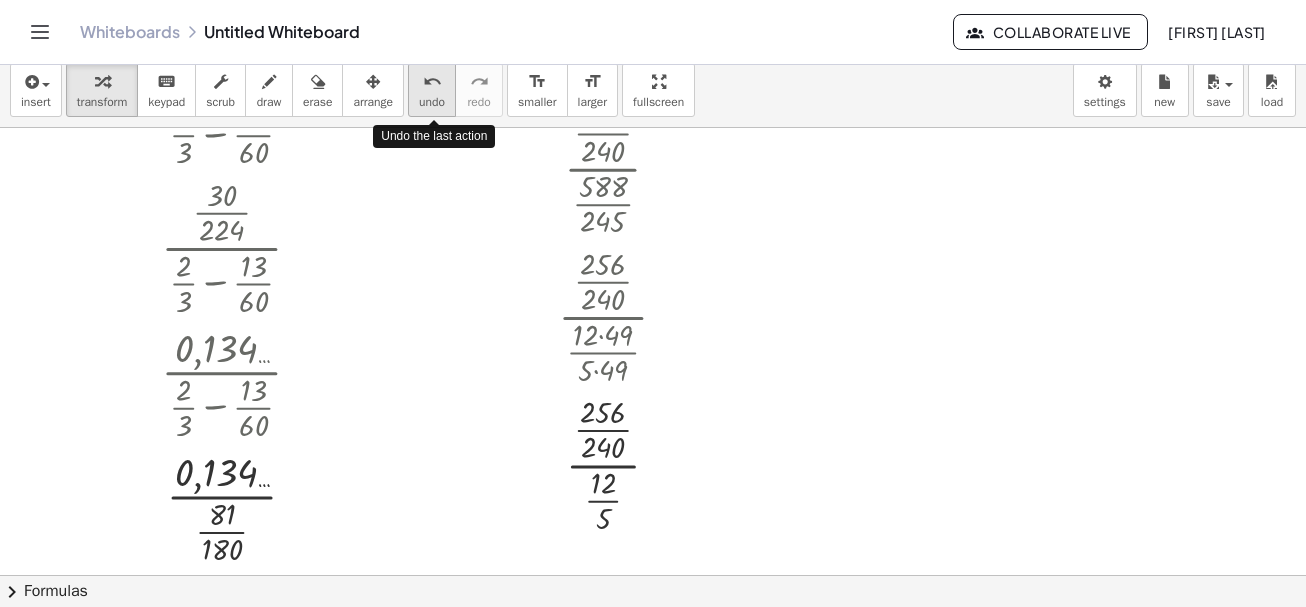 click on "undo" at bounding box center [432, 82] 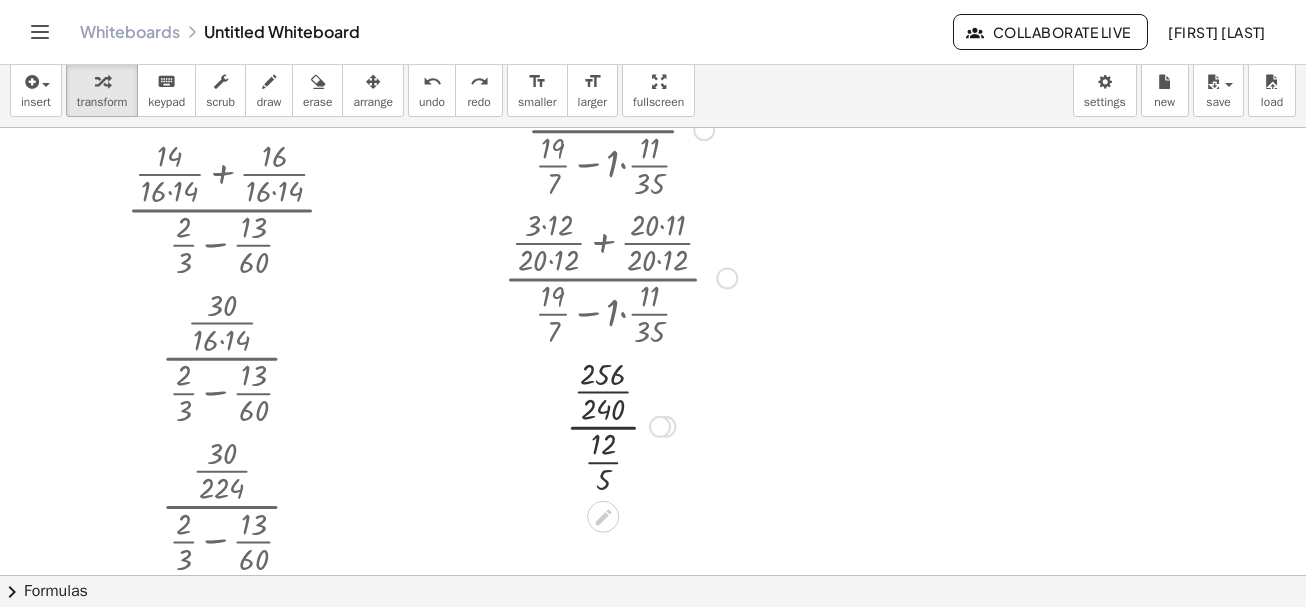 scroll, scrollTop: 171, scrollLeft: 0, axis: vertical 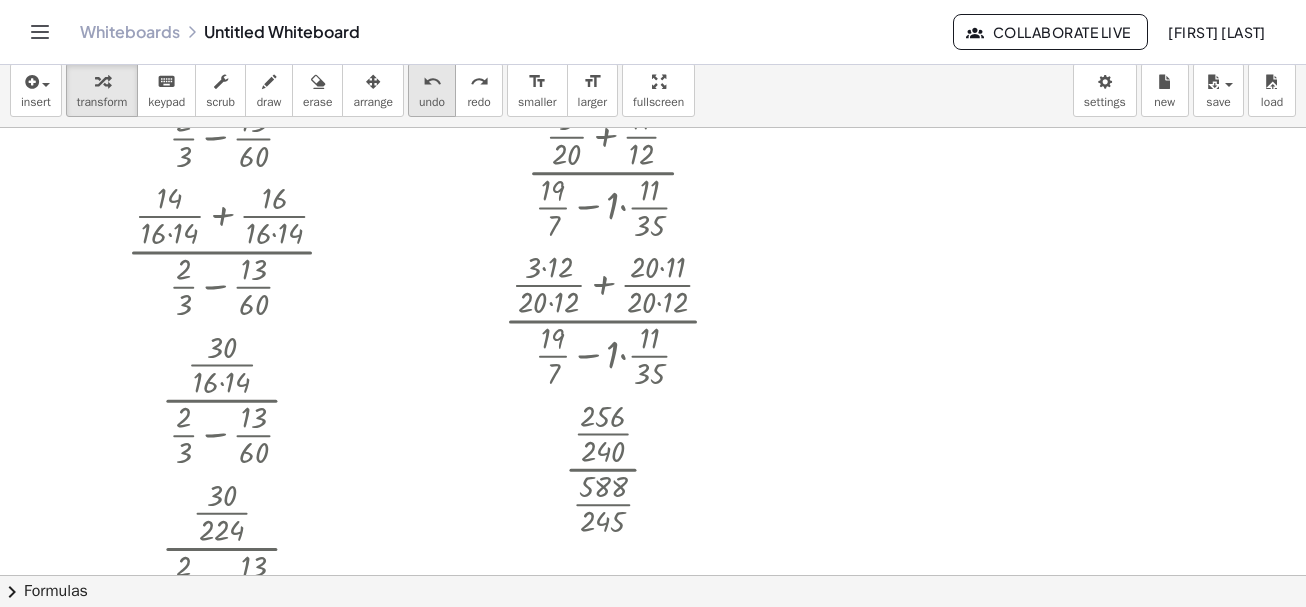 click on "undo" at bounding box center [432, 102] 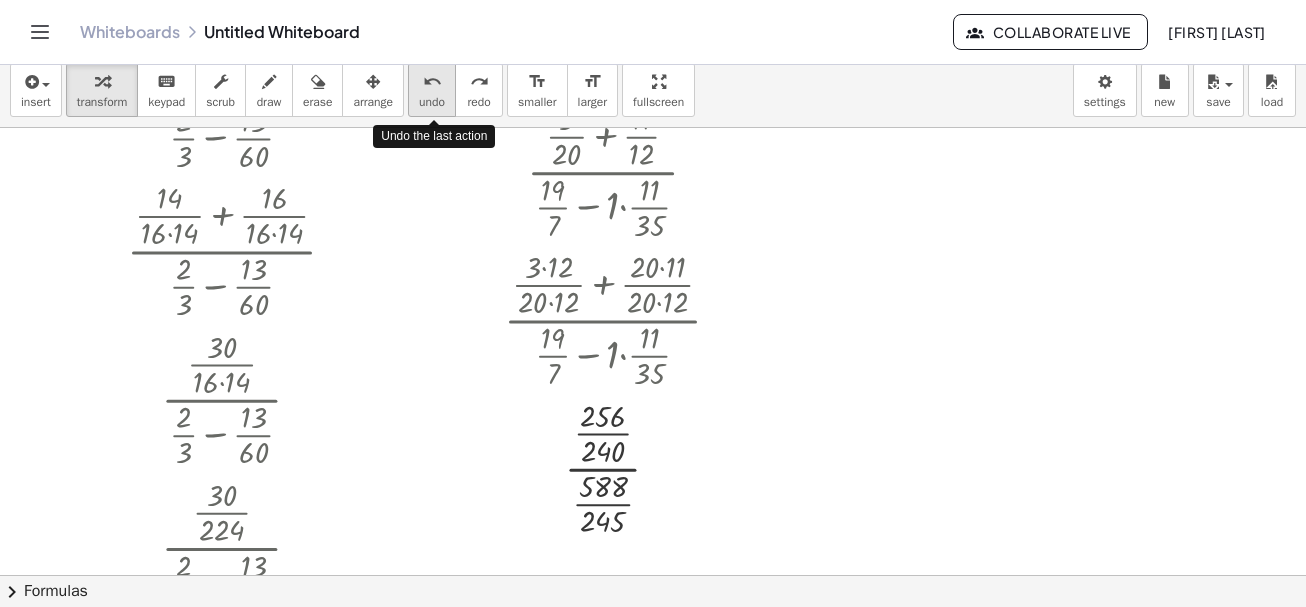 click on "undo" at bounding box center [432, 102] 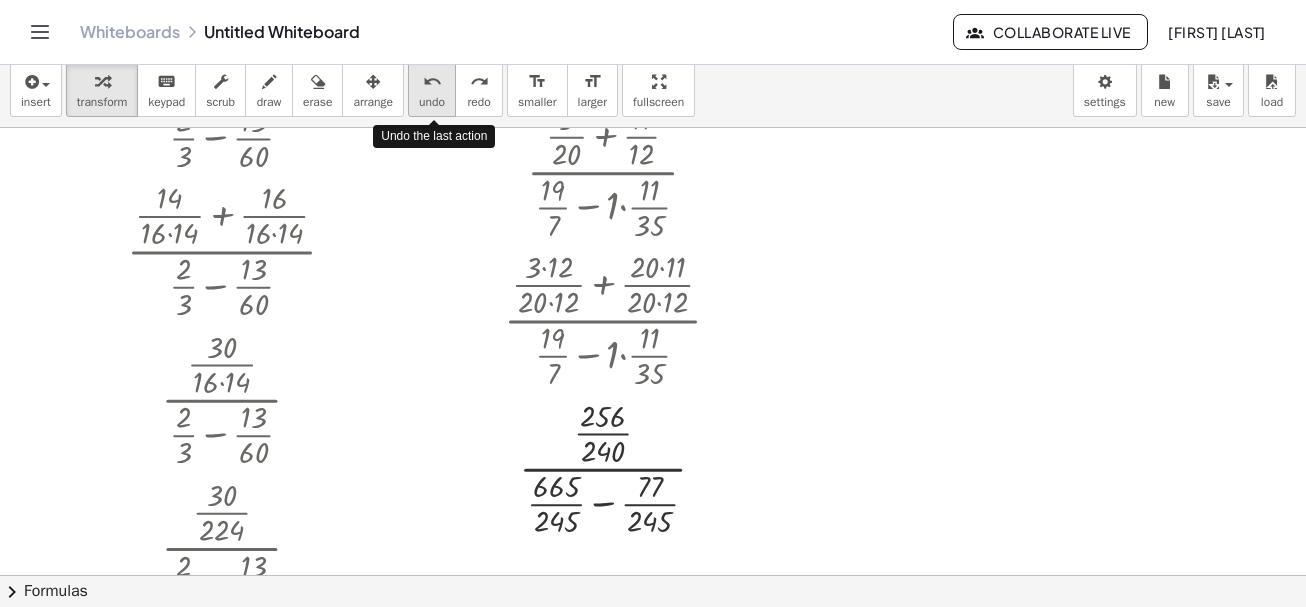 click on "undo" at bounding box center [432, 102] 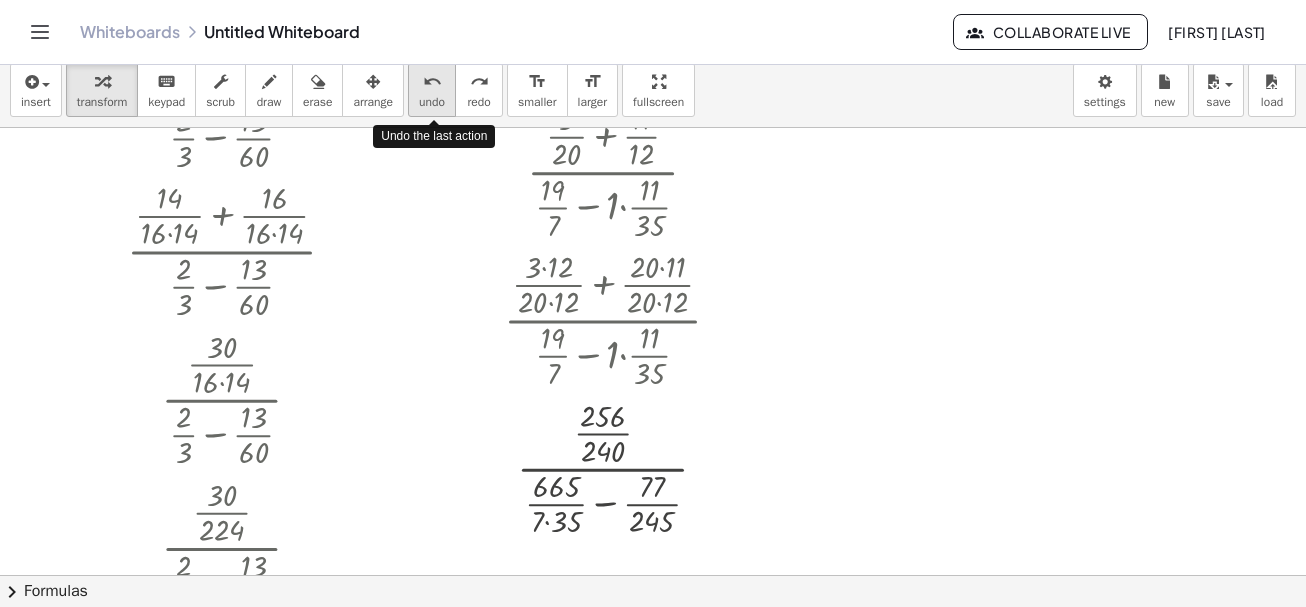 click on "undo" at bounding box center (432, 102) 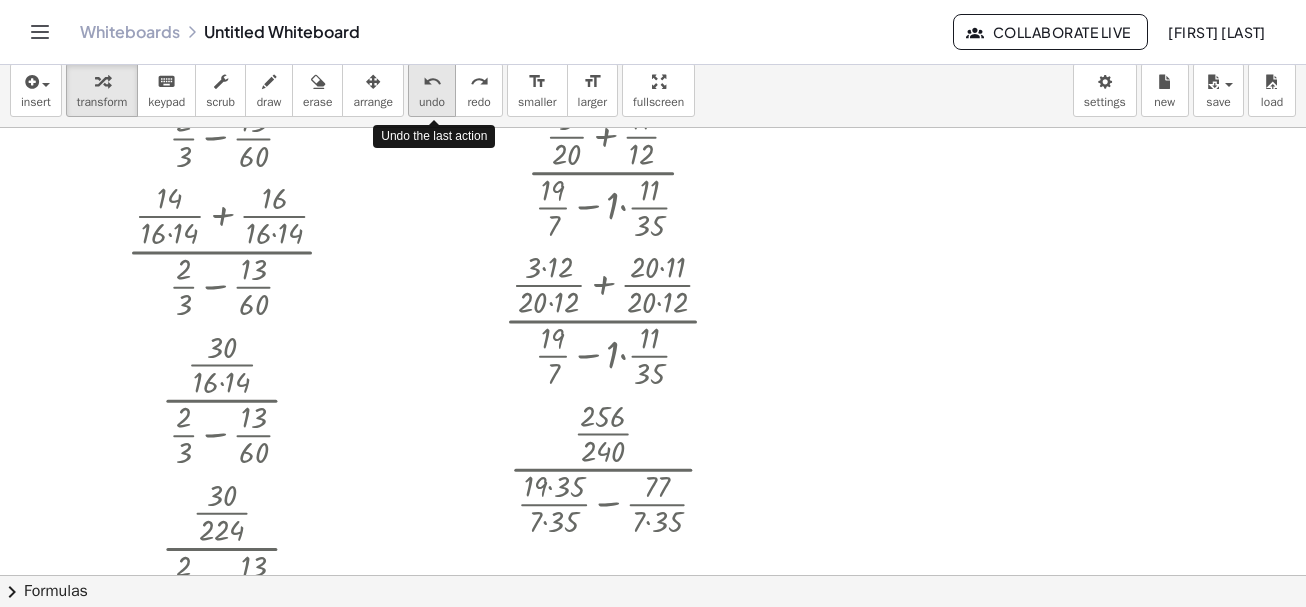 click on "undo" at bounding box center [432, 102] 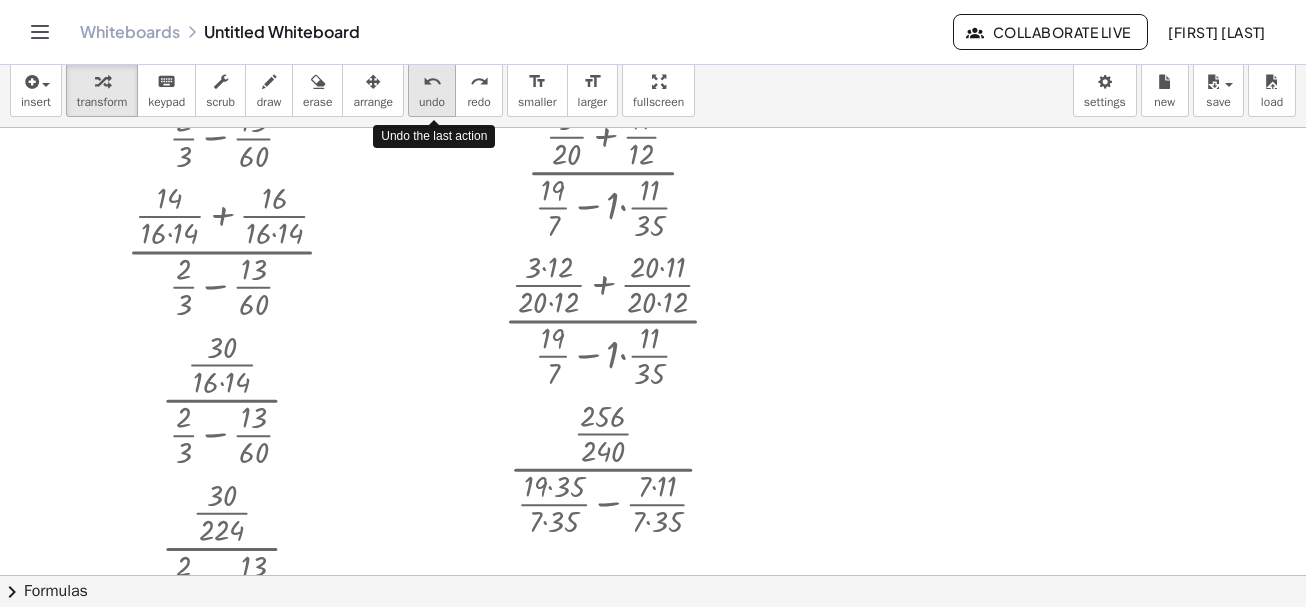 click on "undo" at bounding box center (432, 102) 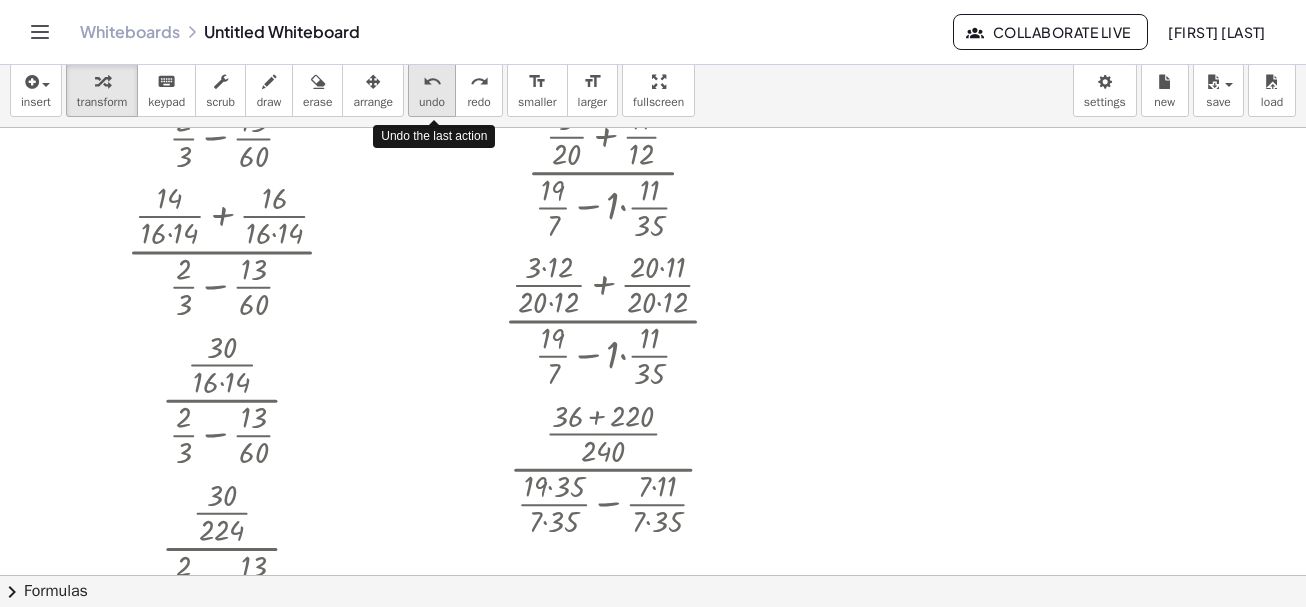 click on "undo" at bounding box center (432, 102) 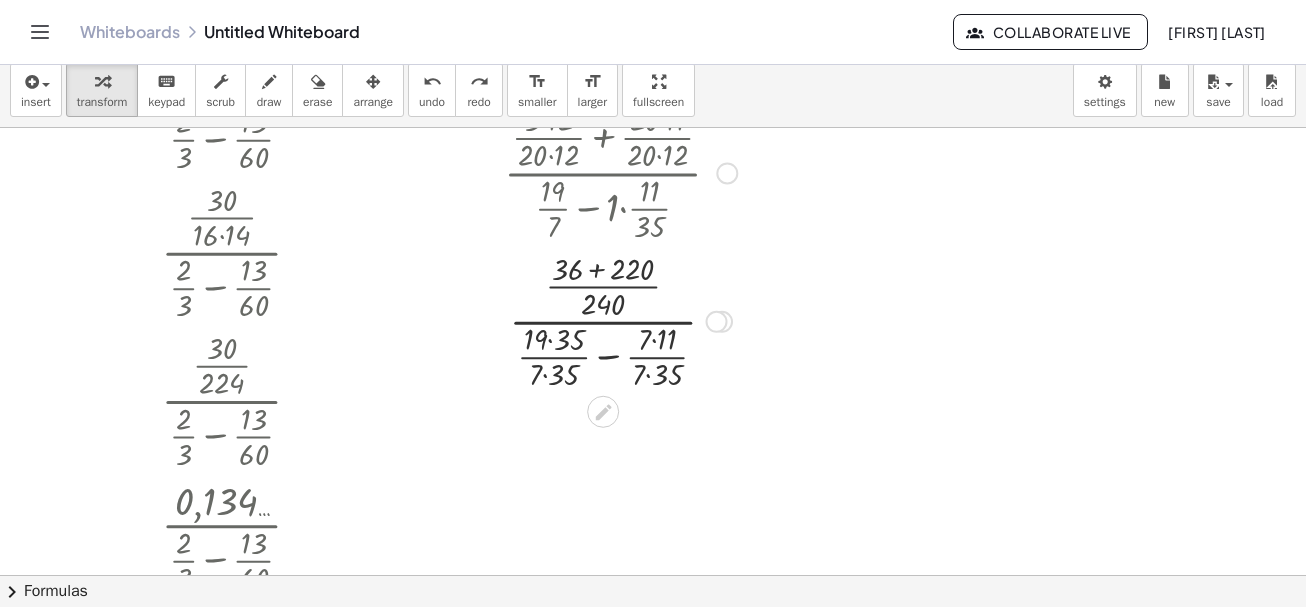 scroll, scrollTop: 371, scrollLeft: 0, axis: vertical 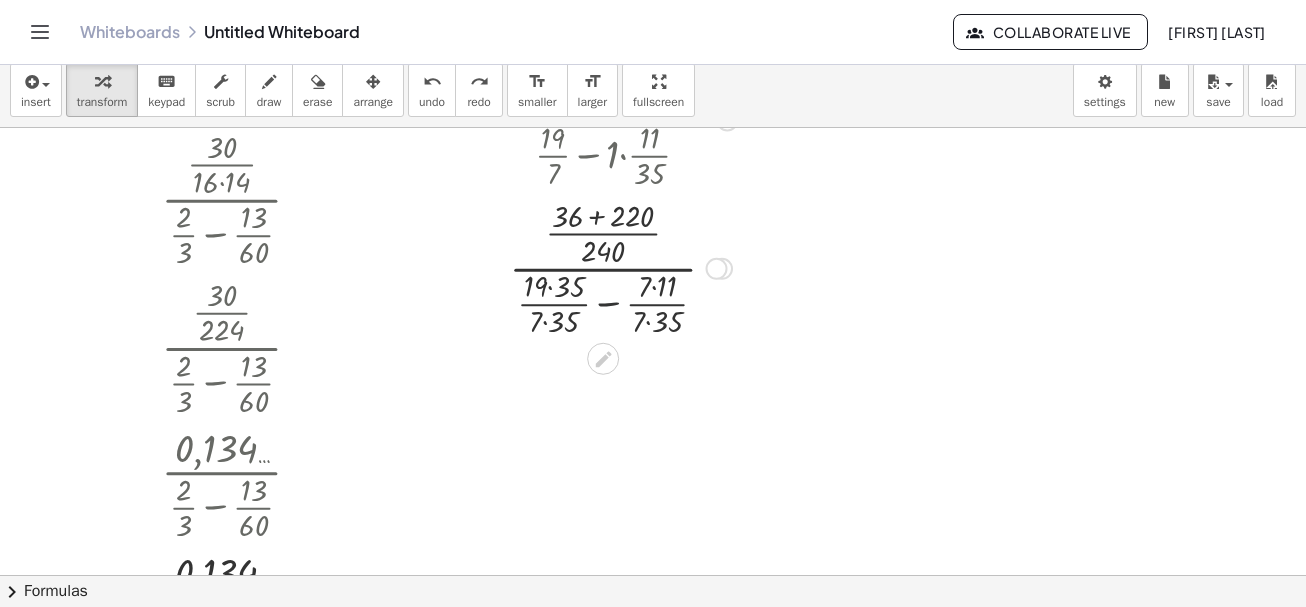 click at bounding box center [620, 267] 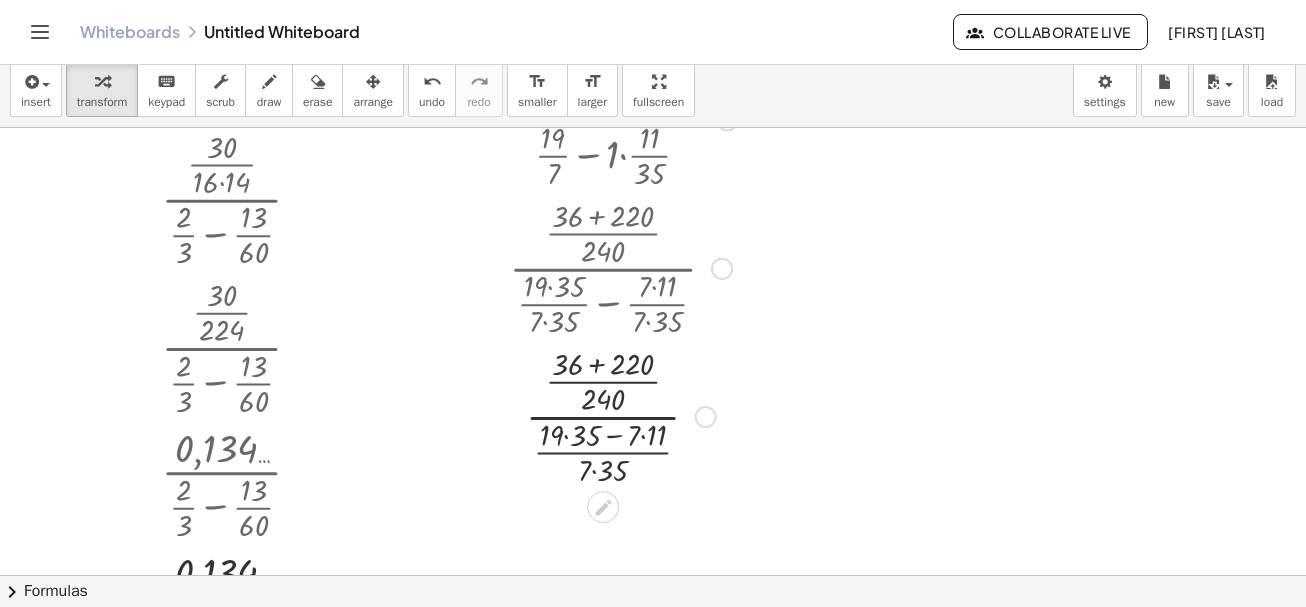 click at bounding box center [620, 415] 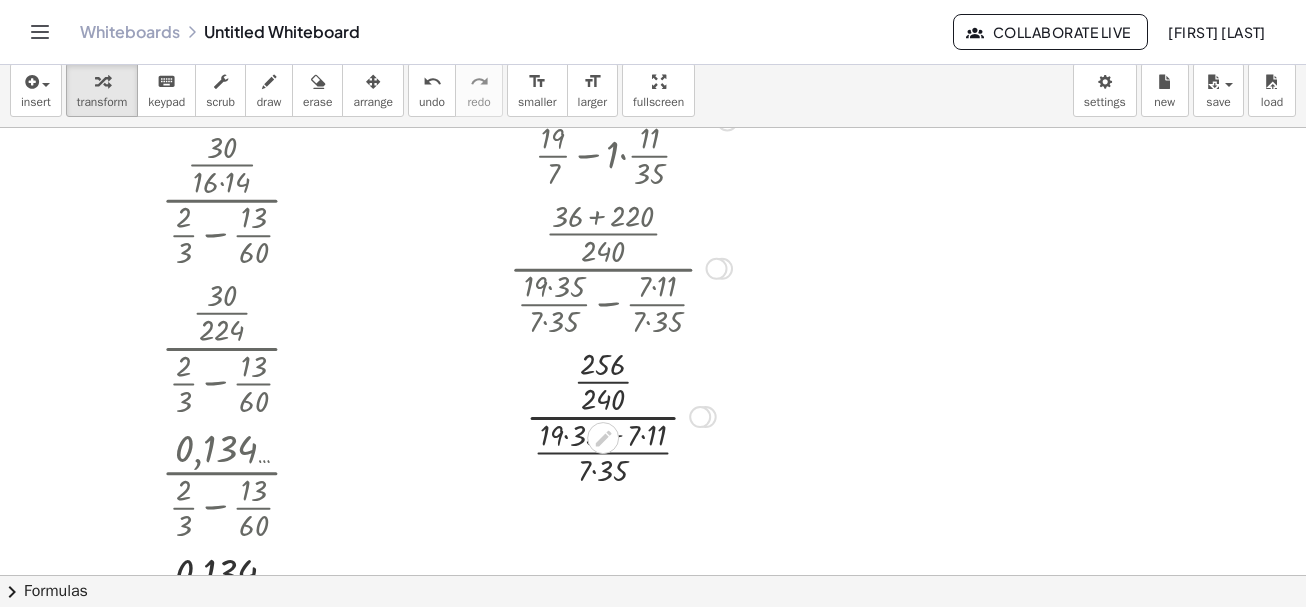 click at bounding box center (620, 415) 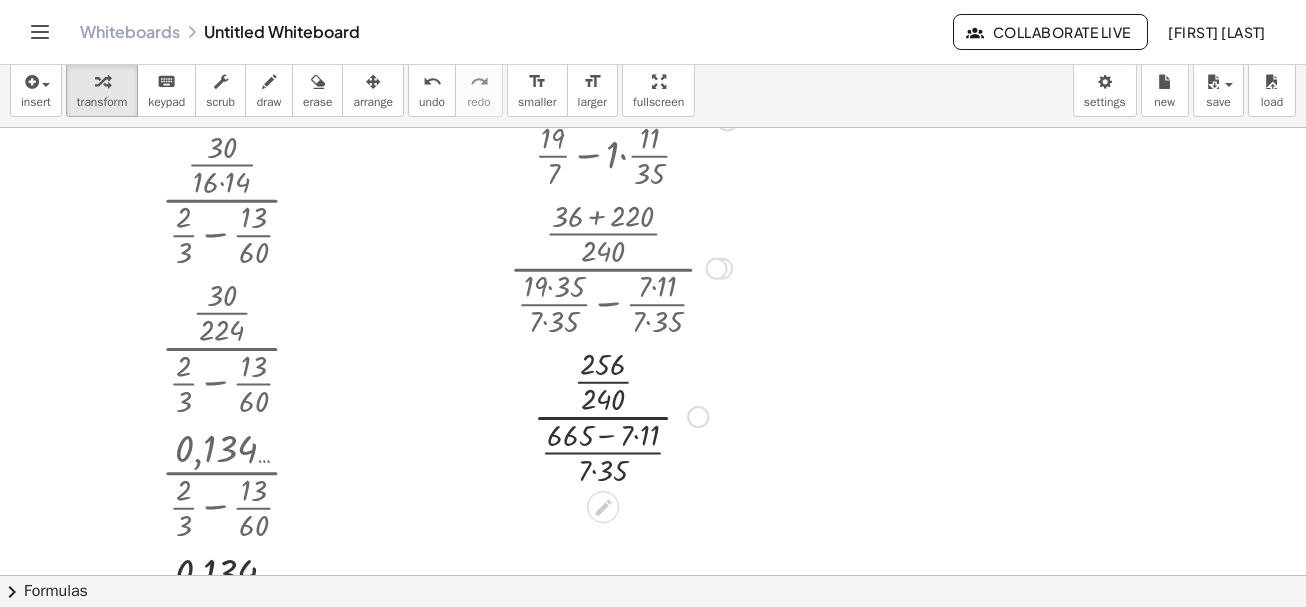 click at bounding box center (620, 415) 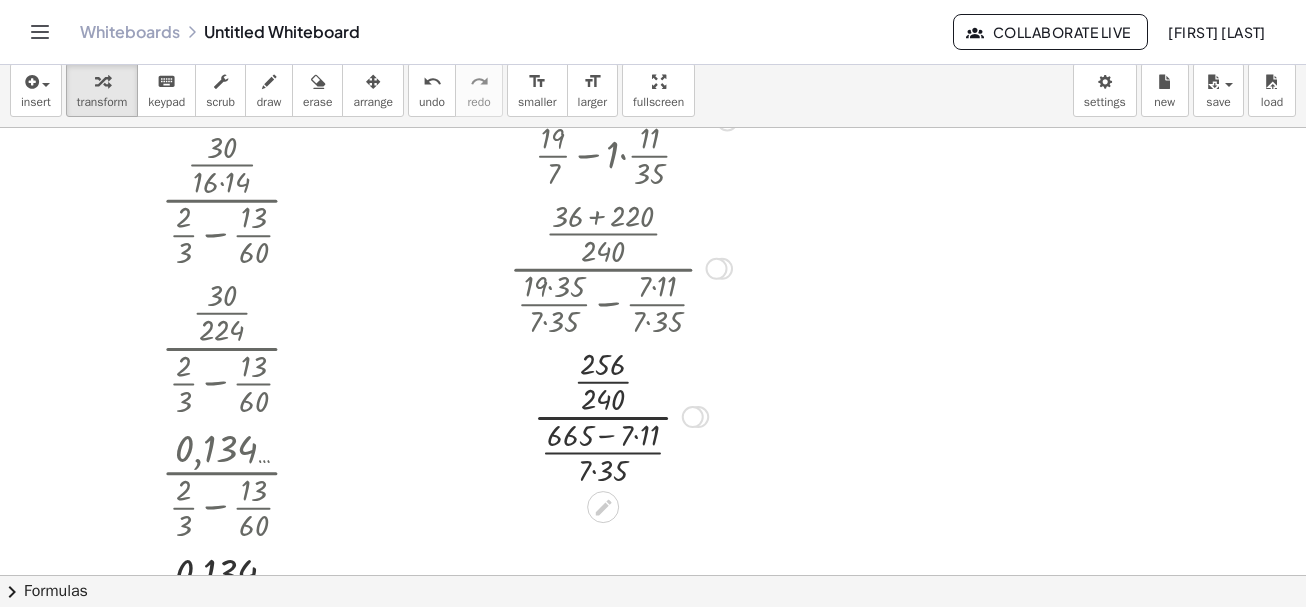 click at bounding box center [620, 415] 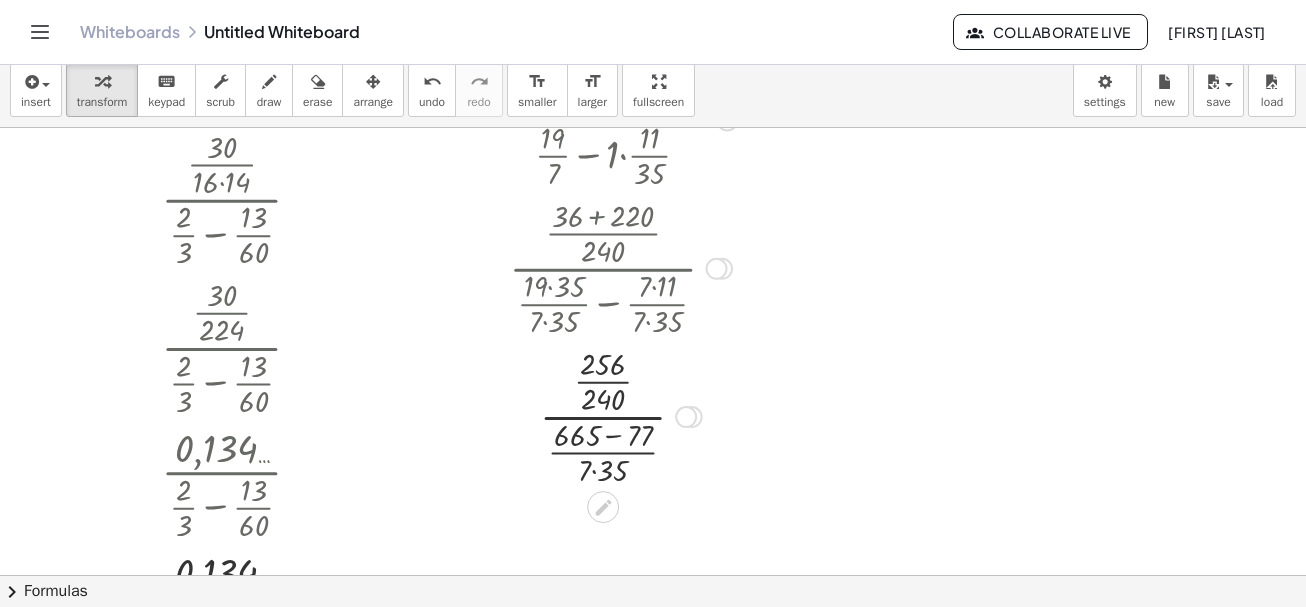click at bounding box center [620, 415] 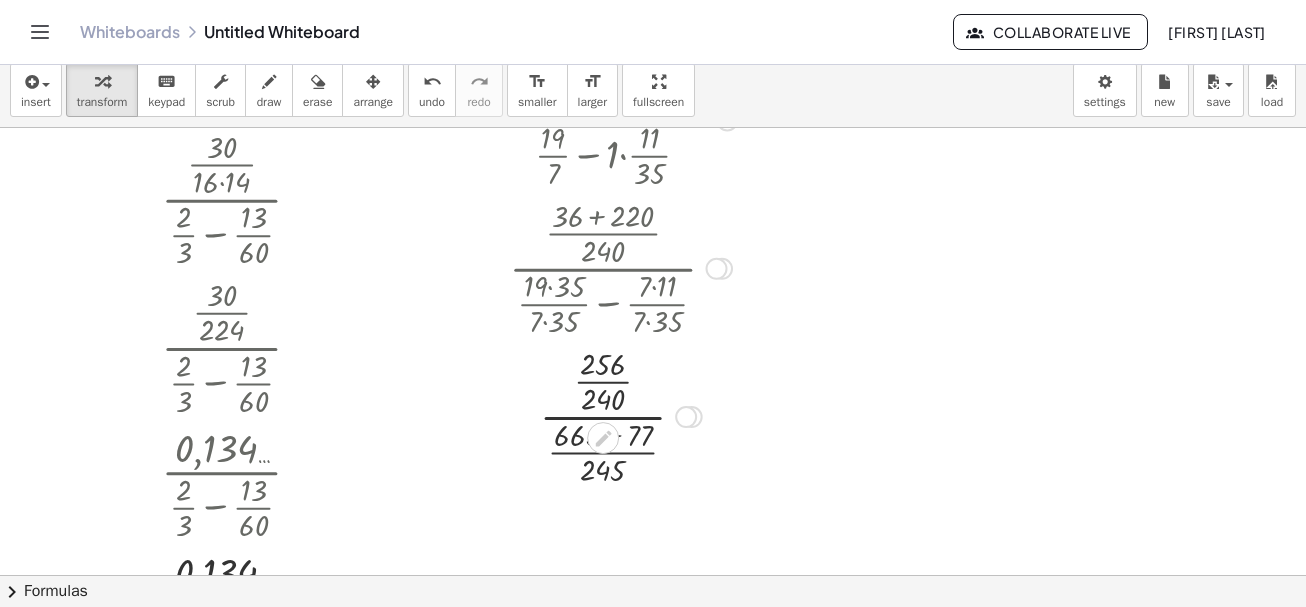 click at bounding box center (620, 415) 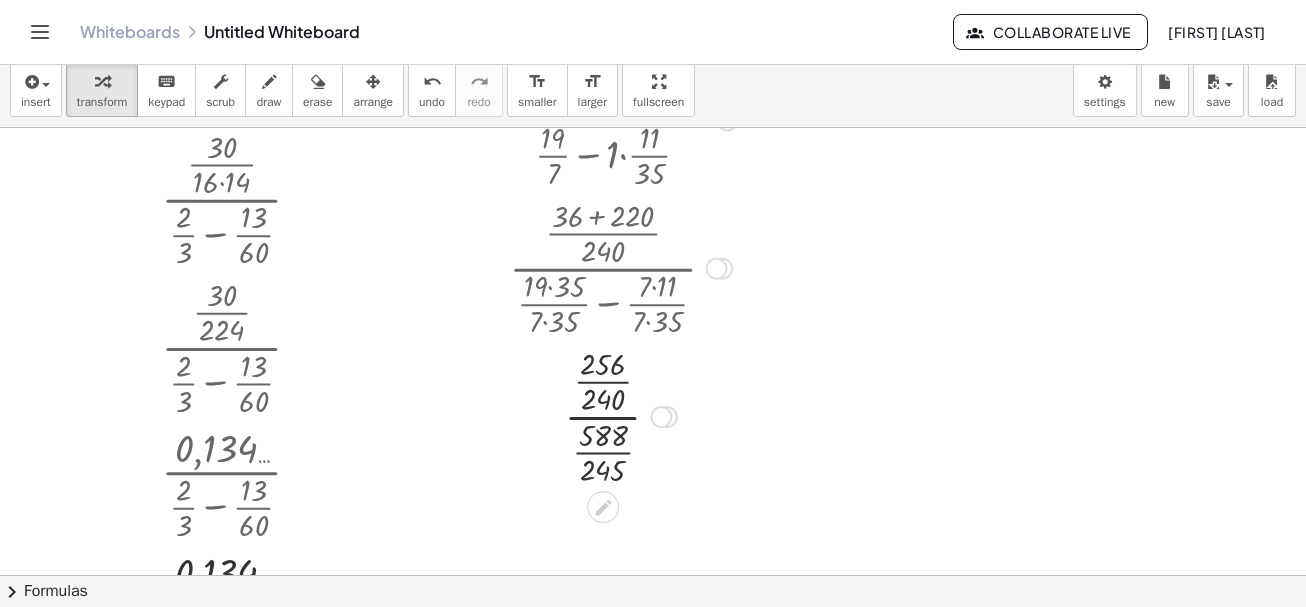click at bounding box center [620, 415] 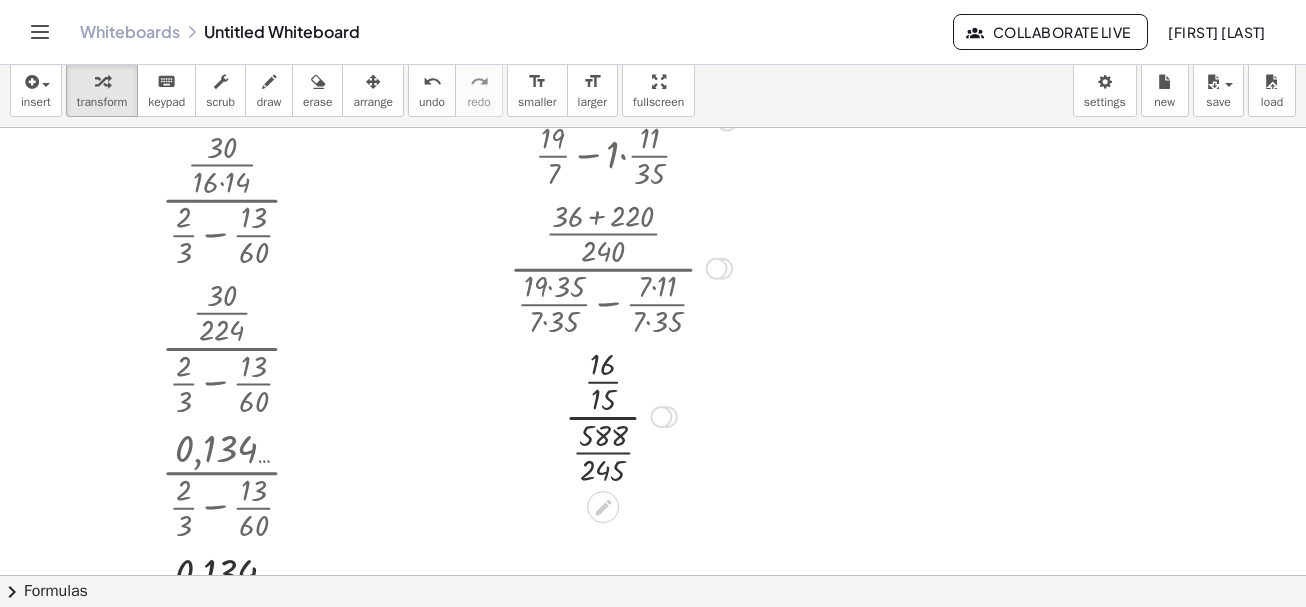 click at bounding box center [620, 415] 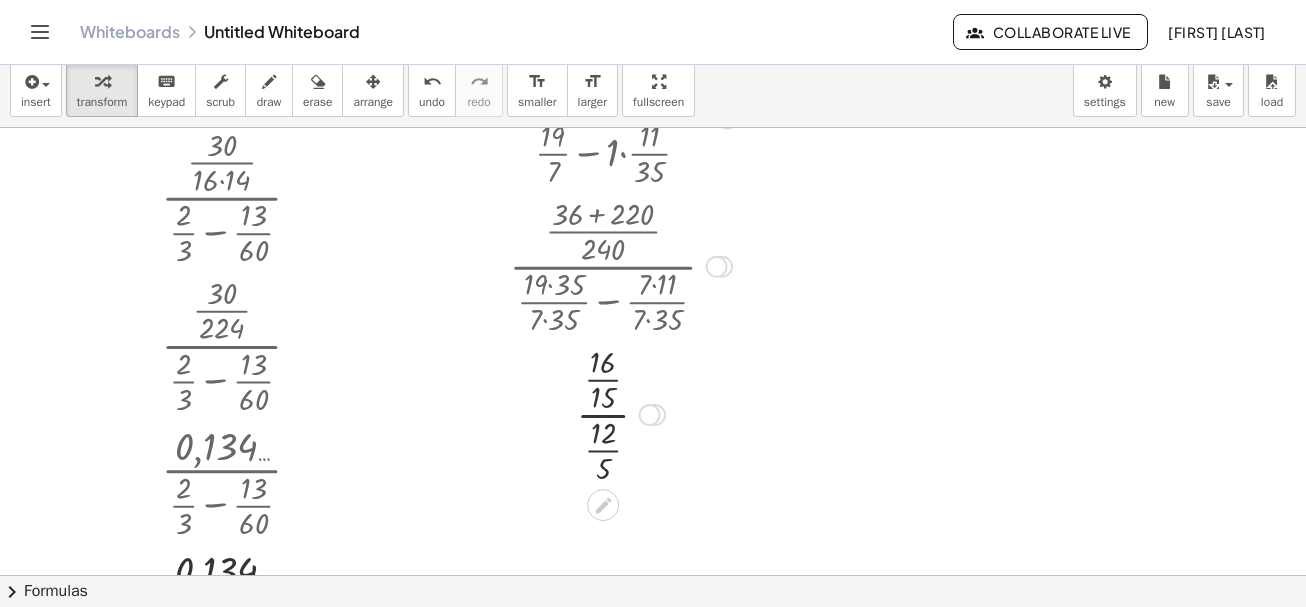 scroll, scrollTop: 371, scrollLeft: 0, axis: vertical 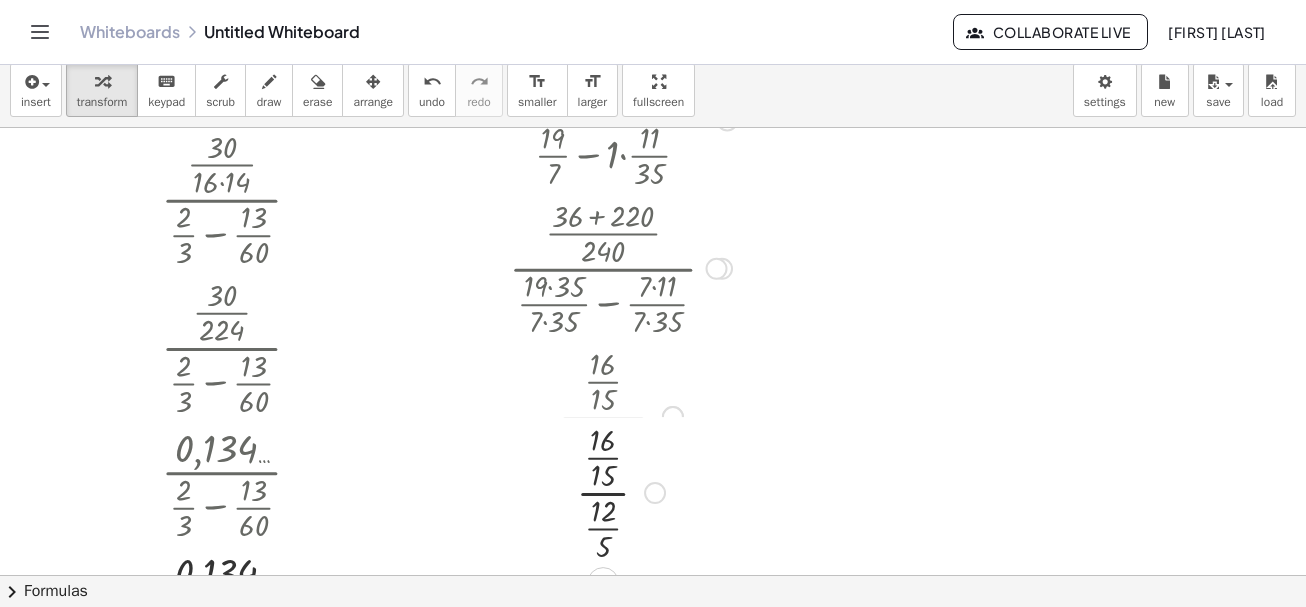 drag, startPoint x: 646, startPoint y: 446, endPoint x: 637, endPoint y: 513, distance: 67.601776 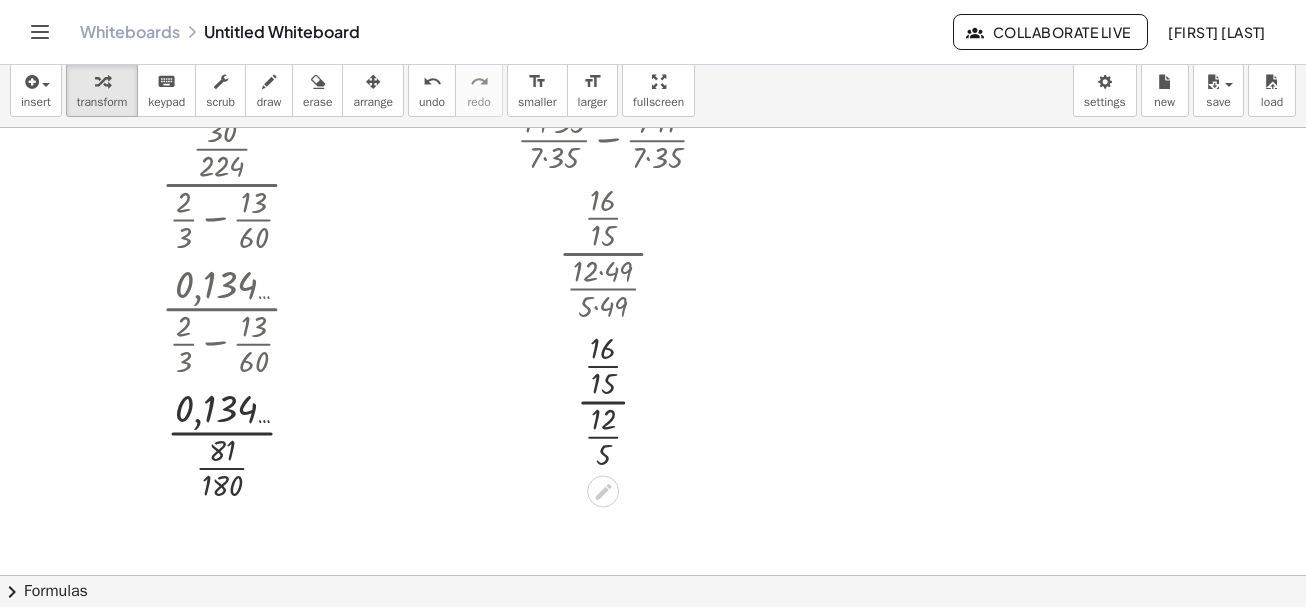scroll, scrollTop: 571, scrollLeft: 0, axis: vertical 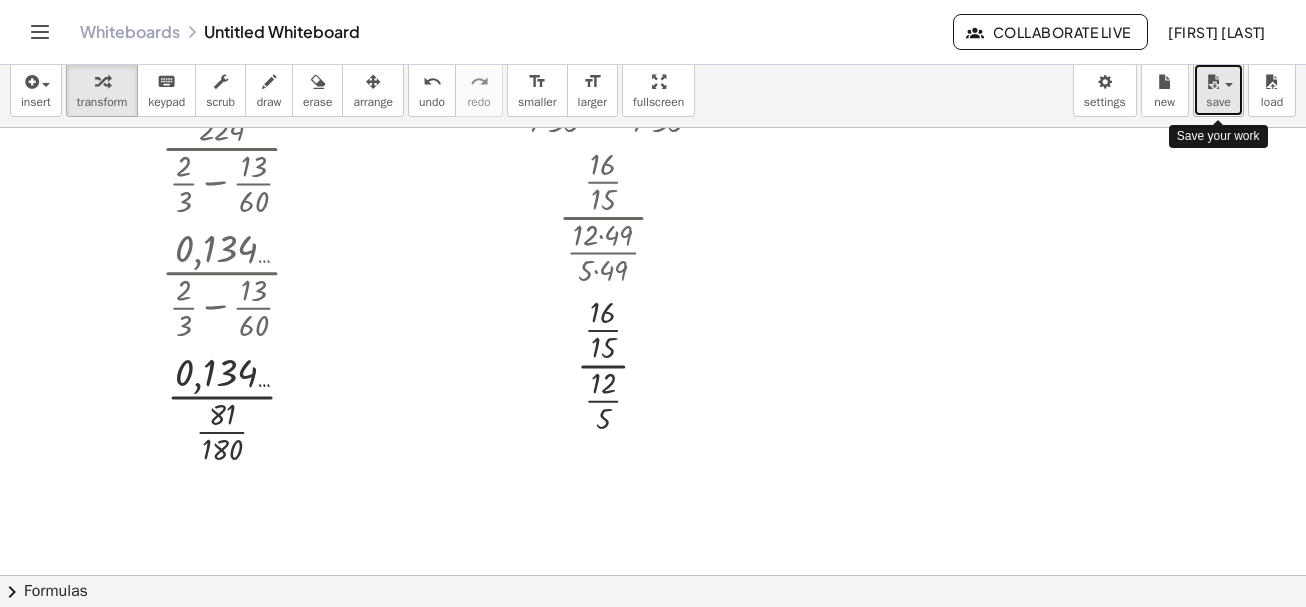 click on "save" at bounding box center (1218, 102) 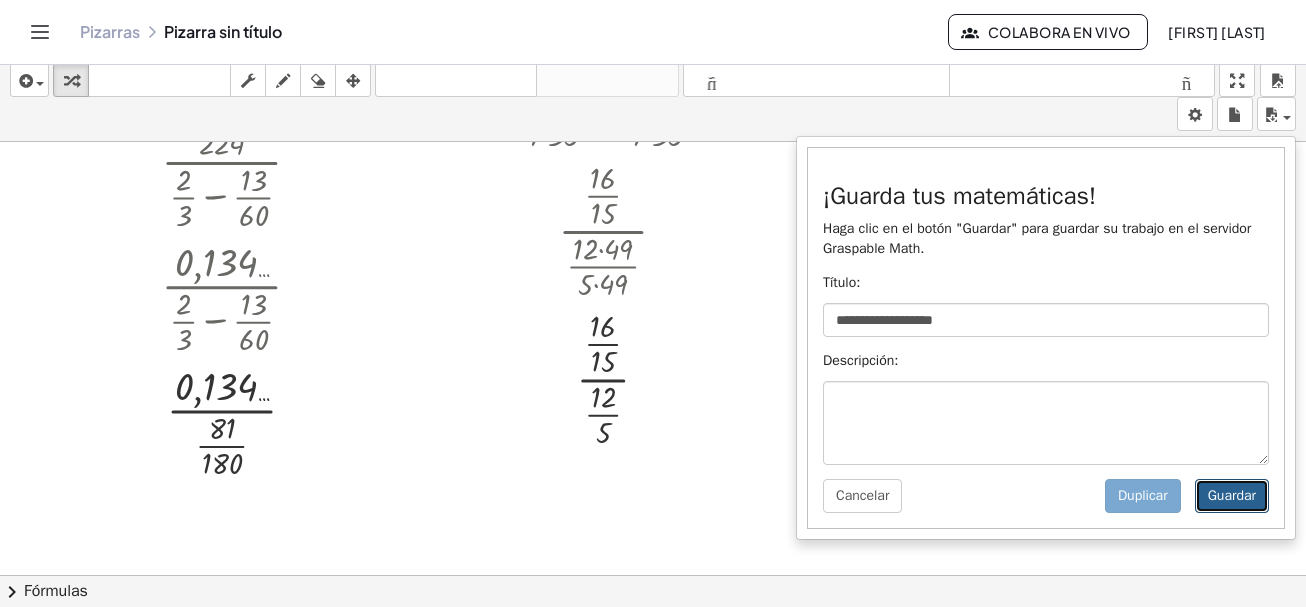 click on "Guardar" at bounding box center [1232, 496] 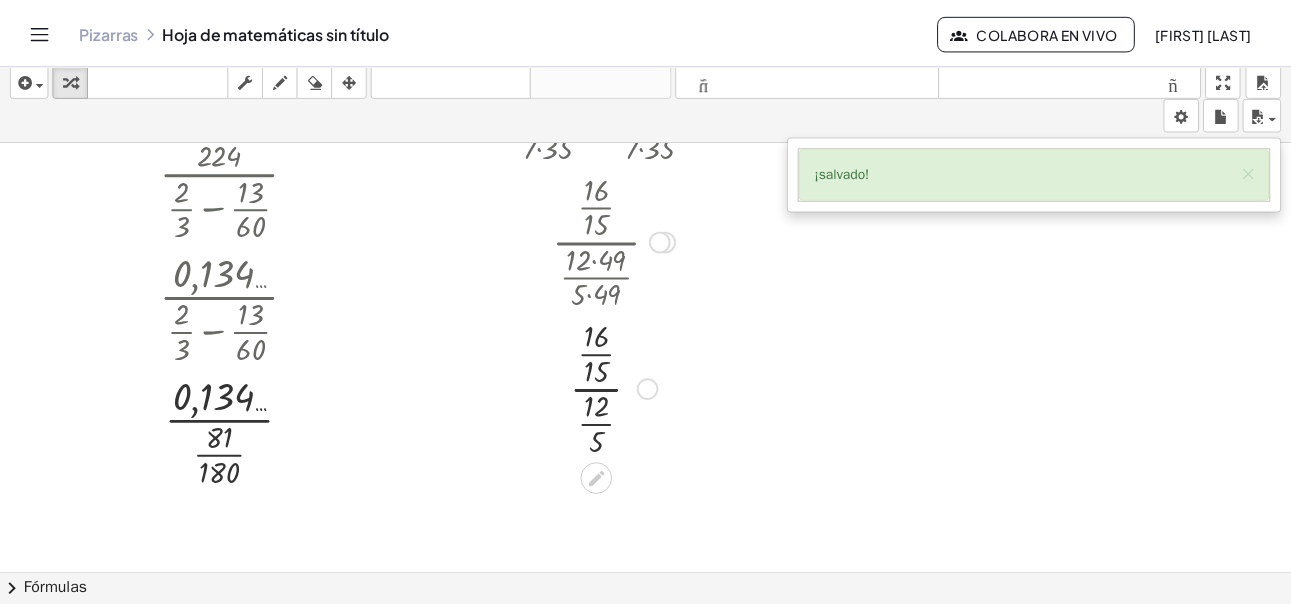 scroll, scrollTop: 585, scrollLeft: 0, axis: vertical 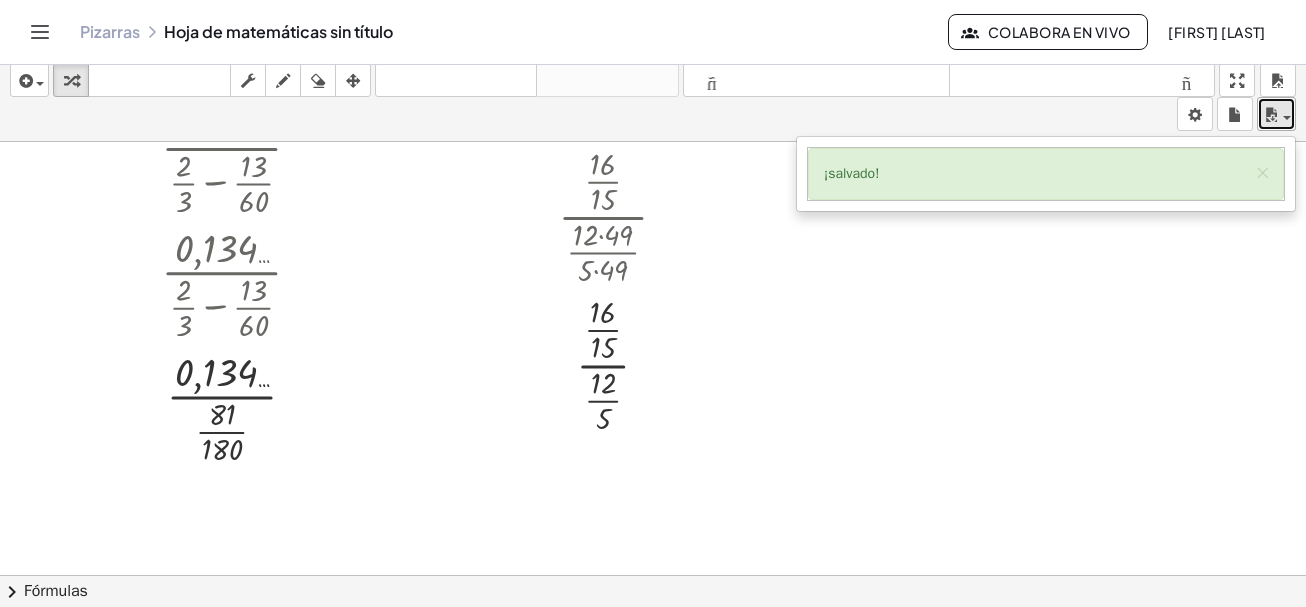 click at bounding box center [1276, 114] 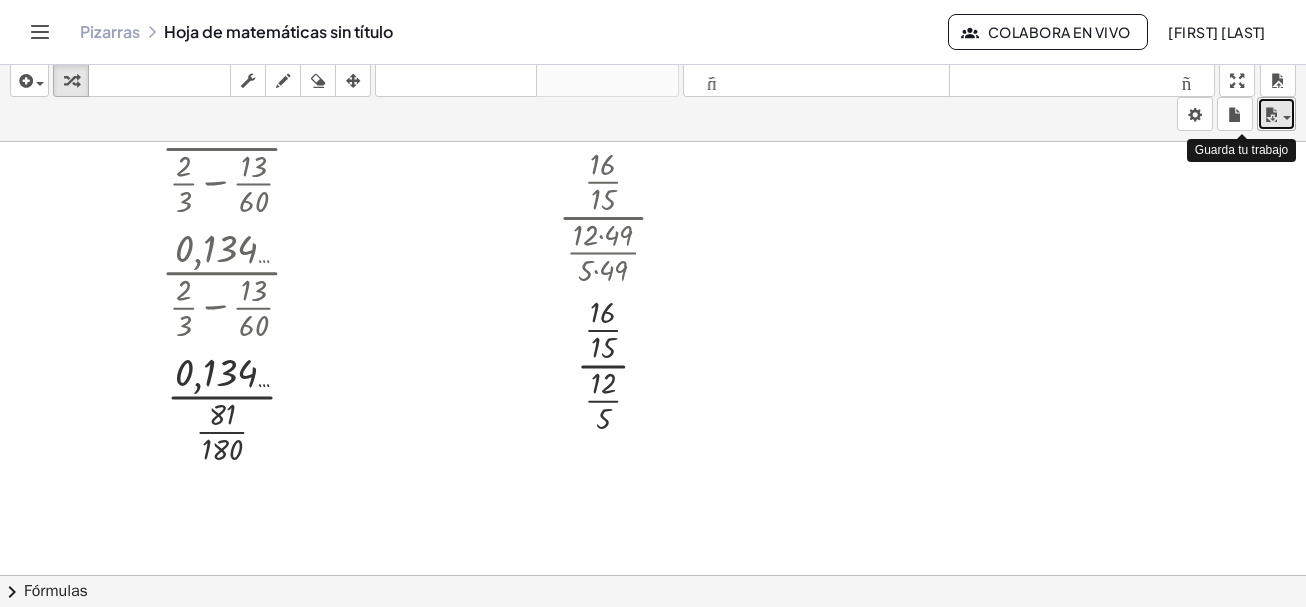 click at bounding box center [1276, 114] 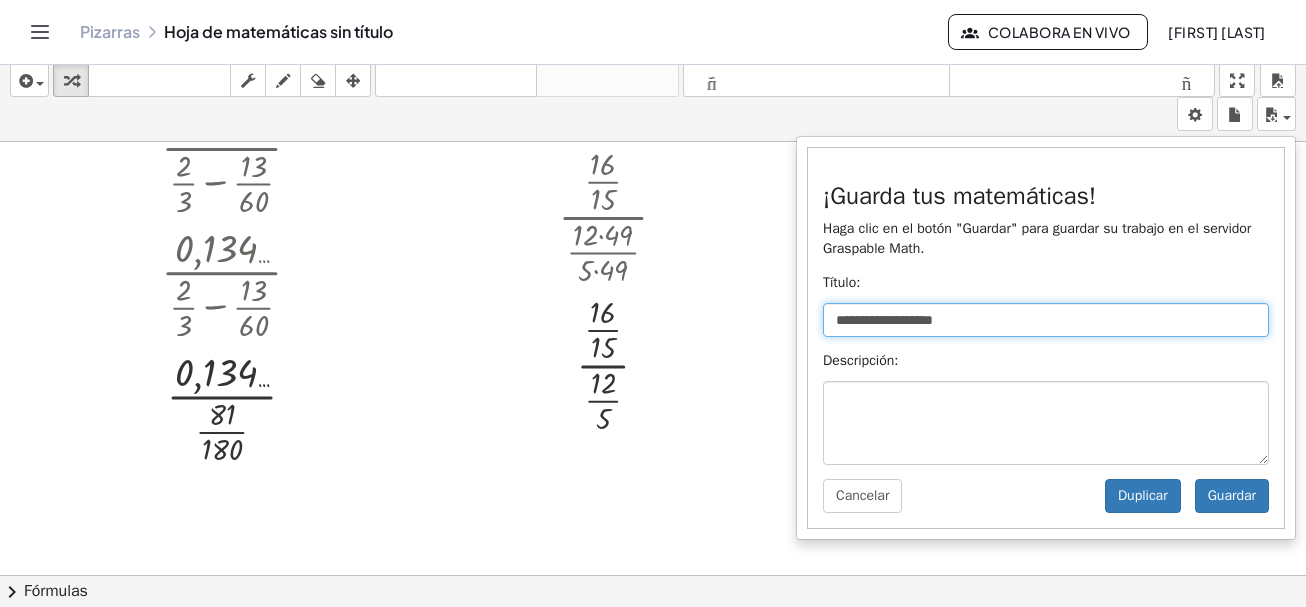 click on "**********" at bounding box center [1046, 320] 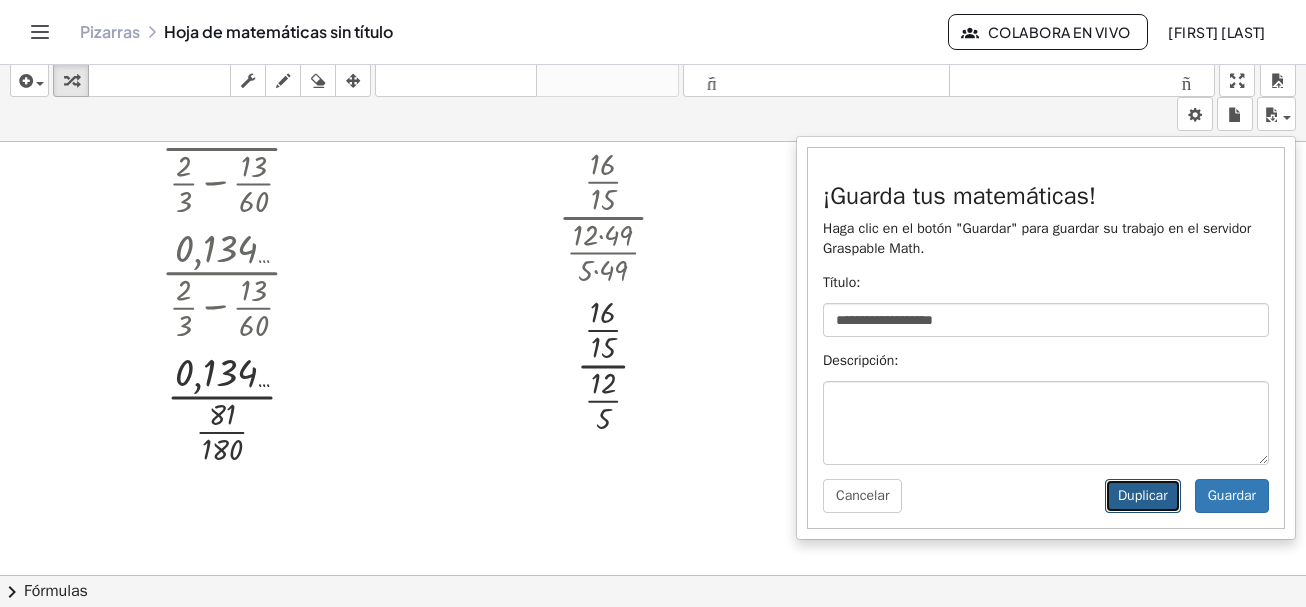click on "Duplicar" at bounding box center (1143, 496) 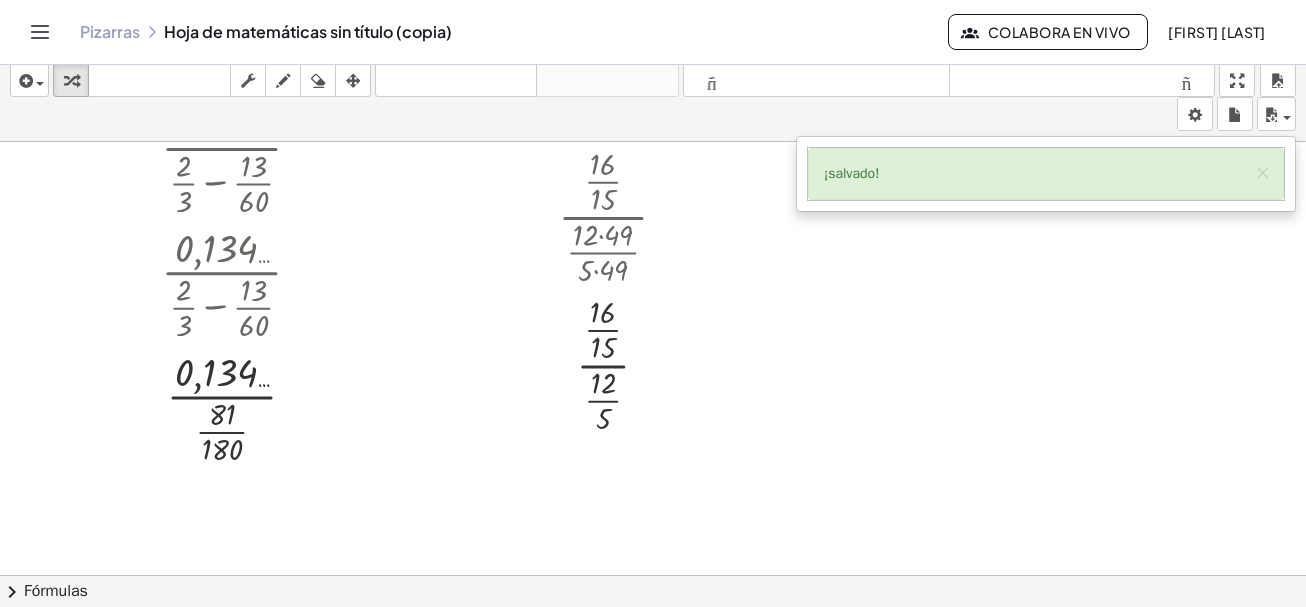 click on "Pizarras" 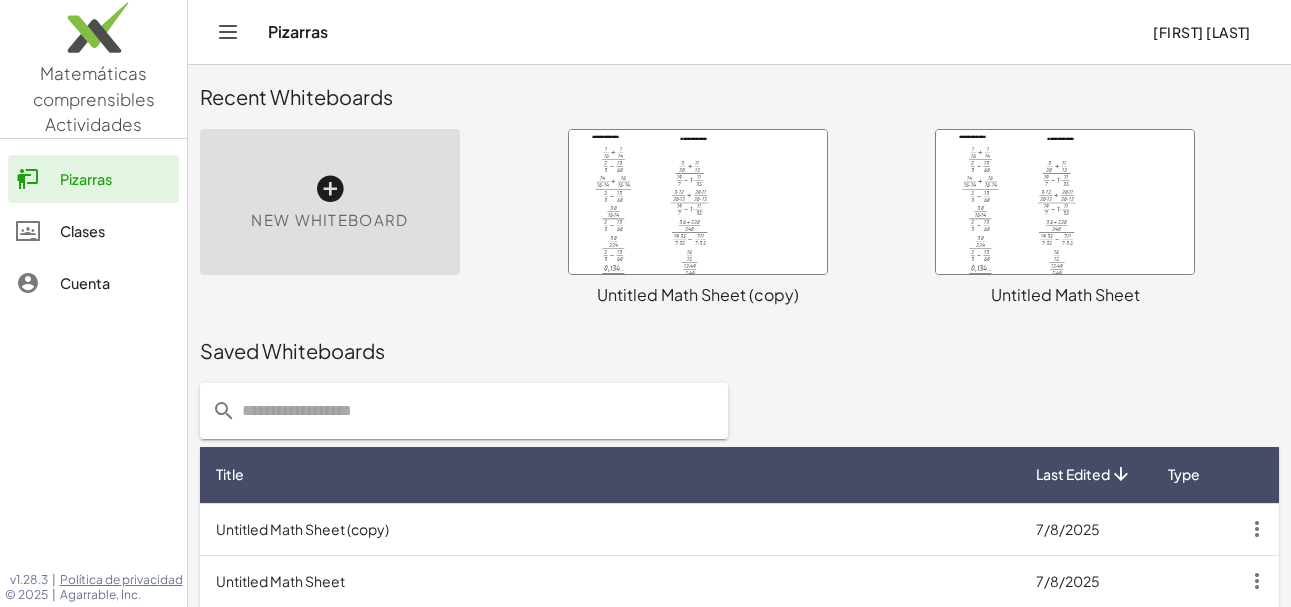 scroll, scrollTop: 65, scrollLeft: 0, axis: vertical 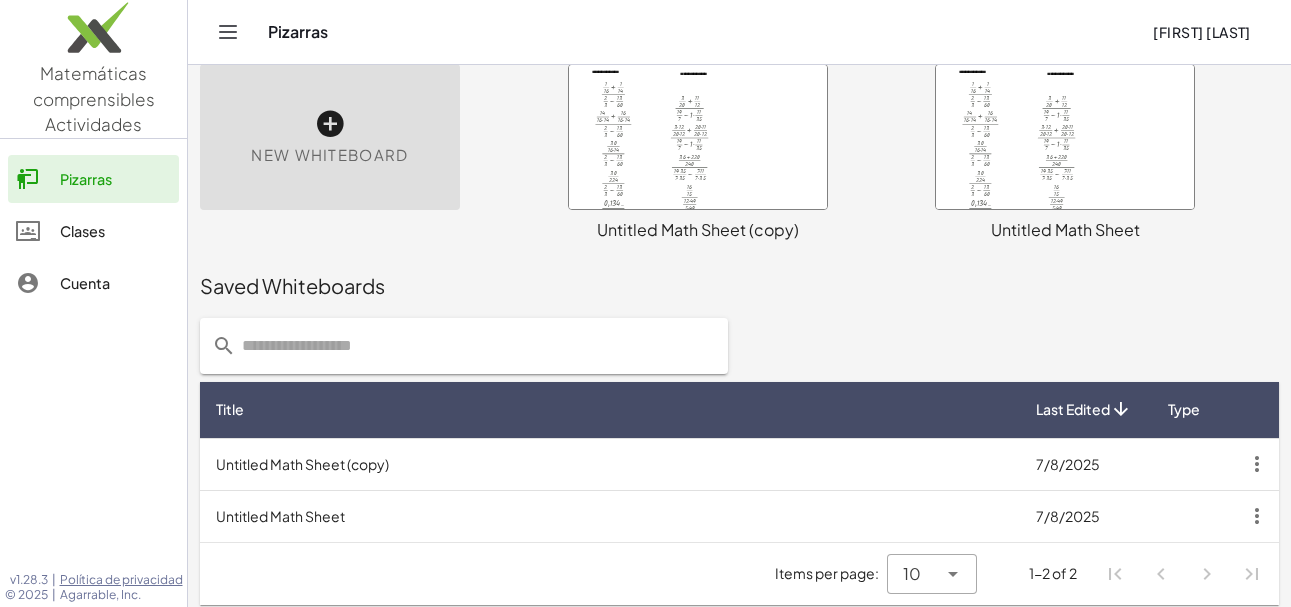 click on "Cuenta" 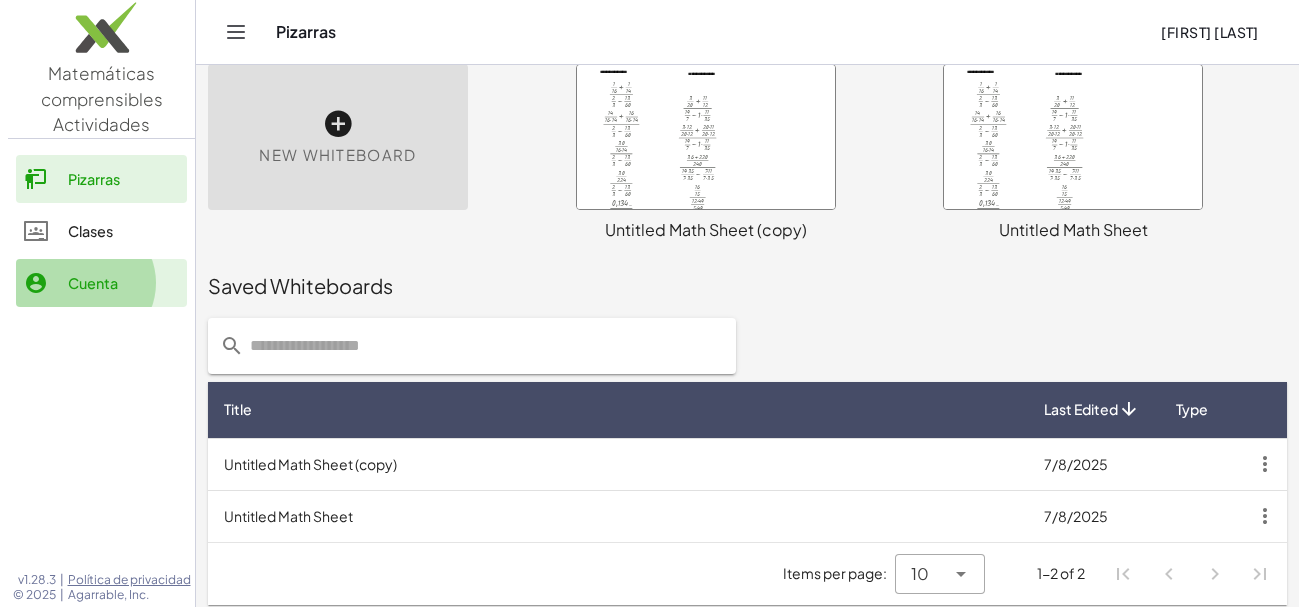 scroll, scrollTop: 0, scrollLeft: 0, axis: both 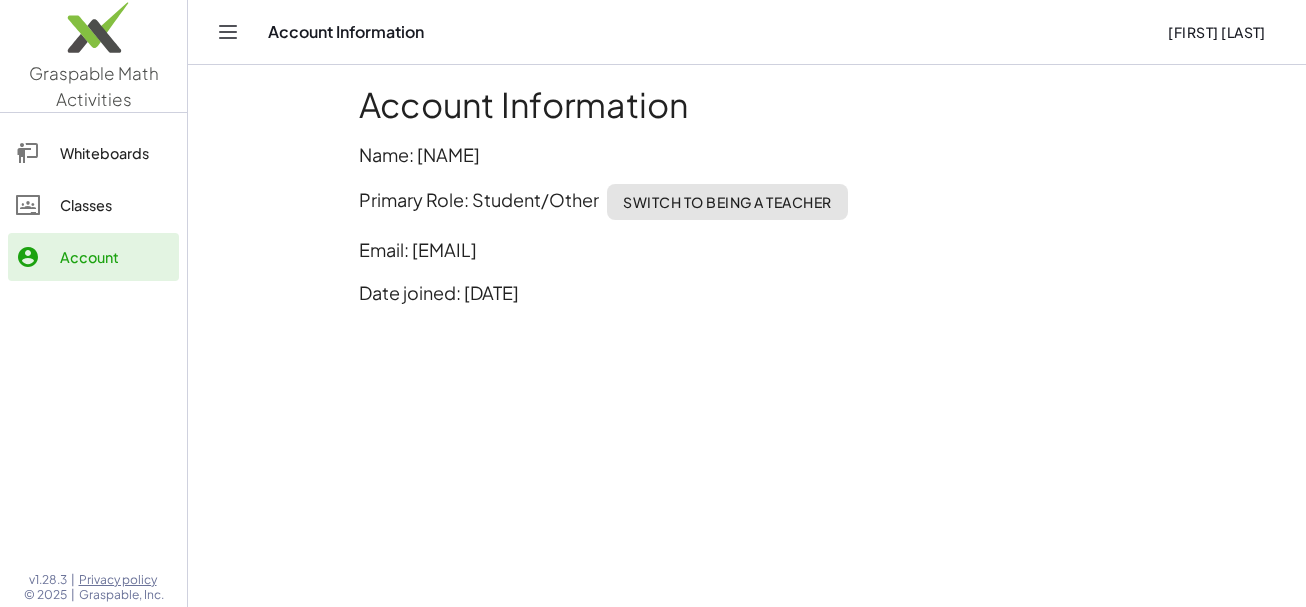 click 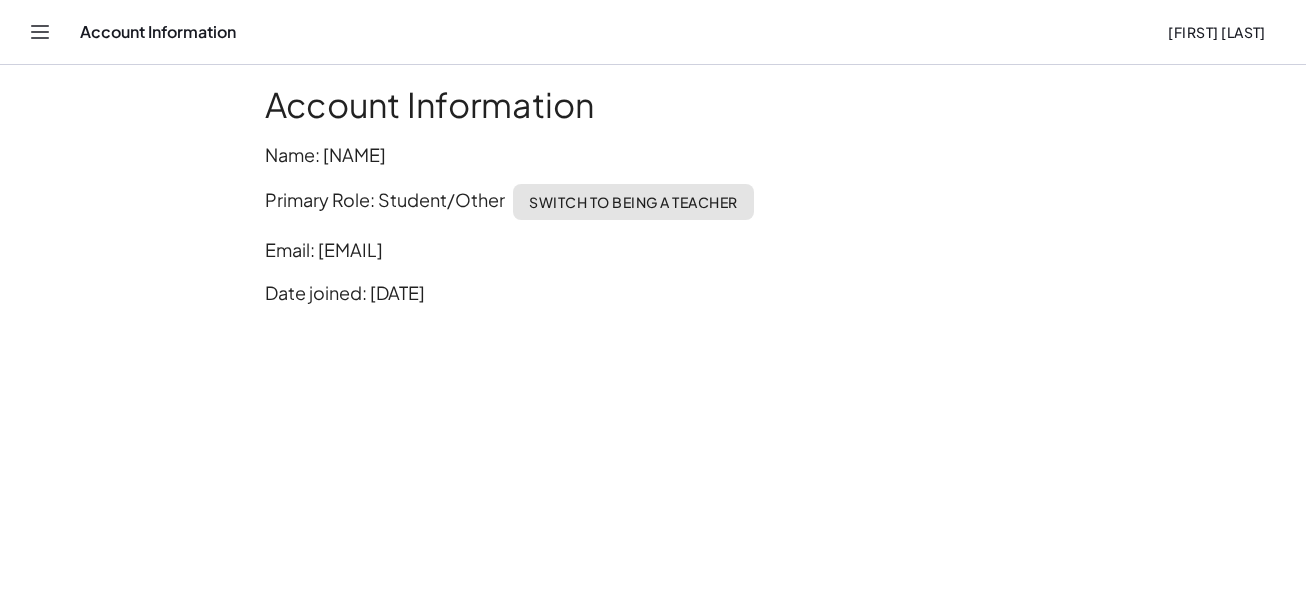 click 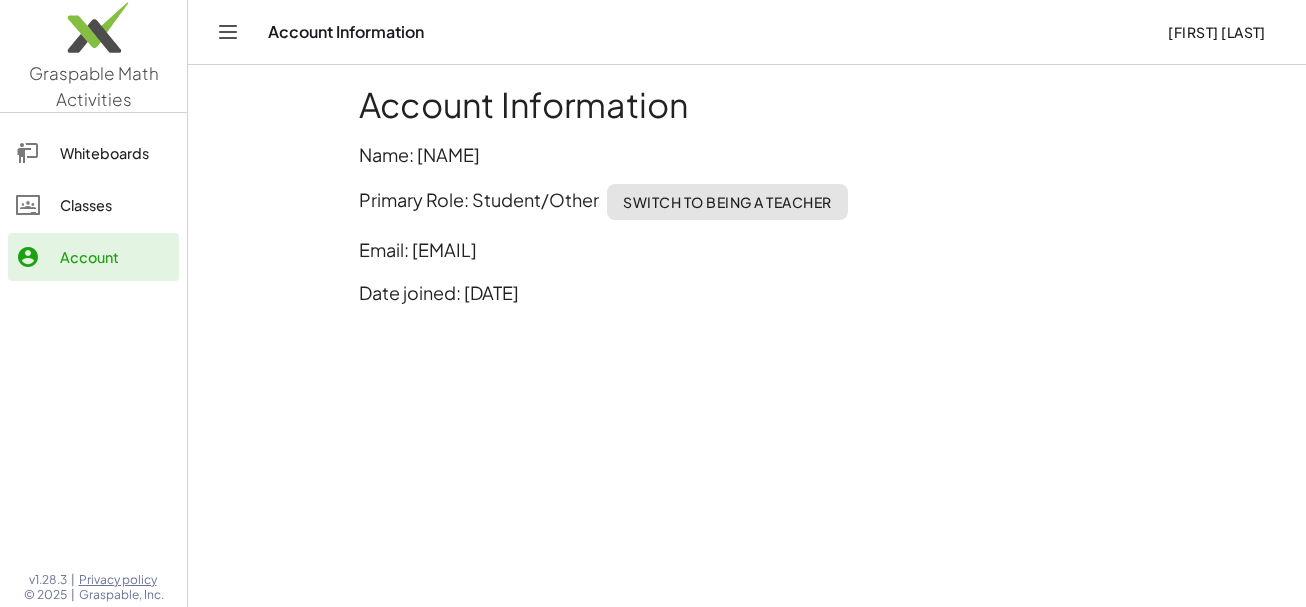 click on "Whiteboards" 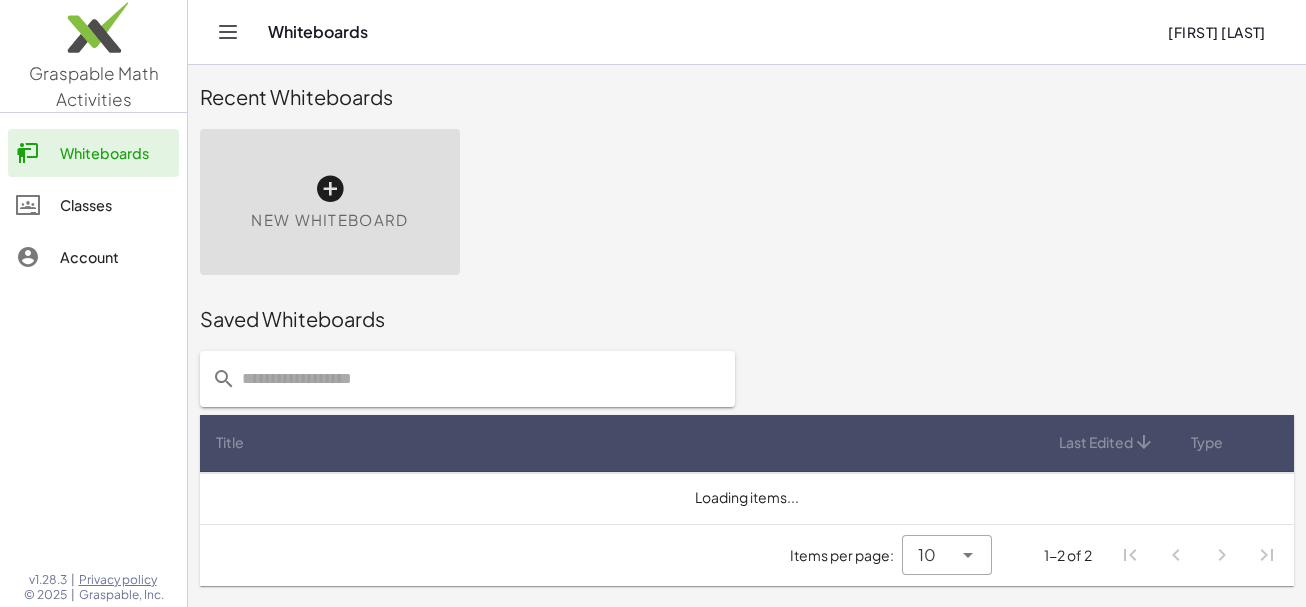 click on "Classes" 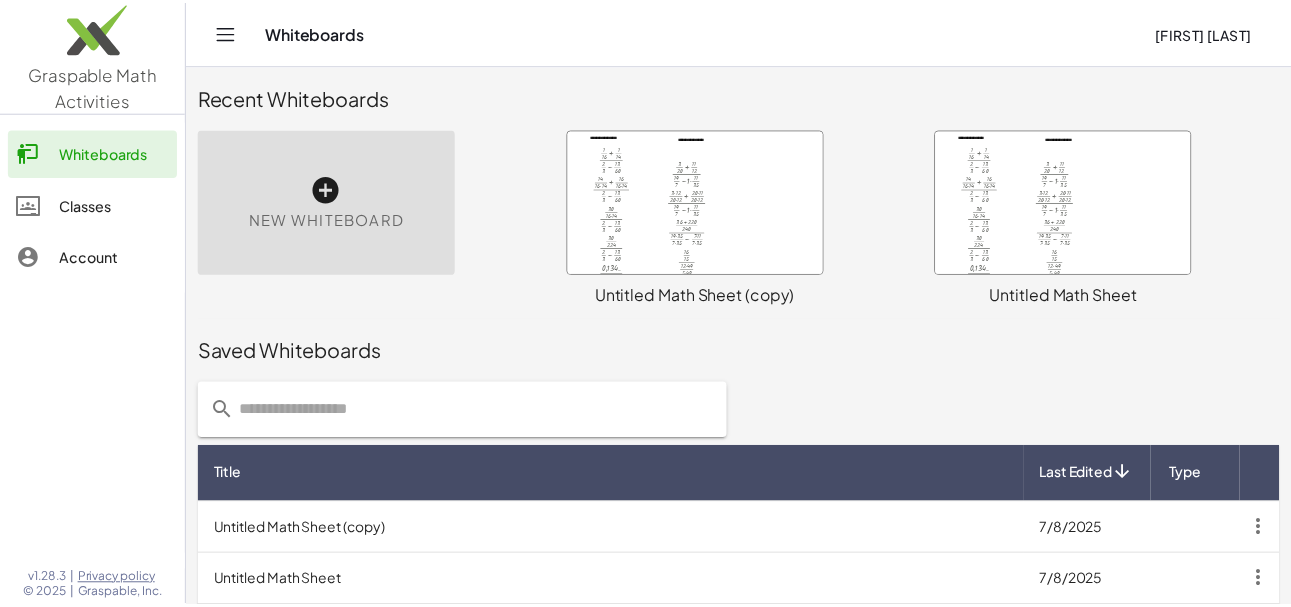 scroll, scrollTop: 65, scrollLeft: 0, axis: vertical 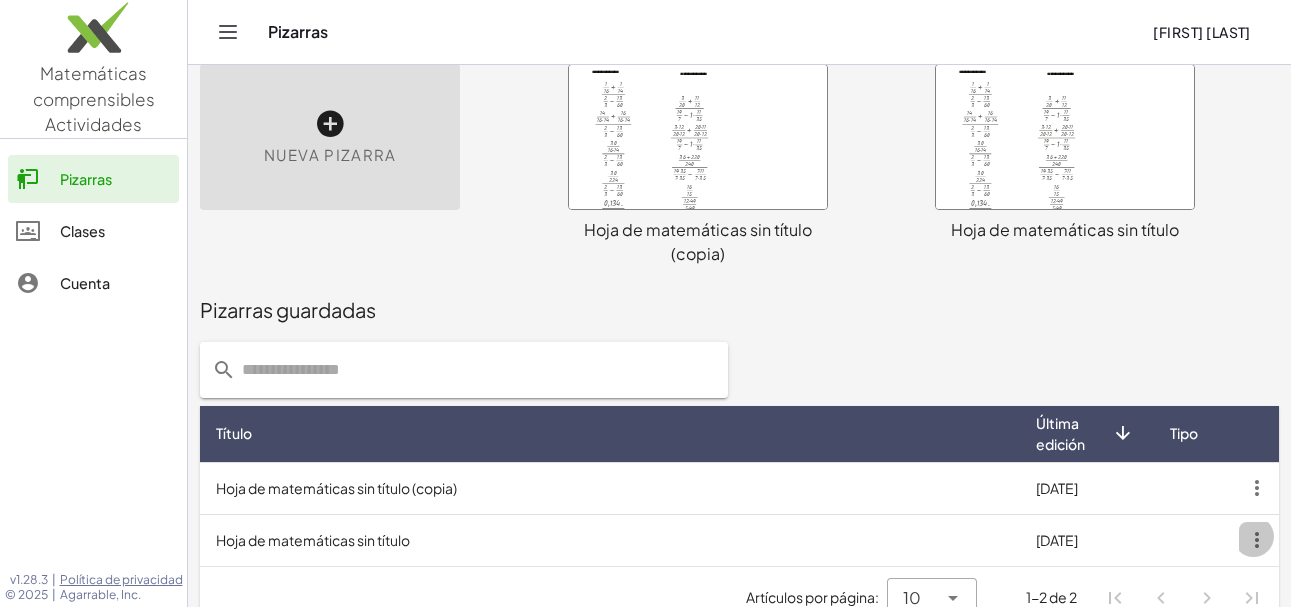 click 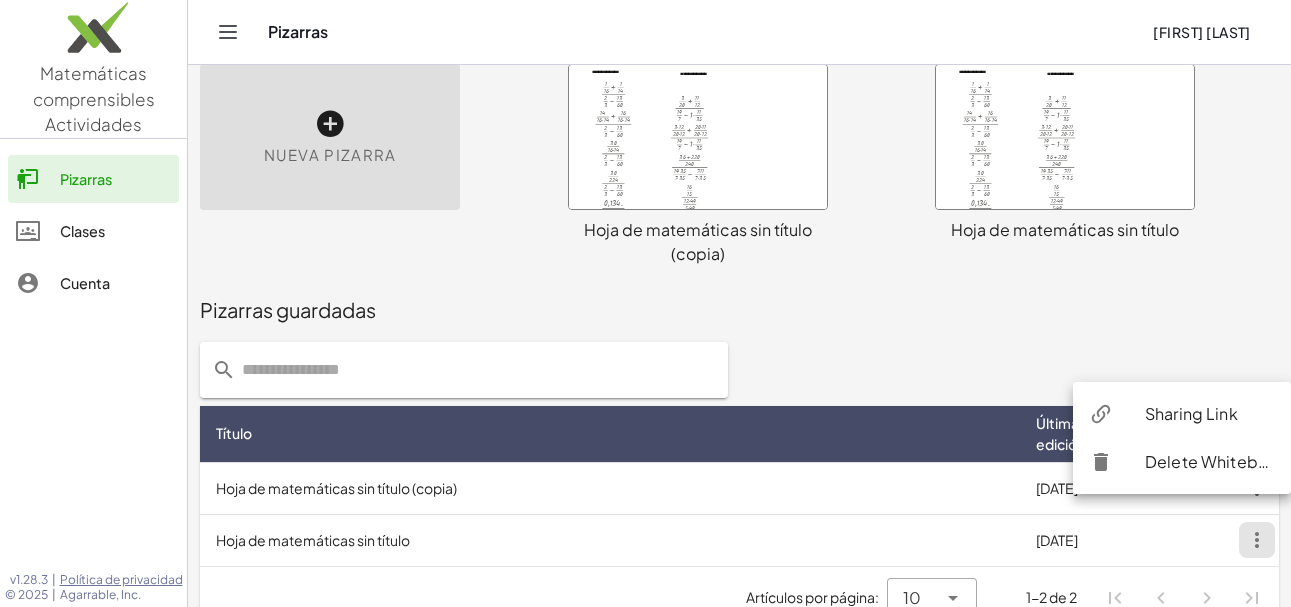click on "Sharing Link" 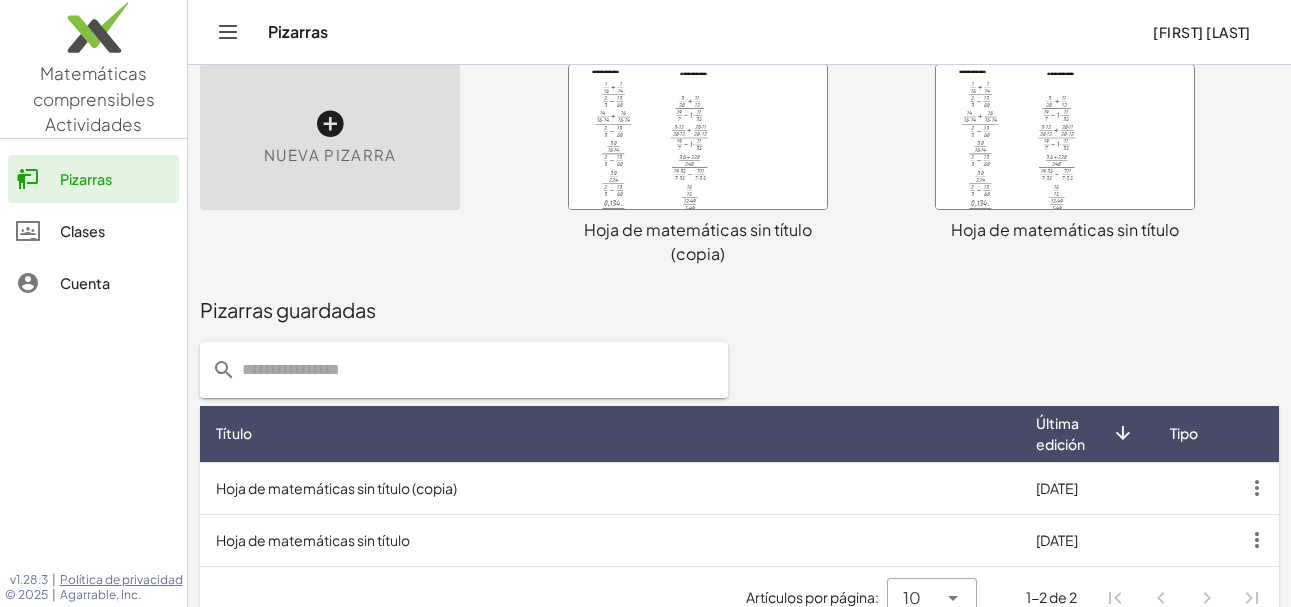 click at bounding box center (698, 137) 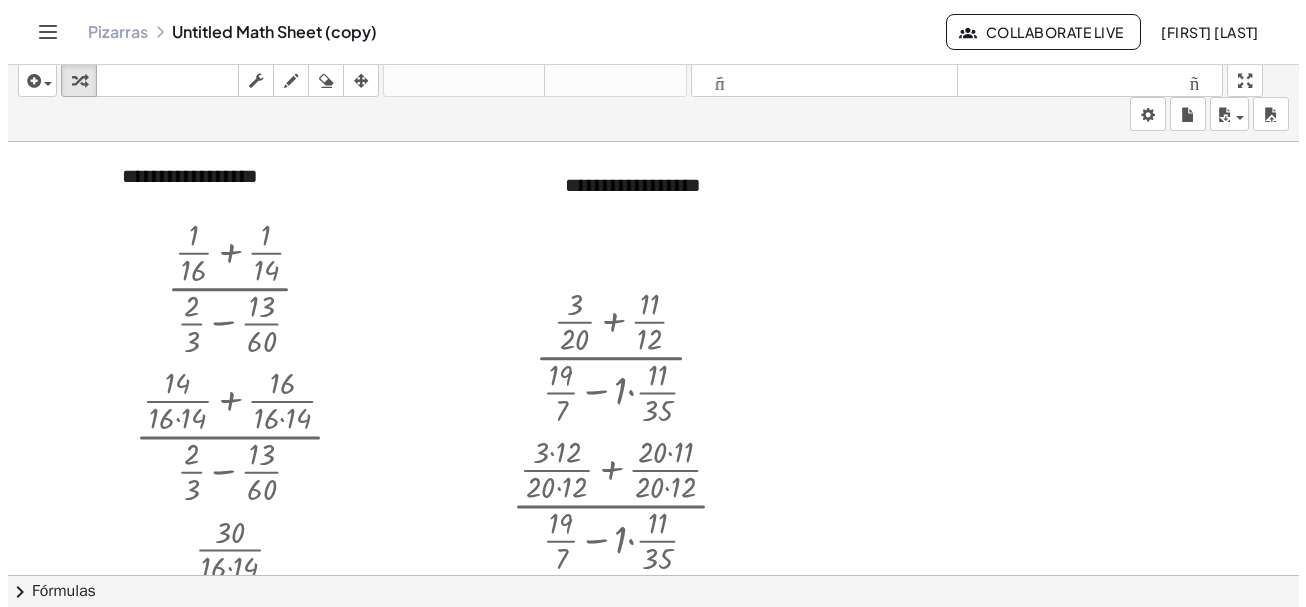 scroll, scrollTop: 0, scrollLeft: 0, axis: both 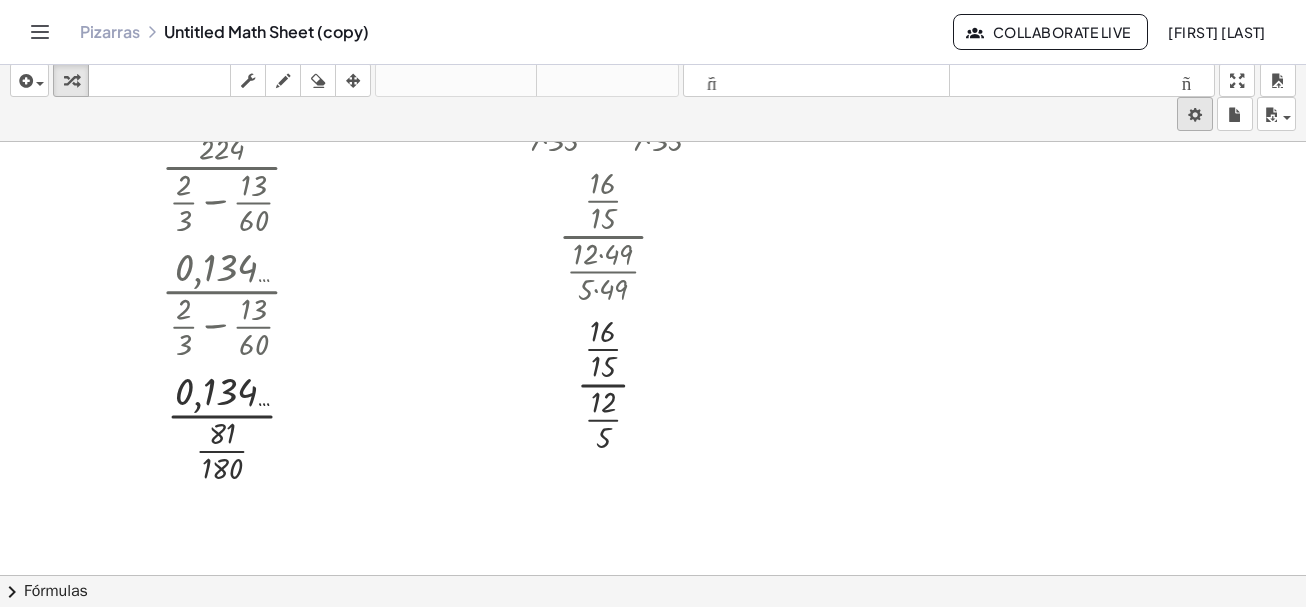 click on "Matemáticas comprensibles Actividades Pizarras Clases Cuenta v1.28.3 | Política de privacidad © 2025 | Agarrable, Inc. Pizarras Untitled Math Sheet (copy) Collaborate Live  [NAME]   insertar seleccione uno: Expresión matemática Función Texto Vídeo de YouTube Graficar Geometría Geometría 3D transformar teclado teclado fregar dibujar borrar organizar deshacer deshacer rehacer rehacer formato_tamaño más pequeño formato_tamaño más grande pantalla completa cargar   guardar nuevo ajustes · ( + · 1 · 16 + · 1 · 14 ) · ( + · 2 · 3 − · 13 · 60 ) · ( + · 14 · 16 · 14 + · 16 · 16 · 14 ) · ( + · 2 · 3 − · 13 · 60 ) · · 30 · 16 · 14 · ( + · 2 · 3 − · 13 · 60 ) · · 30 · 224 · ( + · 2 · 3 − · 13 · 60 ) · 0,134 ... · ( + · 2 · 3 − · 13 · 60 ) · 0,134 ... · ( + · 2 · 60 · 3 · 60 − · 3 · 13 · 3 · 60 ) · 0,134 ... · · ( + · 2 · 60 − · 3 · 13 ) · 3 · 60 · 0,134 ... · · ( + 120 − · 3 · 13 ) · 3 · 60 · ..." at bounding box center [653, 303] 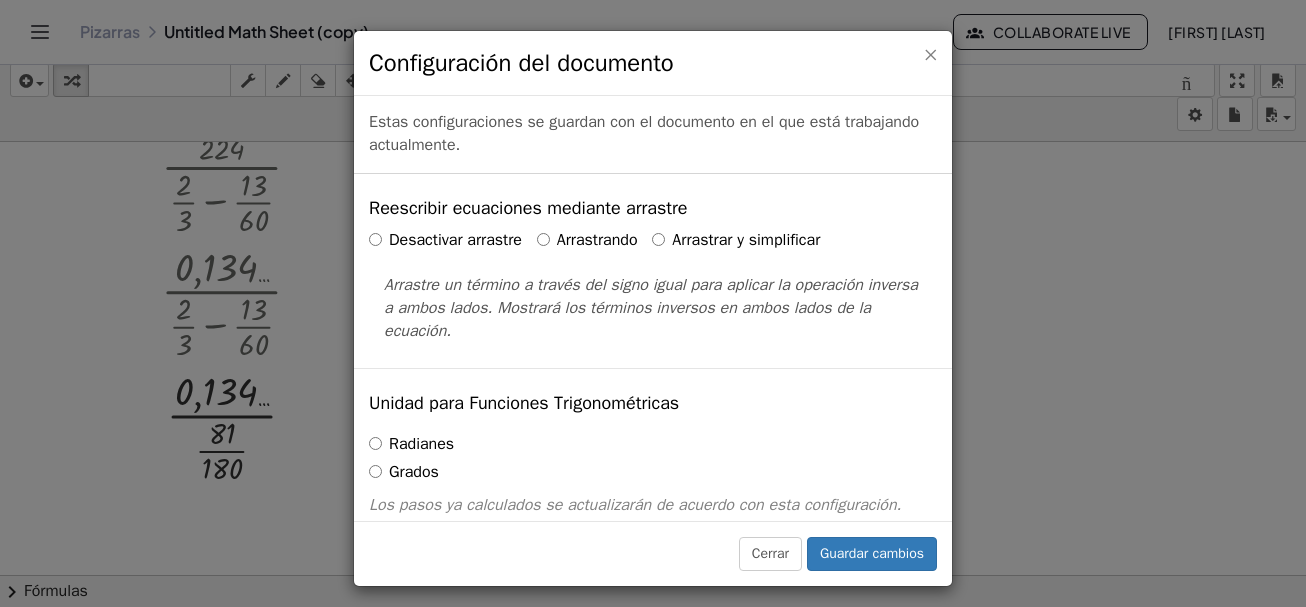 click on "×" at bounding box center (930, 54) 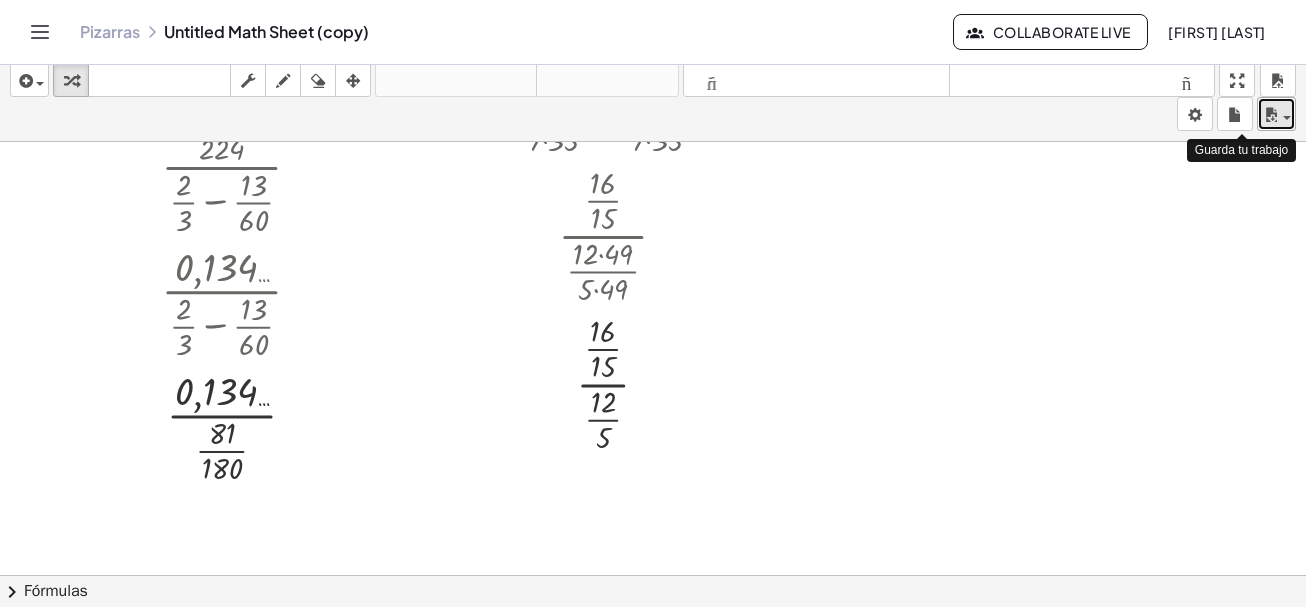 click at bounding box center [1287, 118] 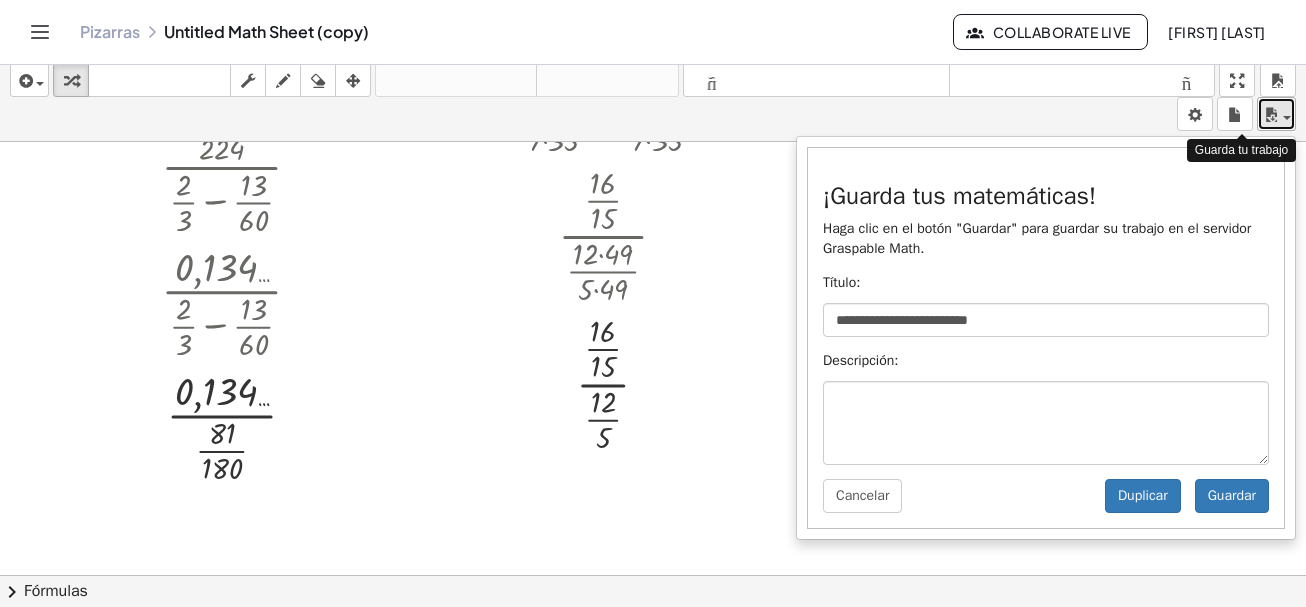 click at bounding box center [1287, 118] 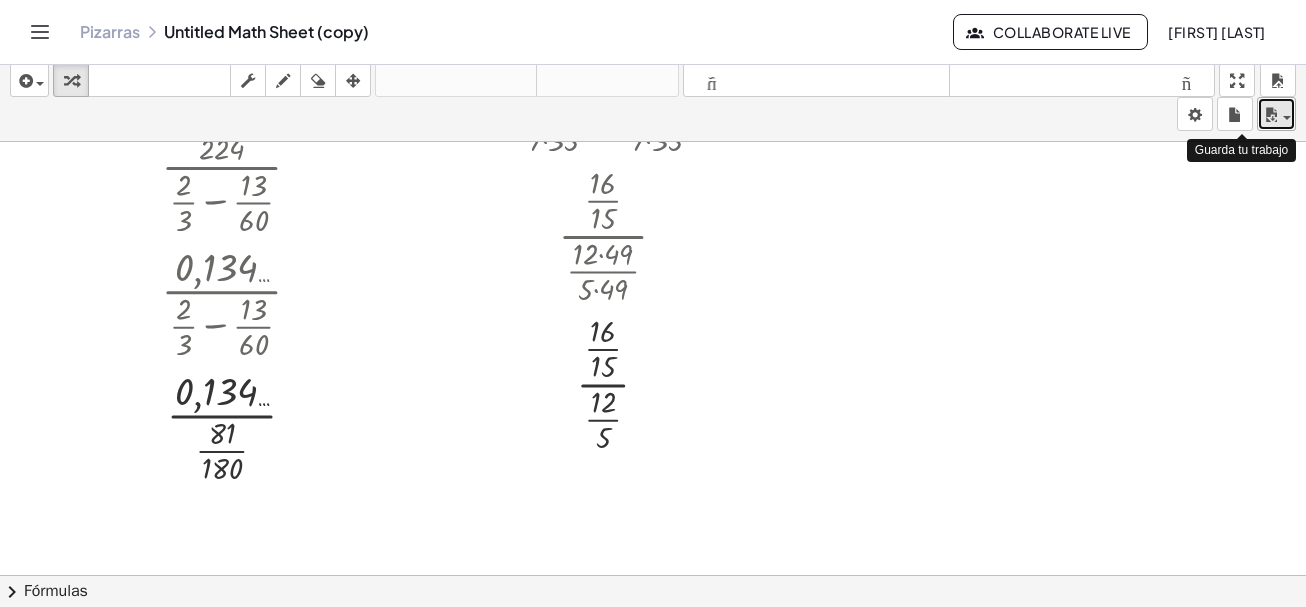click at bounding box center [1287, 118] 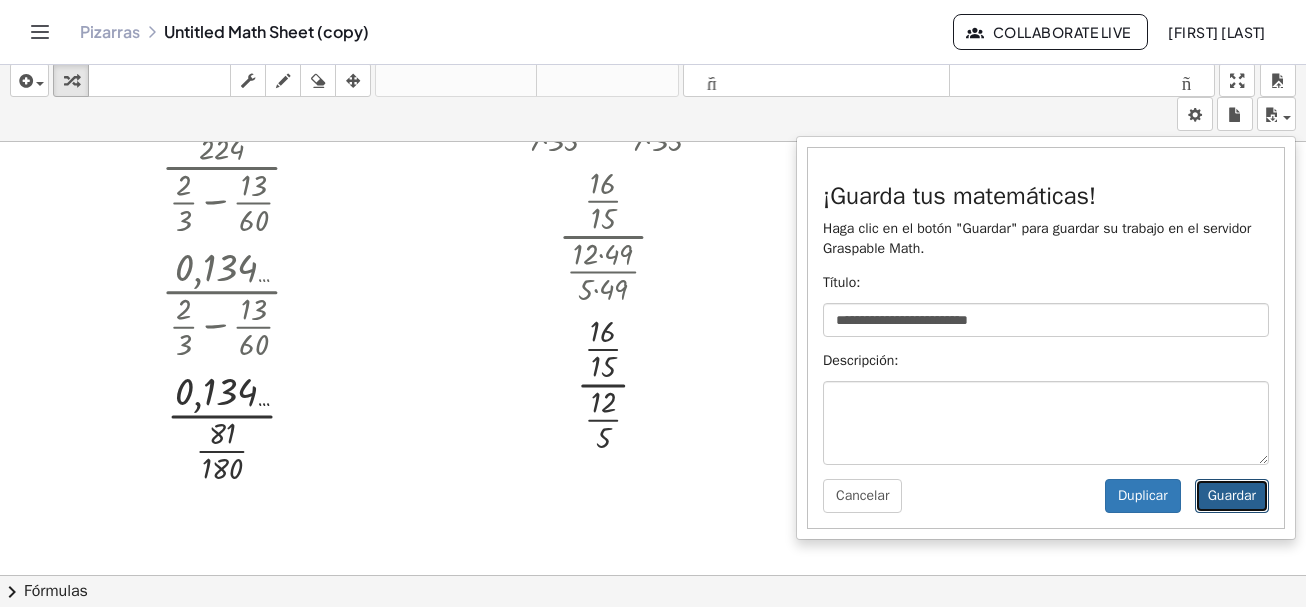click on "Guardar" at bounding box center (1232, 496) 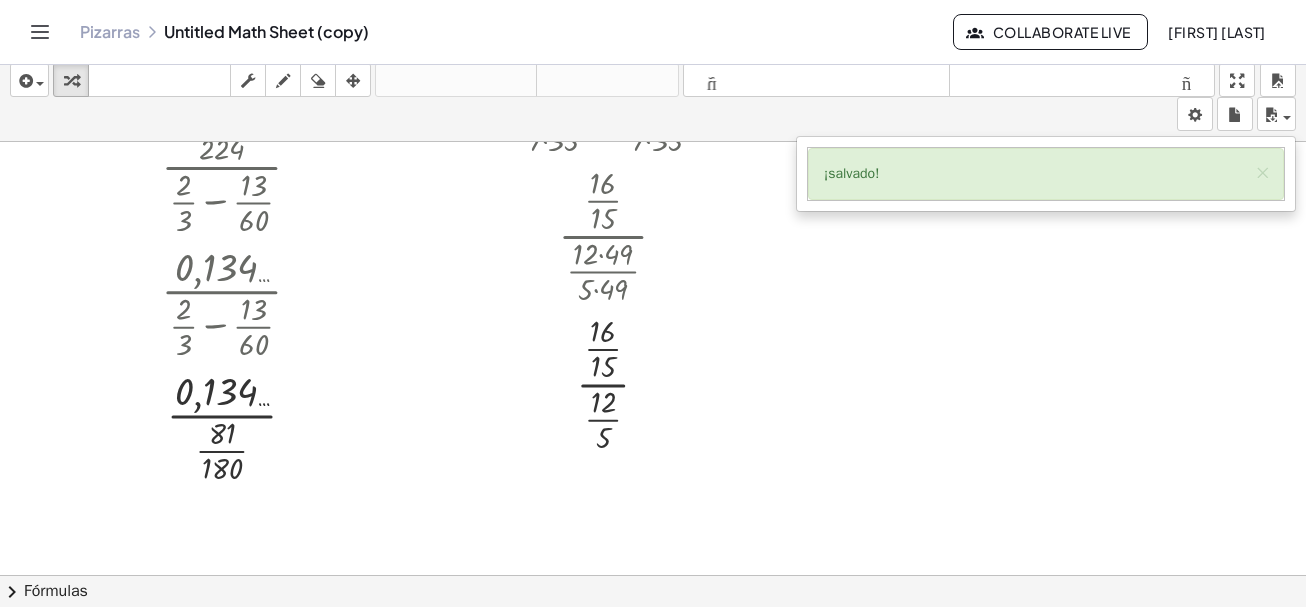 click on "¡salvado! ×" at bounding box center [1046, 174] 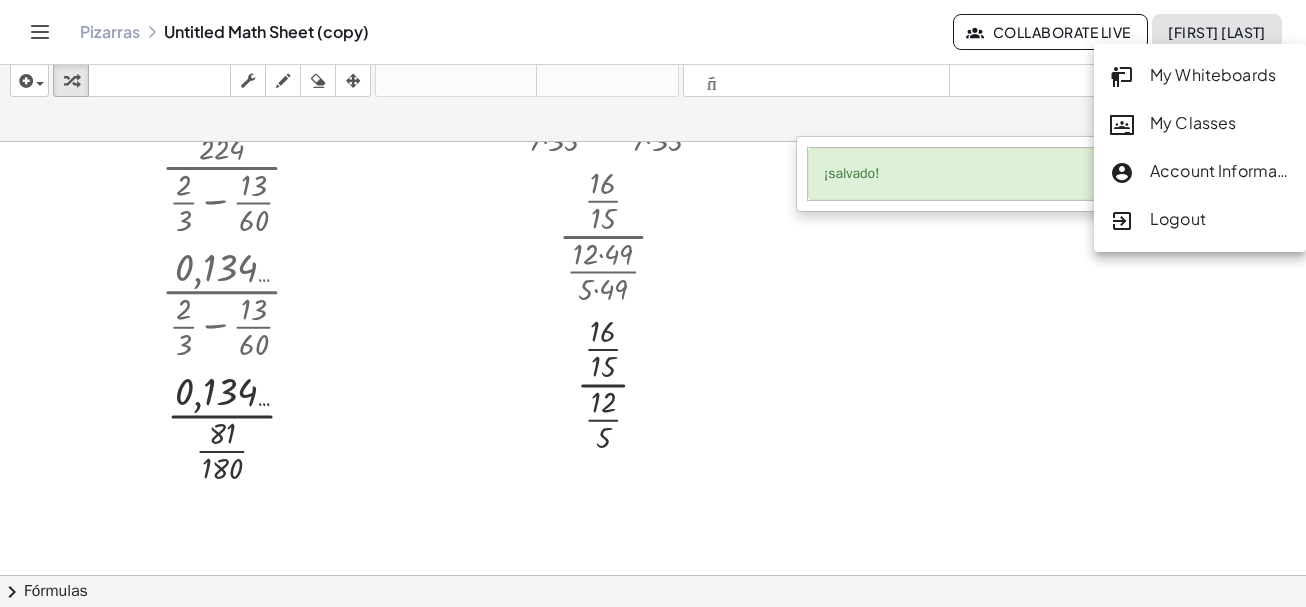 click on "My Whiteboards" 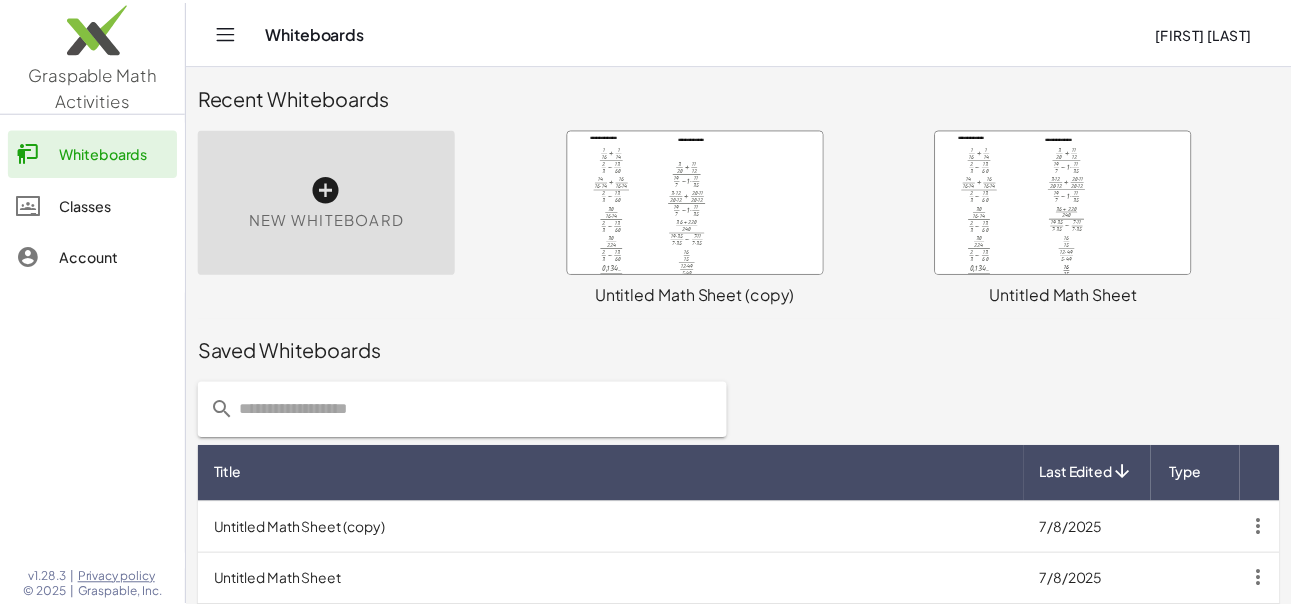 scroll, scrollTop: 65, scrollLeft: 0, axis: vertical 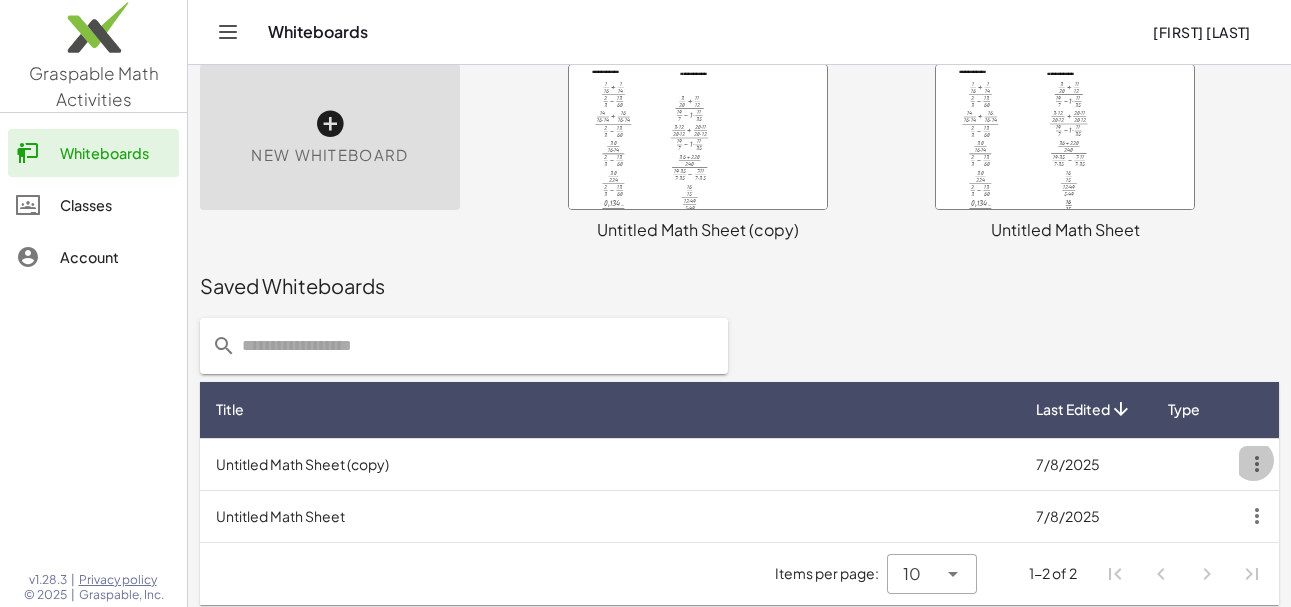 click 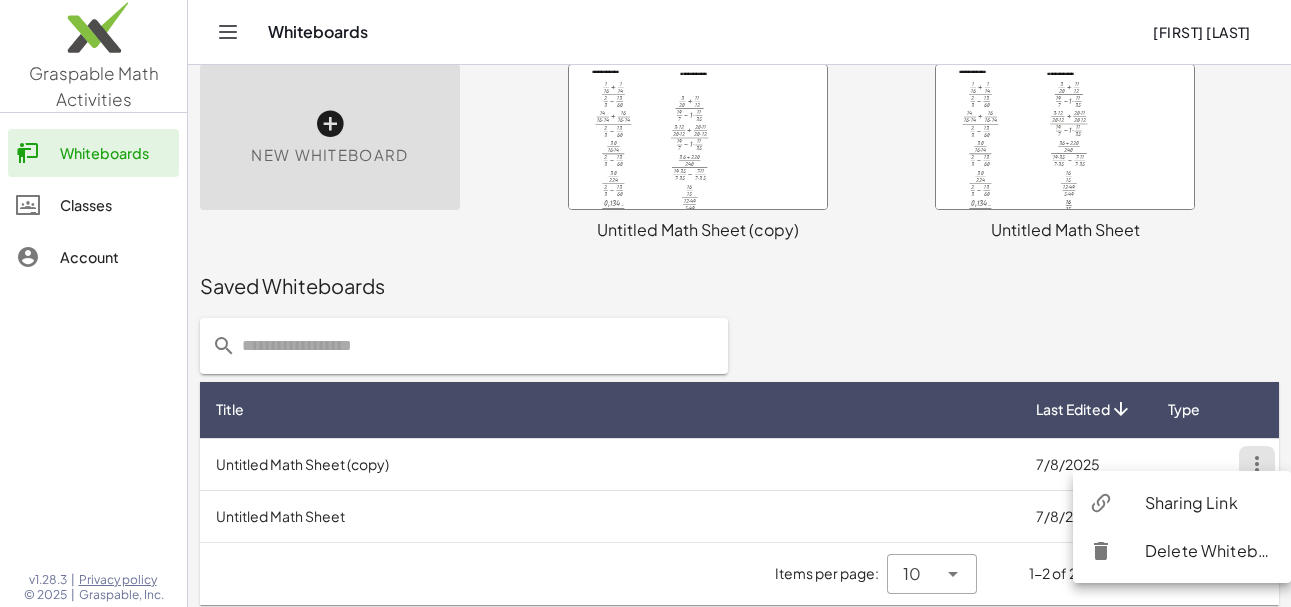 click on "7/8/2025" at bounding box center [1084, 464] 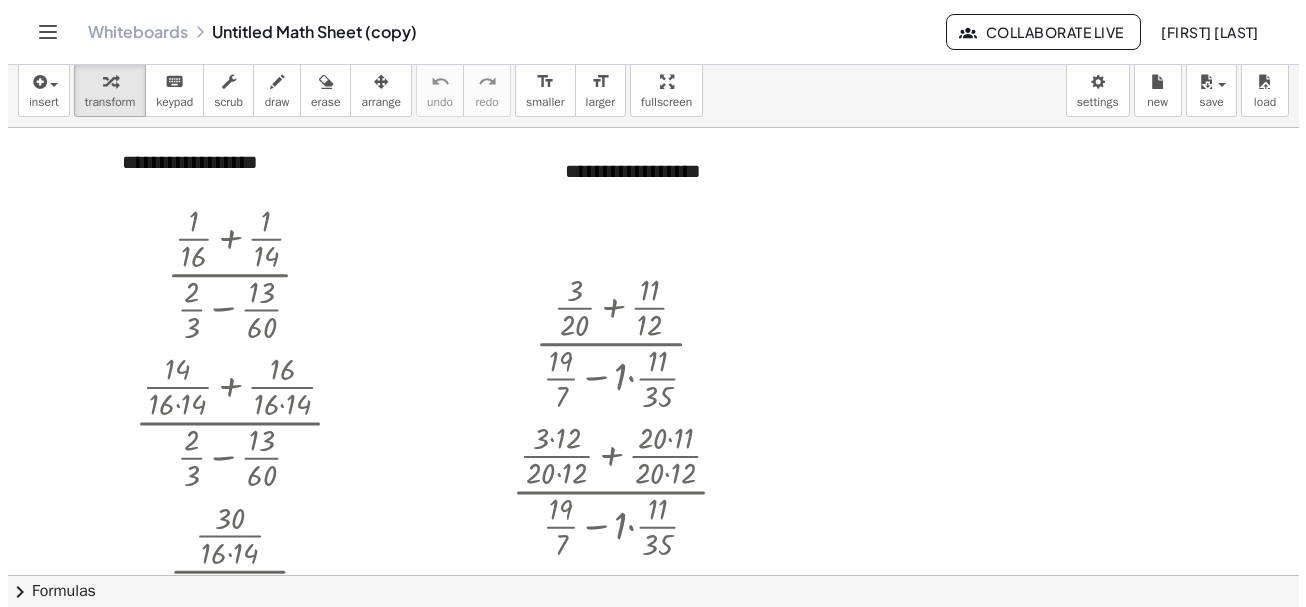 scroll, scrollTop: 0, scrollLeft: 0, axis: both 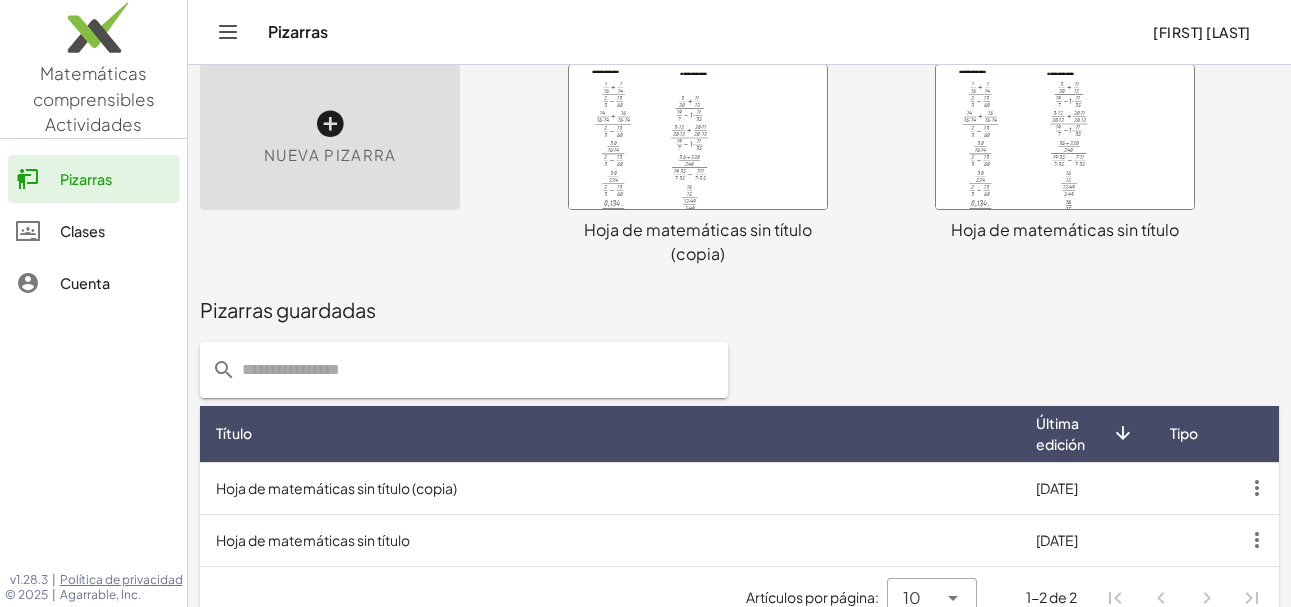 click 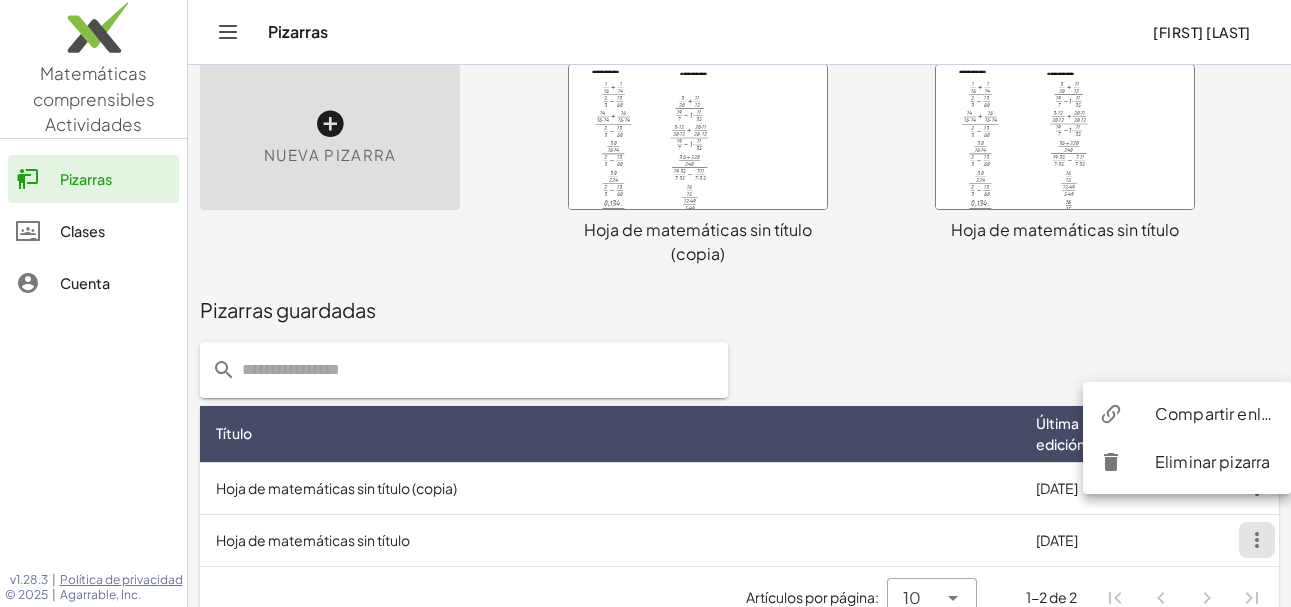 click on "Hoja de matemáticas sin título" at bounding box center (610, 540) 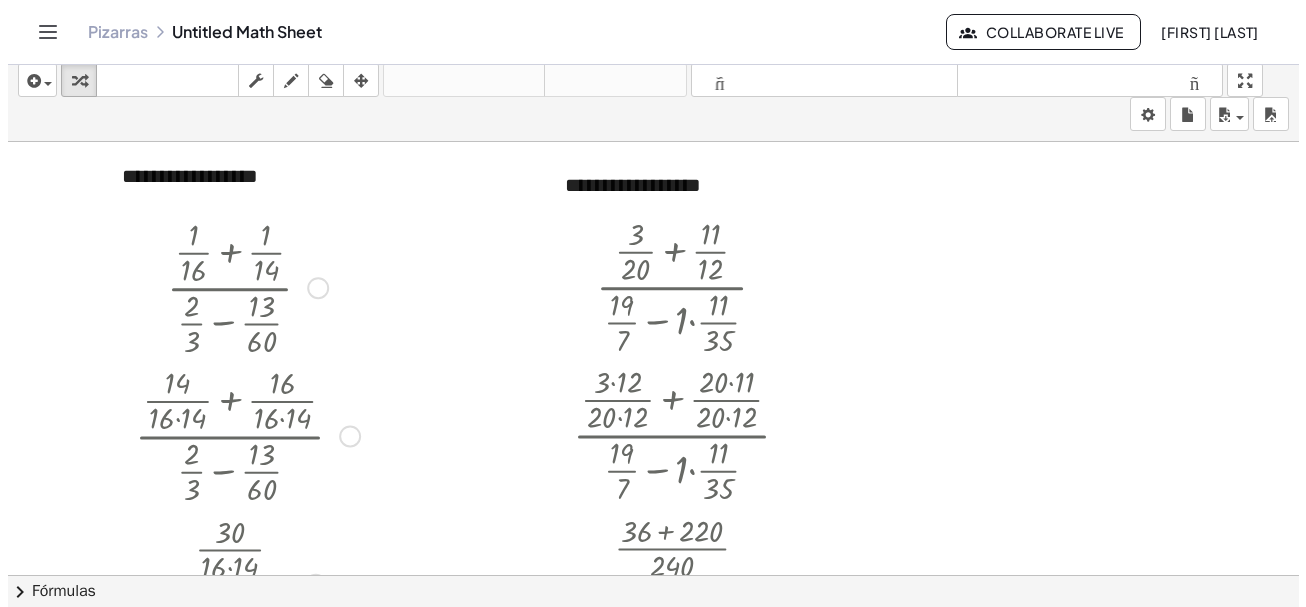 scroll, scrollTop: 0, scrollLeft: 0, axis: both 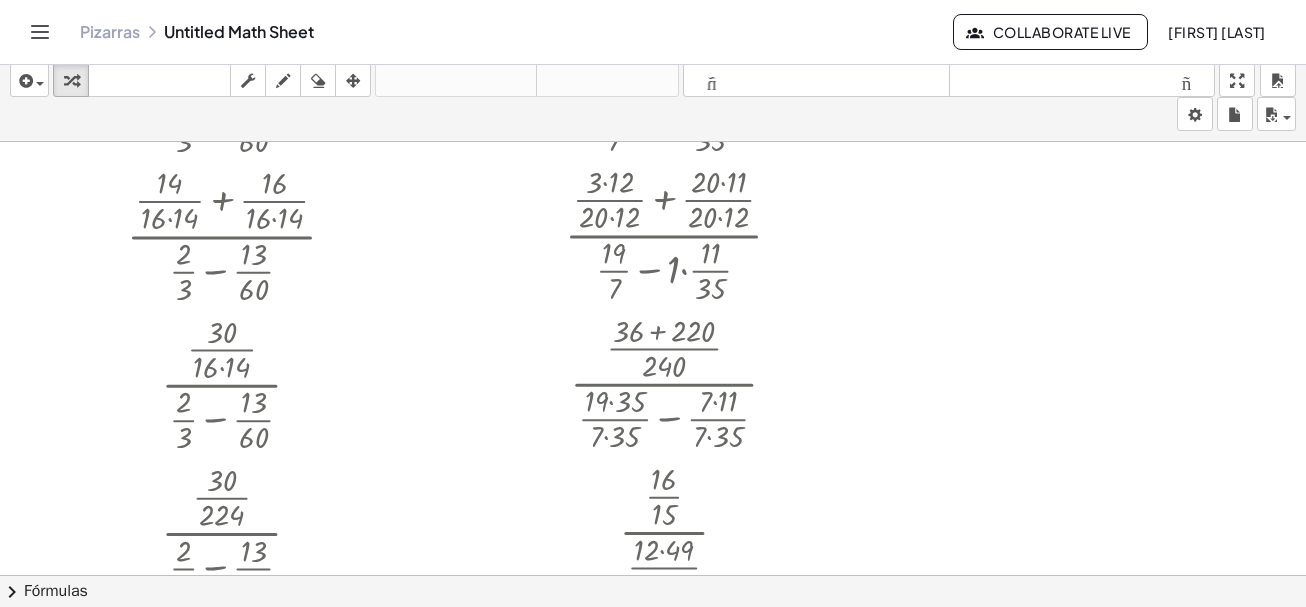 drag, startPoint x: 1239, startPoint y: 73, endPoint x: 1293, endPoint y: 193, distance: 131.59027 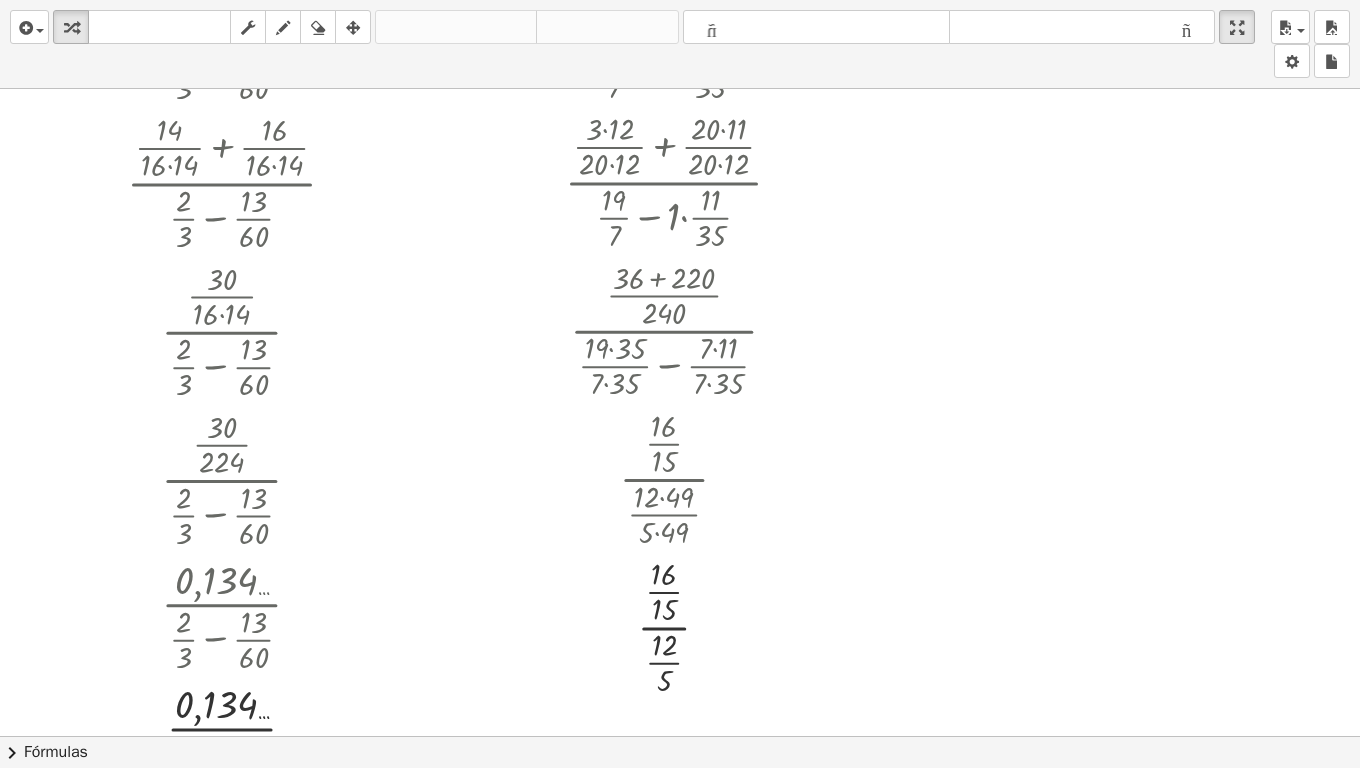 drag, startPoint x: 1232, startPoint y: 28, endPoint x: 1179, endPoint y: -92, distance: 131.18307 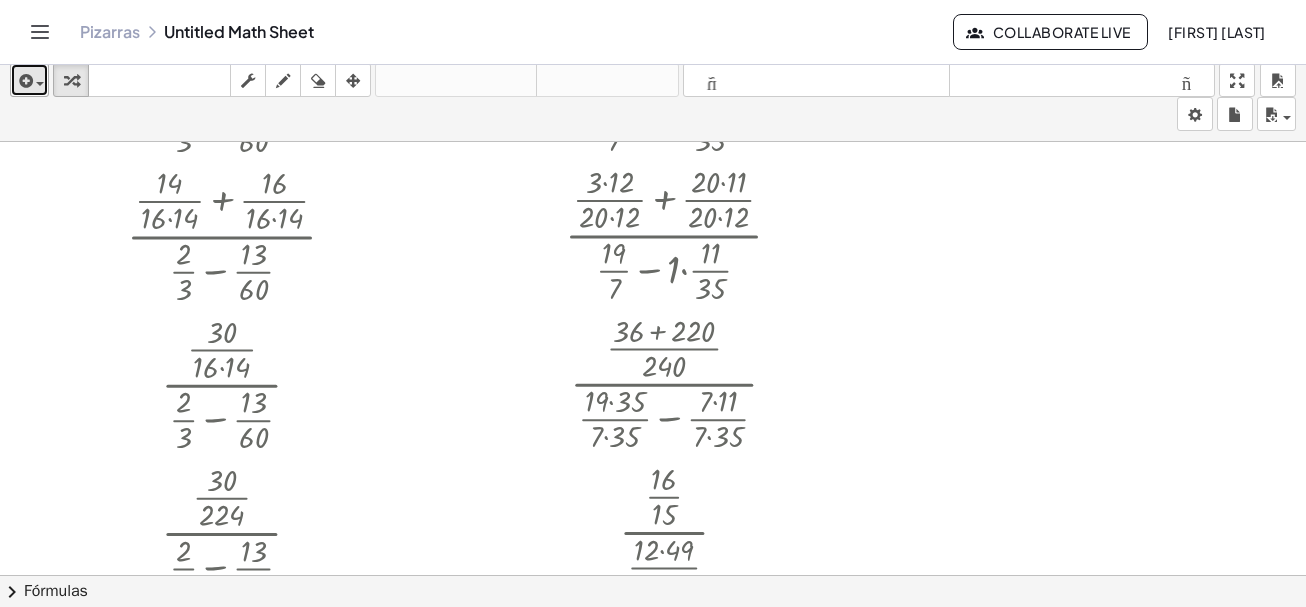 click on "insertar" at bounding box center (29, 80) 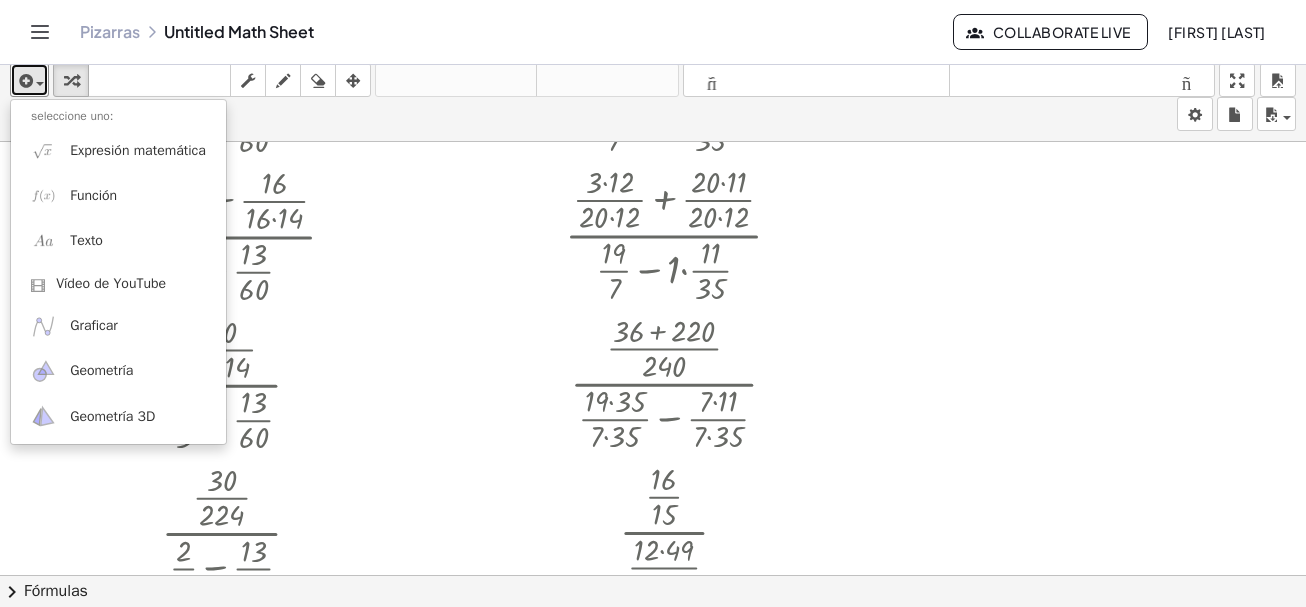 click at bounding box center [653, 403] 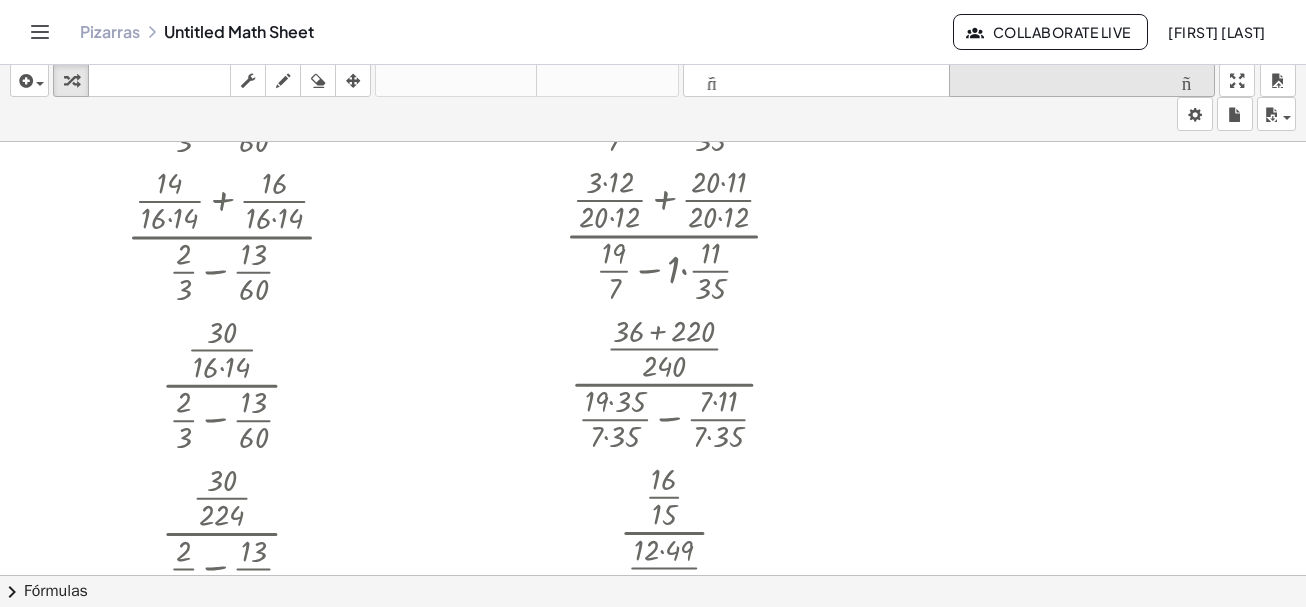 drag, startPoint x: 1092, startPoint y: 132, endPoint x: 1093, endPoint y: 96, distance: 36.013885 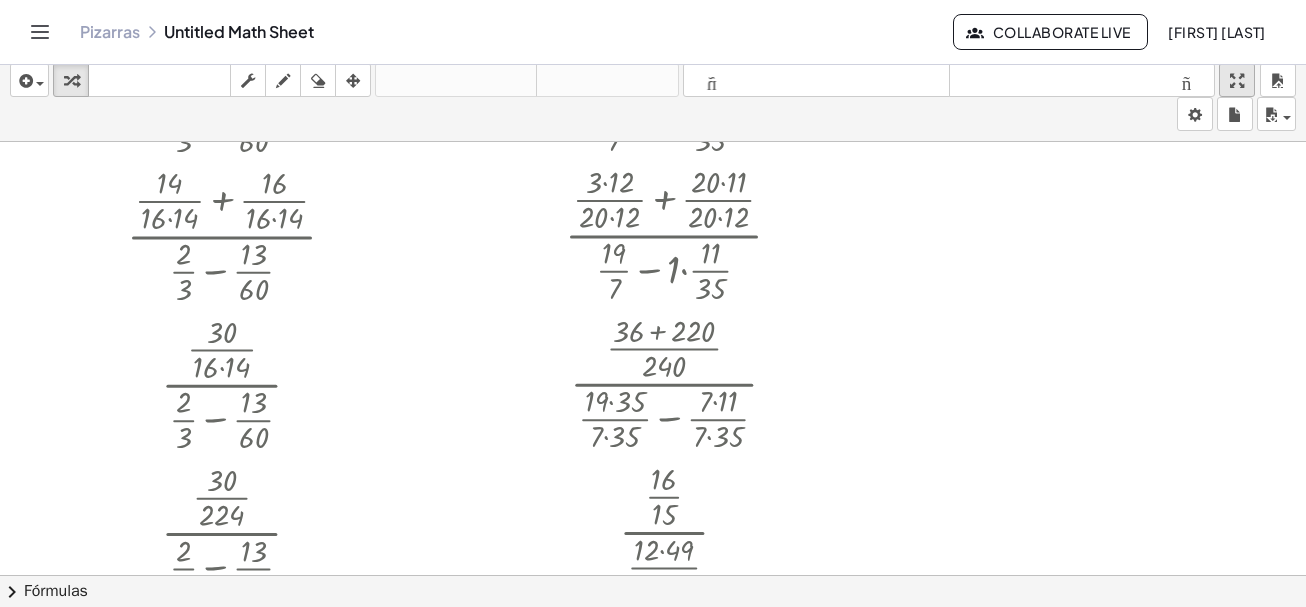 drag, startPoint x: 1213, startPoint y: 79, endPoint x: 1232, endPoint y: 71, distance: 20.615528 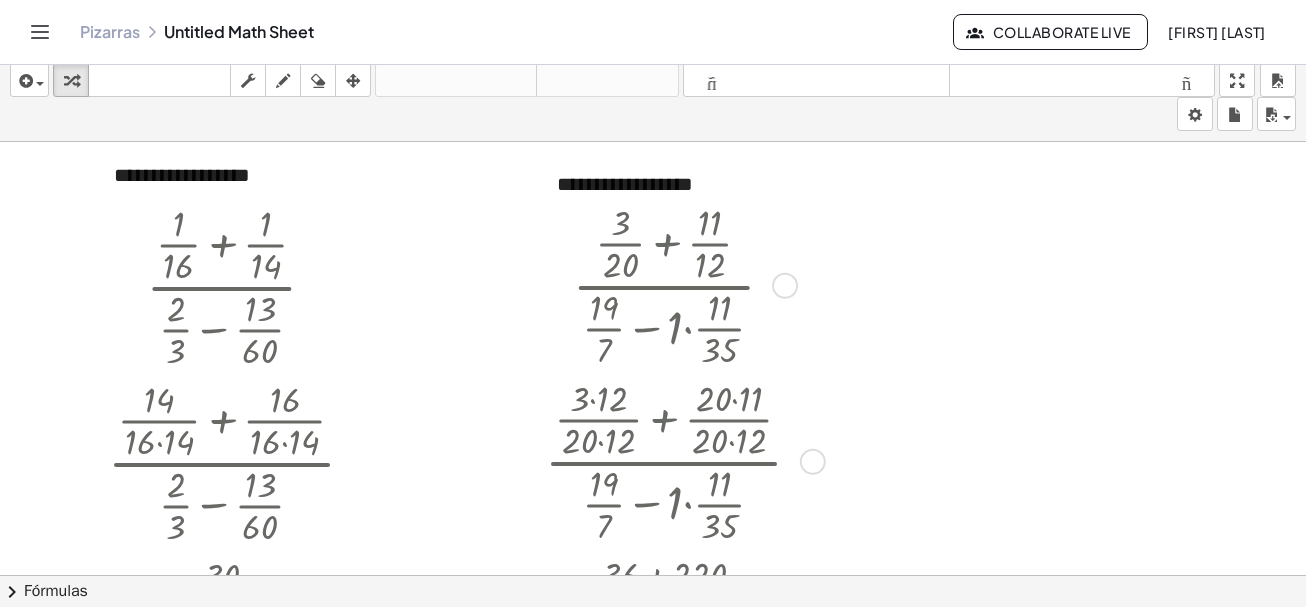 scroll, scrollTop: 0, scrollLeft: 0, axis: both 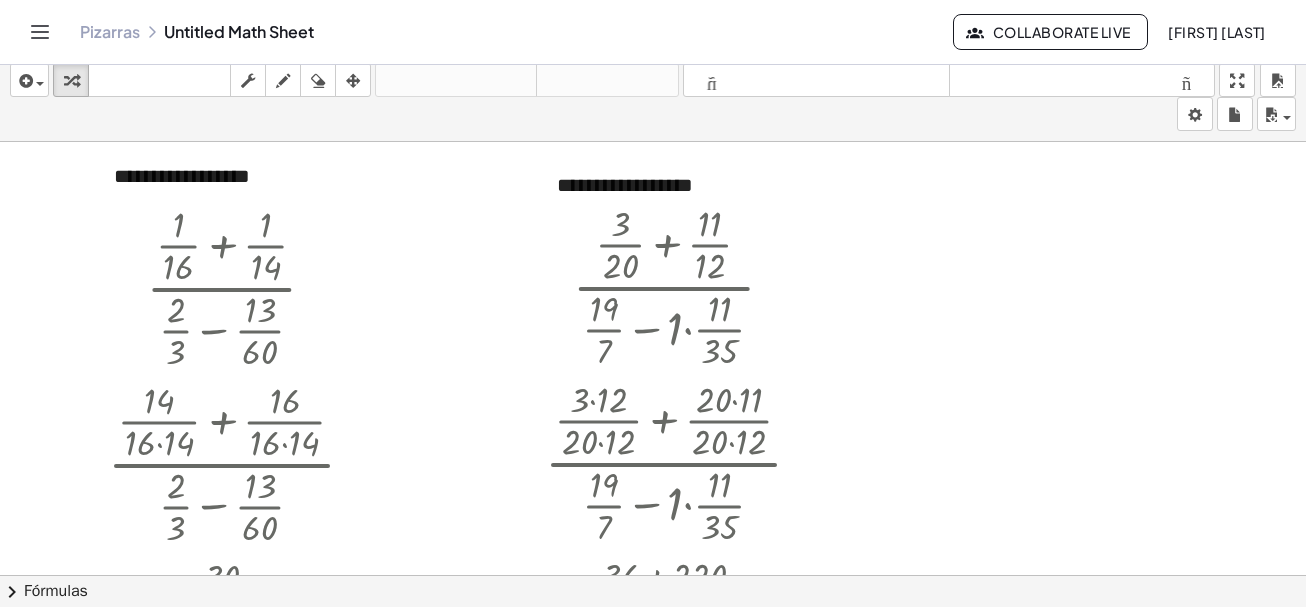 click on "chevron_right" at bounding box center [12, 592] 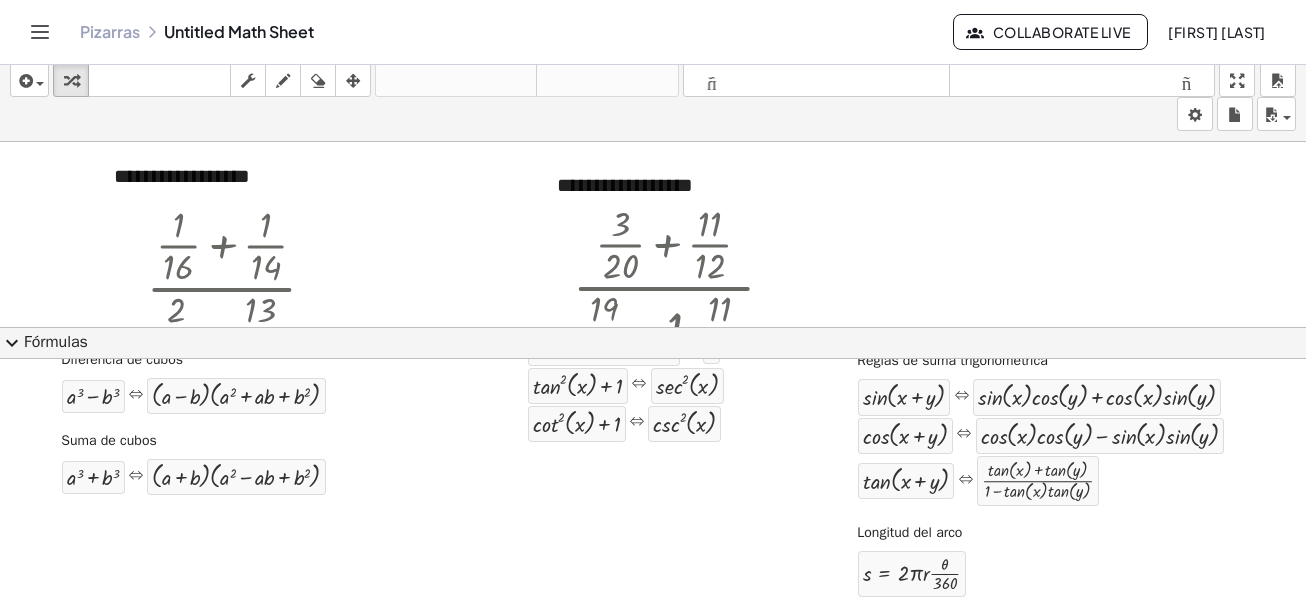 scroll, scrollTop: 451, scrollLeft: 0, axis: vertical 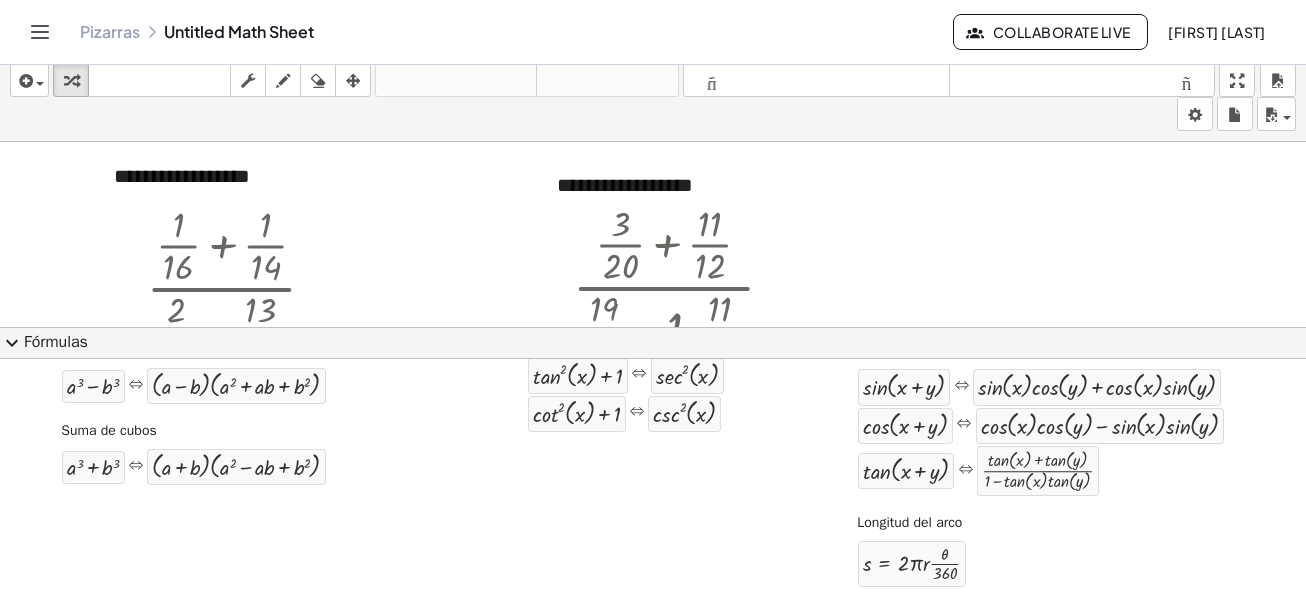 click at bounding box center [653, 603] 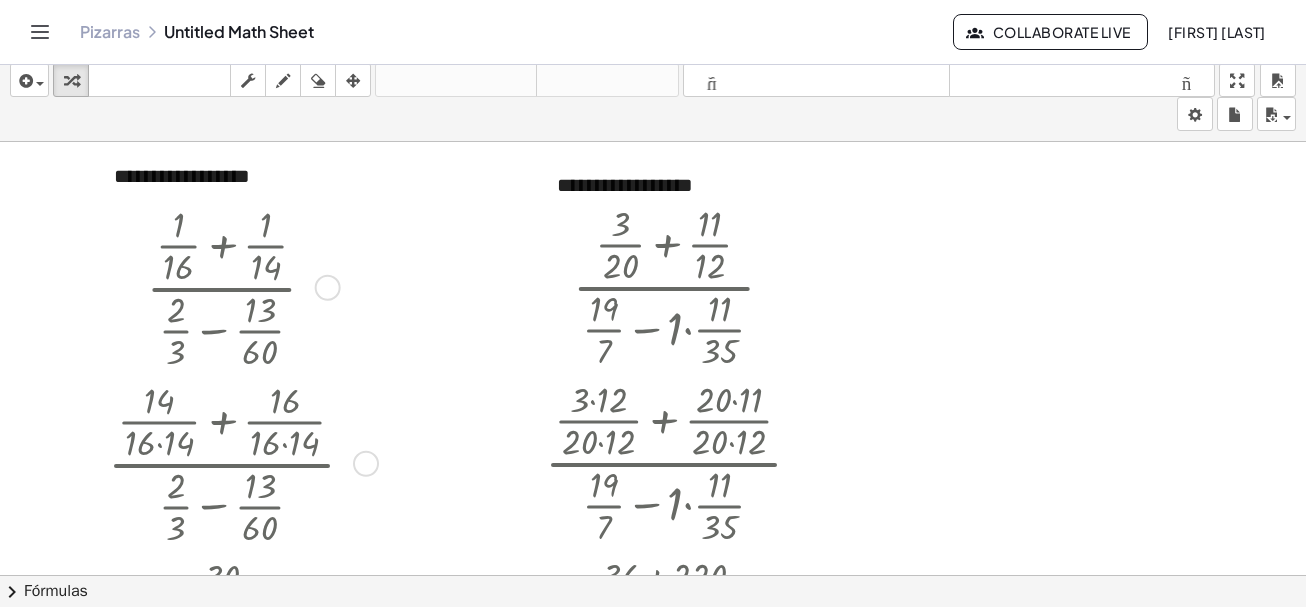 scroll, scrollTop: 200, scrollLeft: 0, axis: vertical 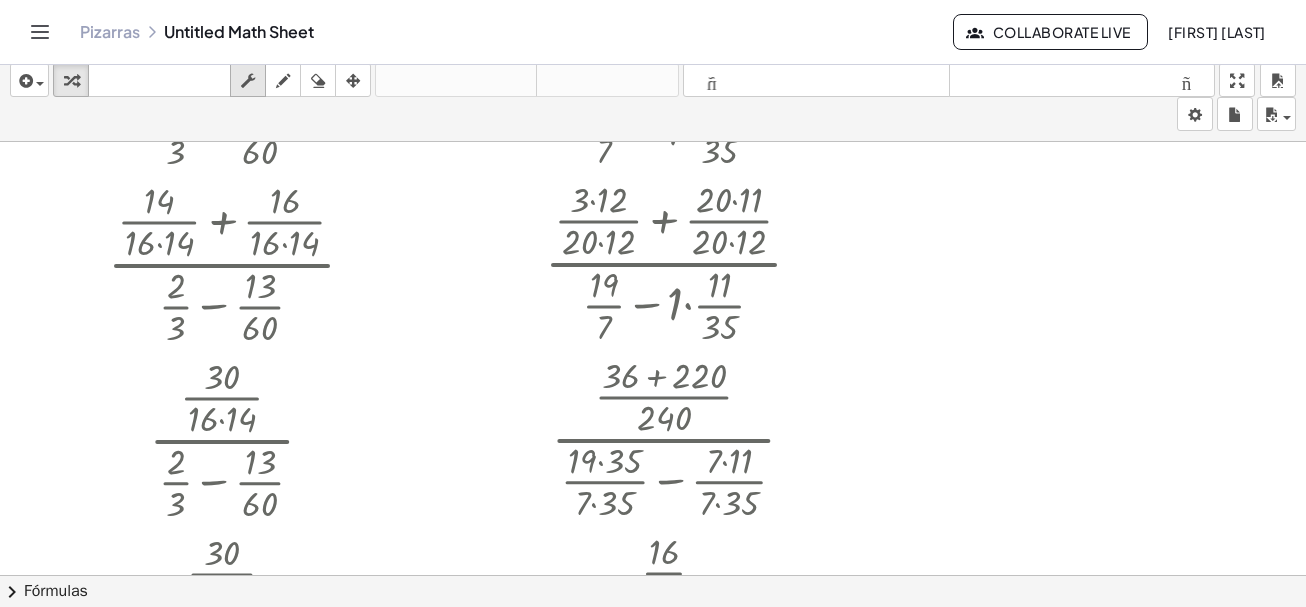 click at bounding box center (248, 80) 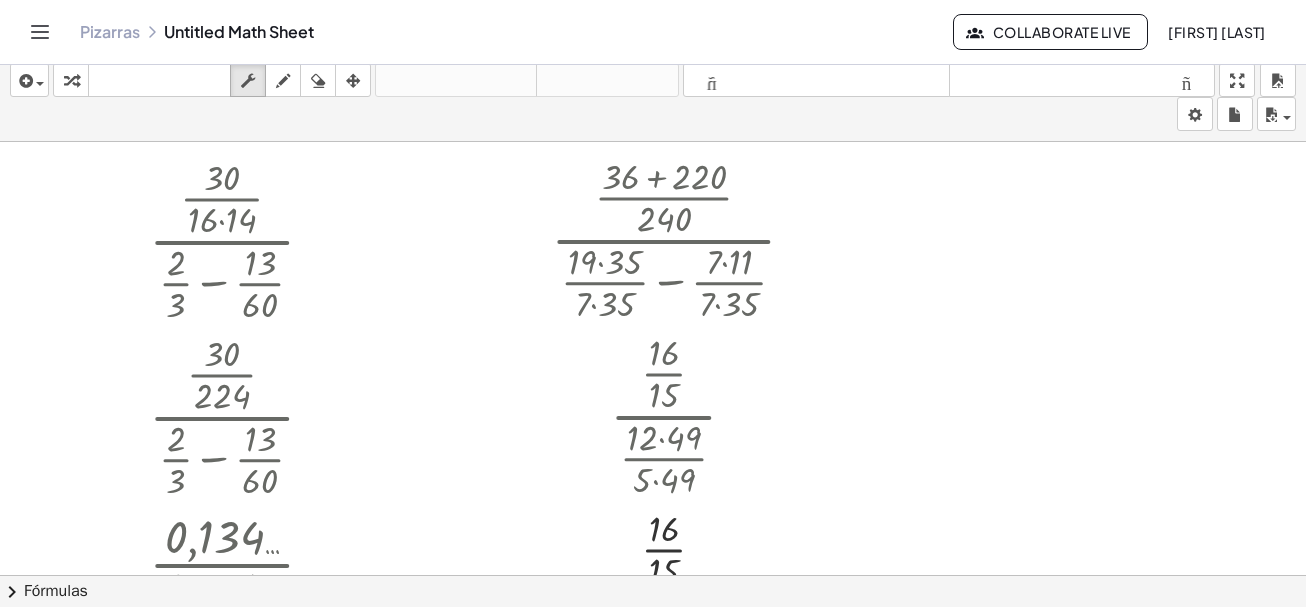 scroll, scrollTop: 400, scrollLeft: 0, axis: vertical 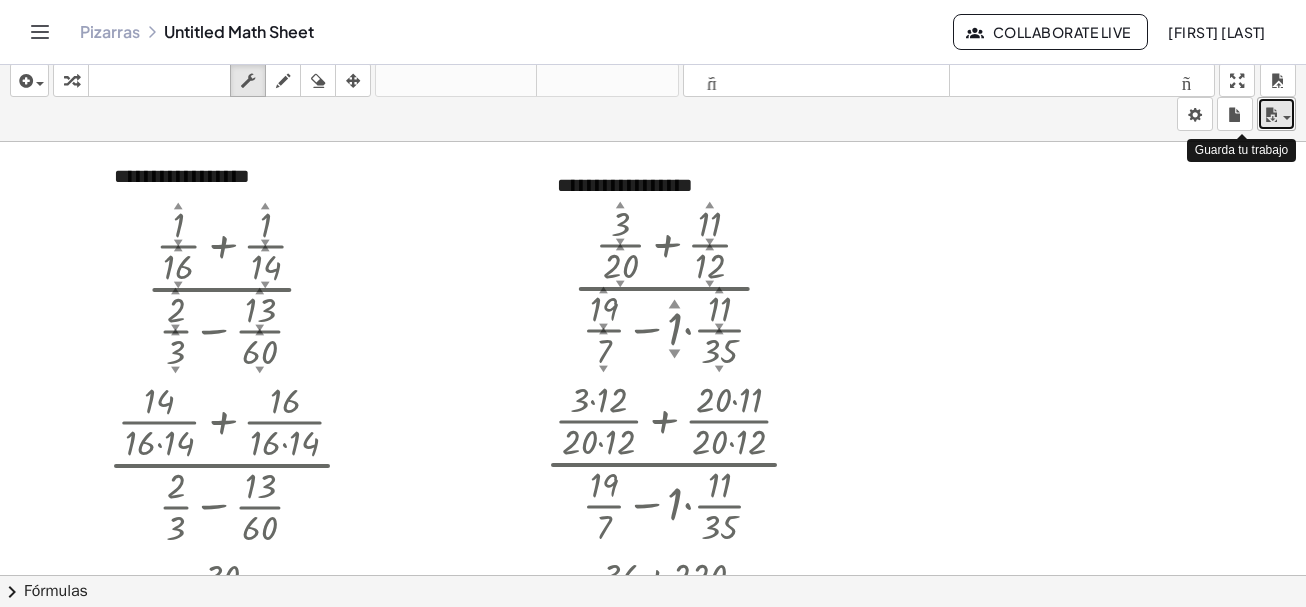 click at bounding box center (1271, 115) 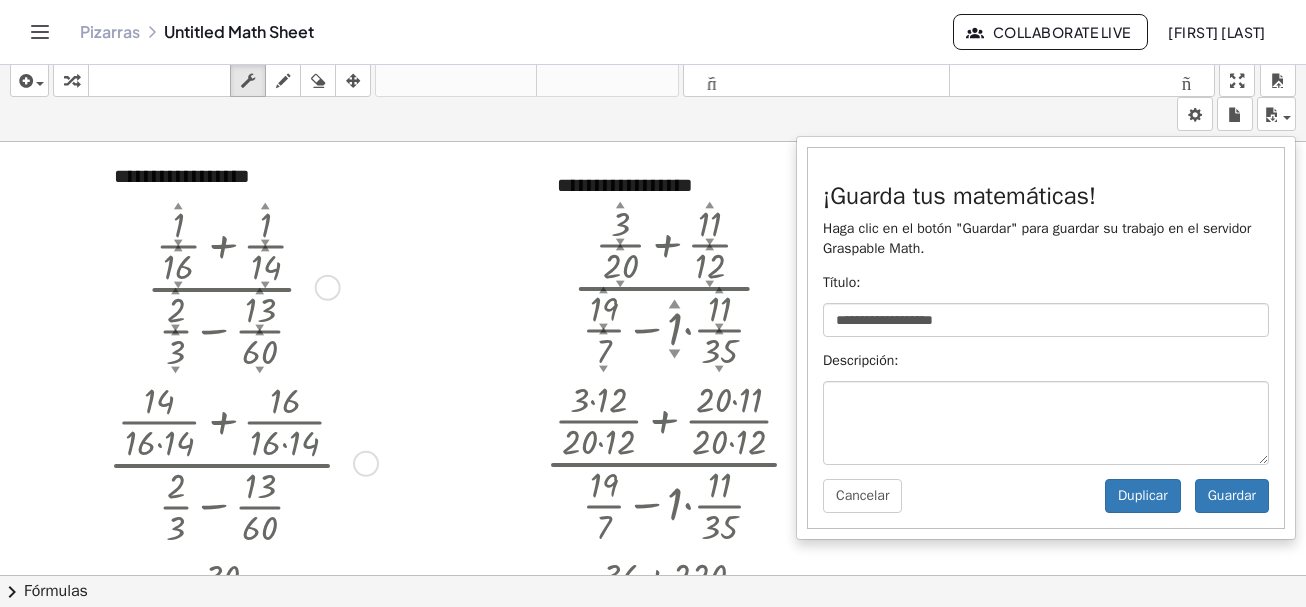click on "· ( + · 1 ▲ ▼ · 16 ▲ ▼ + · 1 ▲ ▼ · 14 ▲ ▼ ) · ( + · 2 ▲ ▼ · 3 ▲ ▼ − · 13 ▲ ▼ · 60 ▲ ▼ ) · ( + · 14 · 16 · 14 + · 16 · 16 · 14 ) · ( + · 2 · 3 − · 13 · 60 ) · · 30 · 16 · 14 · ( + · 2 · 3 − · 13 · 60 ) · · 30 · 224 · ( + · 2 · 3 − · 13 · 60 ) · 0,134 ... · ( + · 2 · 3 − · 13 · 60 ) · 0,134 ... · ( + · 2 · 60 · 3 · 60 − · 3 · 13 · 3 · 60 ) · 0,134 ... · · ( + · 2 · 60 − · 3 · 13 ) · 3 · 60 · 0,134 ... · · ( + 120 − · 3 · 13 ) · 3 · 60 · 0,134 ... · · ( + 120 − · 3 · 13 ) · 180 · 0,134 ... · · ( + 120 − 39 ) · 180 · 0,134 ... · · 81 · 180" at bounding box center (237, 697) 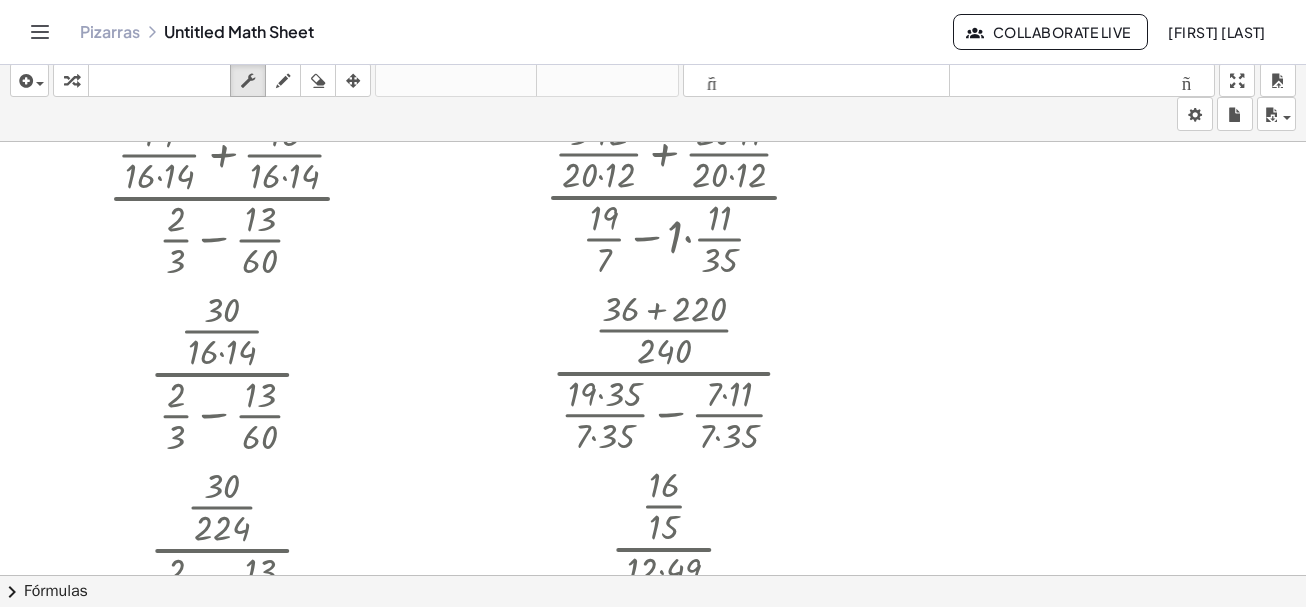 scroll, scrollTop: 266, scrollLeft: 0, axis: vertical 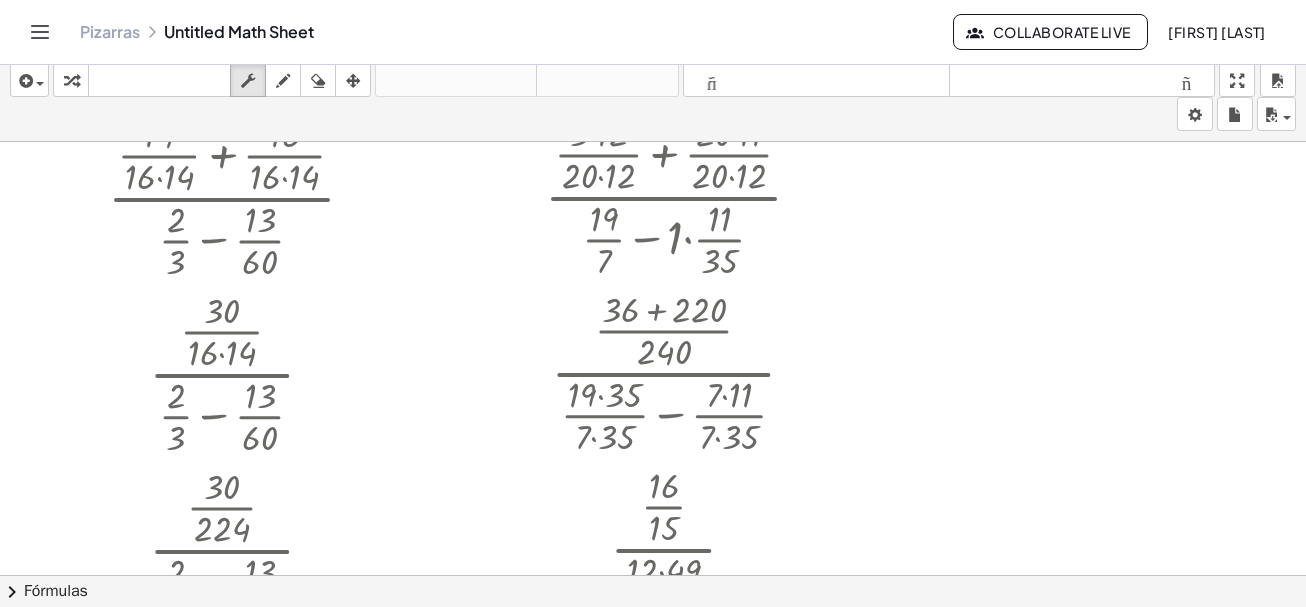 click 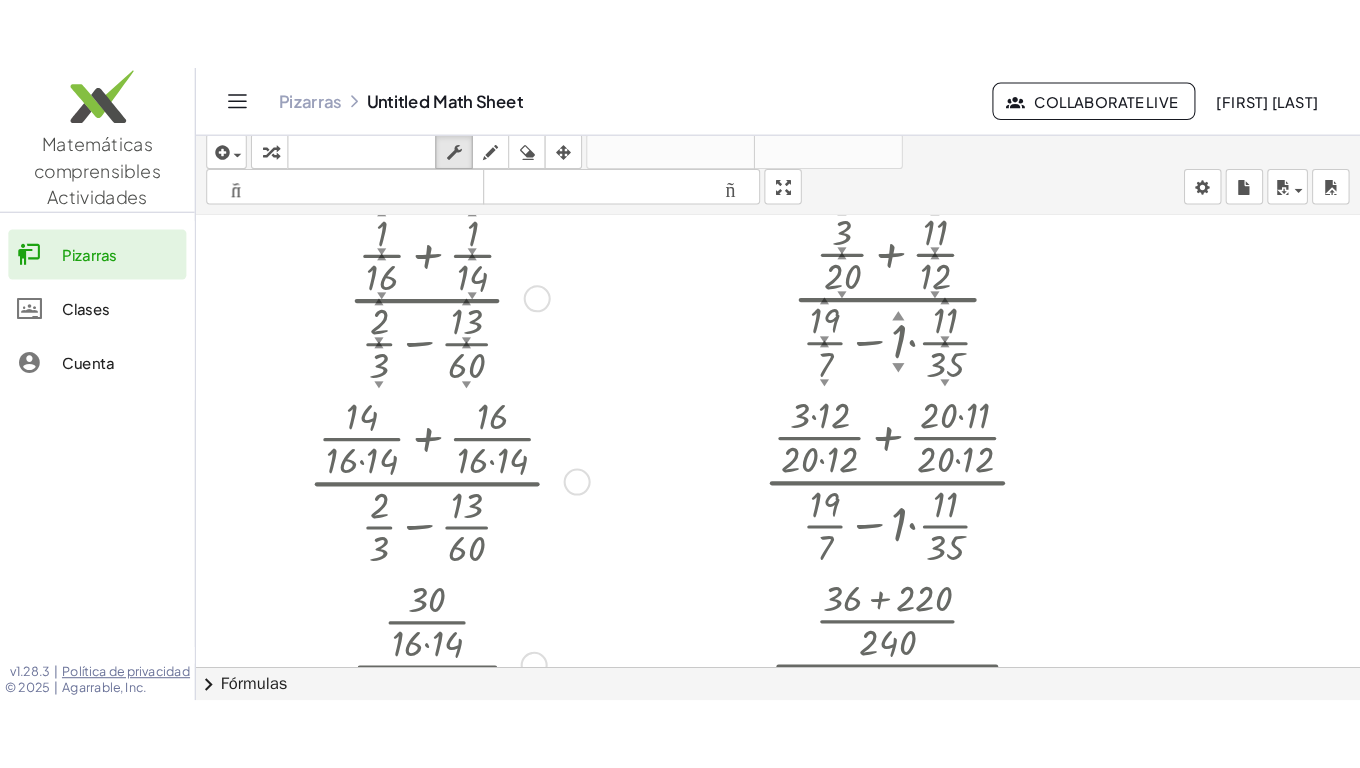 scroll, scrollTop: 0, scrollLeft: 0, axis: both 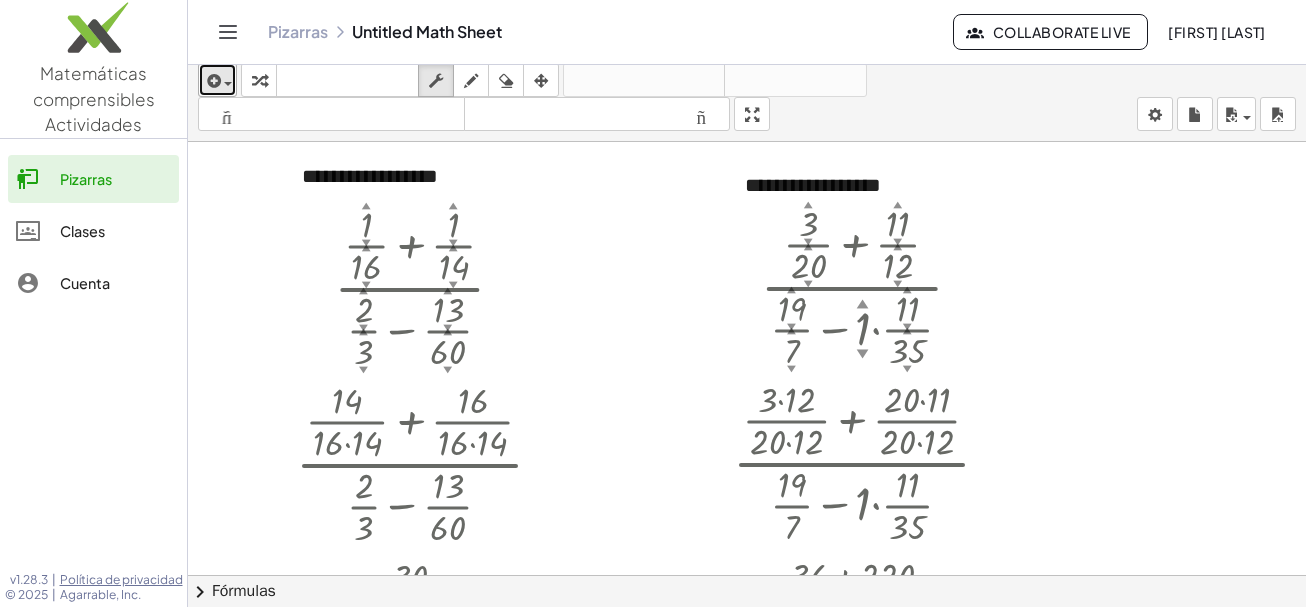 click at bounding box center [228, 84] 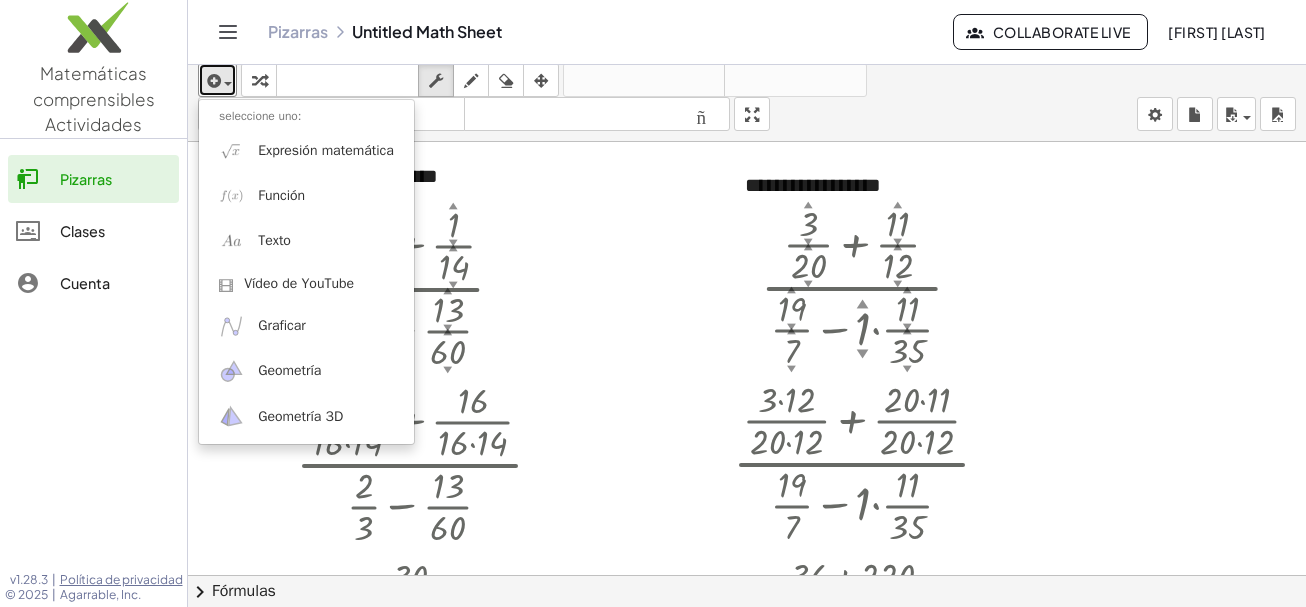 click at bounding box center [747, 575] 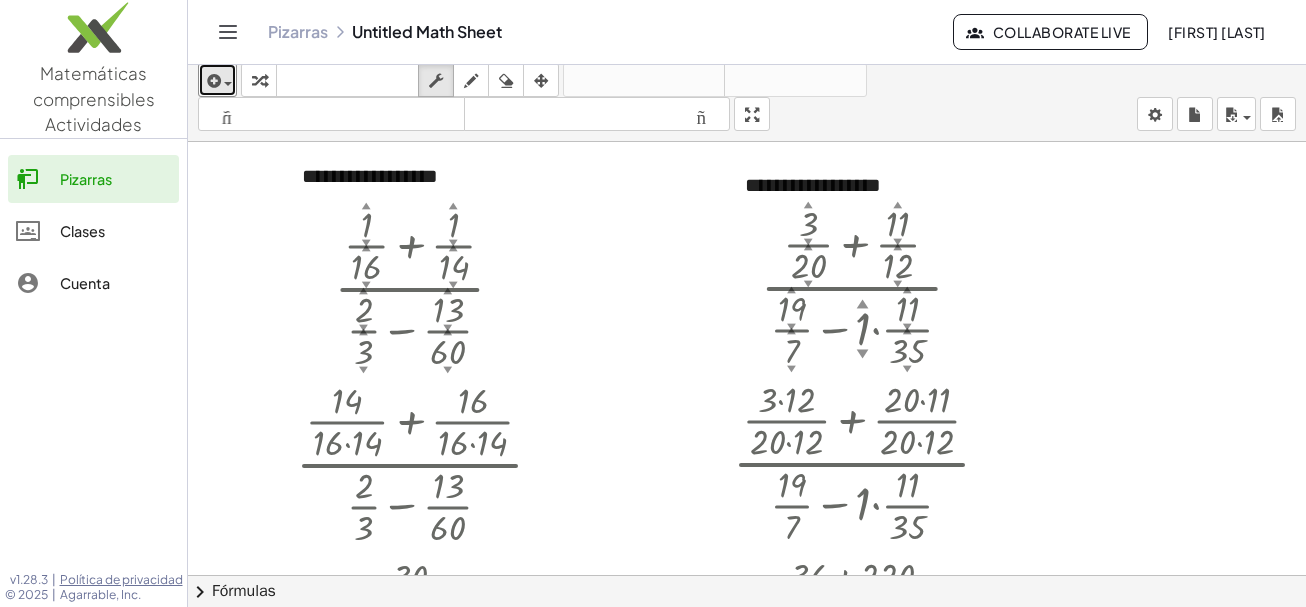 drag, startPoint x: 721, startPoint y: 115, endPoint x: 774, endPoint y: 235, distance: 131.18307 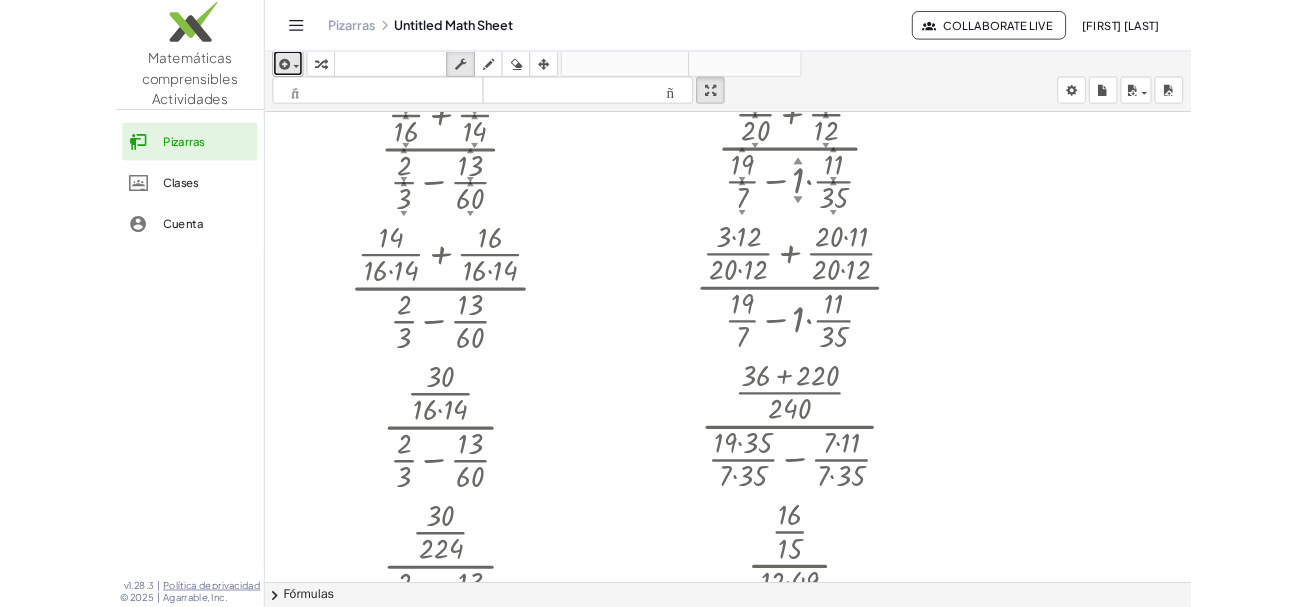 scroll, scrollTop: 0, scrollLeft: 0, axis: both 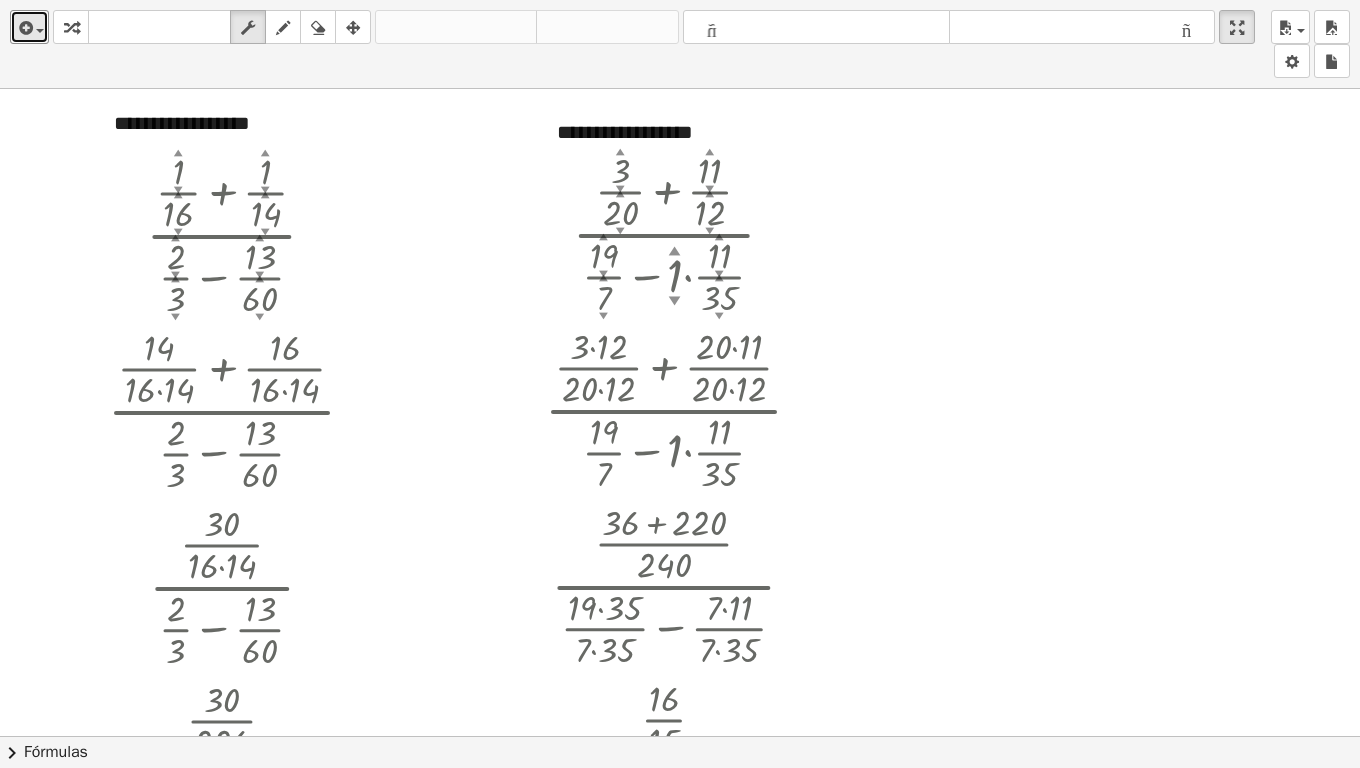 click at bounding box center (680, 736) 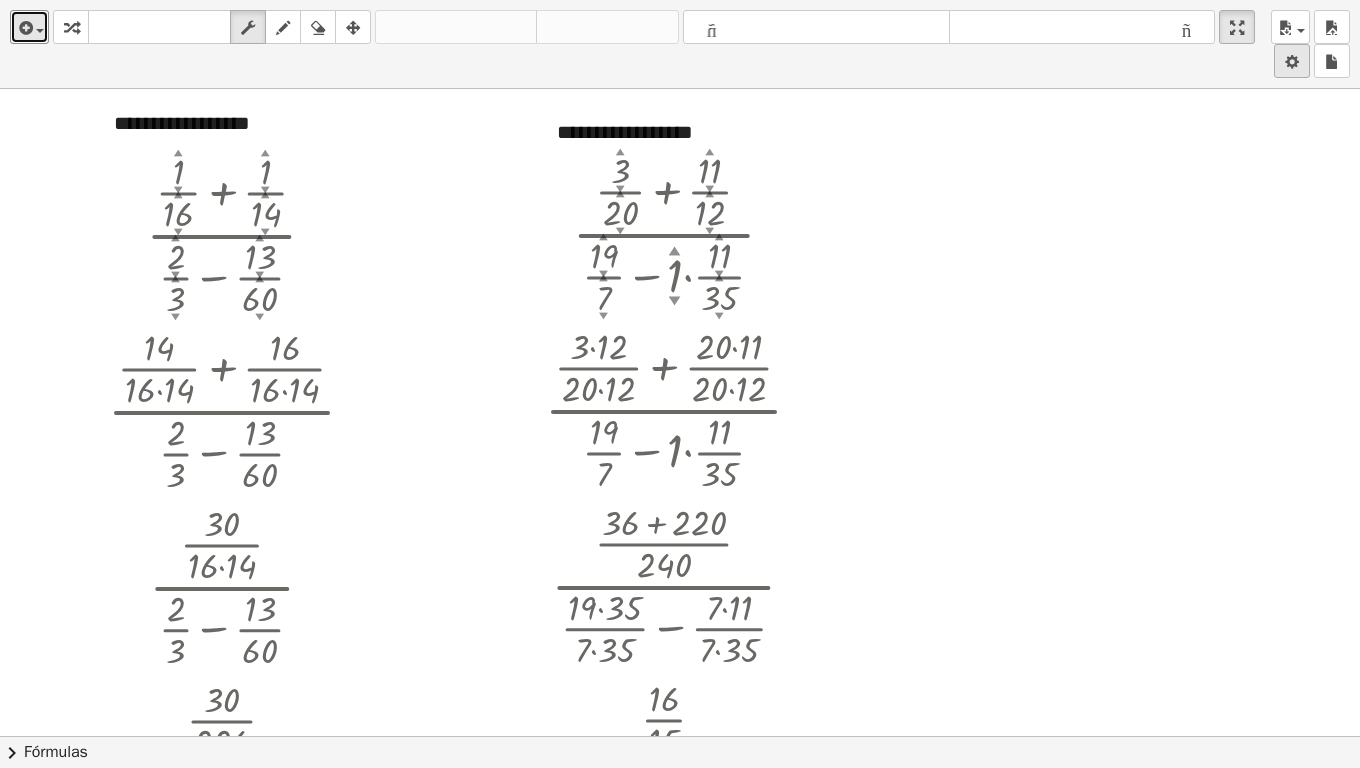 click at bounding box center [1292, 62] 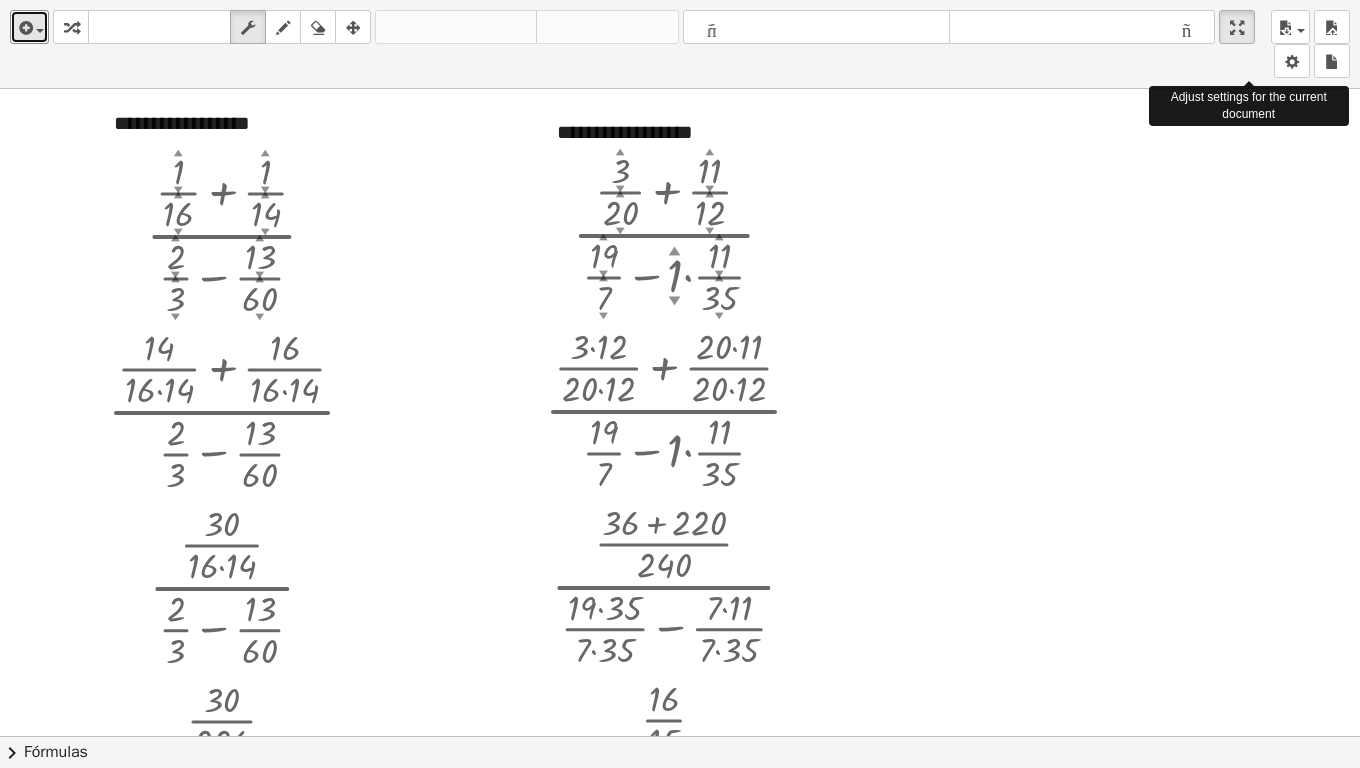 click at bounding box center (1292, 62) 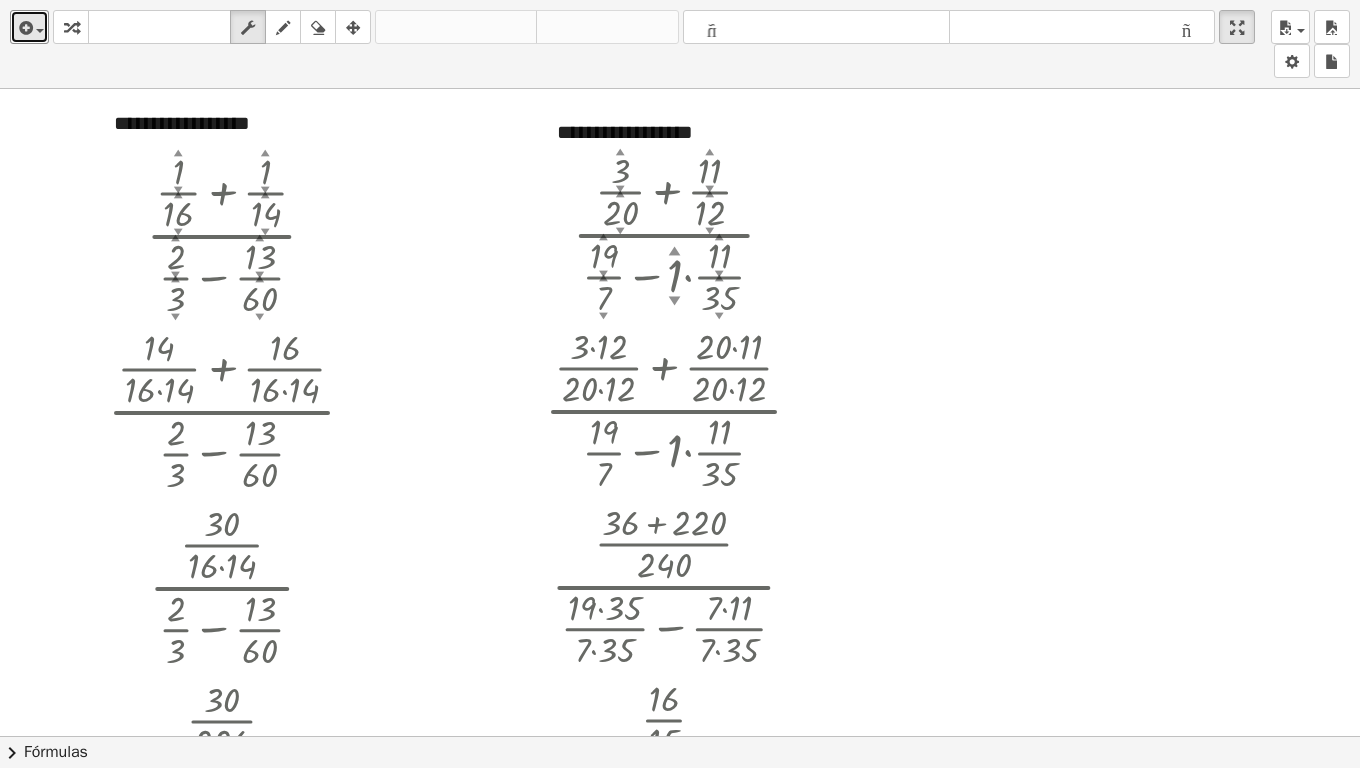 drag, startPoint x: 1236, startPoint y: 32, endPoint x: 1188, endPoint y: -90, distance: 131.10301 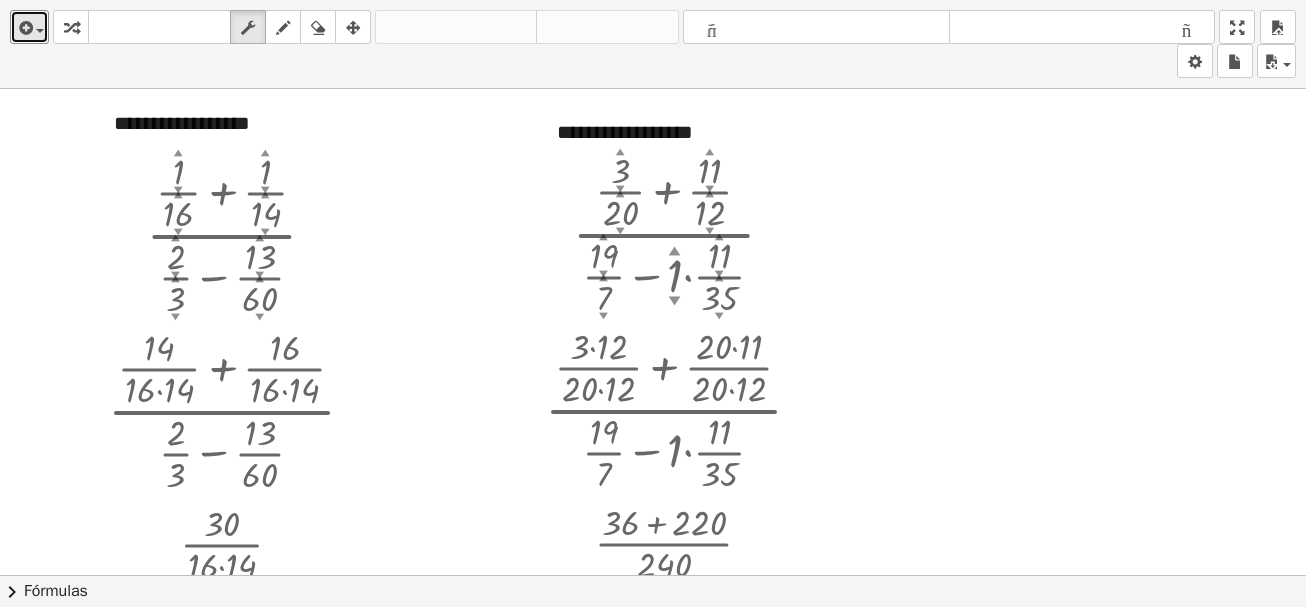 scroll, scrollTop: 0, scrollLeft: 0, axis: both 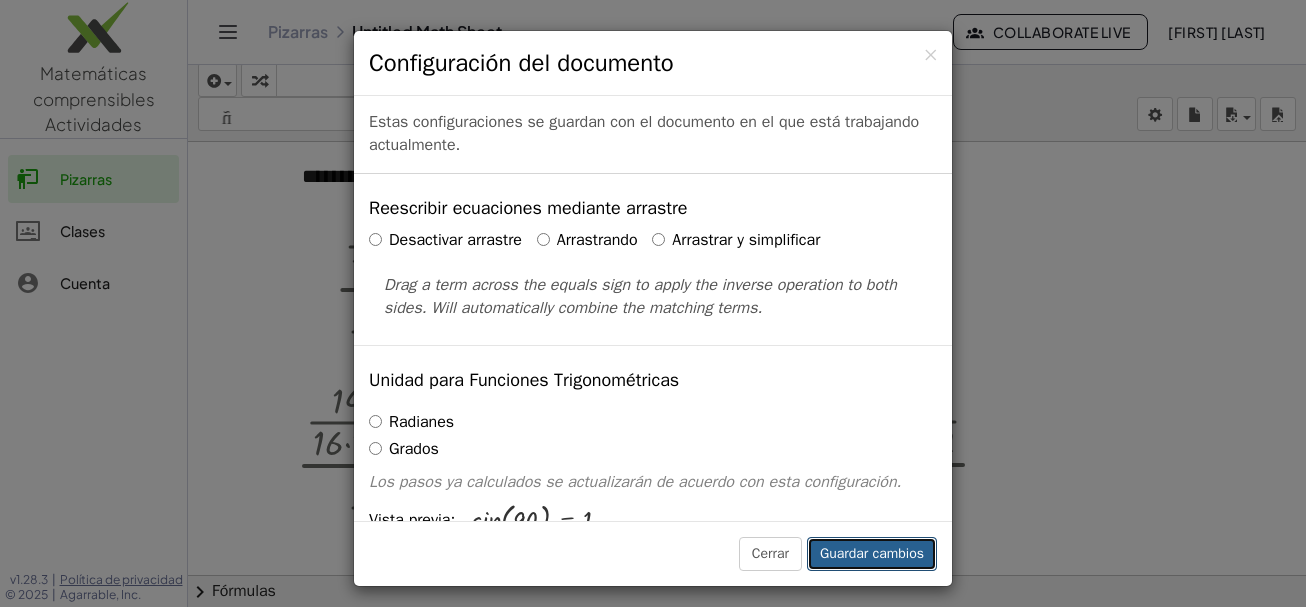 click on "Guardar cambios" at bounding box center (872, 554) 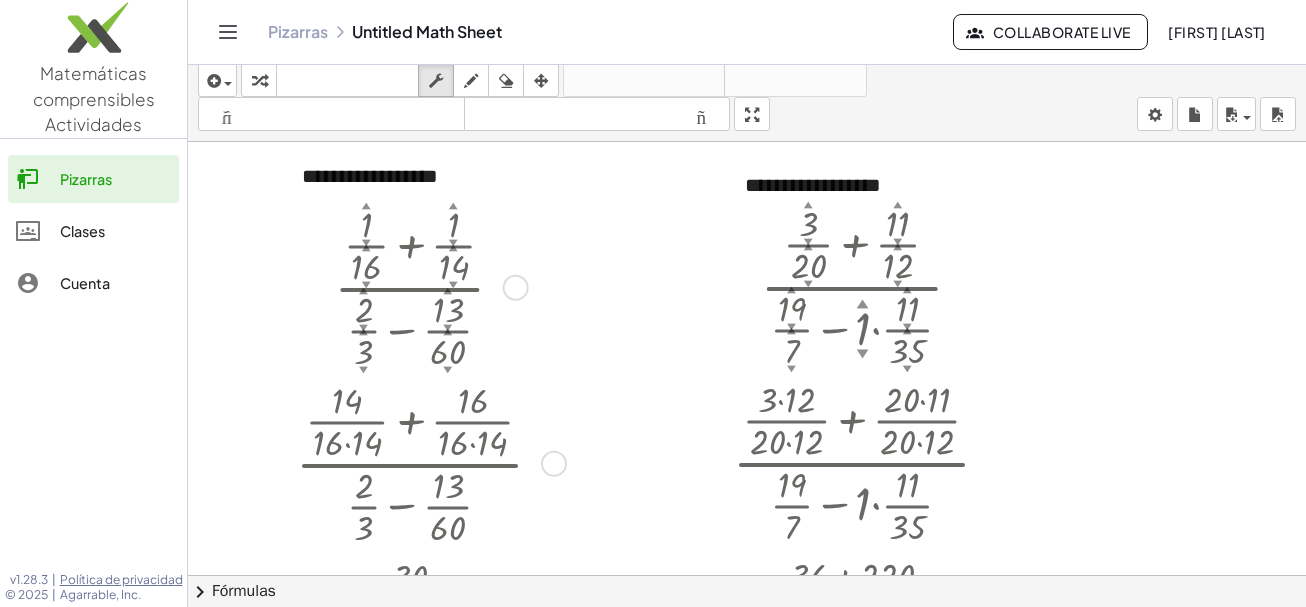 click at bounding box center (427, 286) 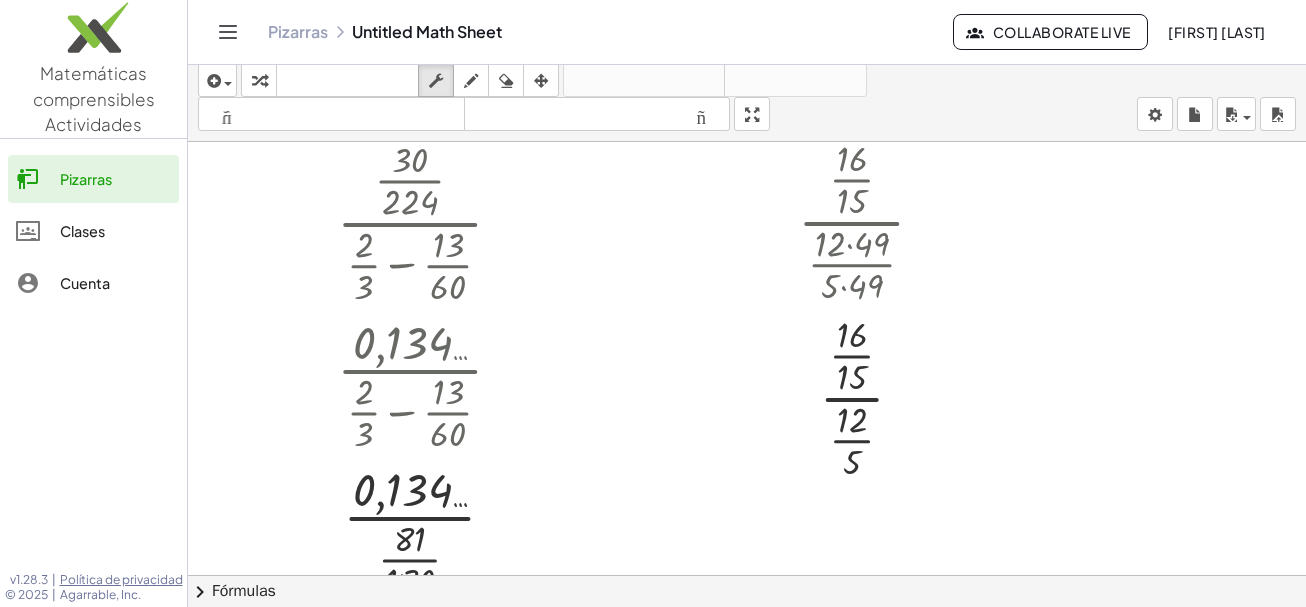 scroll, scrollTop: 566, scrollLeft: 0, axis: vertical 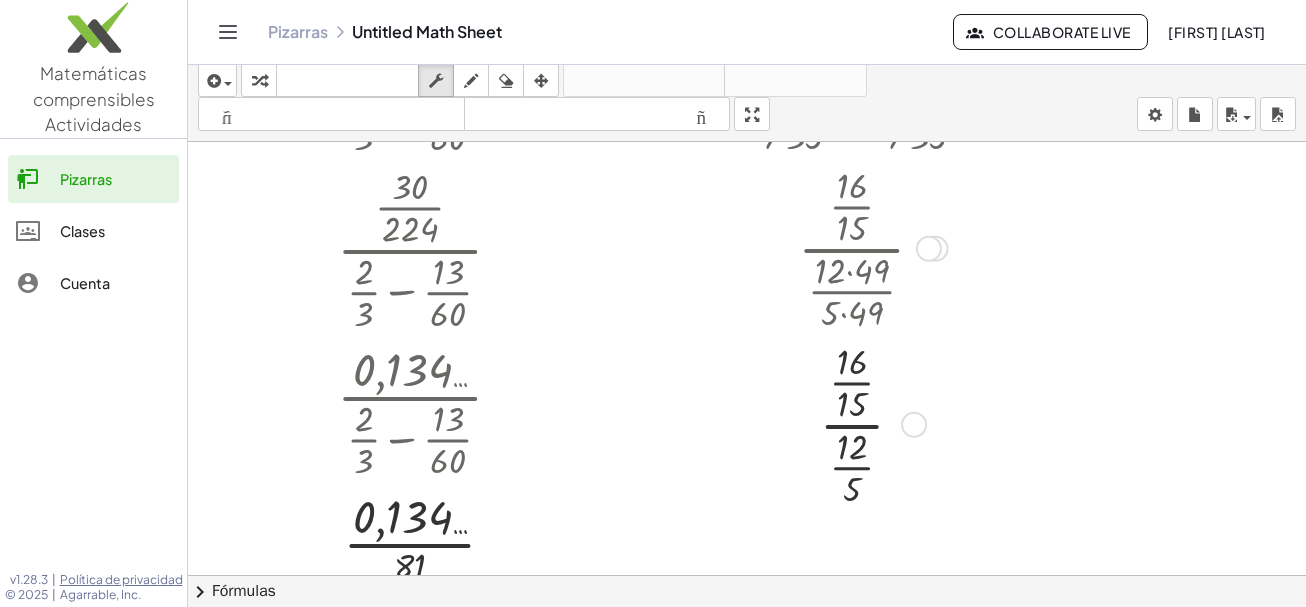 click at bounding box center [869, 423] 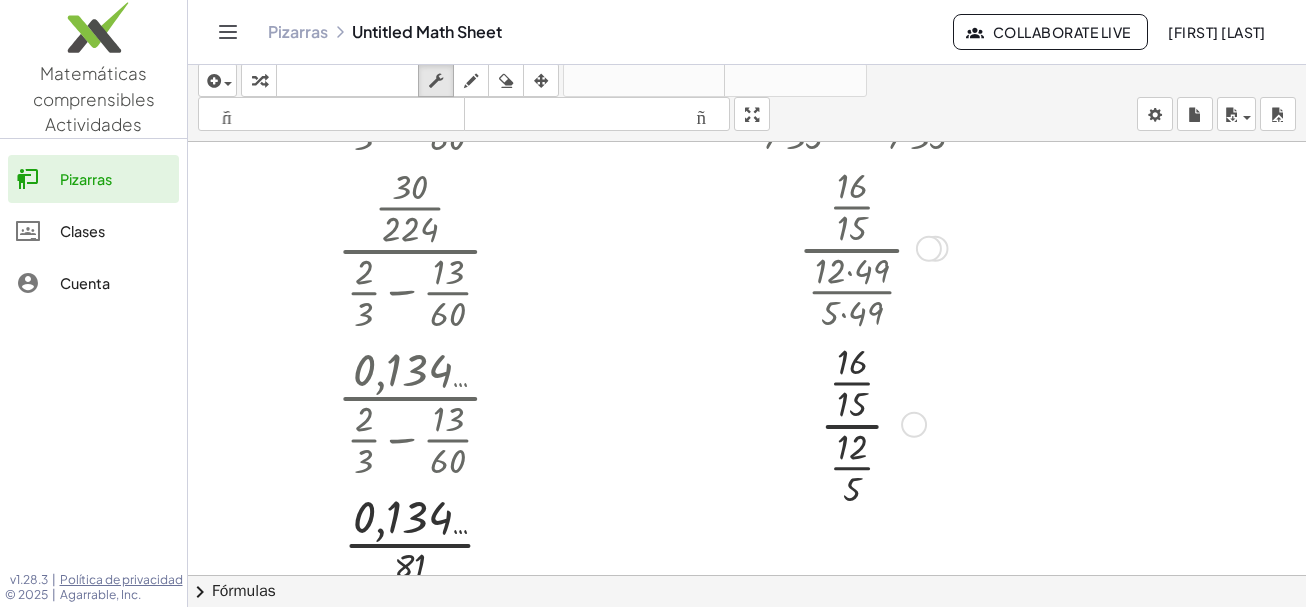 click at bounding box center [869, 423] 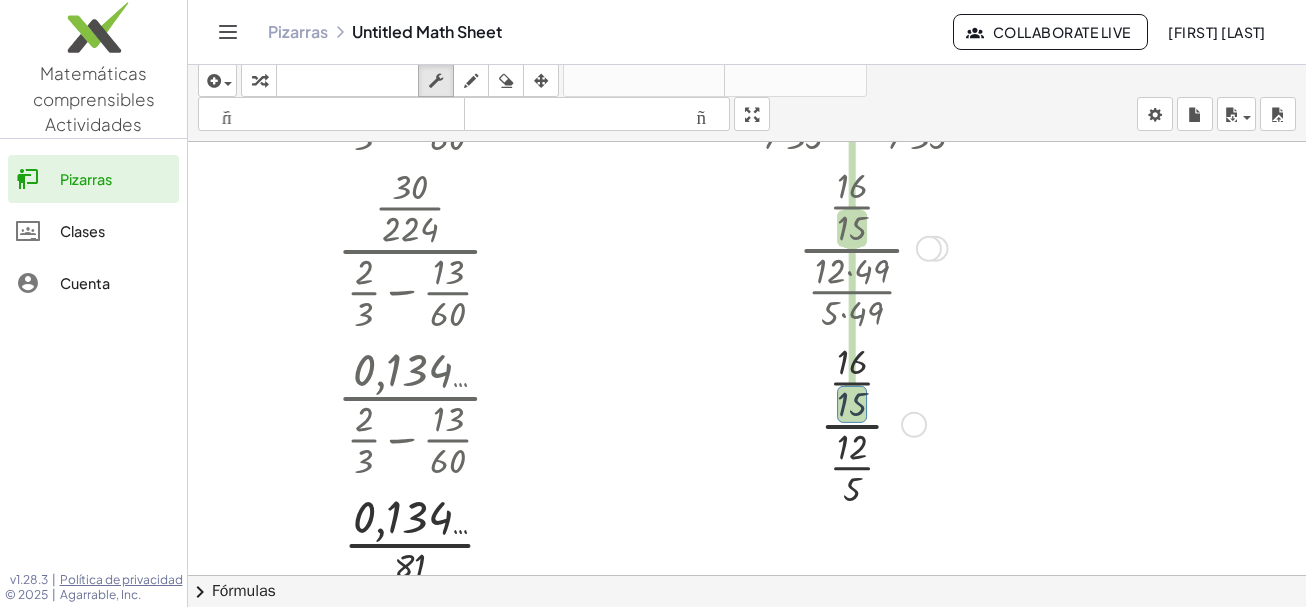 click at bounding box center (869, 423) 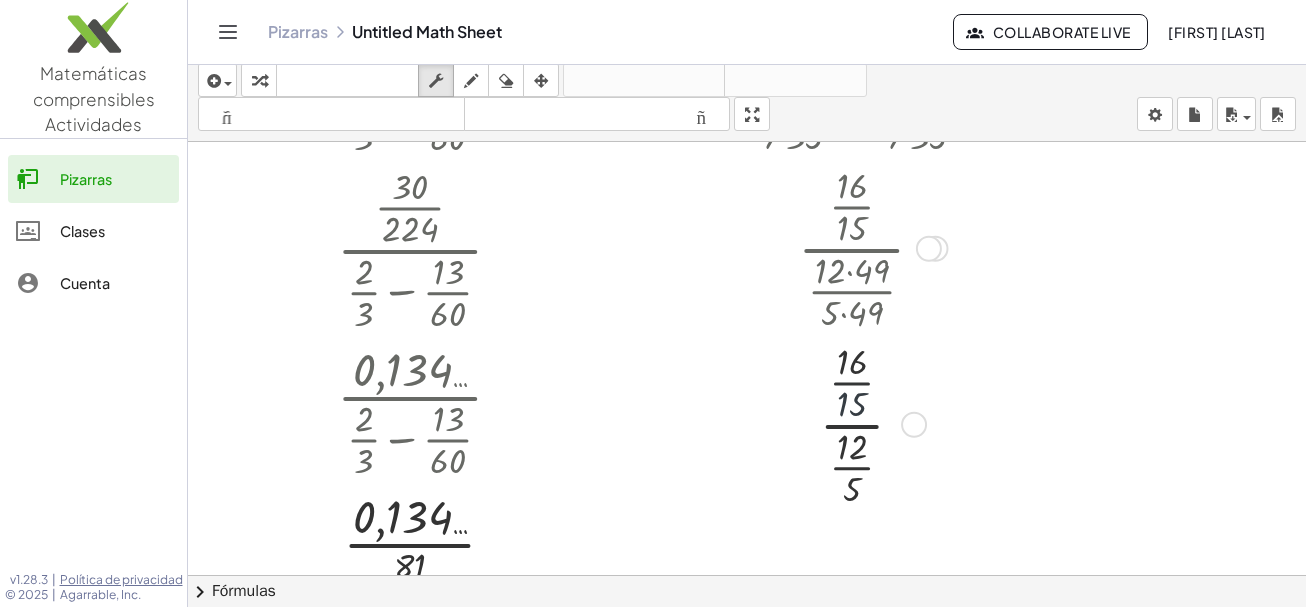 click at bounding box center (869, 423) 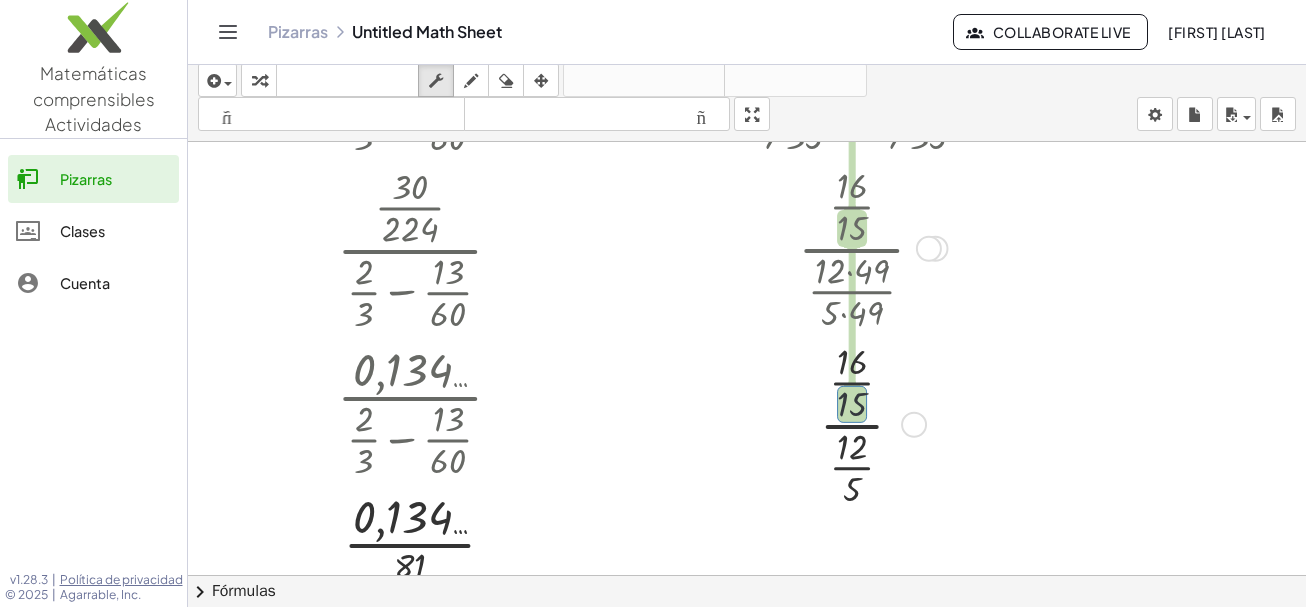 click at bounding box center (869, 423) 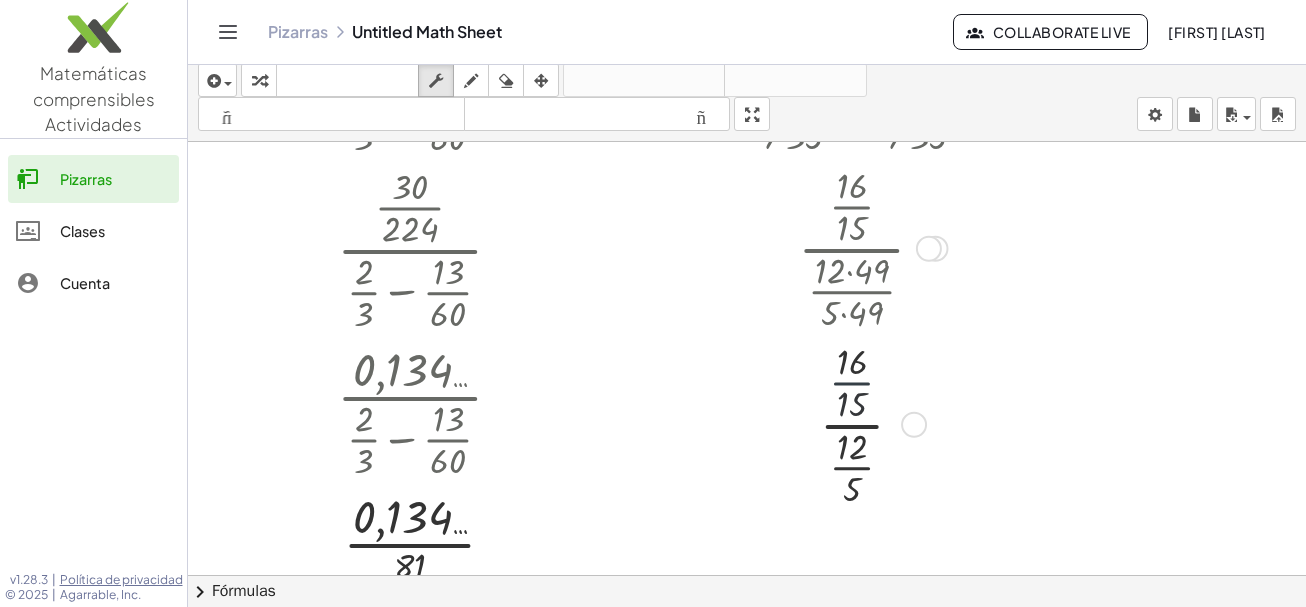 click at bounding box center (869, 423) 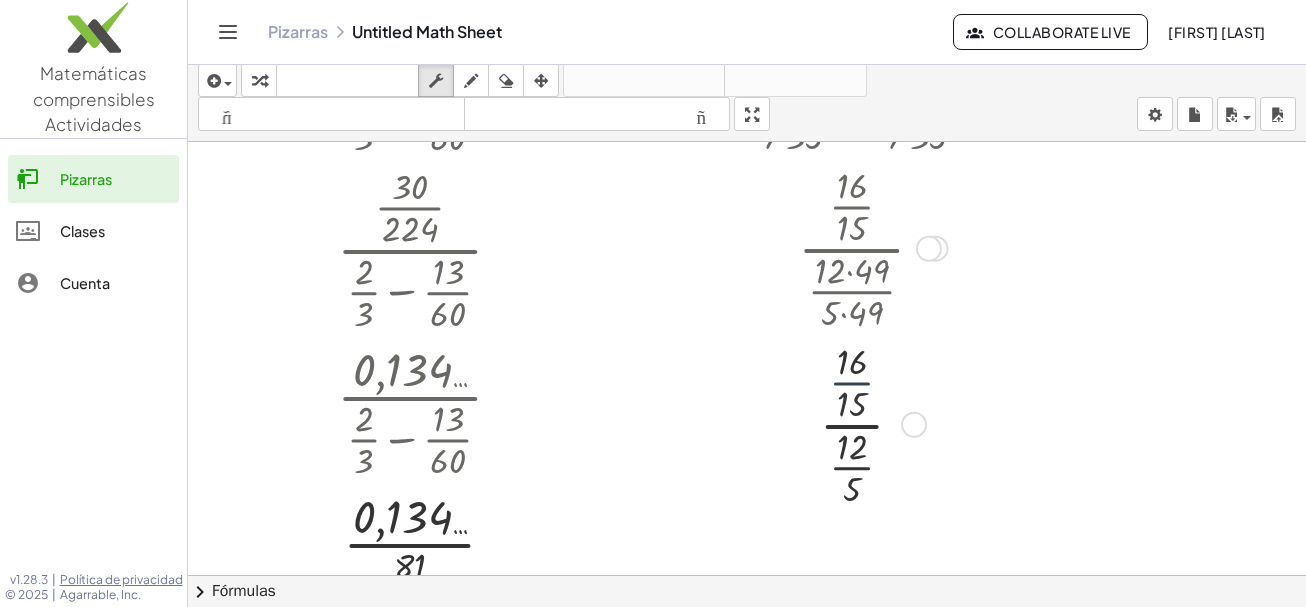 drag, startPoint x: 819, startPoint y: 390, endPoint x: 814, endPoint y: 450, distance: 60.207973 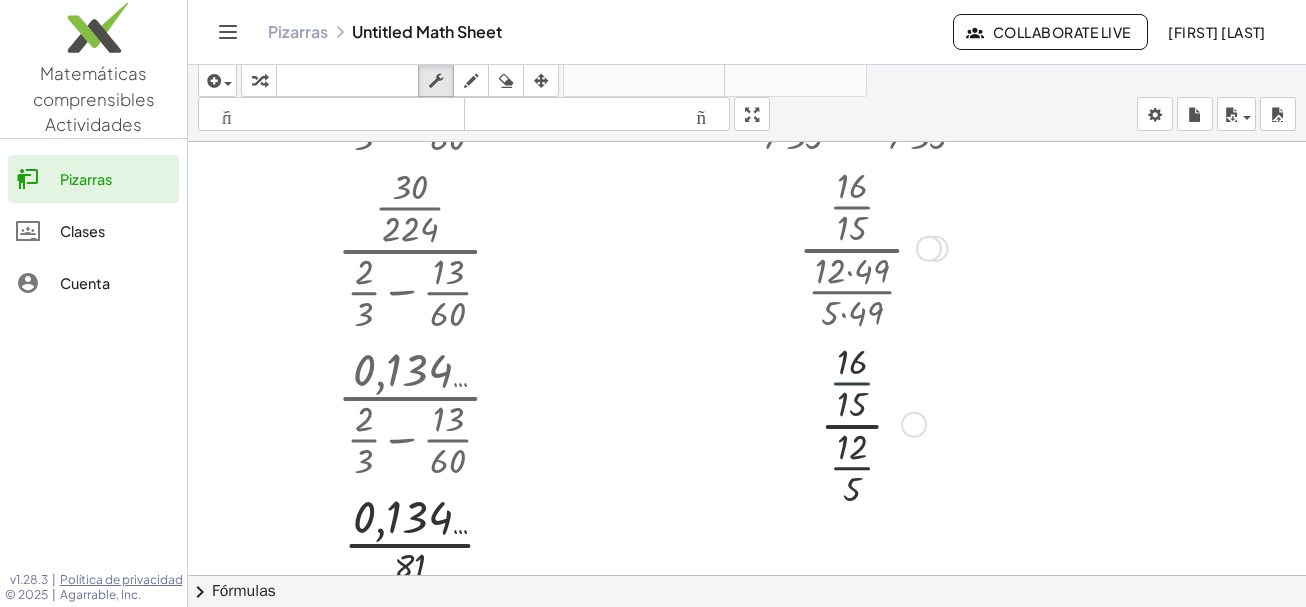 click at bounding box center [869, 423] 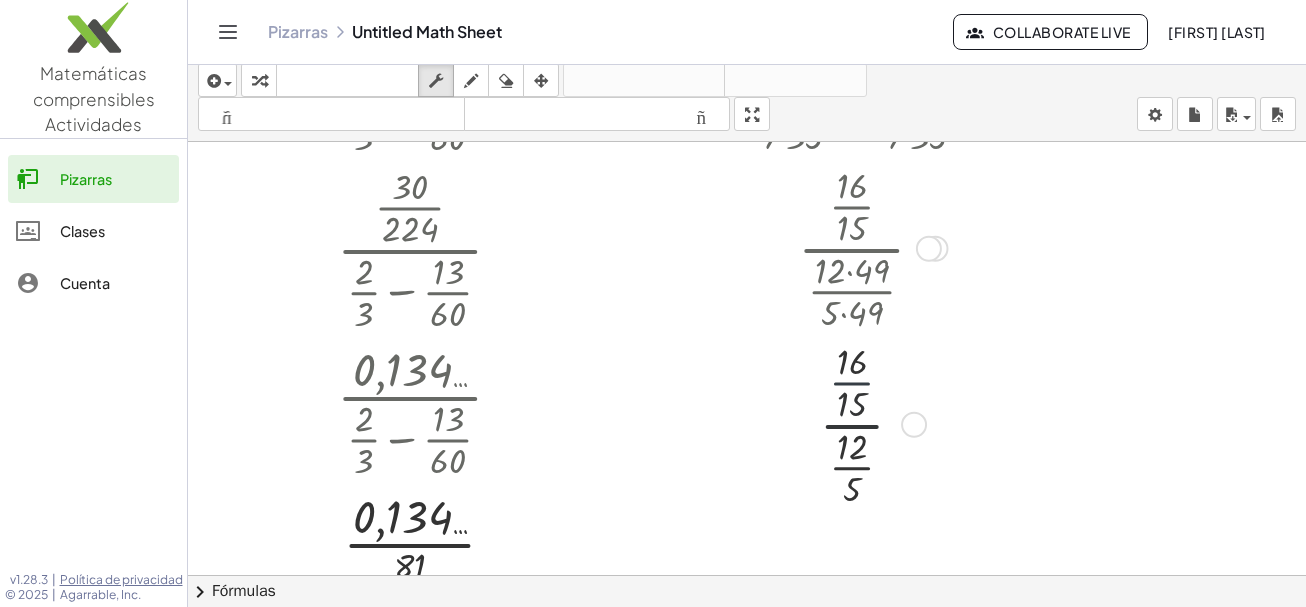 click at bounding box center [869, 423] 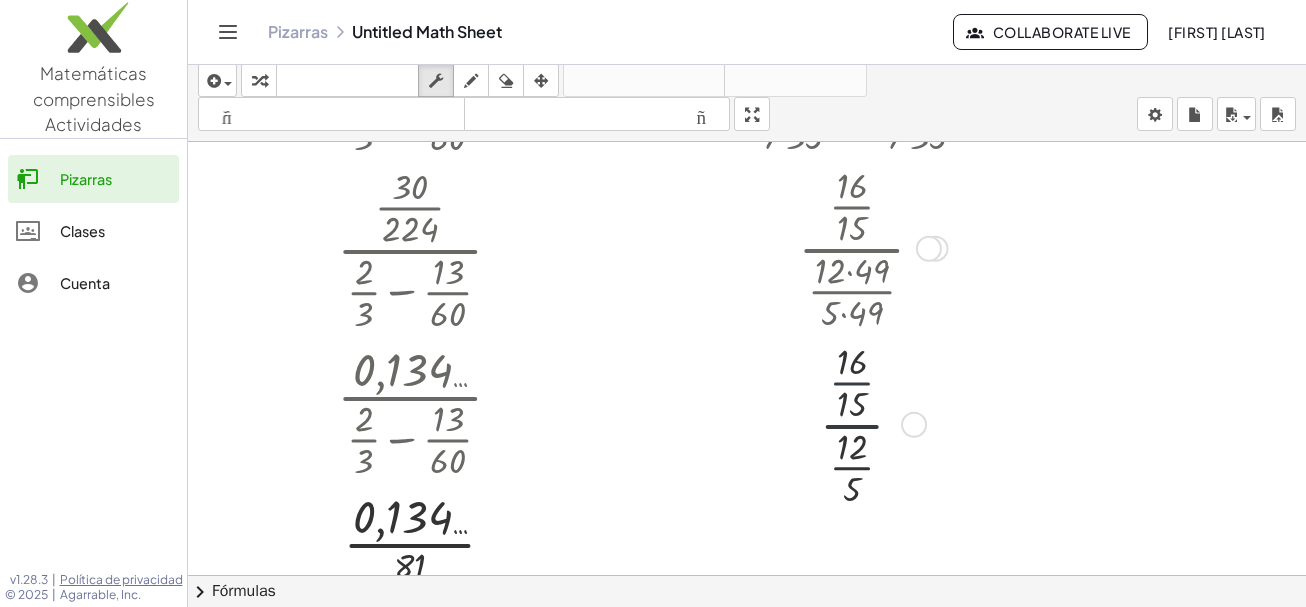click at bounding box center [869, 423] 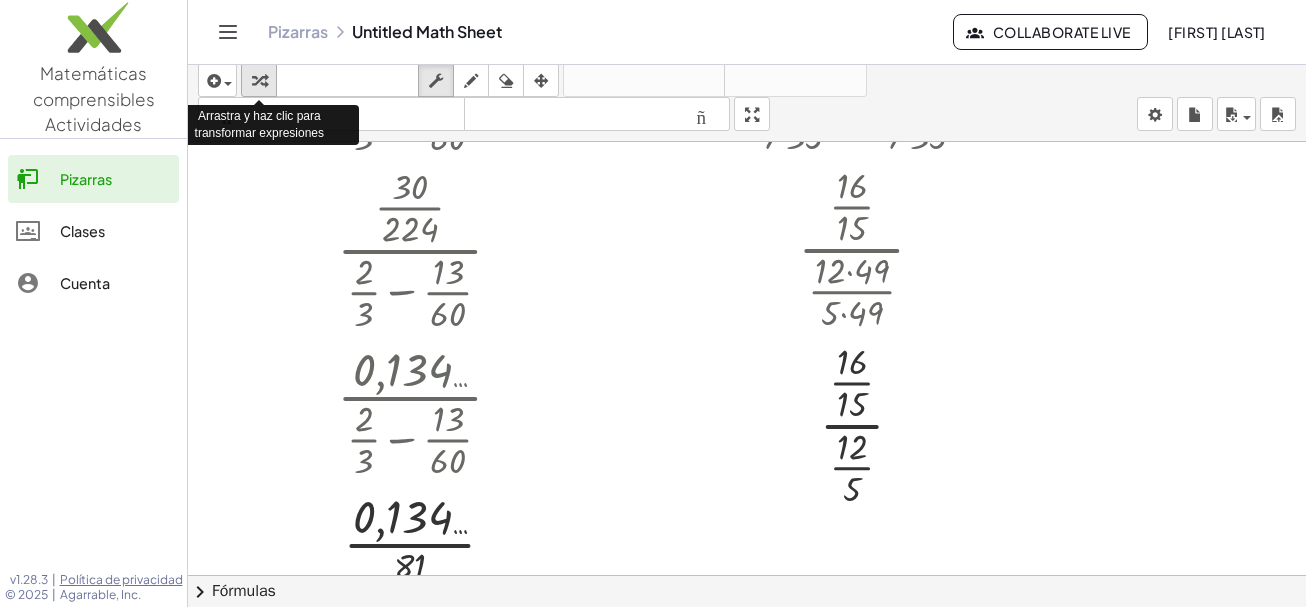 click at bounding box center [259, 81] 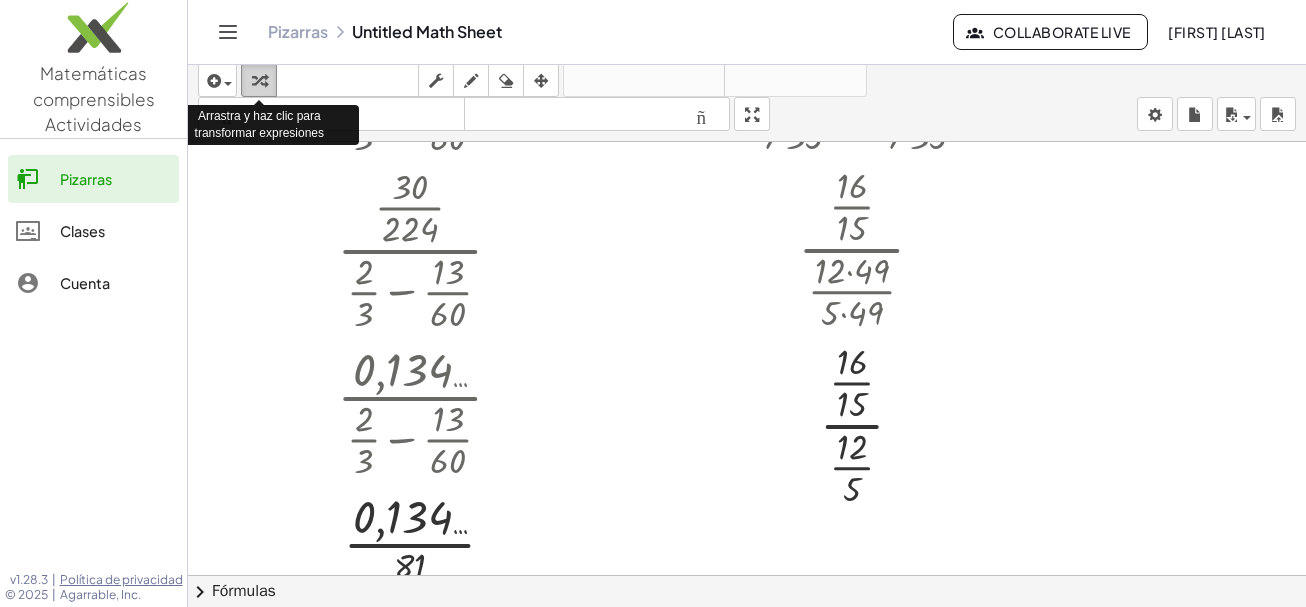 click at bounding box center (259, 81) 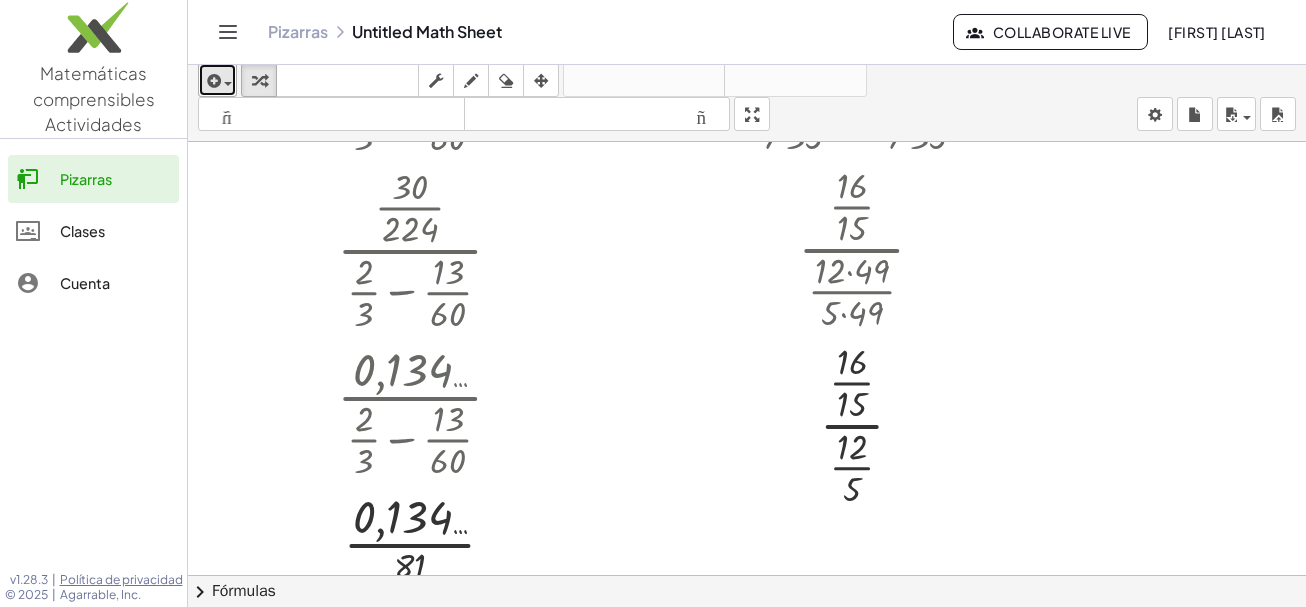 click on "insertar" at bounding box center [217, 80] 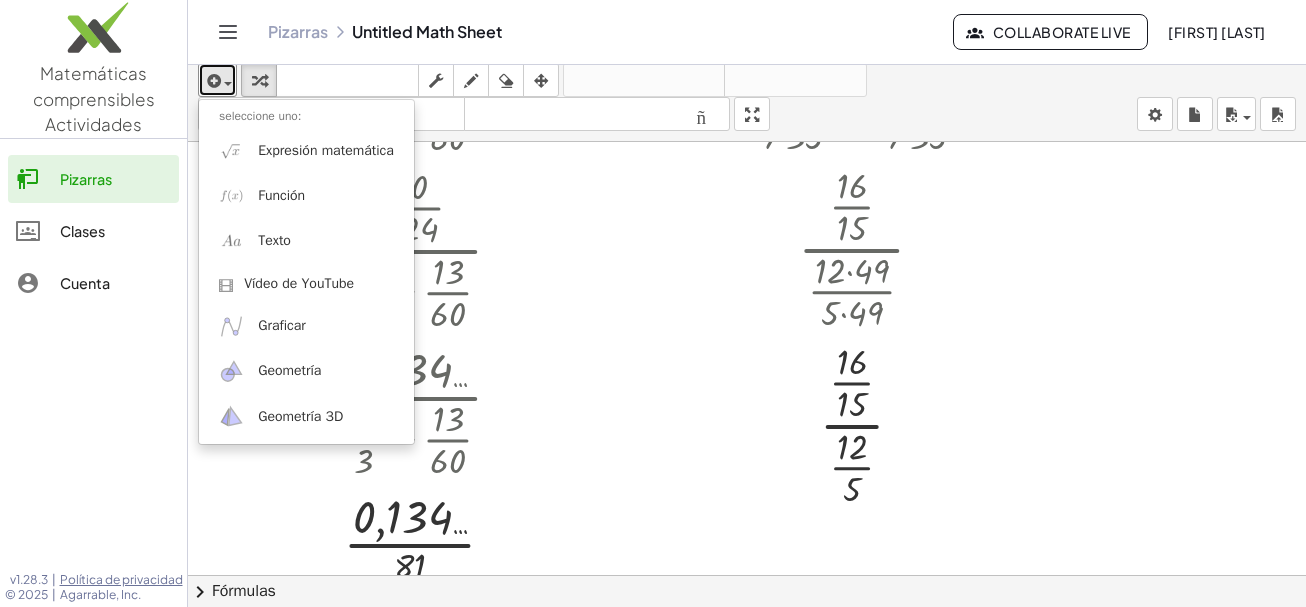 click at bounding box center (747, 225) 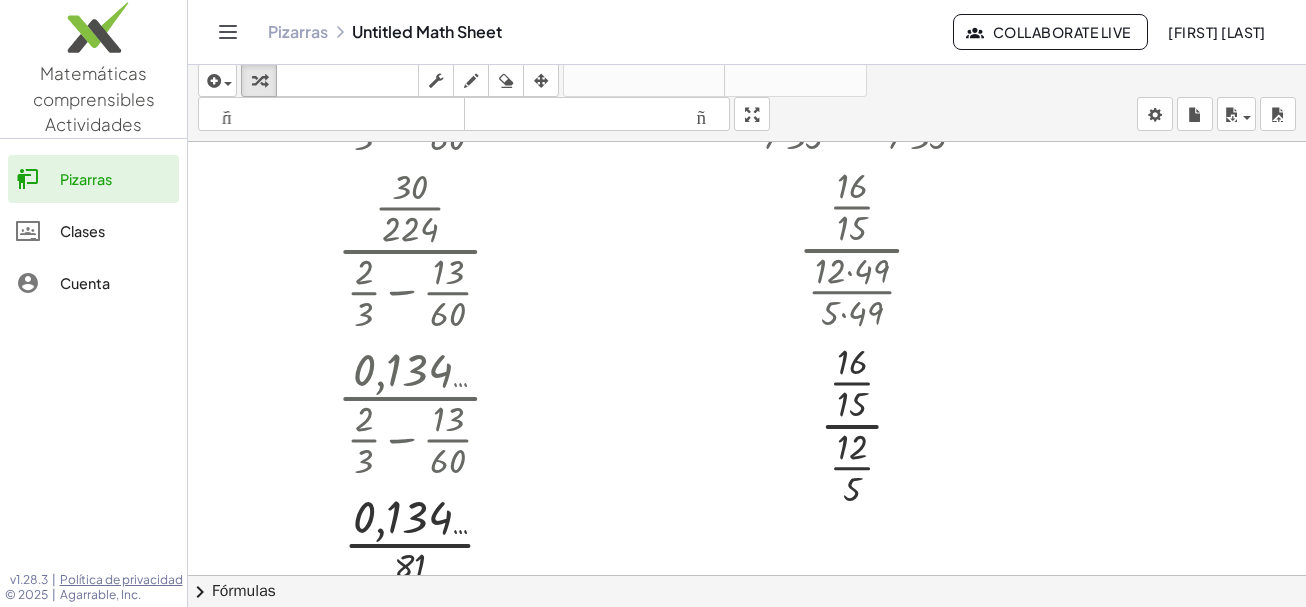 click on "Pizarras Untitled Math Sheet" at bounding box center (610, 32) 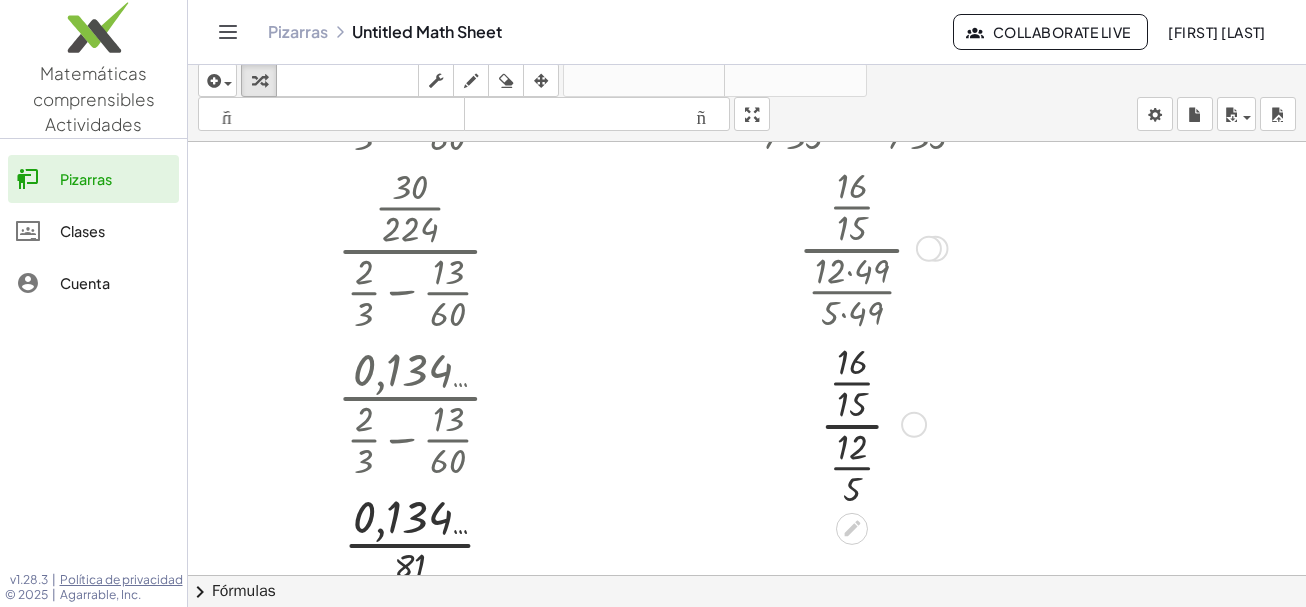 drag, startPoint x: 301, startPoint y: 20, endPoint x: 714, endPoint y: 268, distance: 481.73956 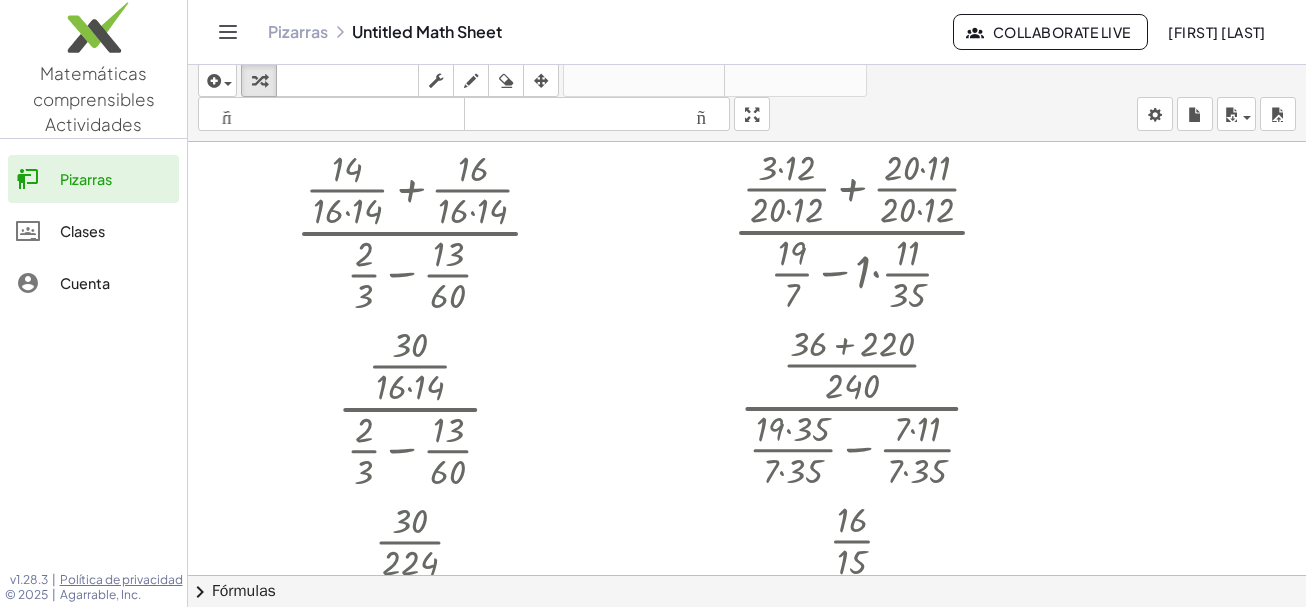 scroll, scrollTop: 166, scrollLeft: 0, axis: vertical 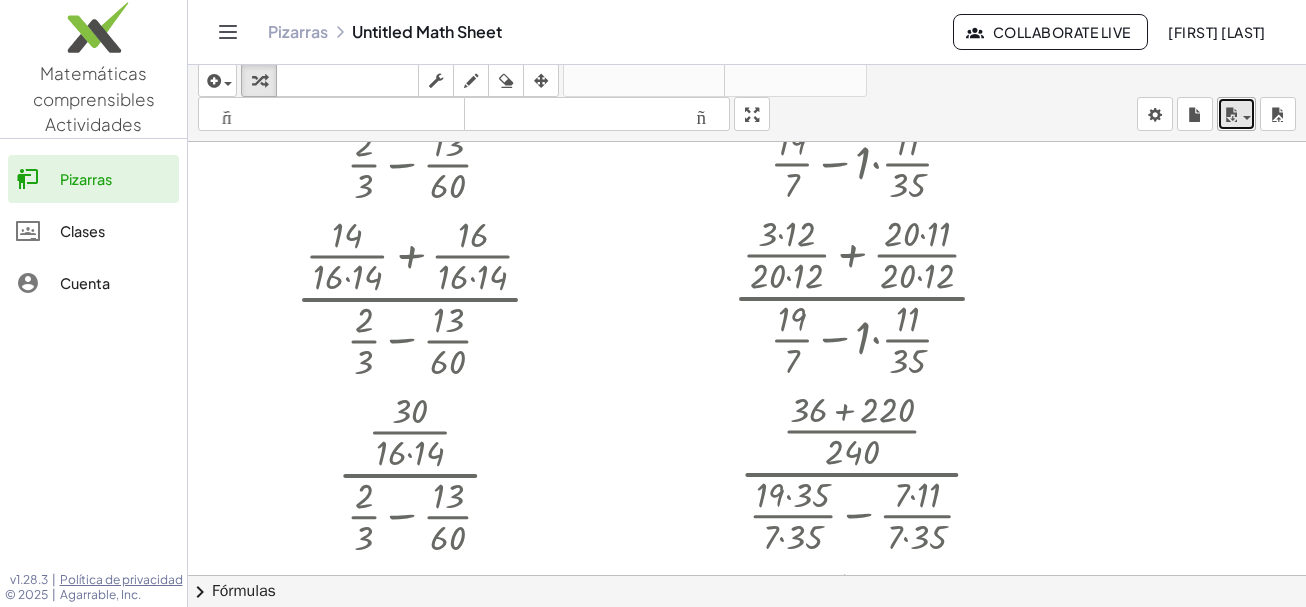 click at bounding box center (1247, 118) 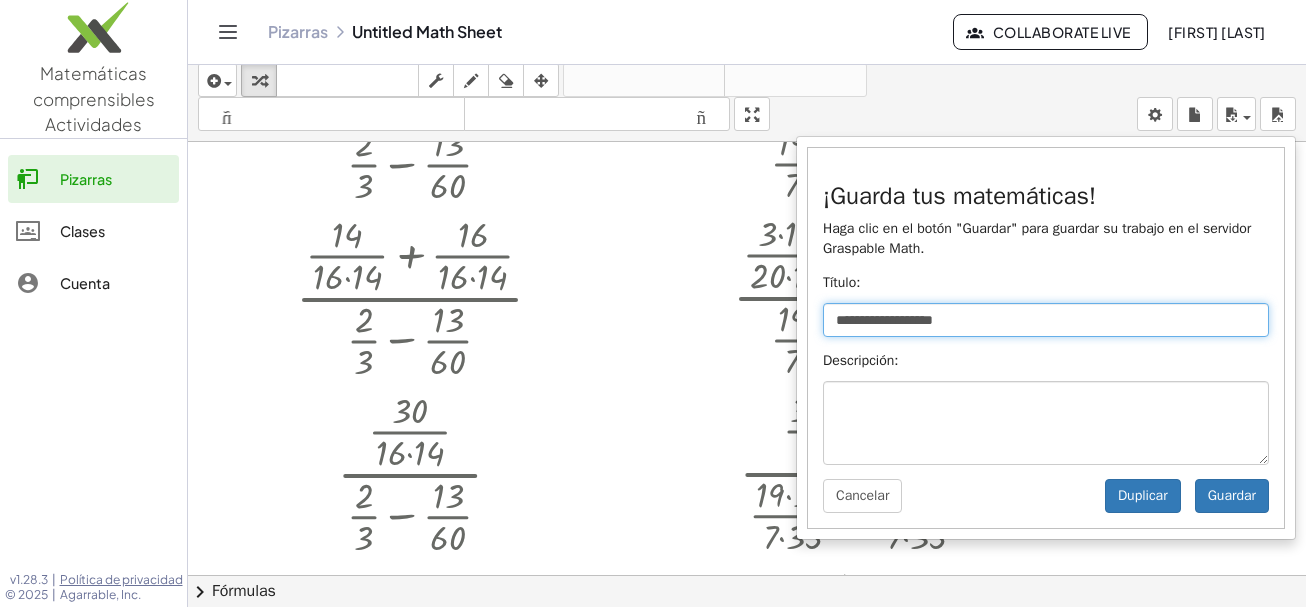 click on "**********" at bounding box center (1046, 320) 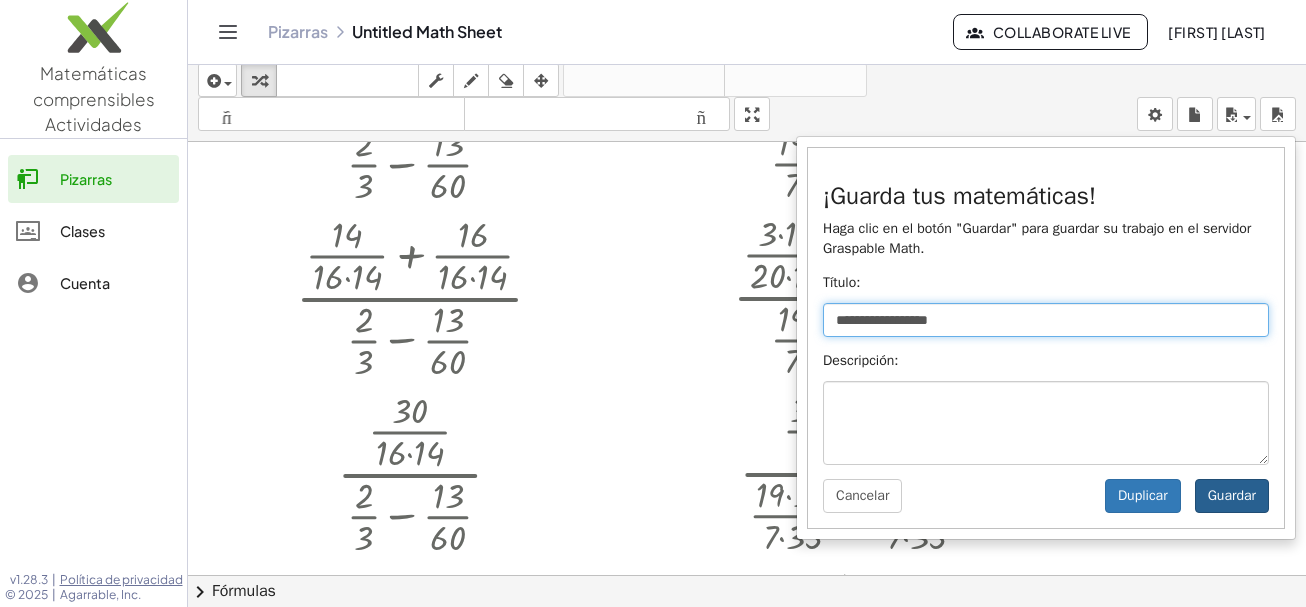 type on "**********" 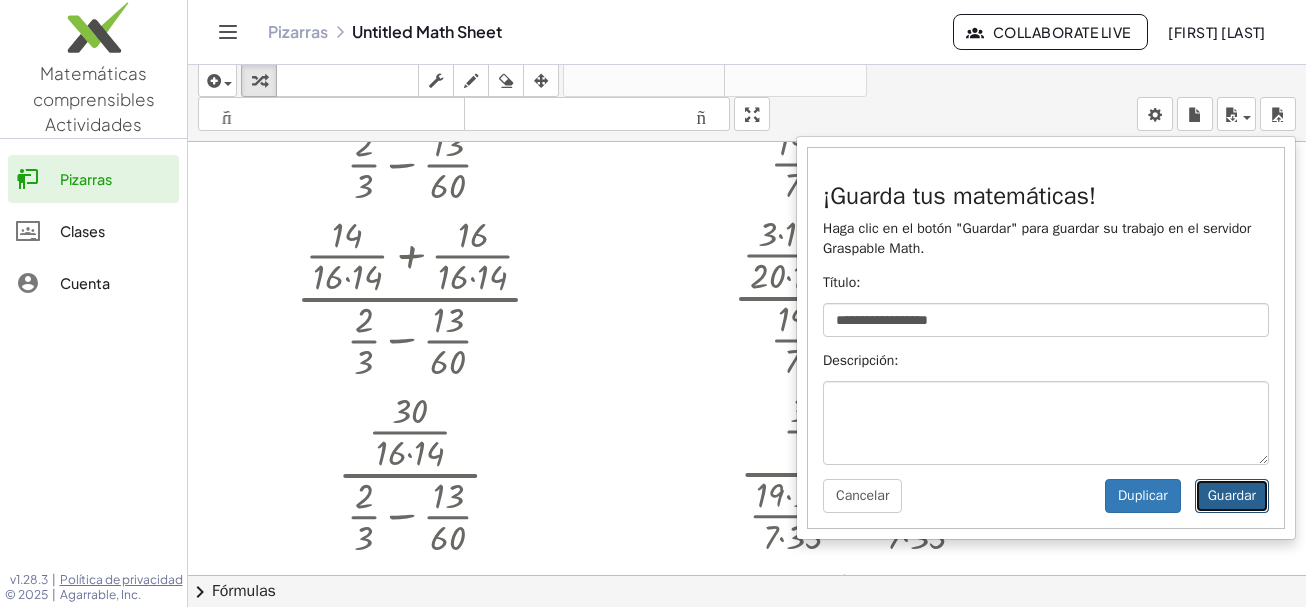 click on "Guardar" at bounding box center [1232, 496] 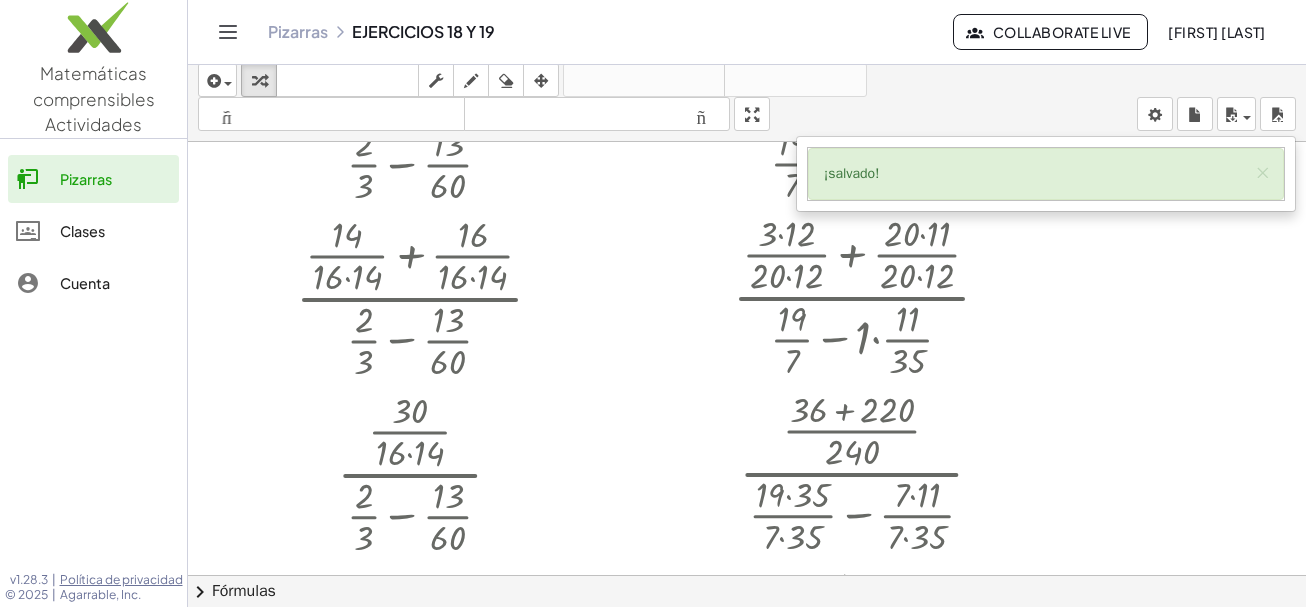 click 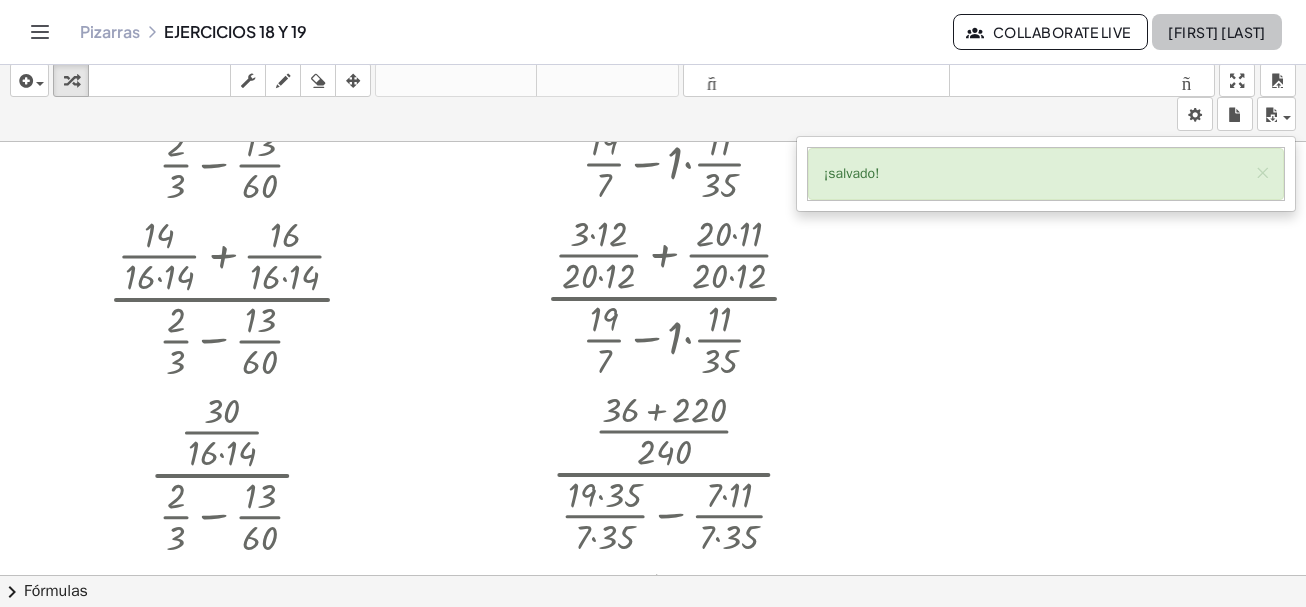 click on "[FIRST] [LAST]" 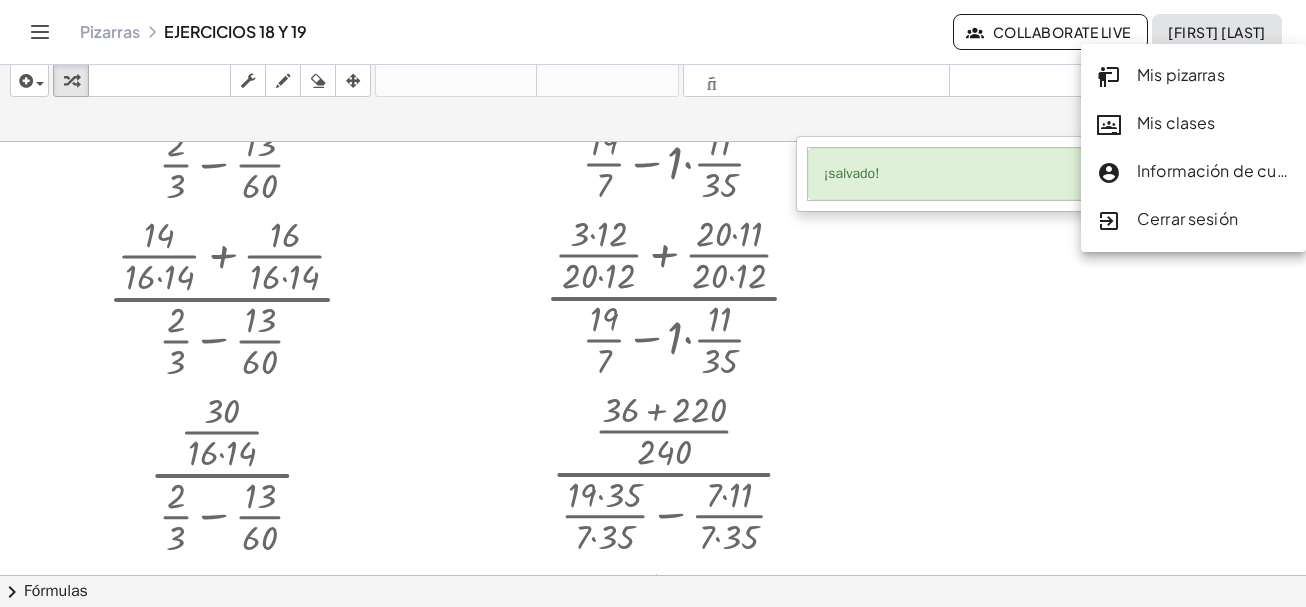 click on "Mis pizarras" 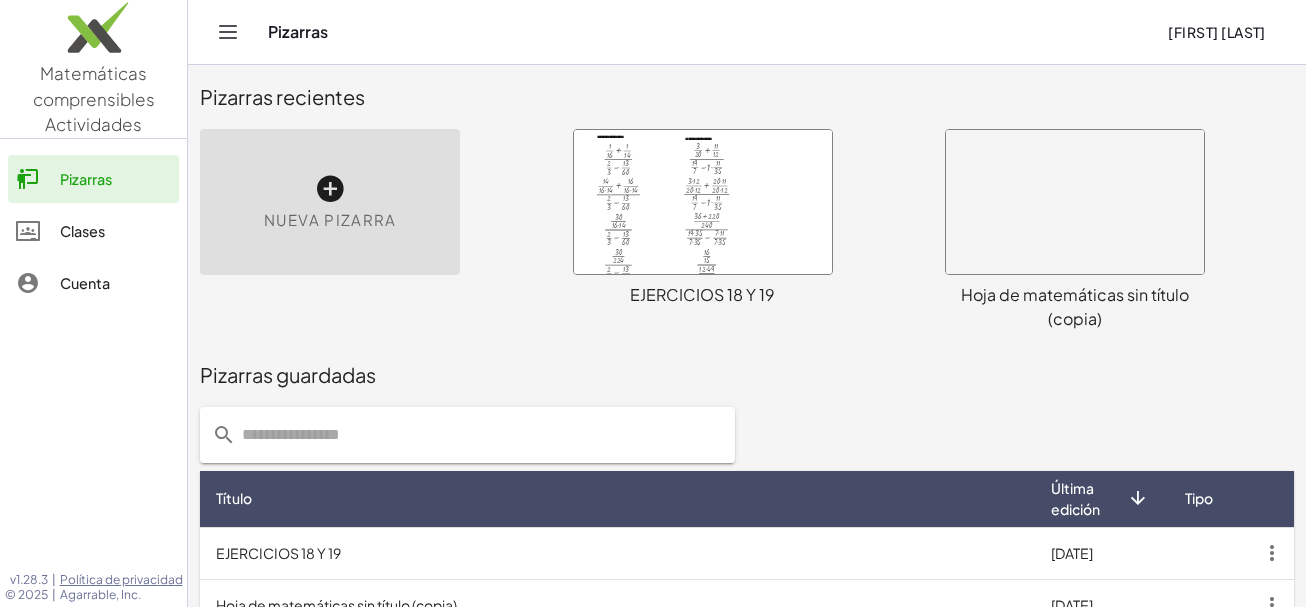 click at bounding box center [703, 202] 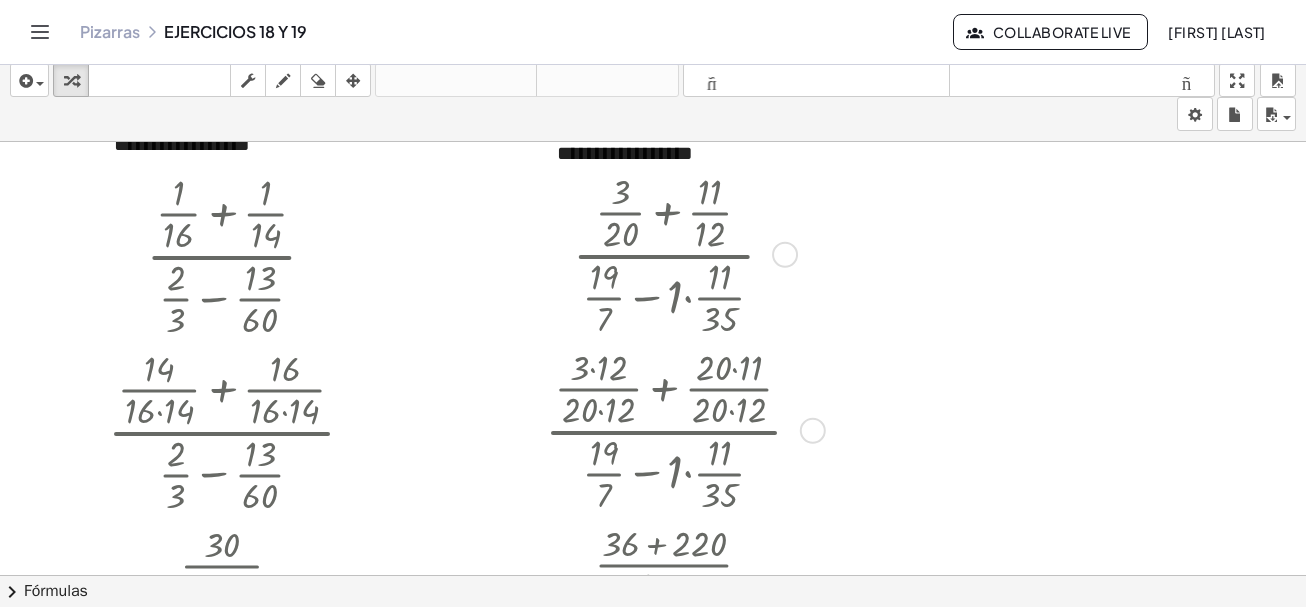 scroll, scrollTop: 31, scrollLeft: 0, axis: vertical 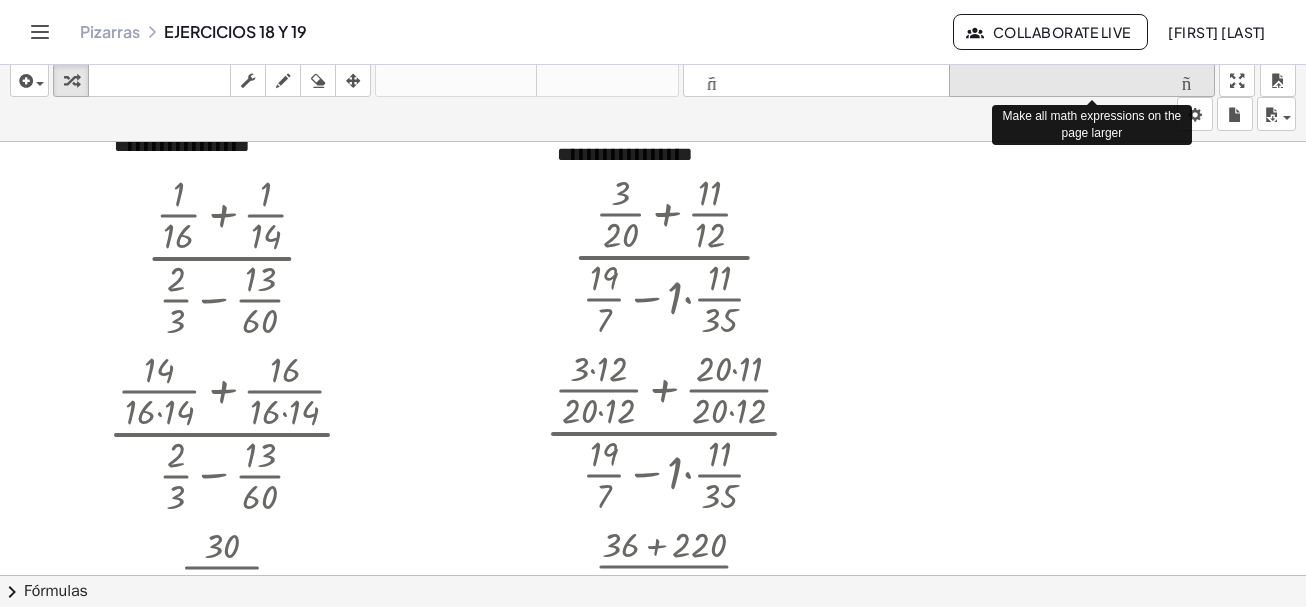 click on "formato_tamaño" at bounding box center (1082, 81) 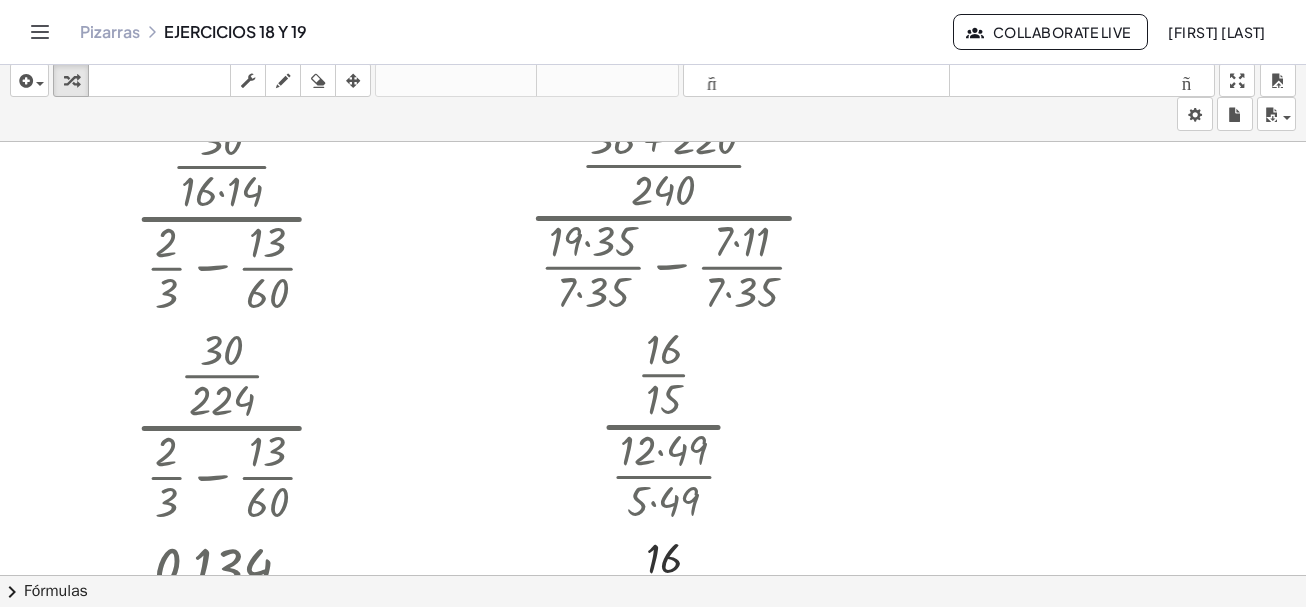 scroll, scrollTop: 531, scrollLeft: 0, axis: vertical 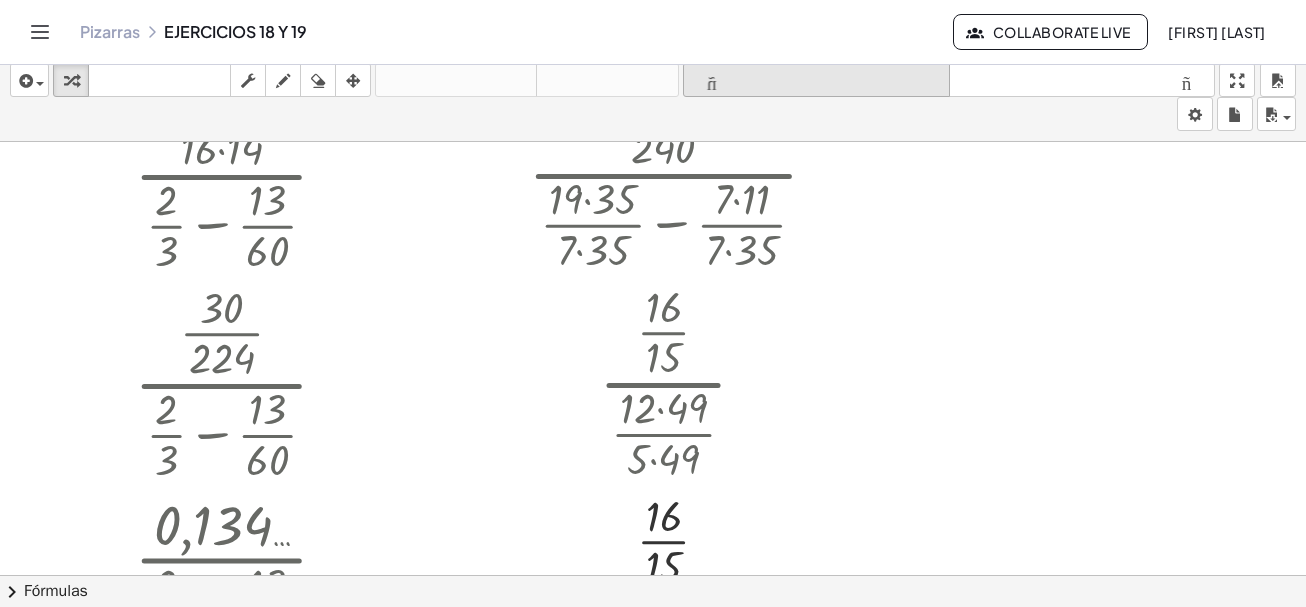 click on "formato_tamaño" at bounding box center (816, 81) 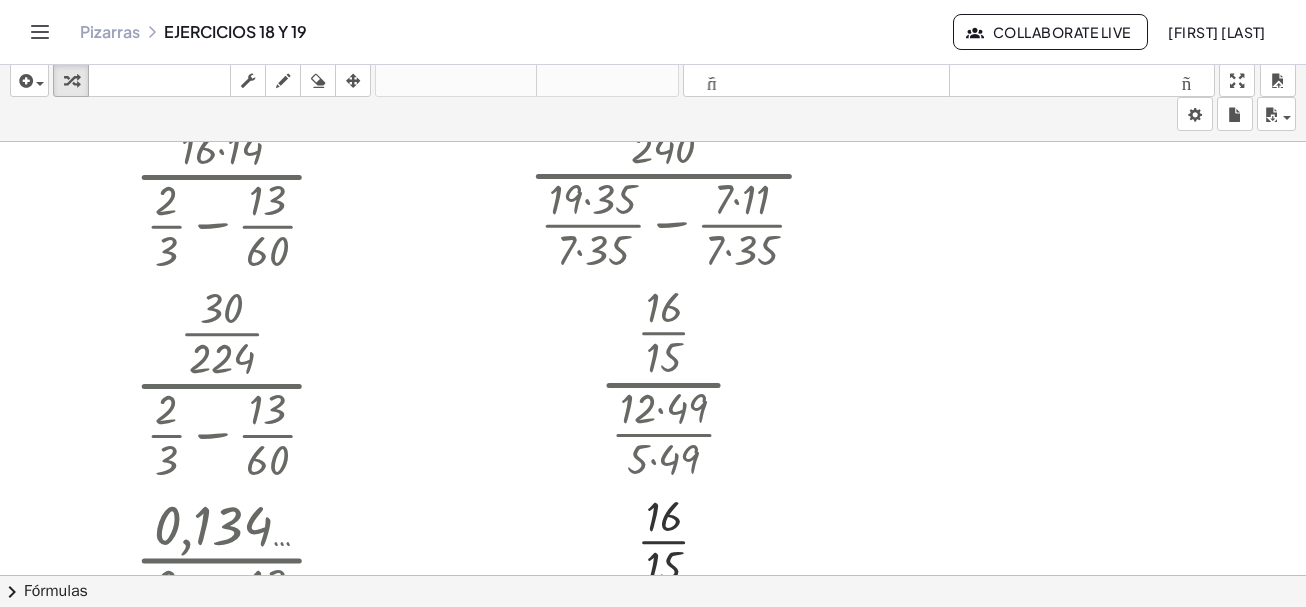 click on "formato_tamaño" at bounding box center (816, 81) 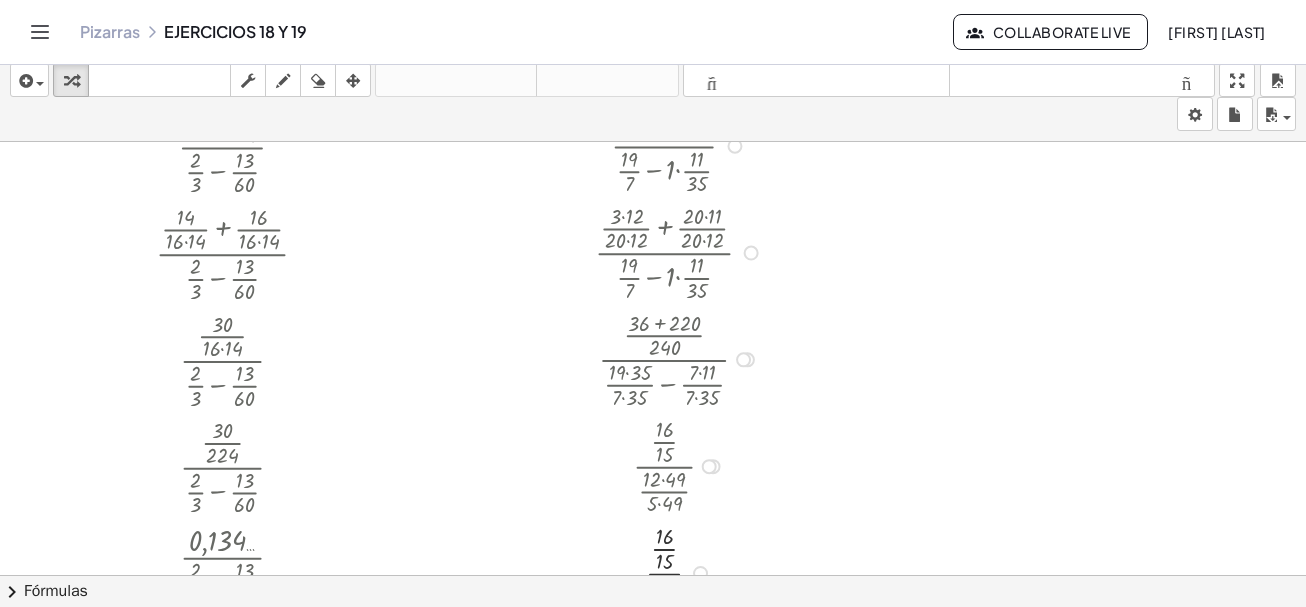 scroll, scrollTop: 131, scrollLeft: 0, axis: vertical 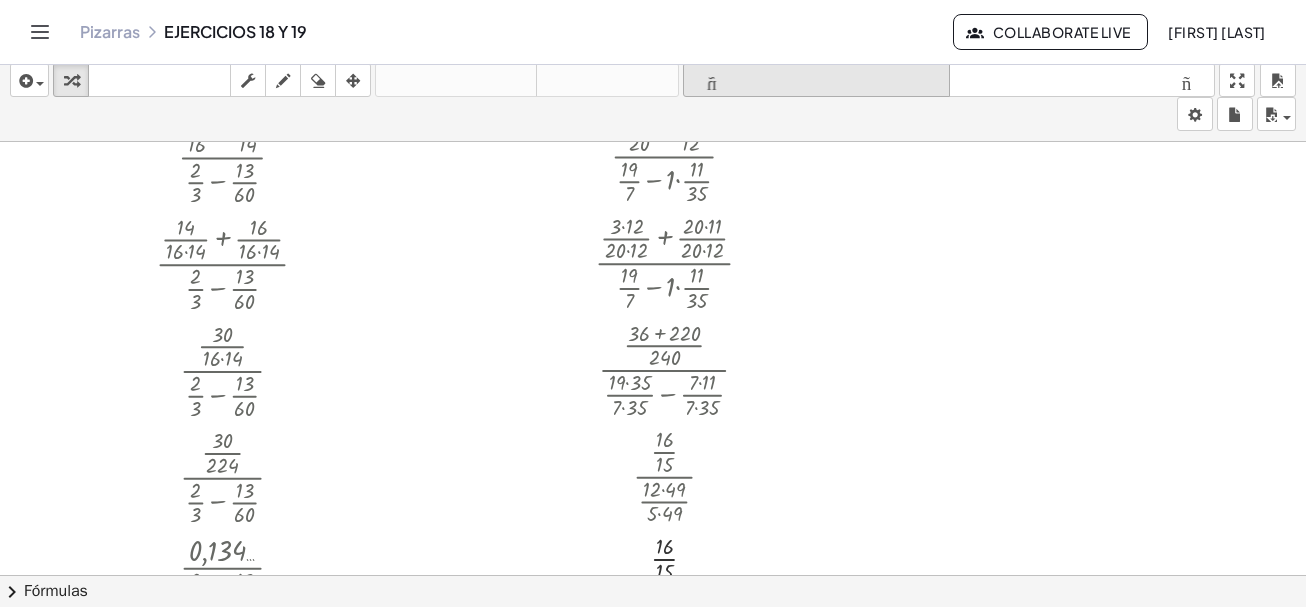 click on "formato_tamaño" at bounding box center [816, 81] 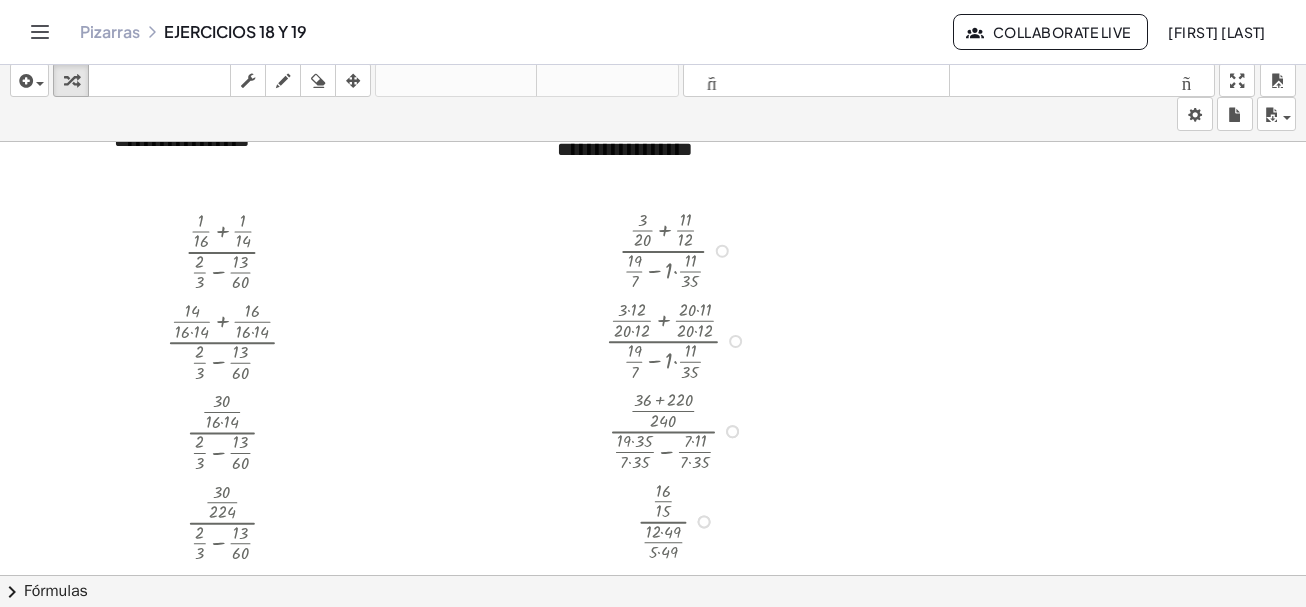 scroll, scrollTop: 0, scrollLeft: 0, axis: both 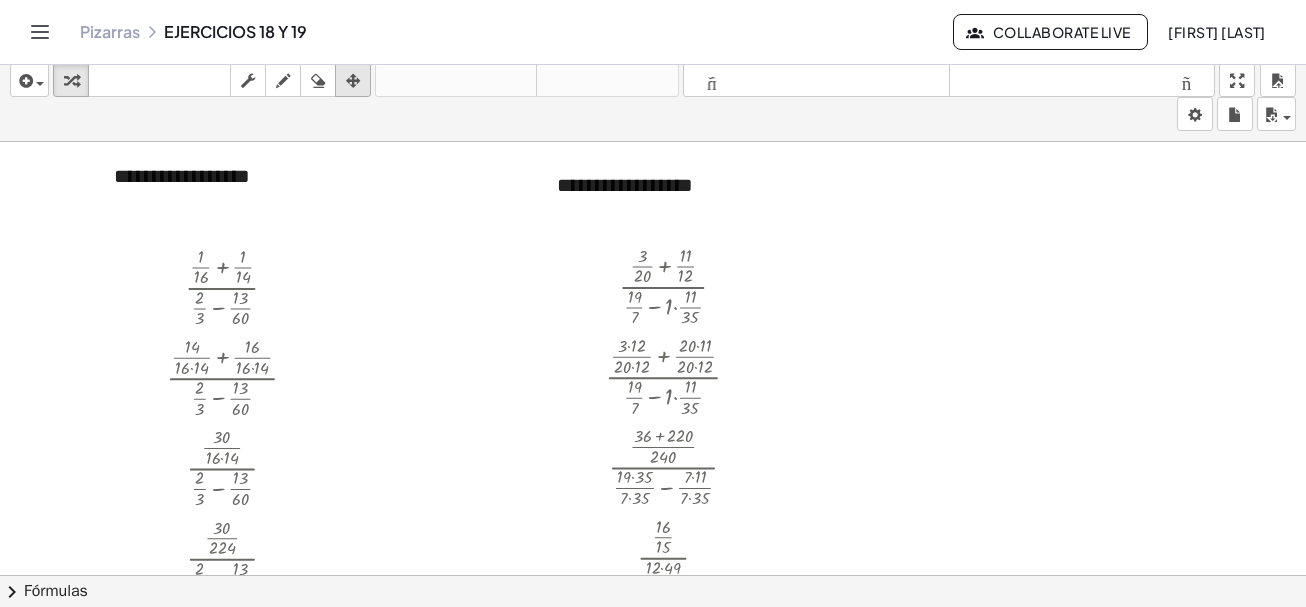 click at bounding box center [353, 81] 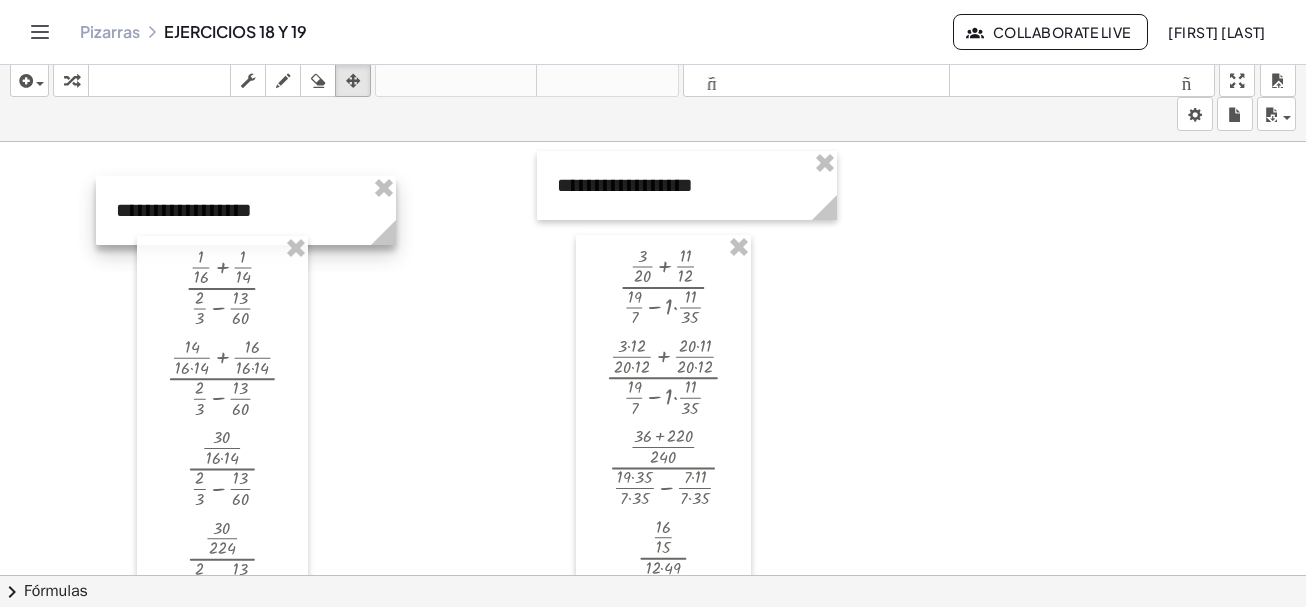 drag, startPoint x: 282, startPoint y: 181, endPoint x: 284, endPoint y: 215, distance: 34.058773 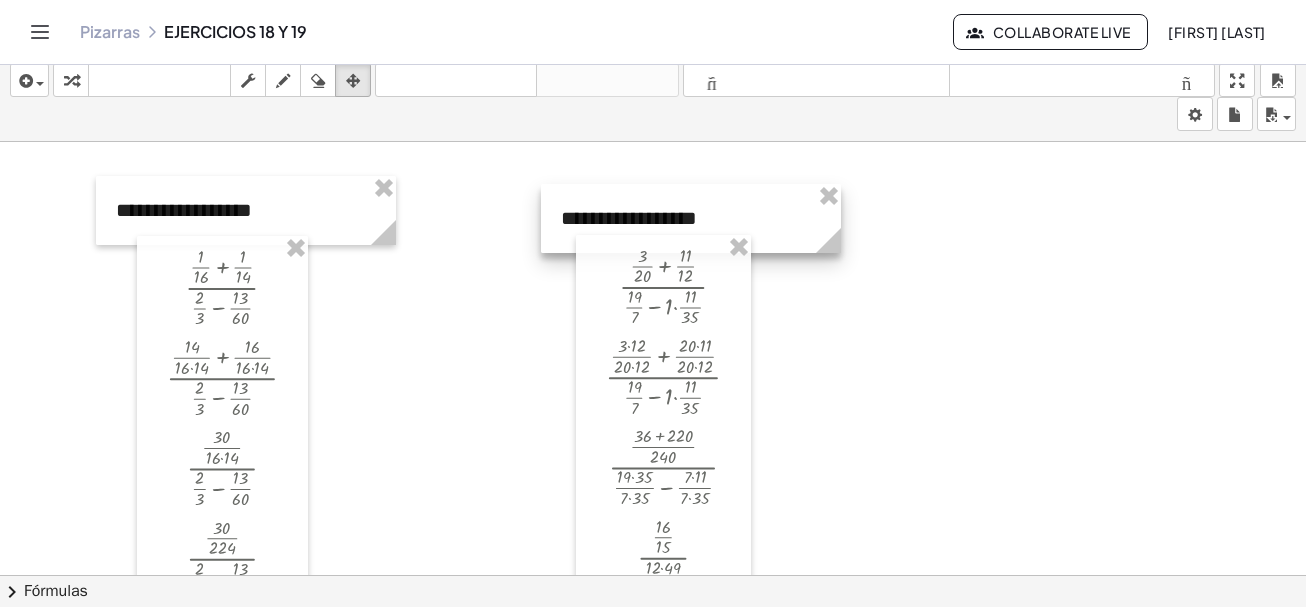 drag, startPoint x: 741, startPoint y: 202, endPoint x: 743, endPoint y: 218, distance: 16.124516 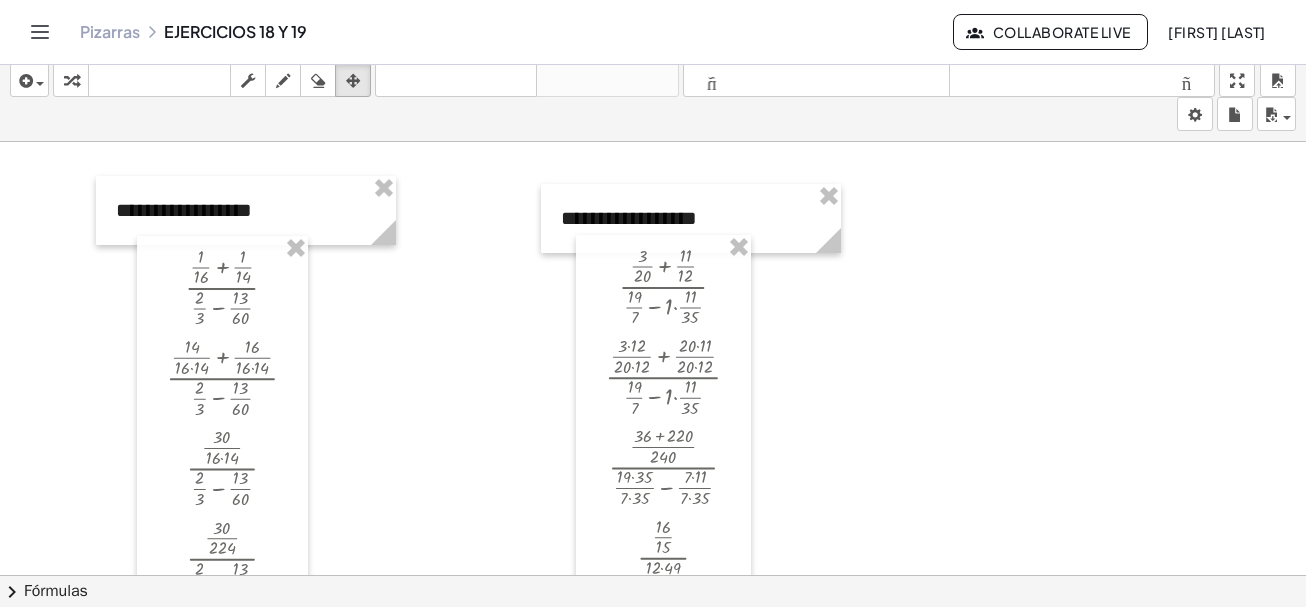 click at bounding box center (653, 575) 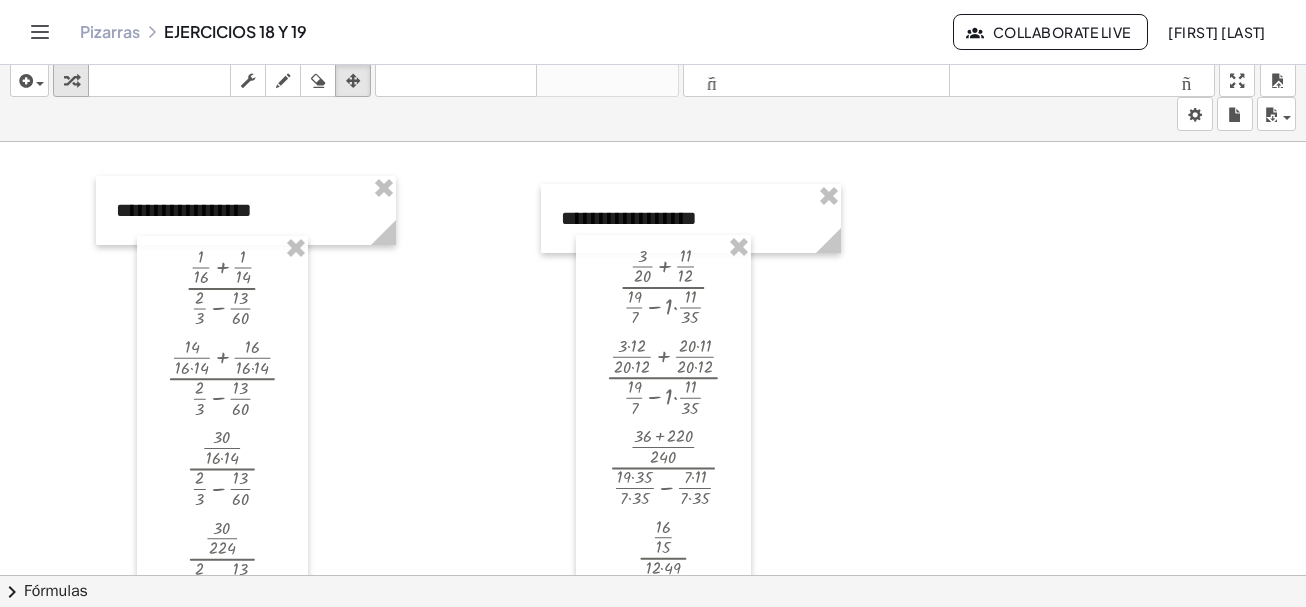 click at bounding box center (71, 81) 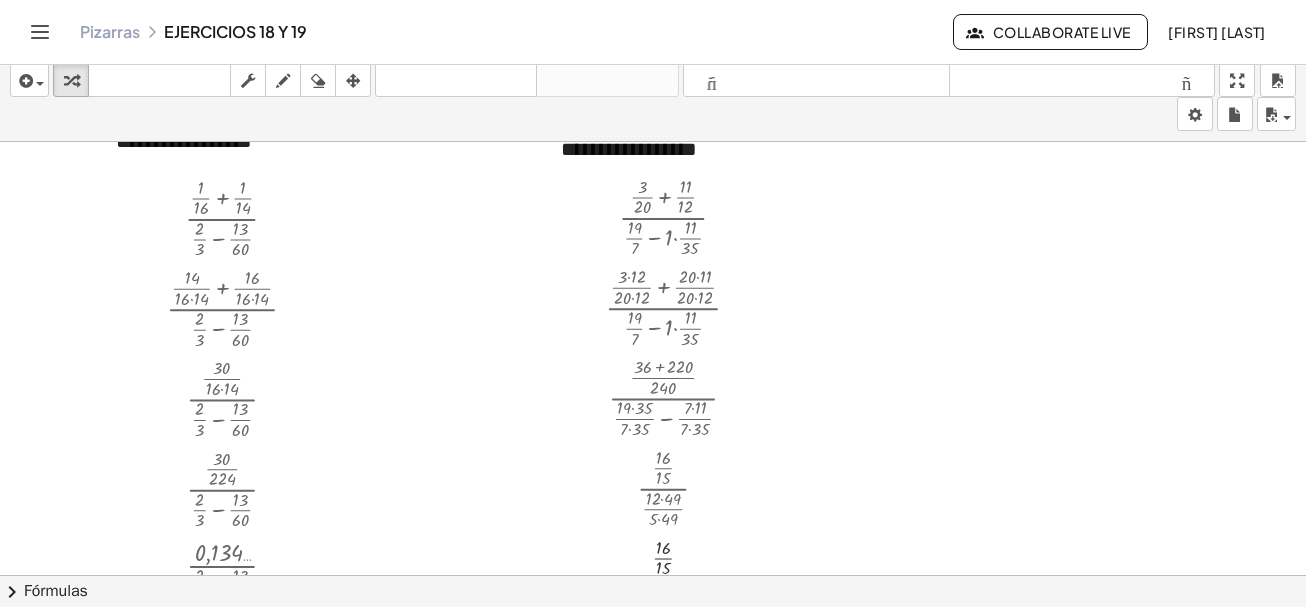 scroll, scrollTop: 33, scrollLeft: 0, axis: vertical 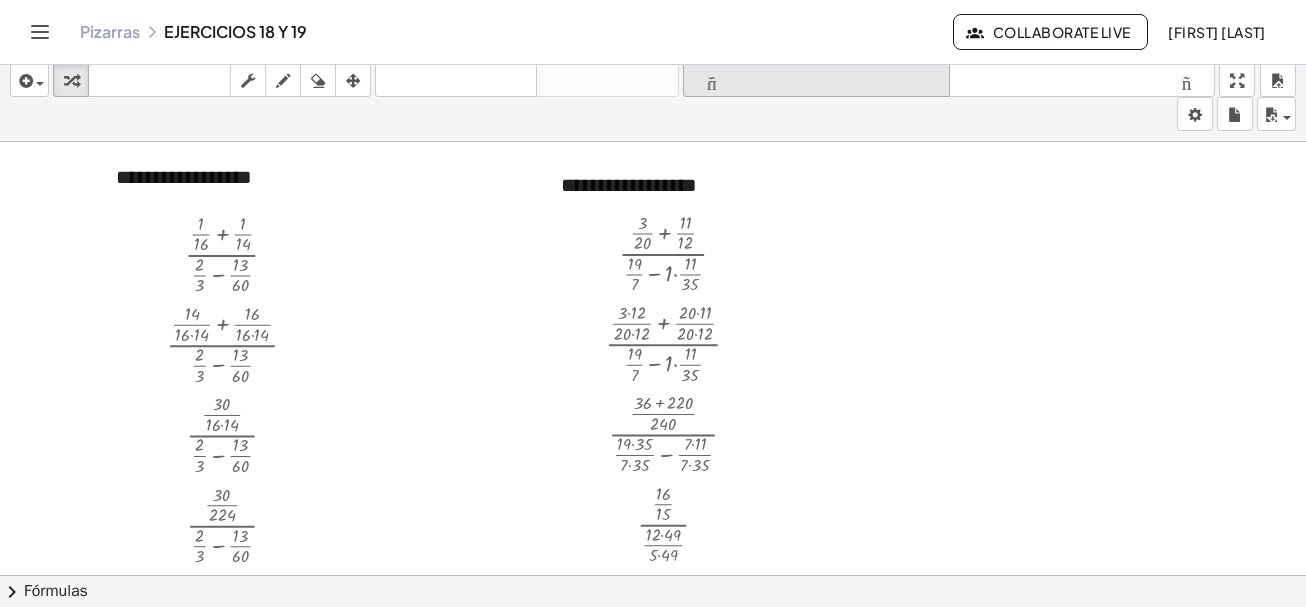 click on "formato_tamaño" at bounding box center [816, 81] 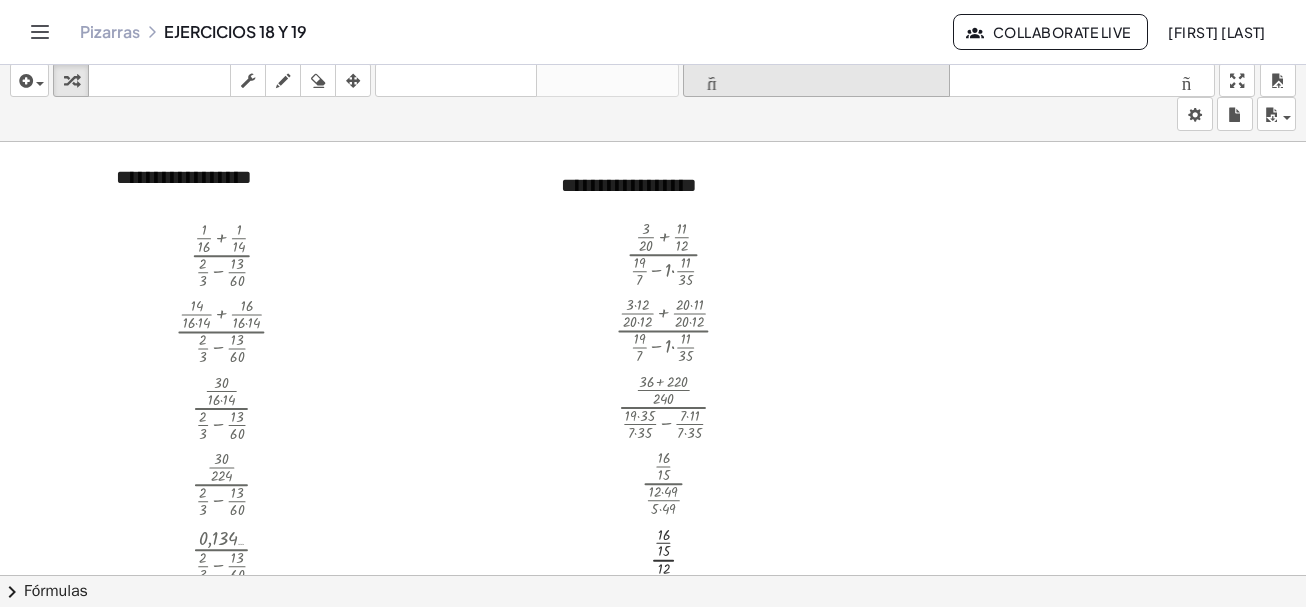 click on "formato_tamaño" at bounding box center [816, 81] 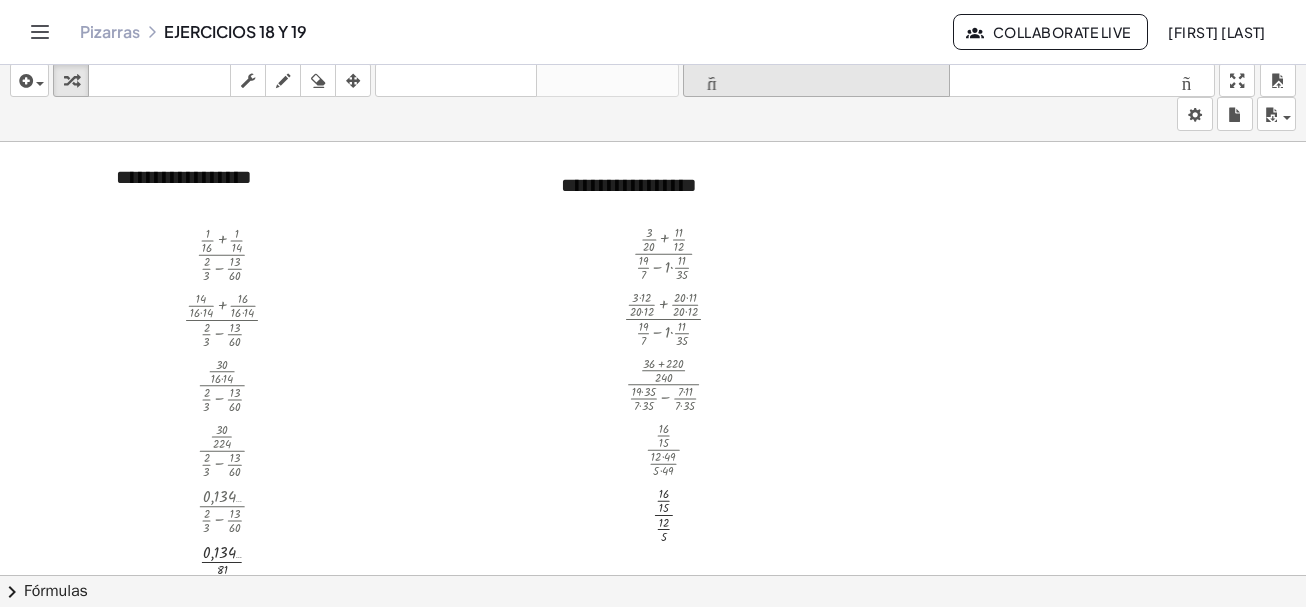 click on "formato_tamaño" at bounding box center (816, 81) 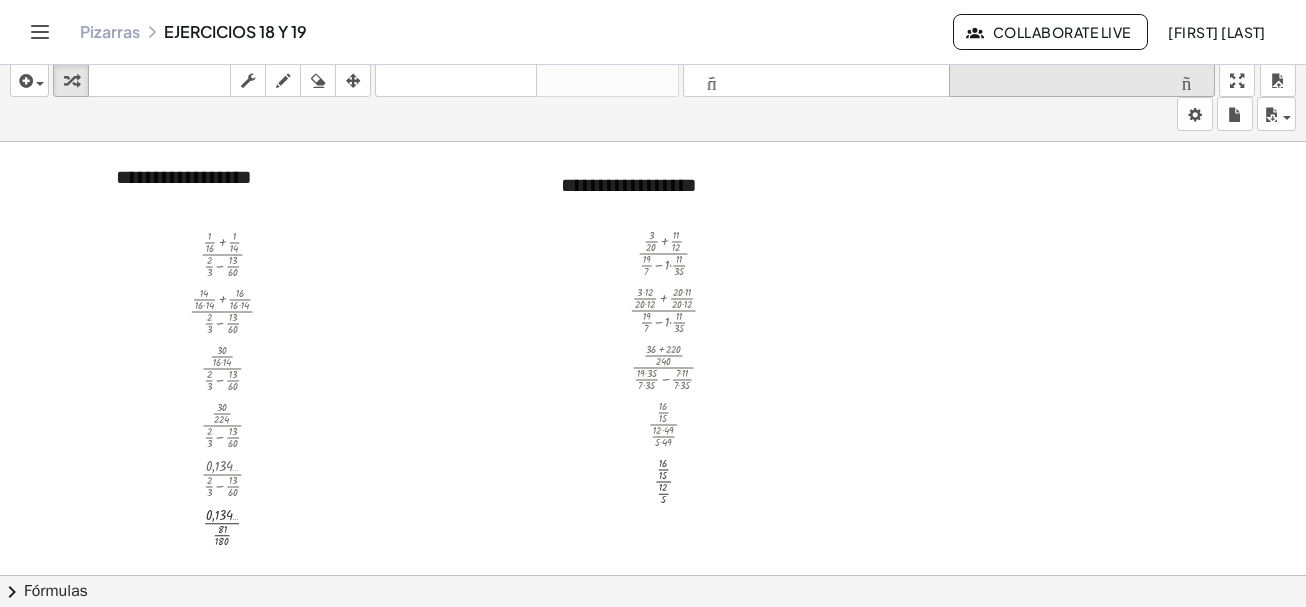 click on "formato_tamaño" at bounding box center (1082, 81) 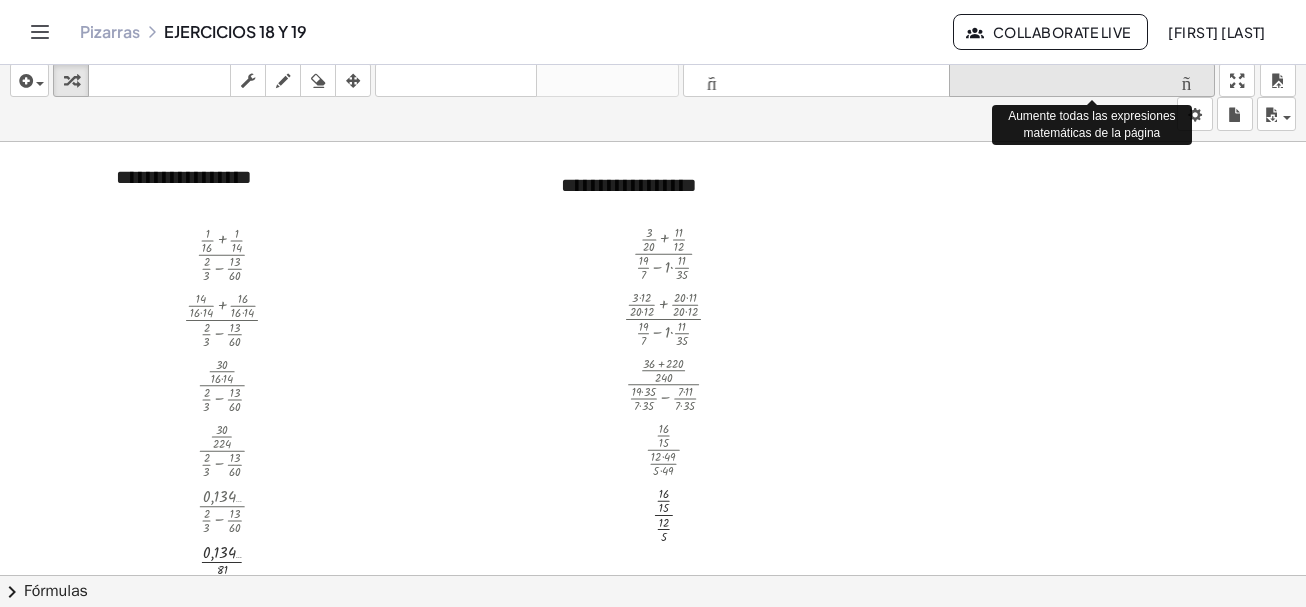click on "formato_tamaño" at bounding box center [1082, 81] 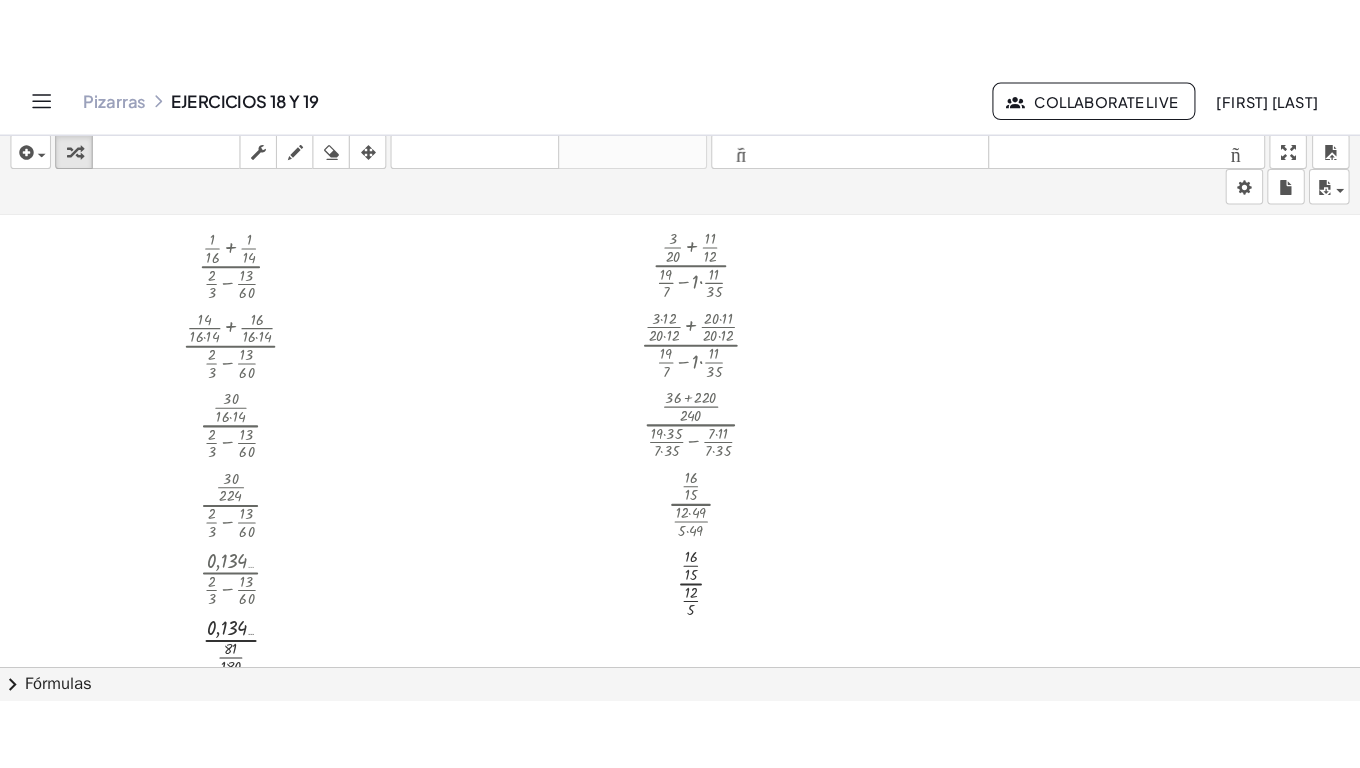 scroll, scrollTop: 133, scrollLeft: 0, axis: vertical 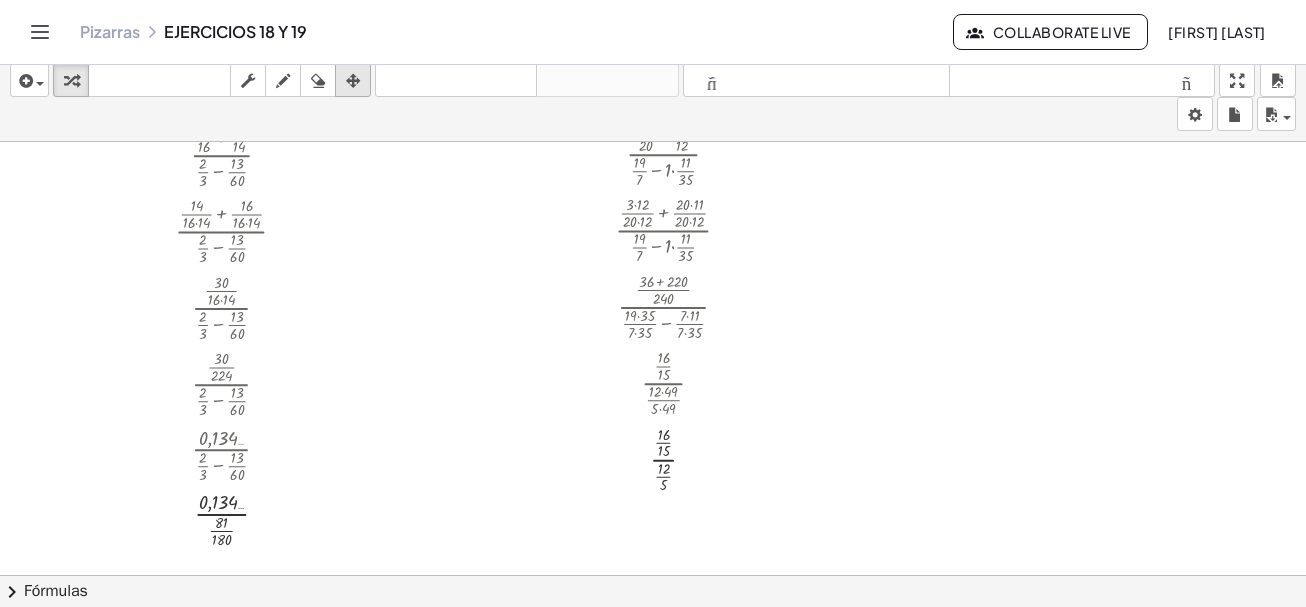 click at bounding box center (353, 80) 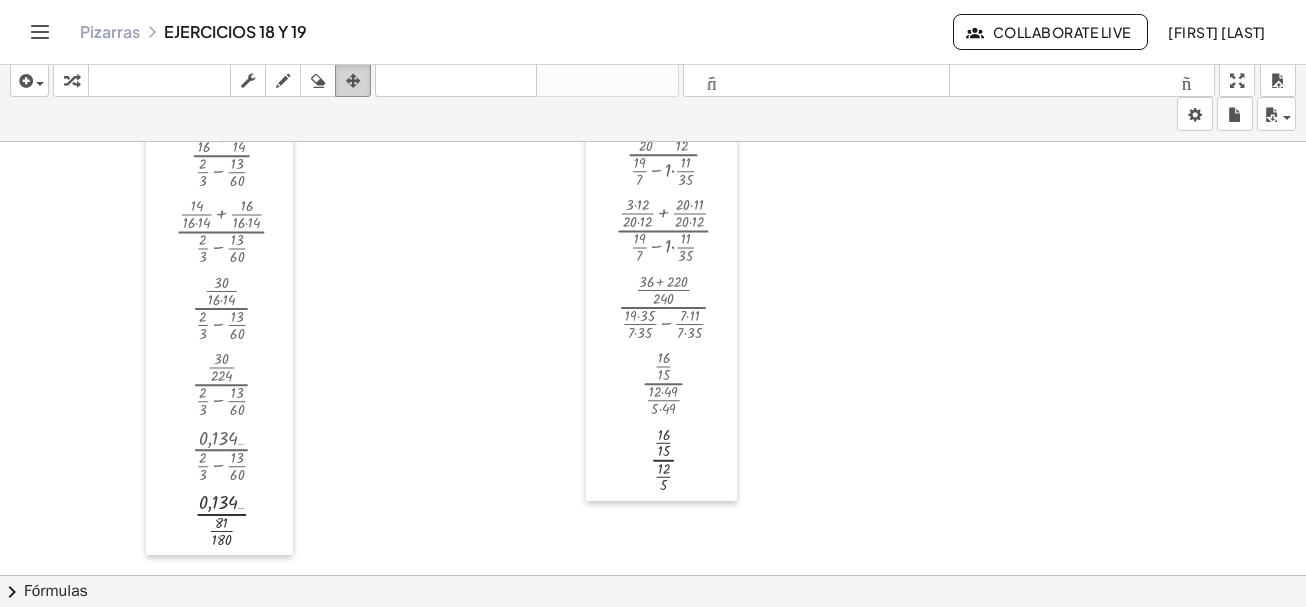 click at bounding box center [353, 81] 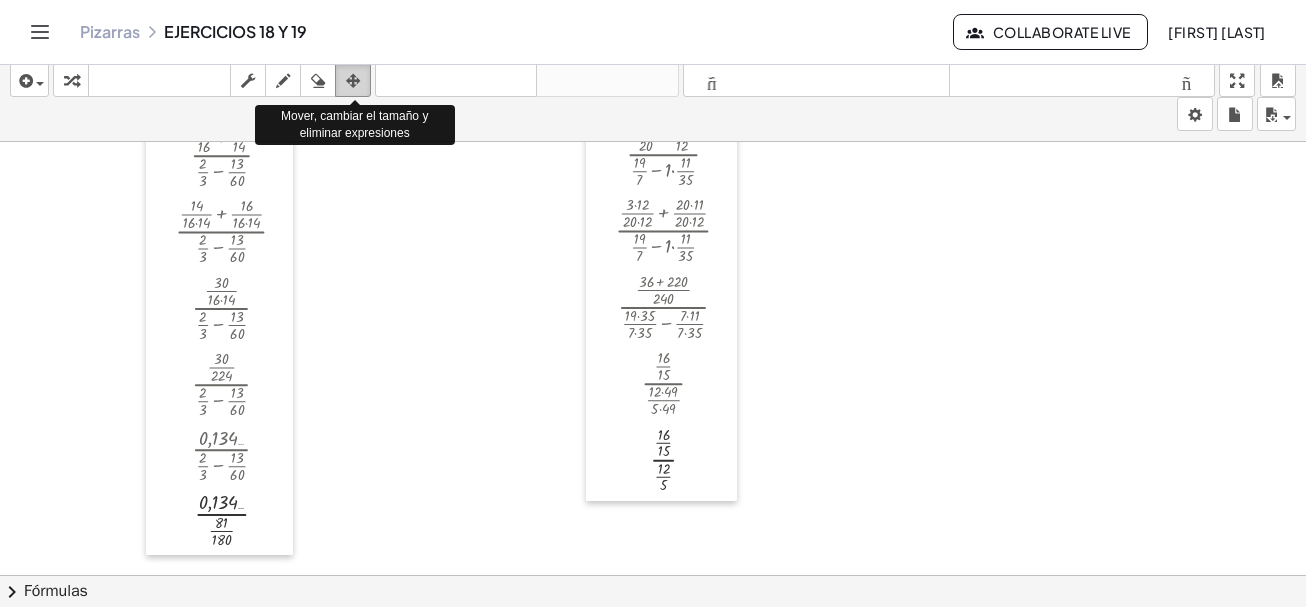 click at bounding box center (353, 81) 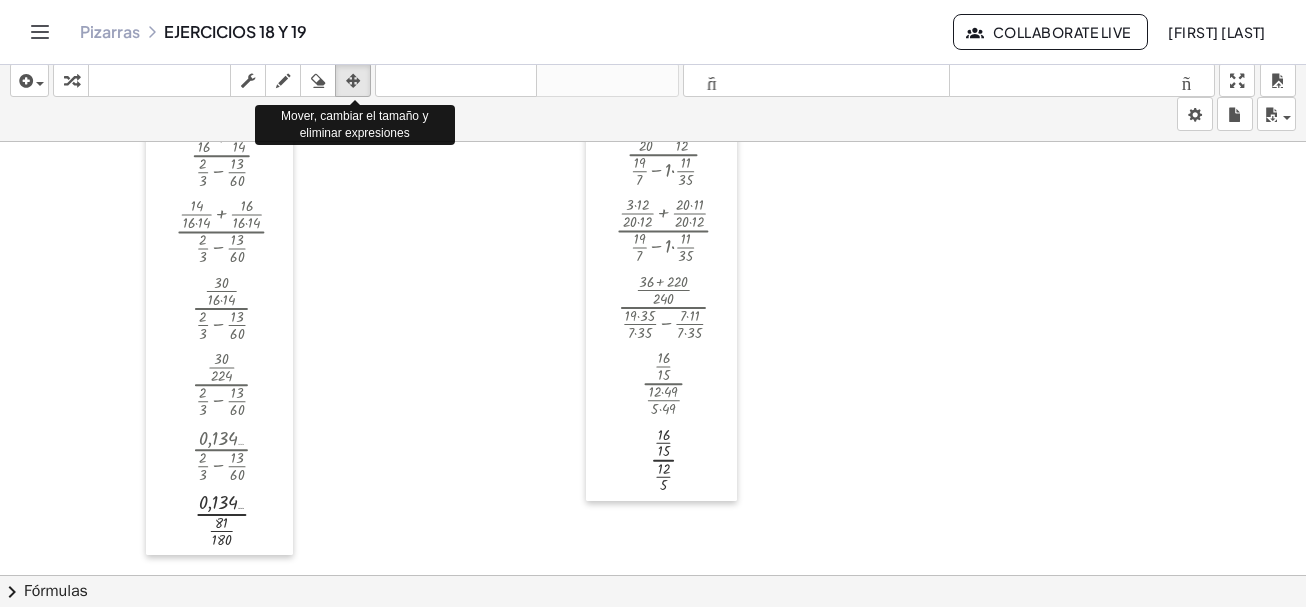 drag, startPoint x: 352, startPoint y: 80, endPoint x: 481, endPoint y: 99, distance: 130.39172 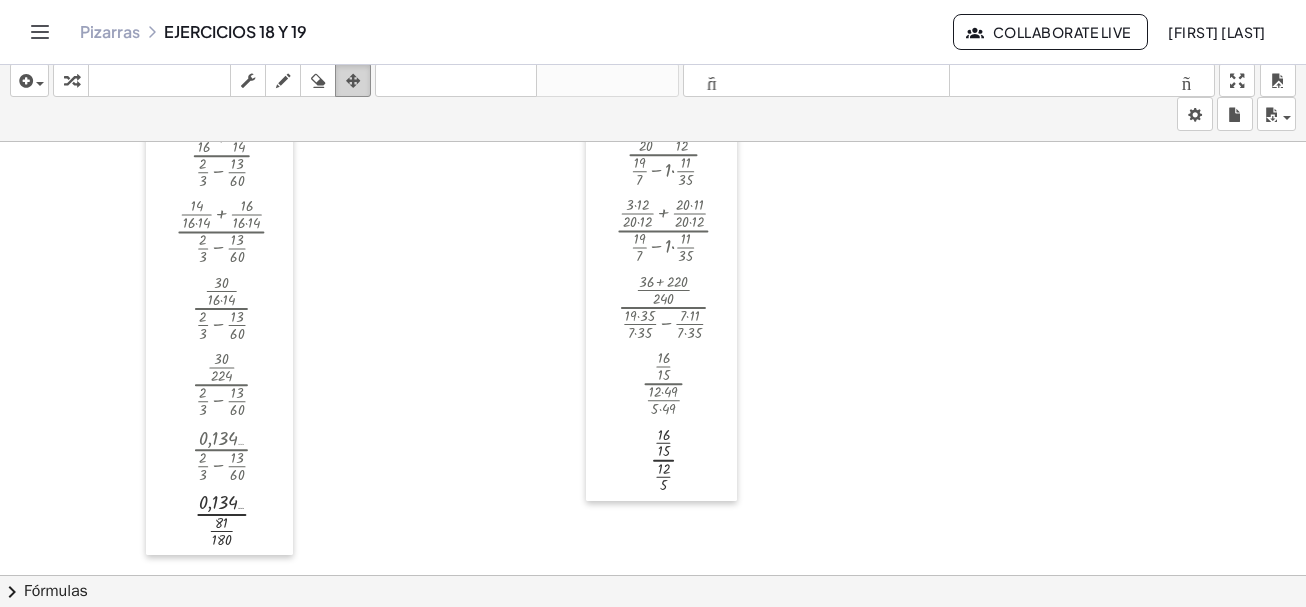click at bounding box center [353, 81] 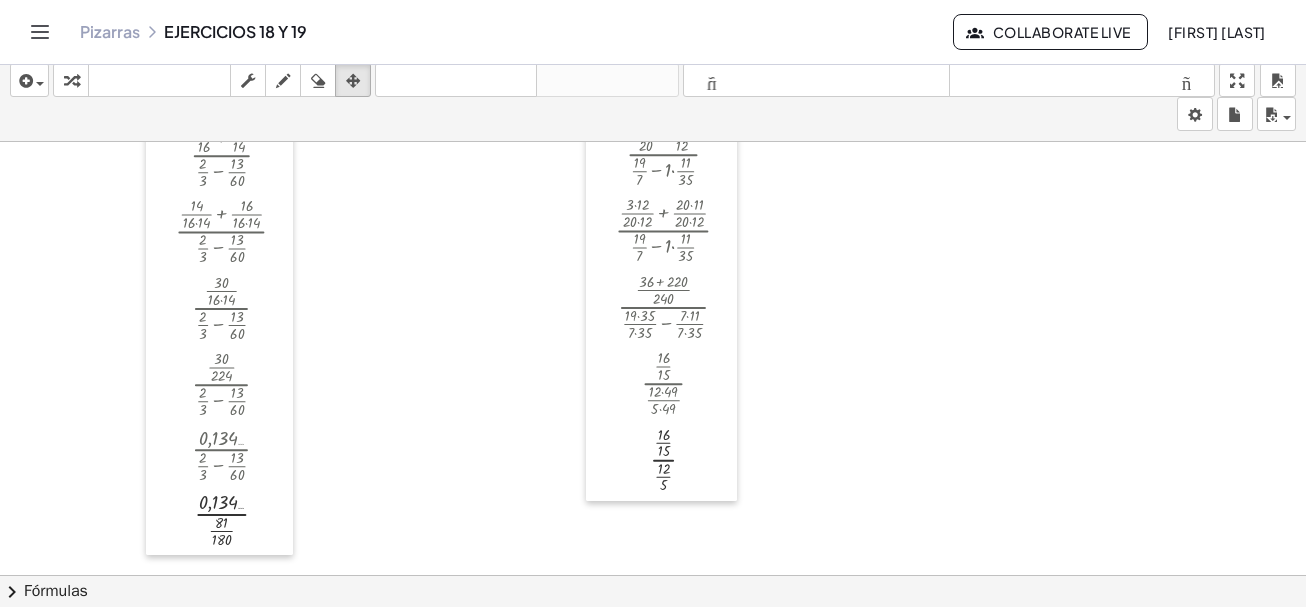 click on "**********" at bounding box center (653, 330) 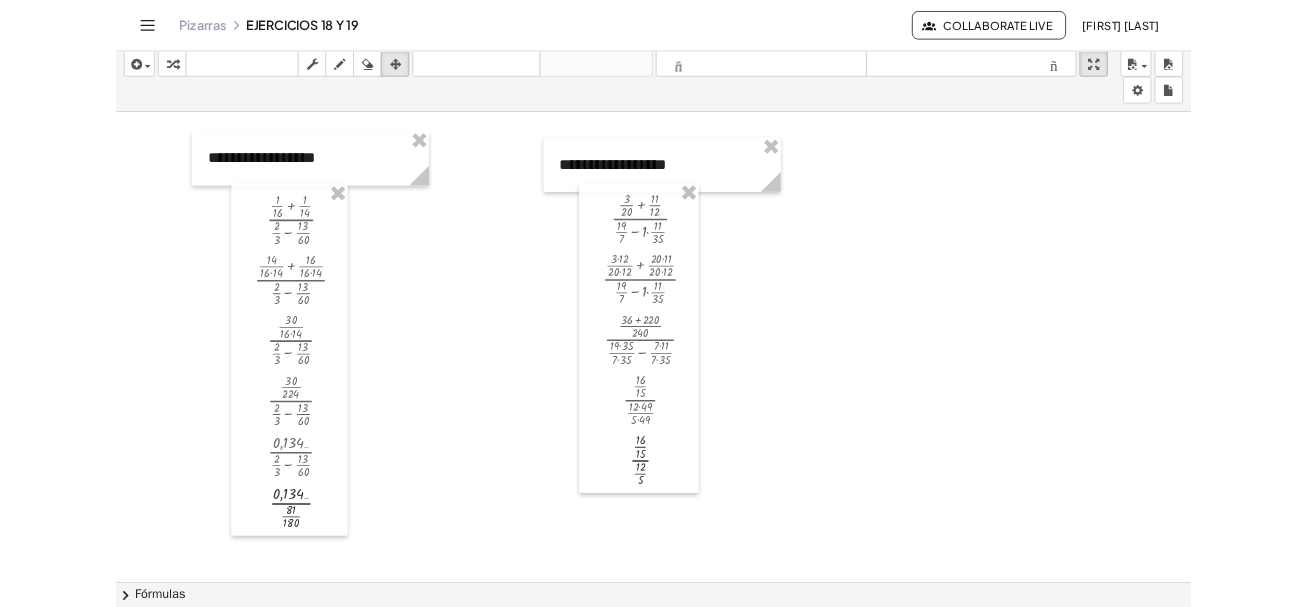 scroll, scrollTop: 0, scrollLeft: 0, axis: both 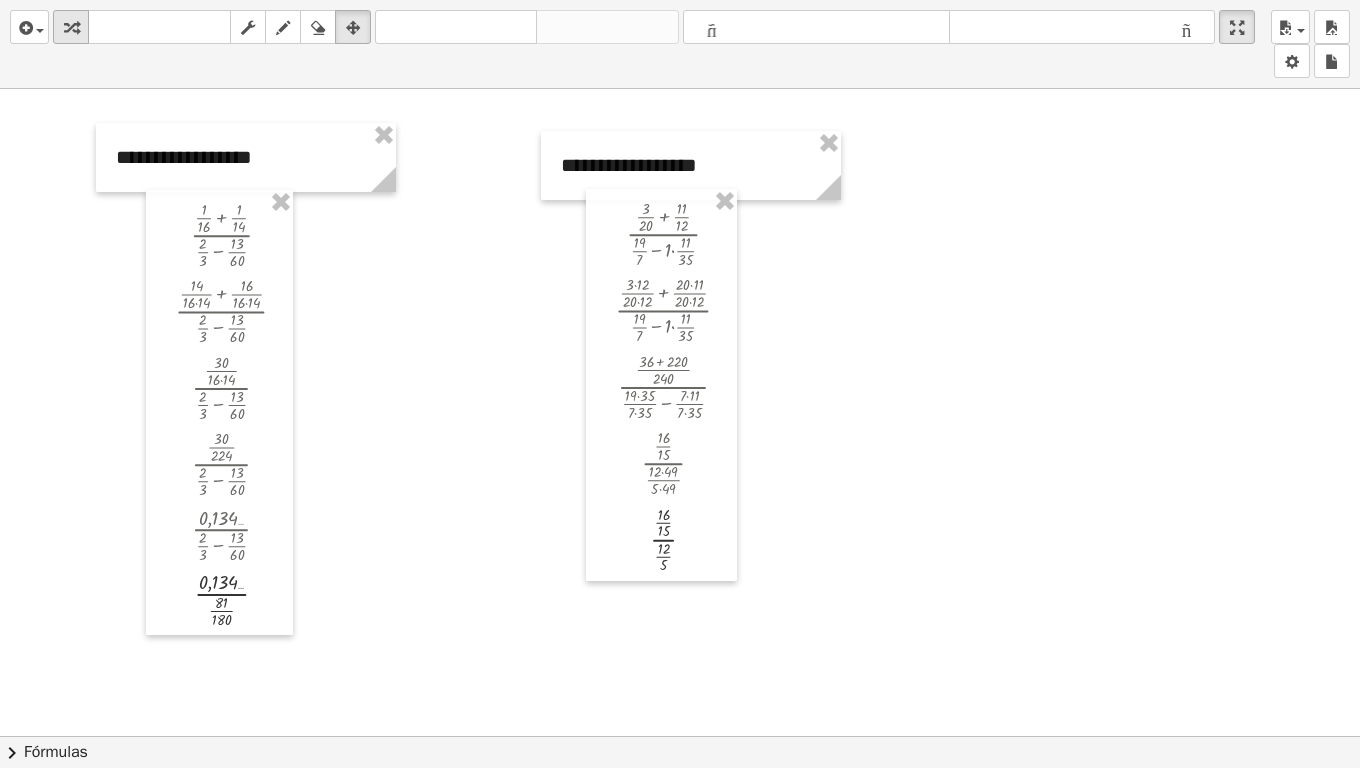 click at bounding box center (71, 28) 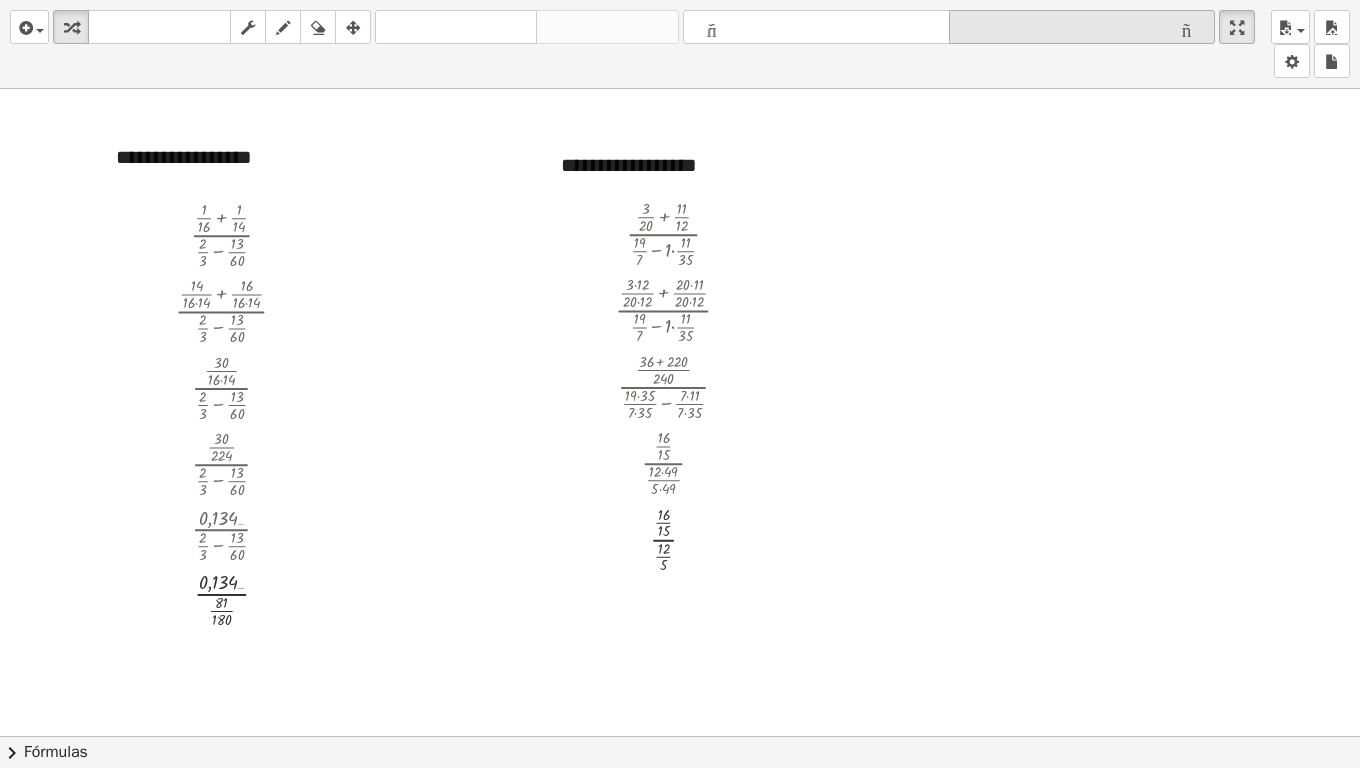 click on "formato_tamaño" at bounding box center (1082, 28) 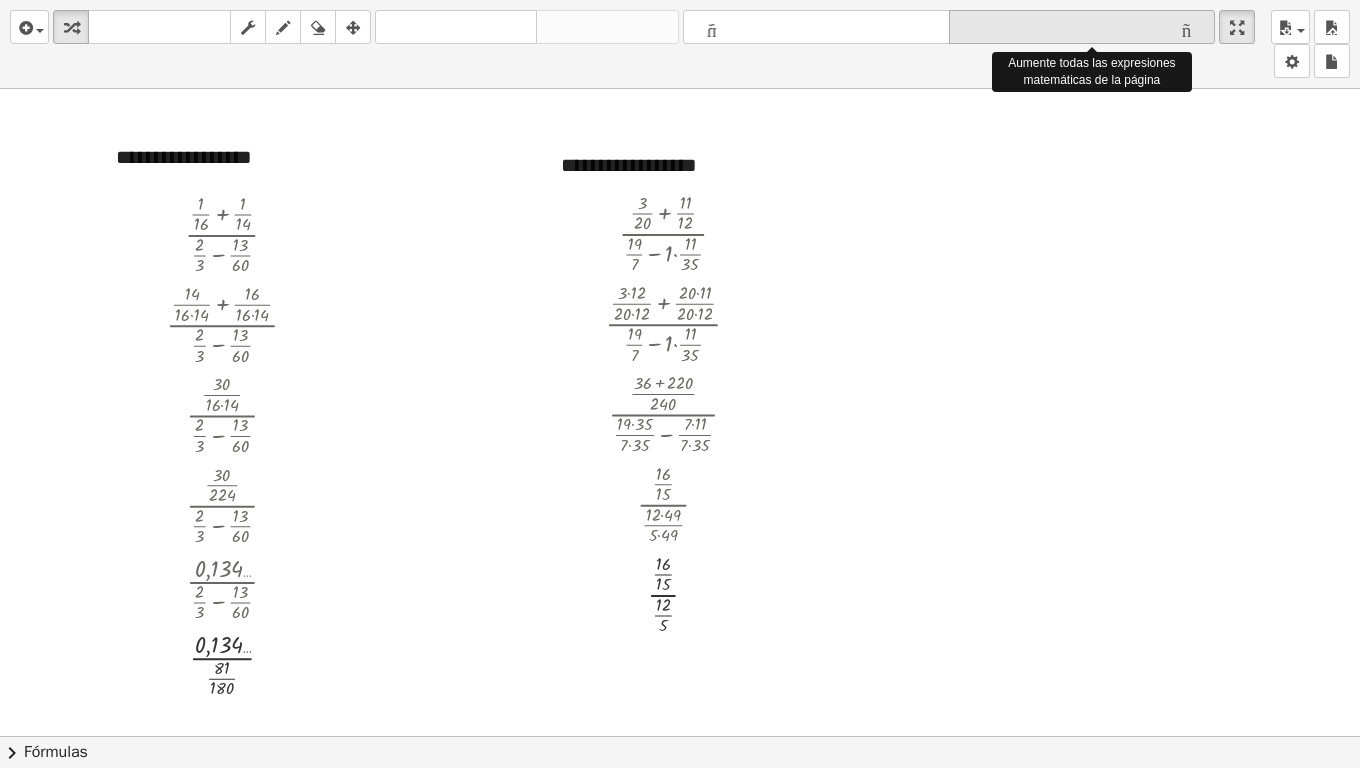 click on "formato_tamaño" at bounding box center [1082, 28] 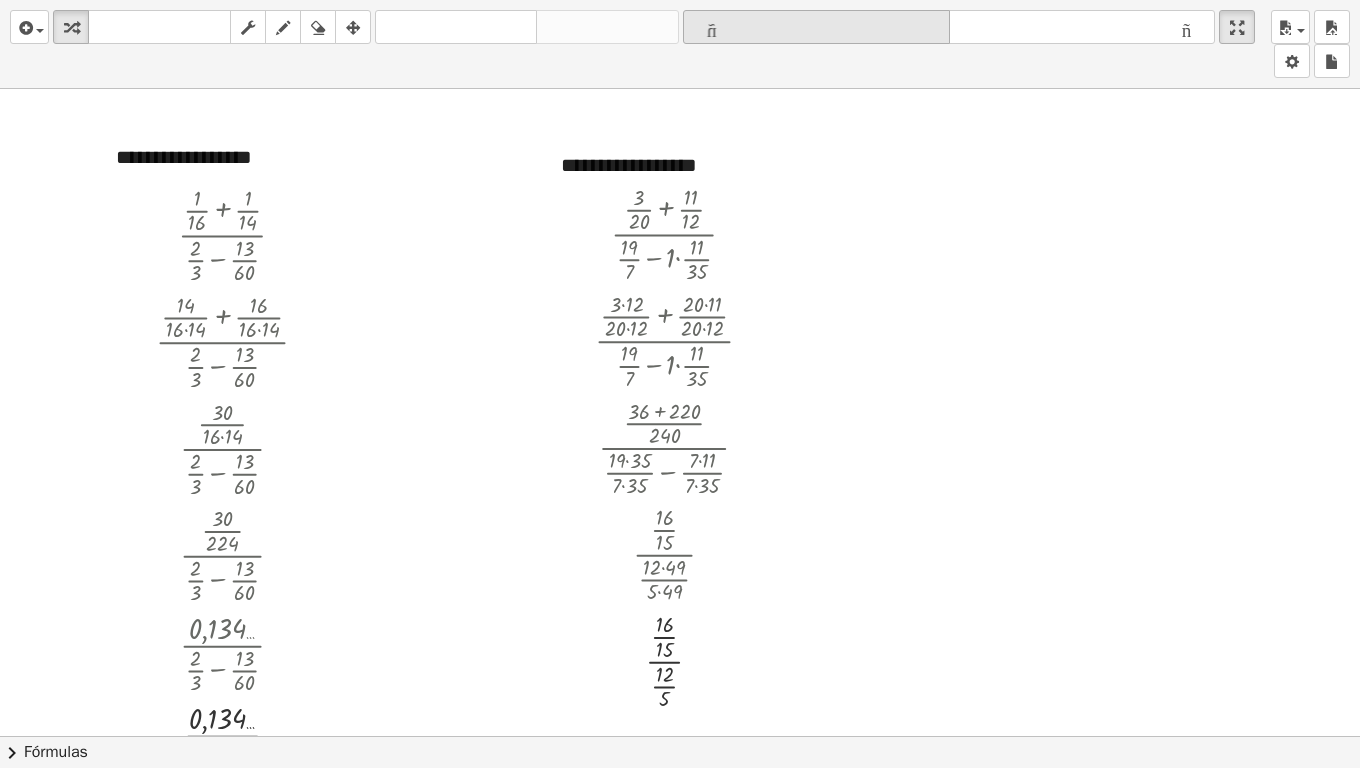 click on "formato_tamaño" at bounding box center [816, 28] 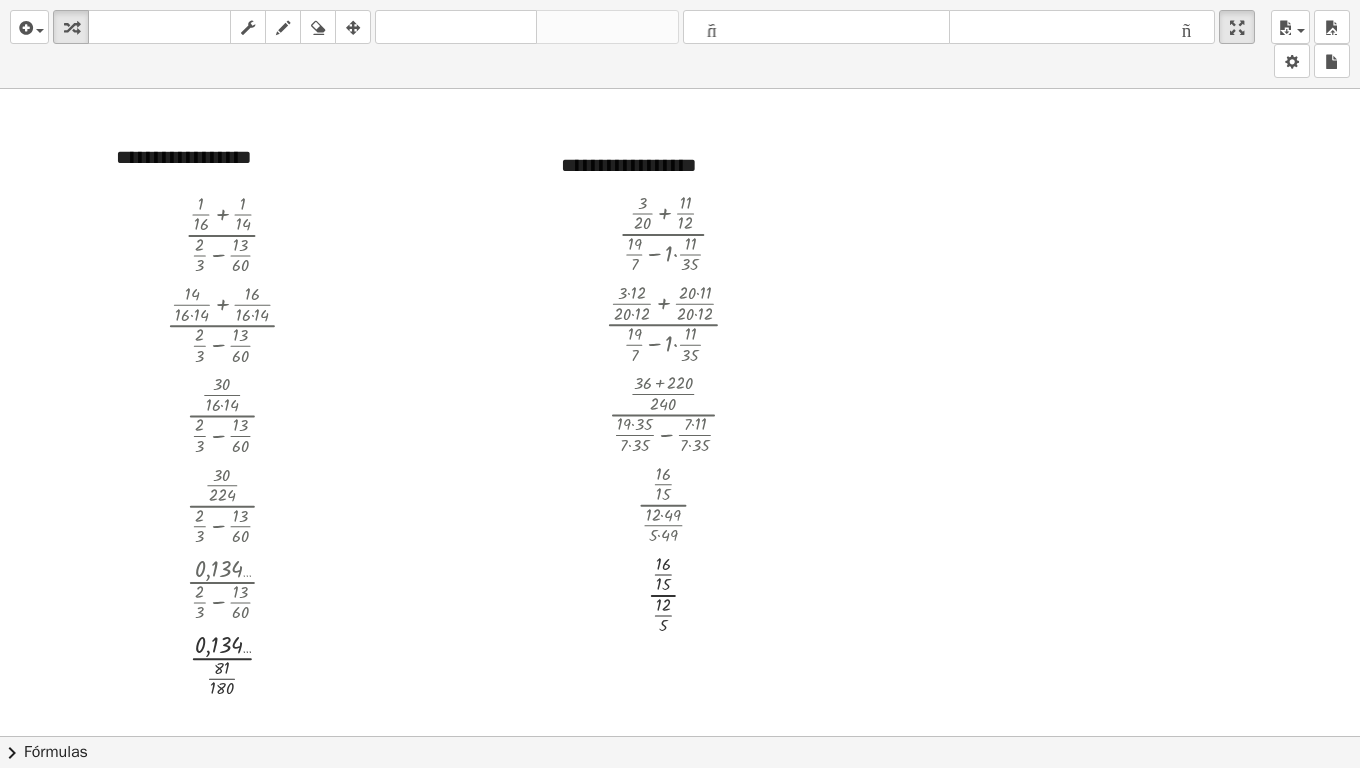 drag, startPoint x: 1237, startPoint y: 32, endPoint x: 1184, endPoint y: -88, distance: 131.18307 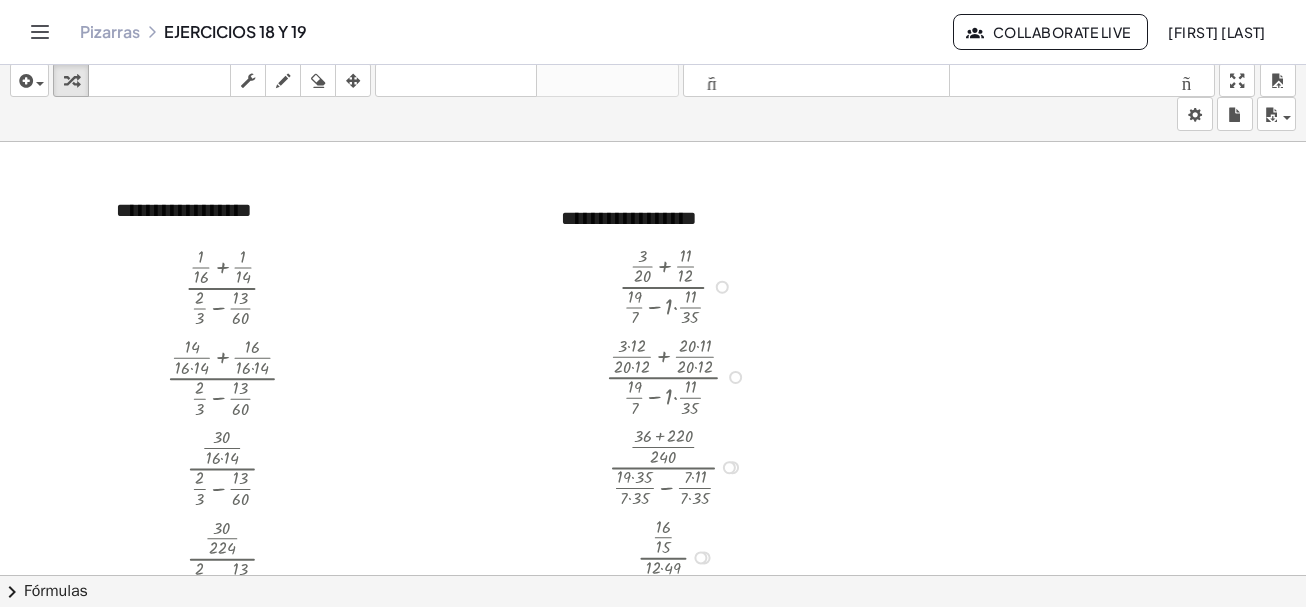 click at bounding box center (681, 285) 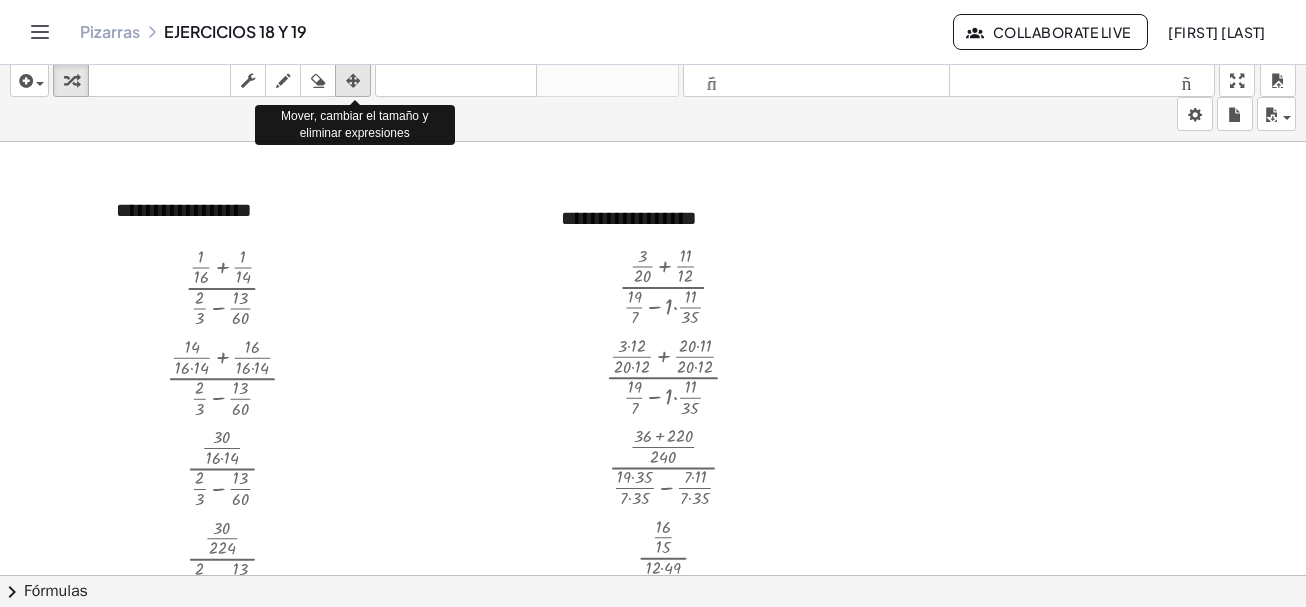 click at bounding box center [353, 81] 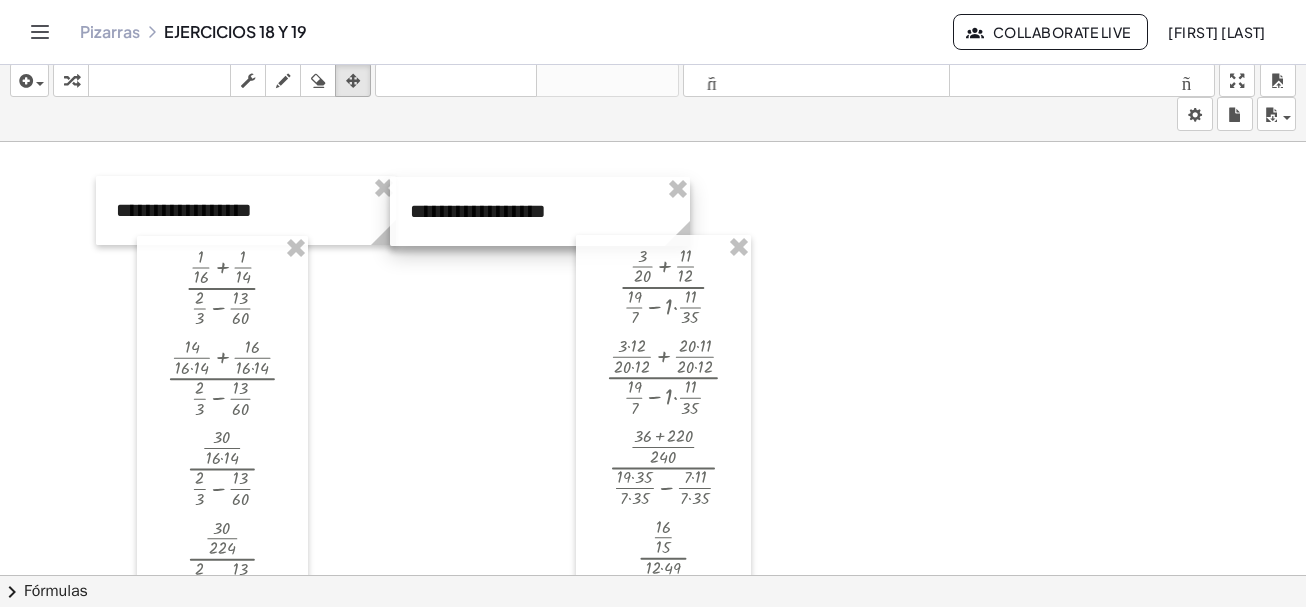 drag, startPoint x: 766, startPoint y: 214, endPoint x: 615, endPoint y: 207, distance: 151.16217 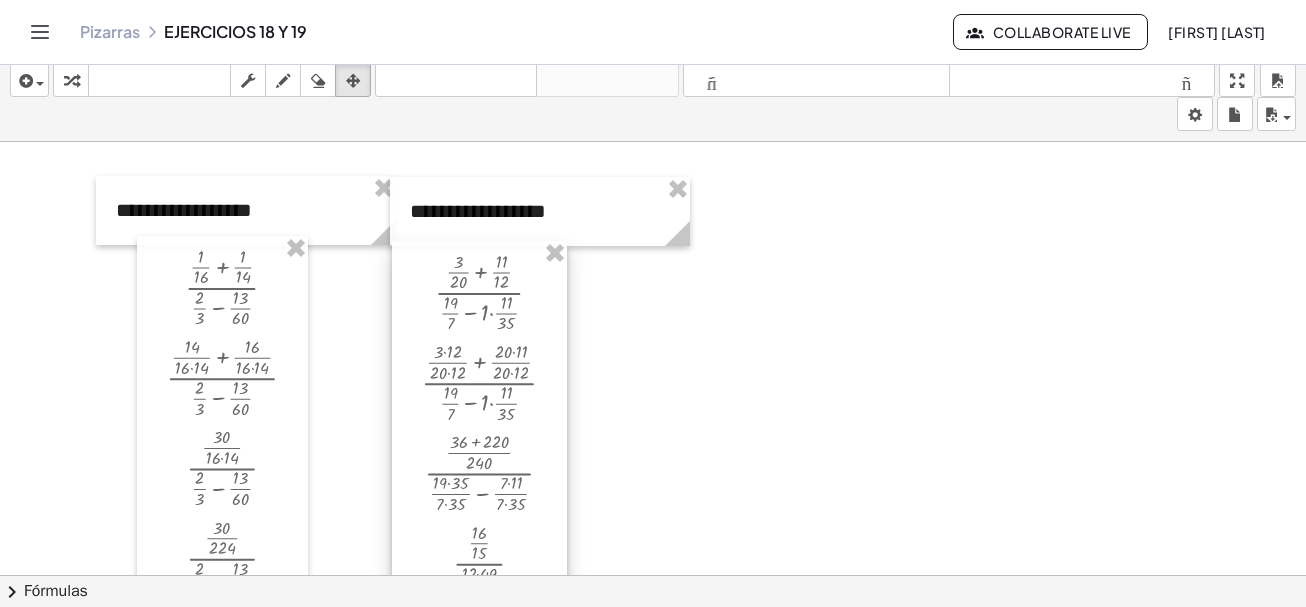 drag, startPoint x: 722, startPoint y: 260, endPoint x: 537, endPoint y: 266, distance: 185.09727 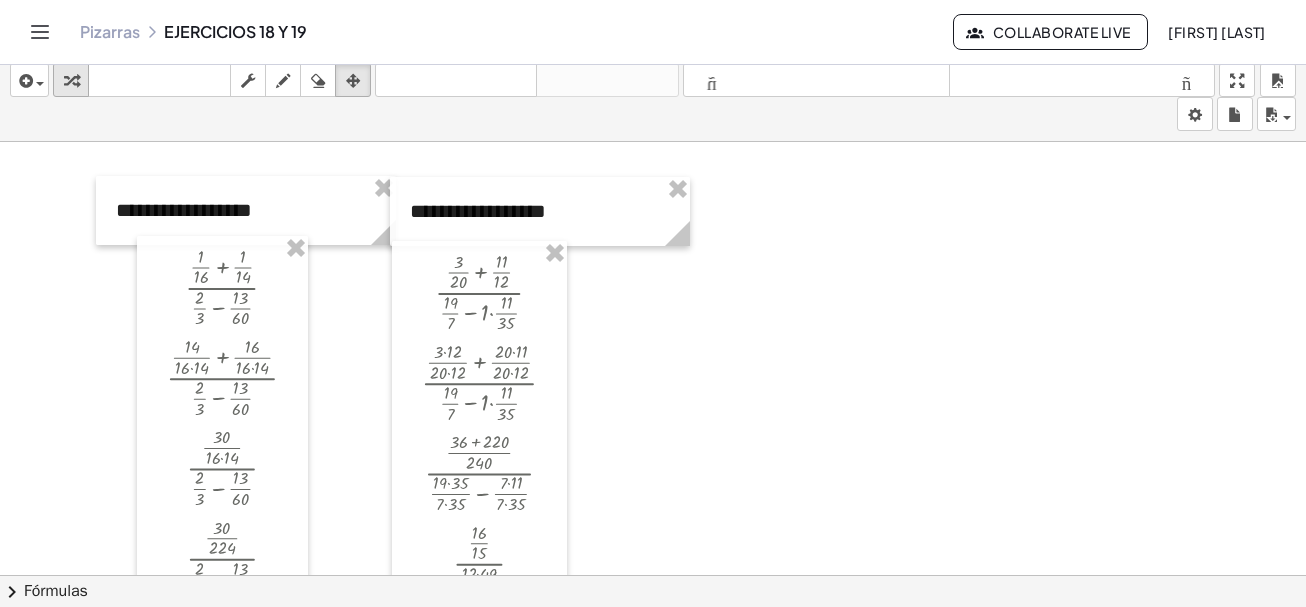 click at bounding box center [71, 80] 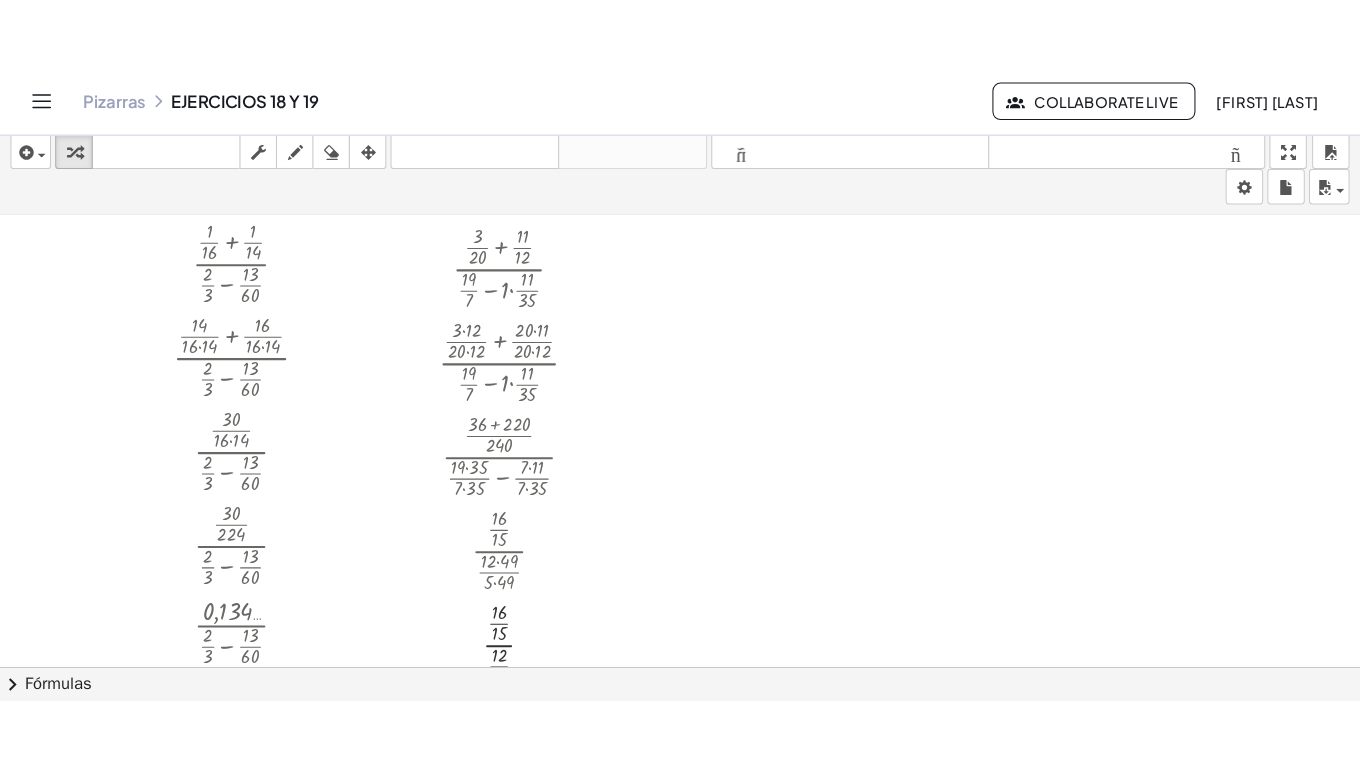scroll, scrollTop: 200, scrollLeft: 0, axis: vertical 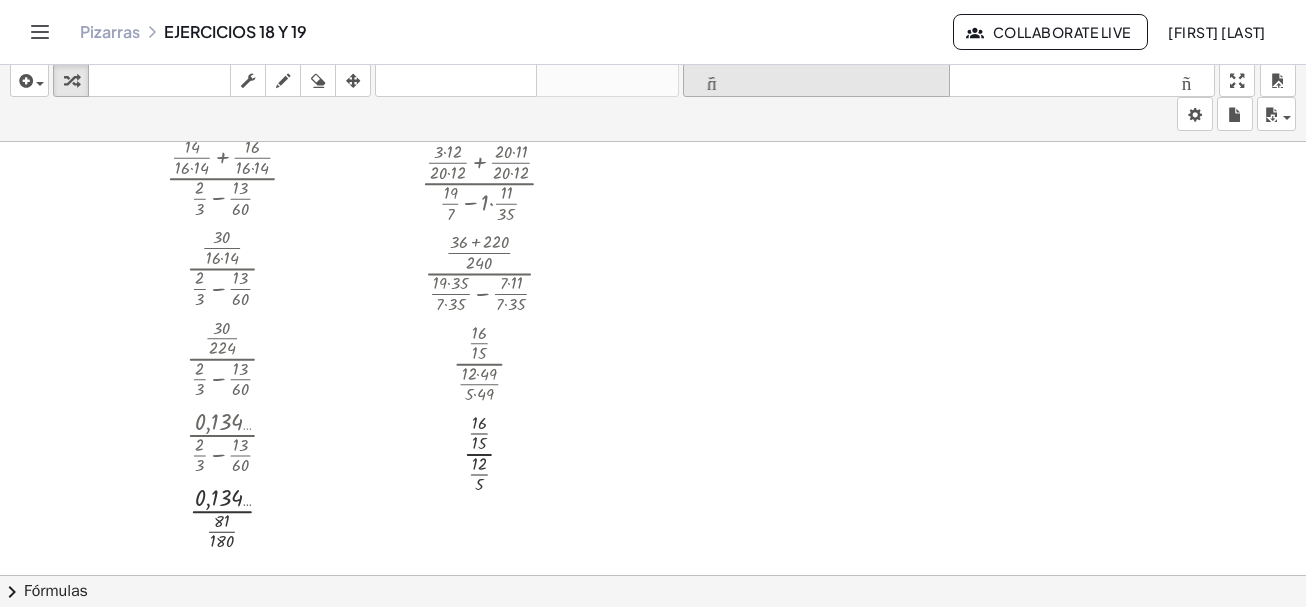 click on "formato_tamaño" at bounding box center [816, 81] 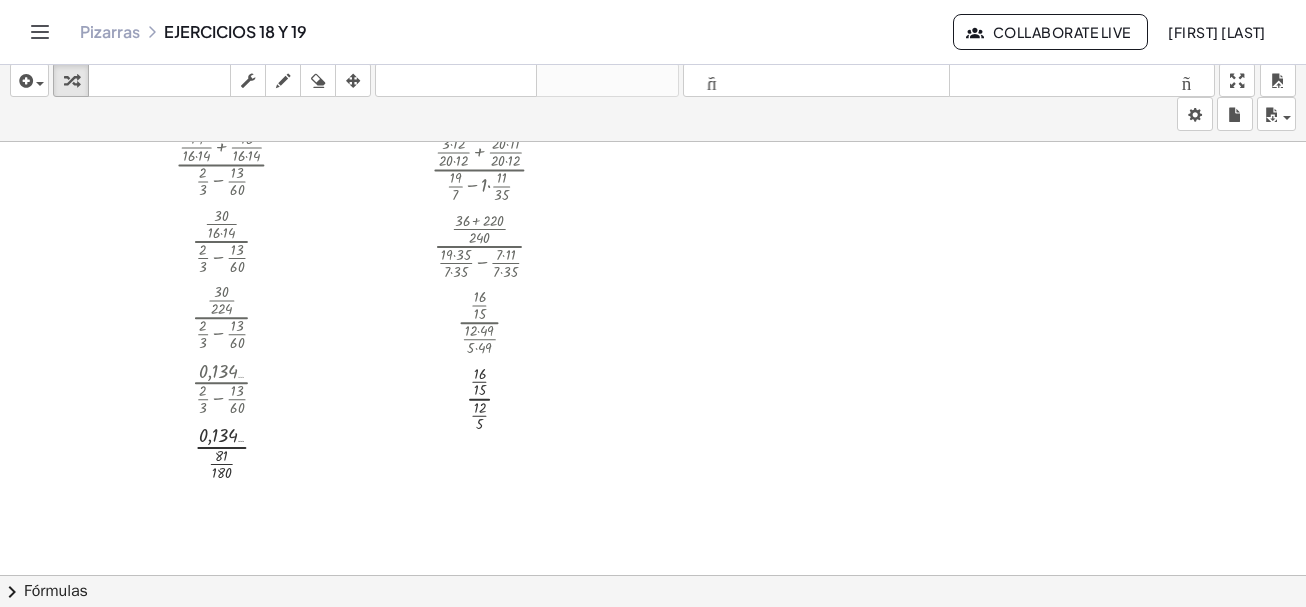 drag, startPoint x: 1250, startPoint y: 80, endPoint x: 1302, endPoint y: 200, distance: 130.78226 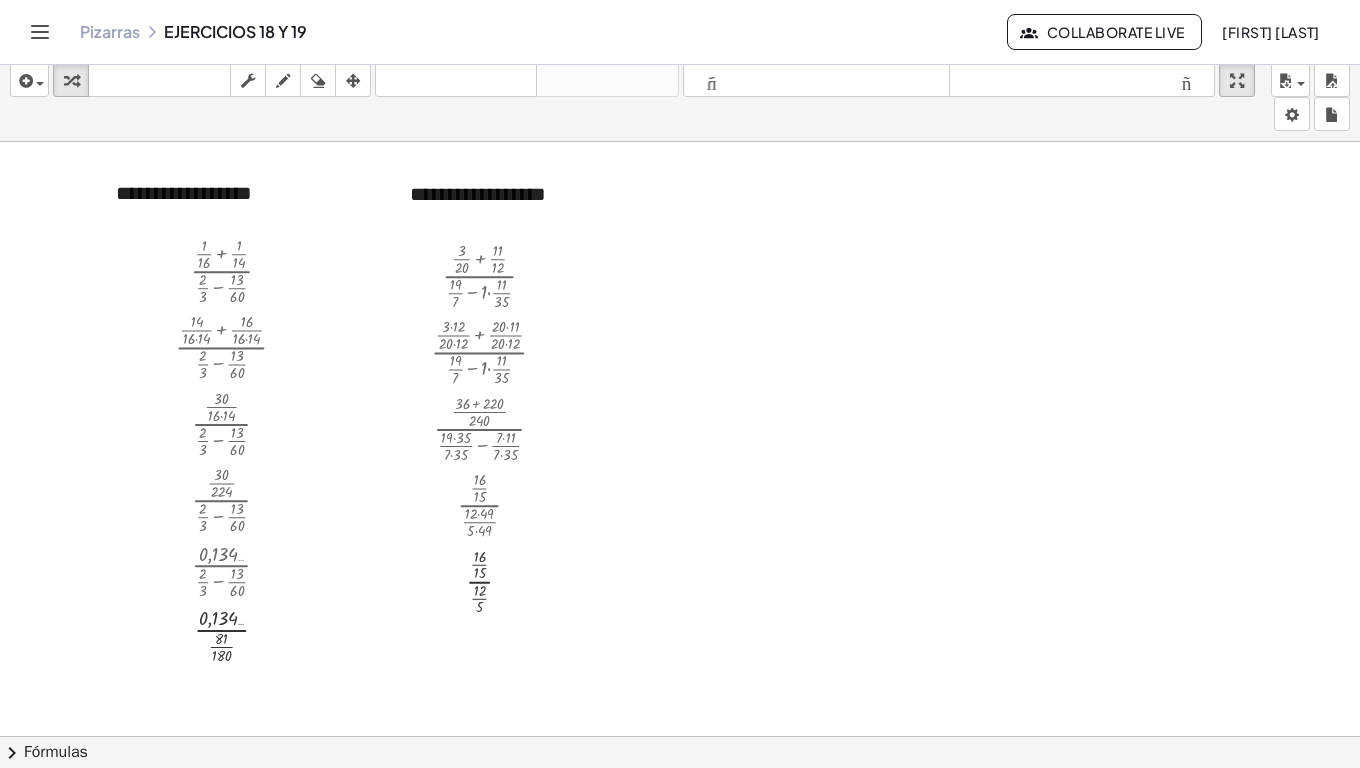 scroll, scrollTop: 0, scrollLeft: 0, axis: both 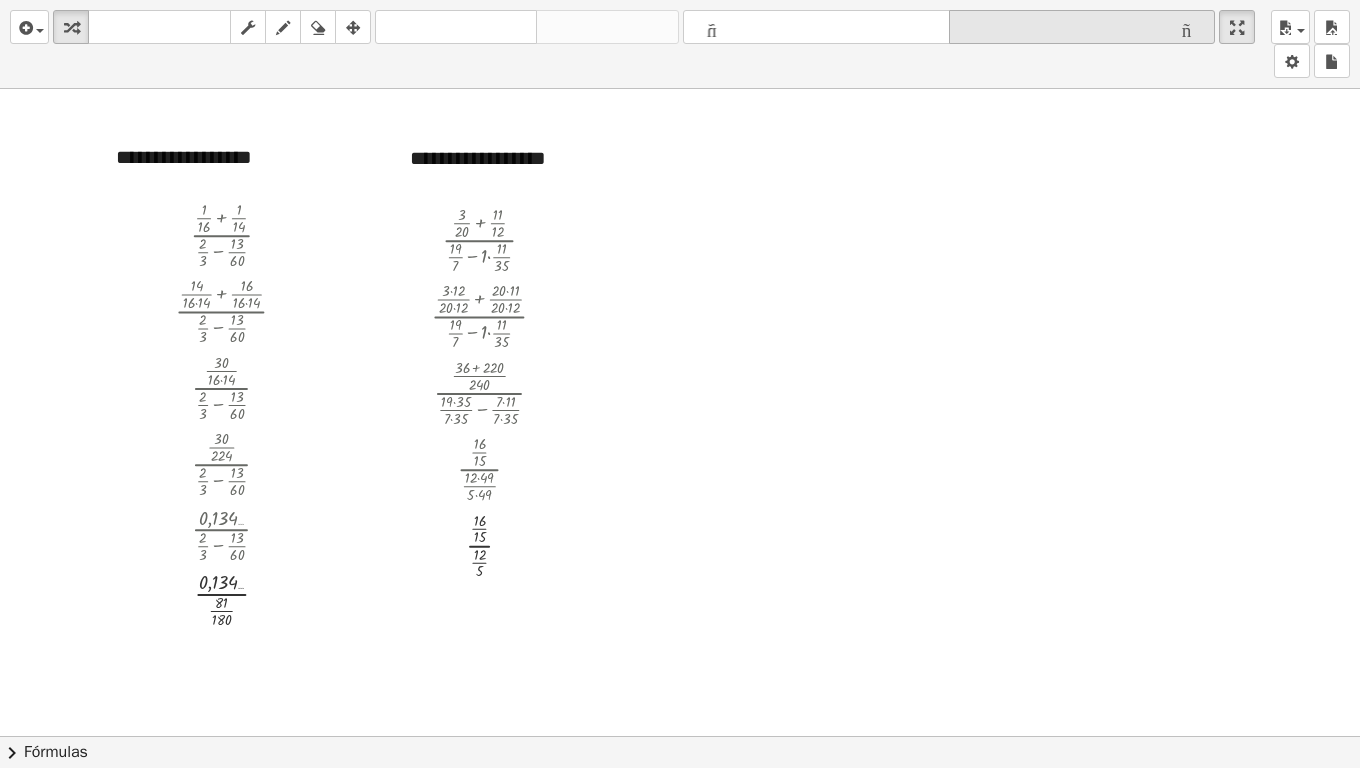 click on "formato_tamaño" at bounding box center [1082, 28] 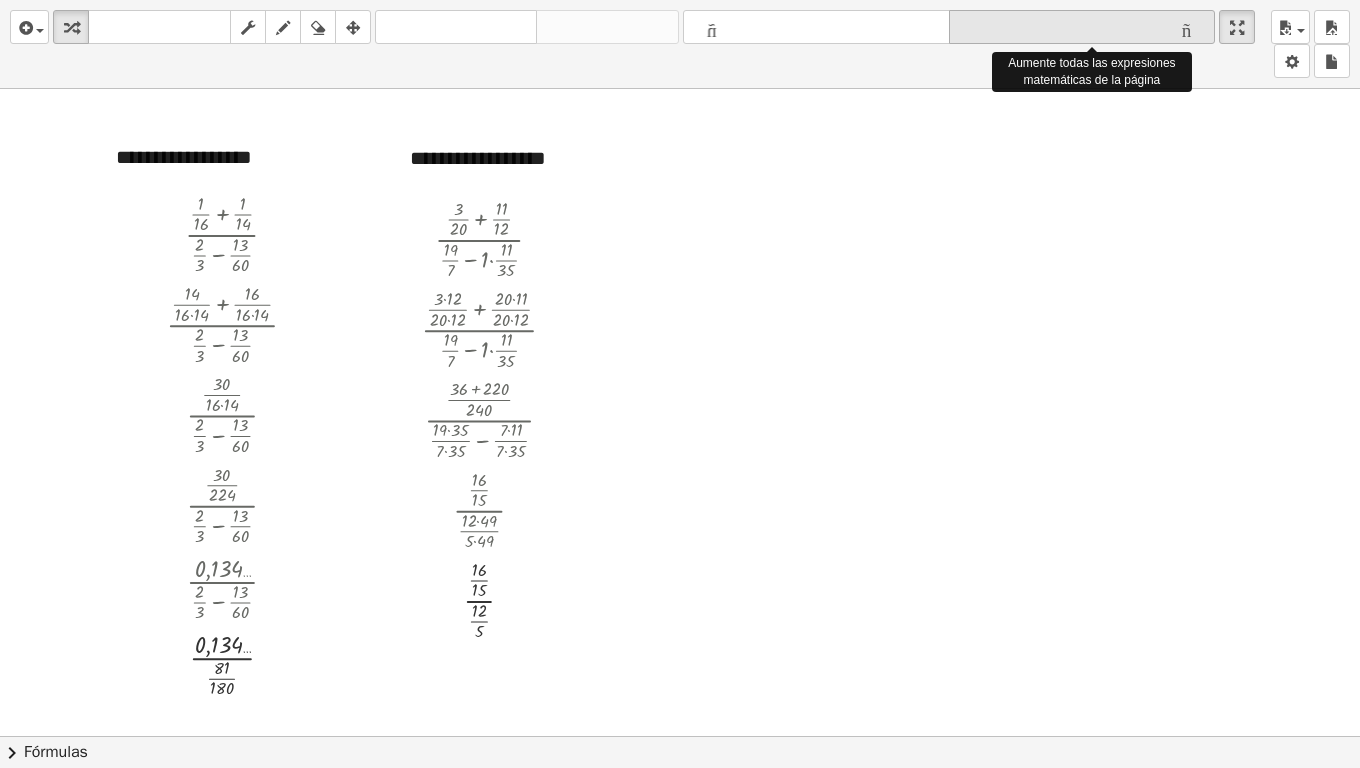 click on "formato_tamaño" at bounding box center (1082, 28) 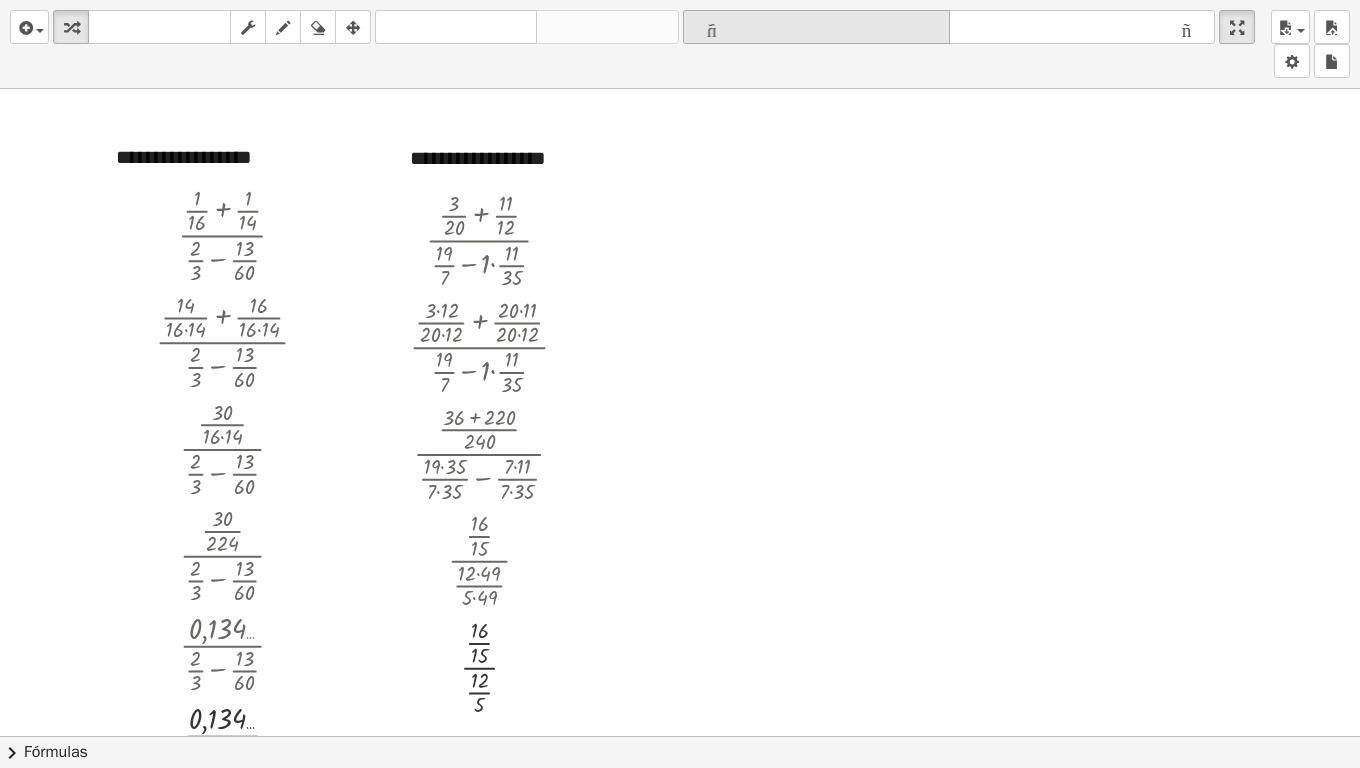 click on "formato_tamaño" at bounding box center [816, 28] 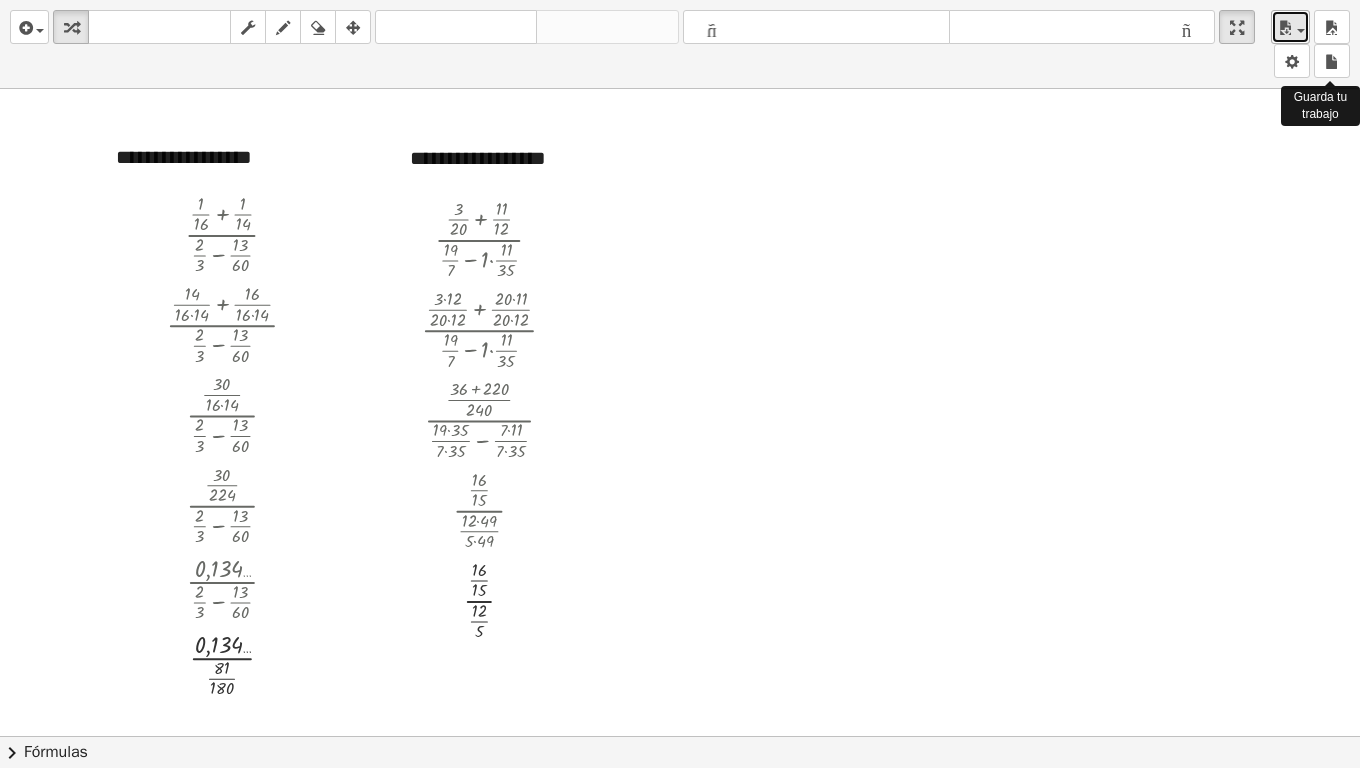 click at bounding box center (1285, 28) 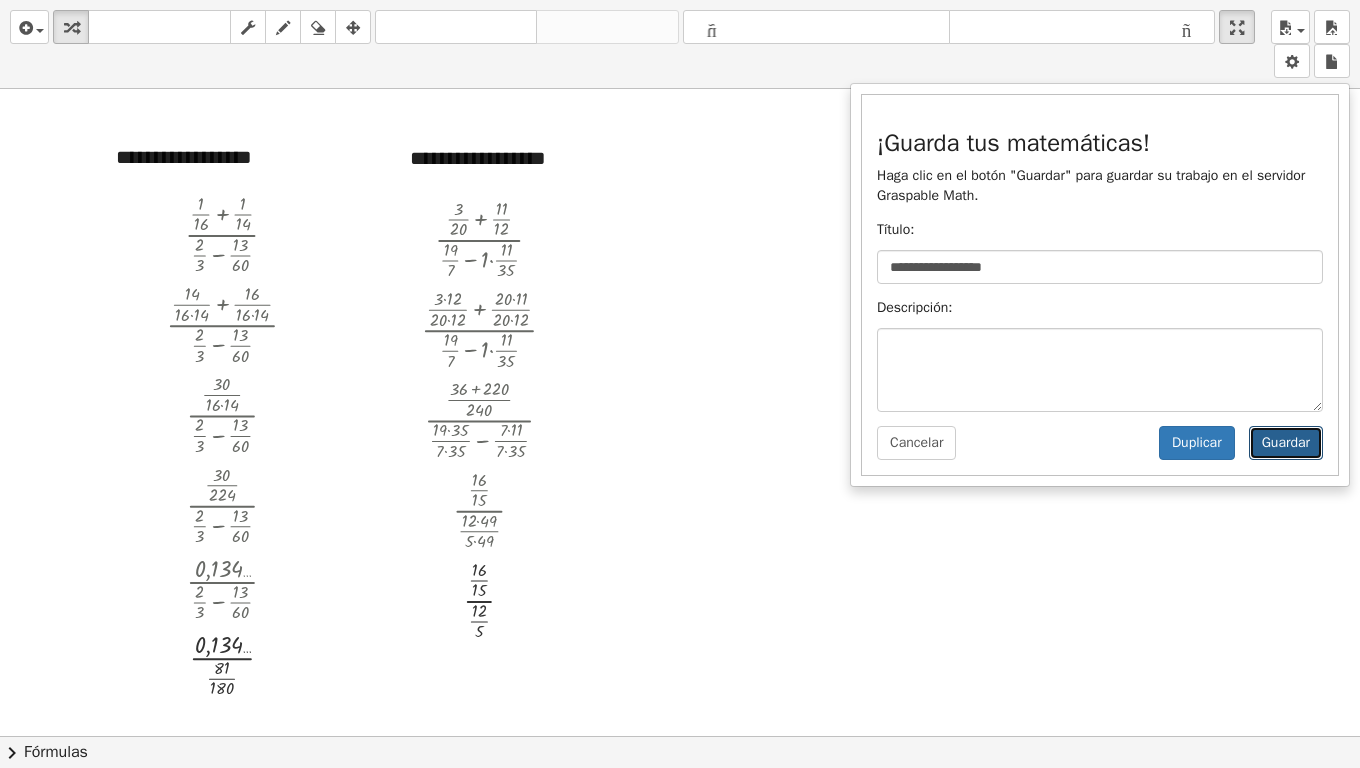 click on "Guardar" at bounding box center [1286, 443] 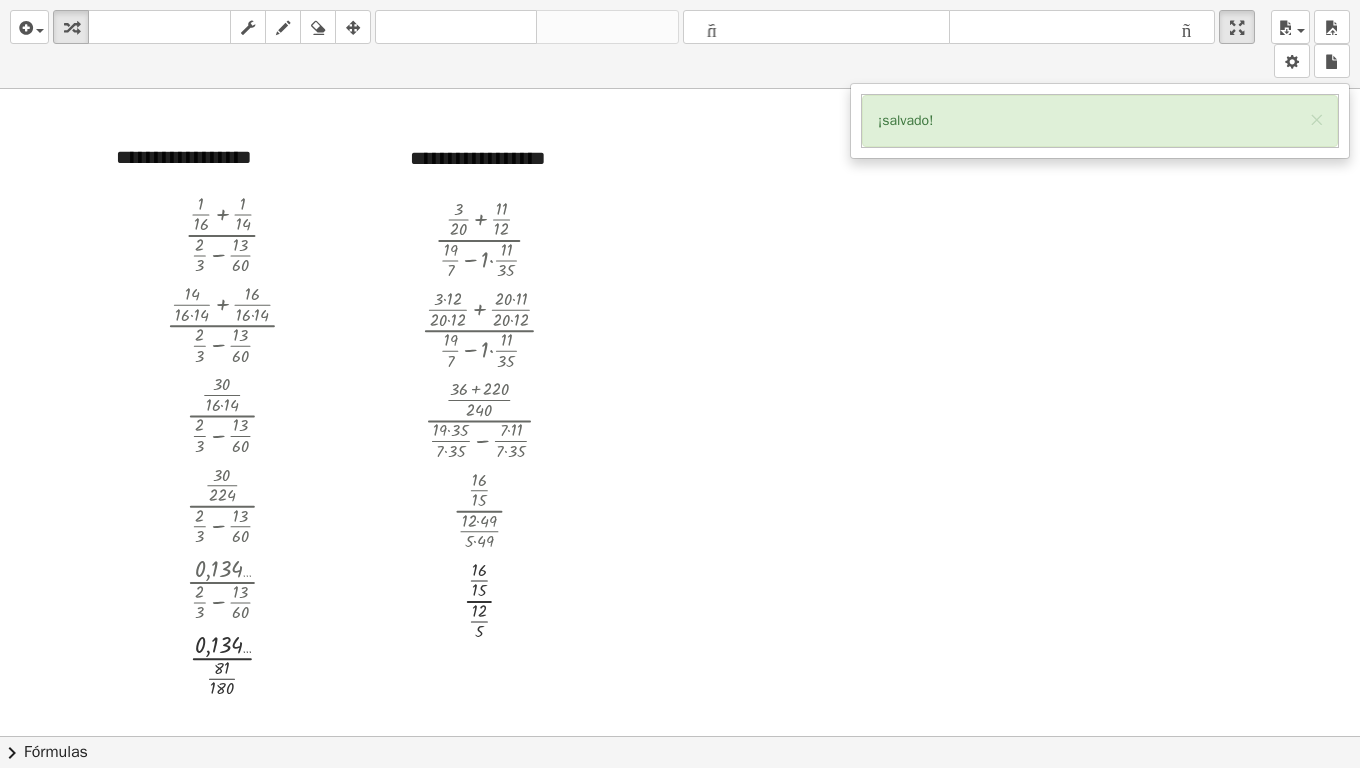drag, startPoint x: 1244, startPoint y: 18, endPoint x: 1191, endPoint y: -102, distance: 131.18307 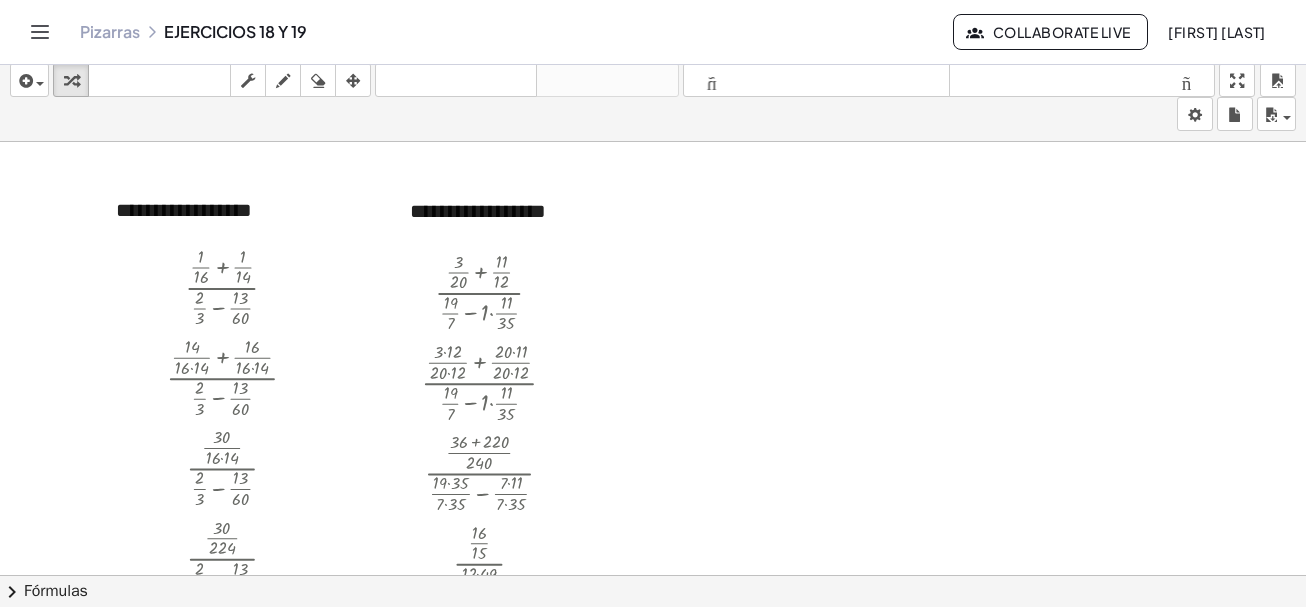 drag, startPoint x: 1250, startPoint y: 89, endPoint x: 1303, endPoint y: 209, distance: 131.18307 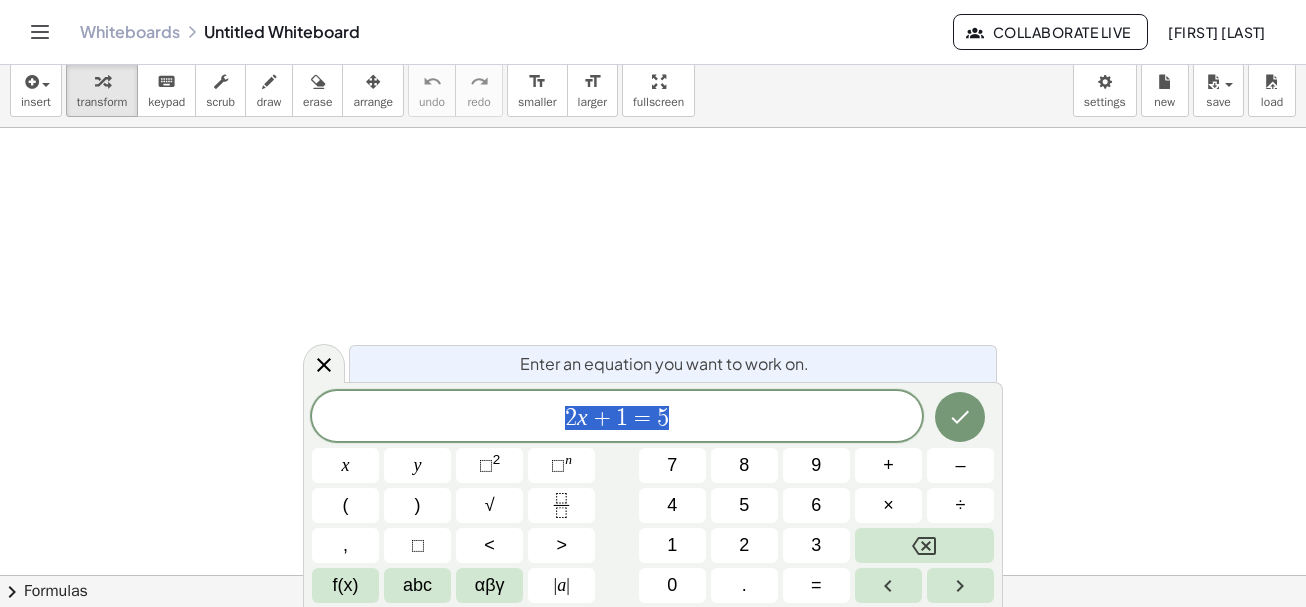 scroll, scrollTop: 0, scrollLeft: 0, axis: both 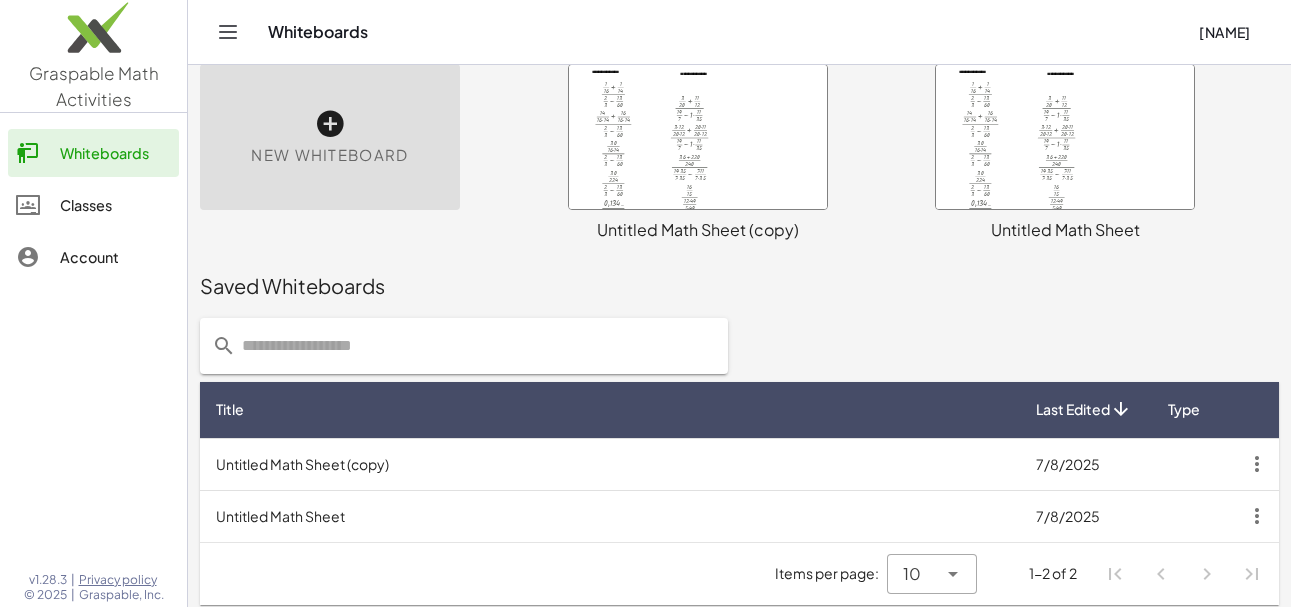 click at bounding box center [1065, 137] 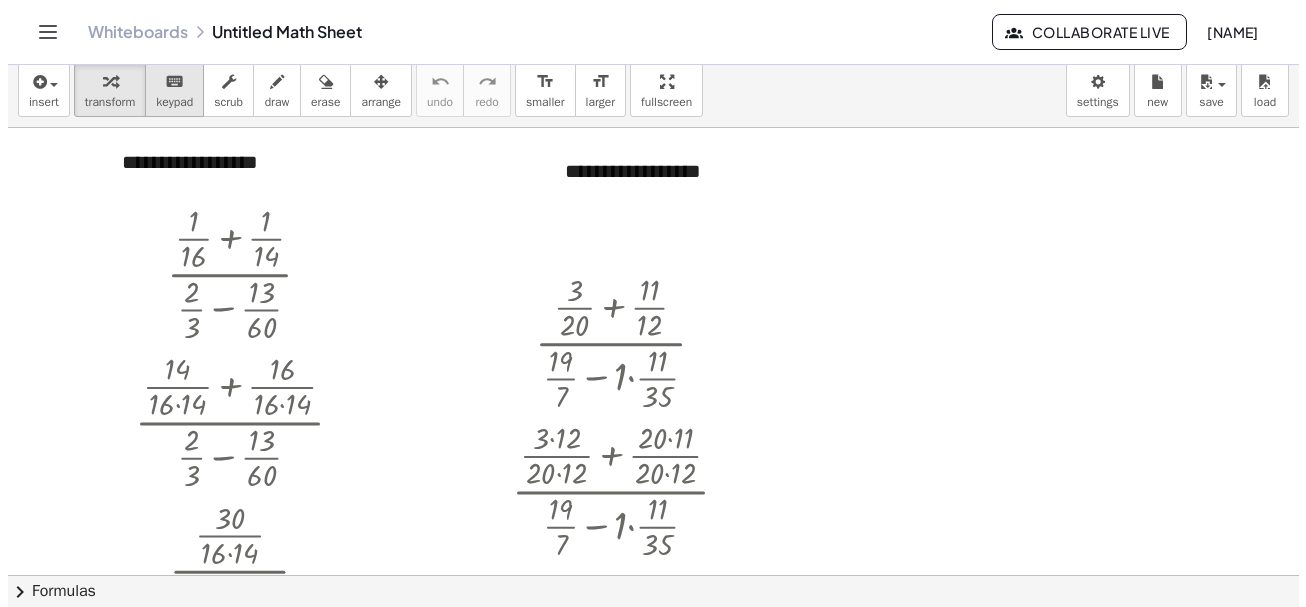 scroll, scrollTop: 0, scrollLeft: 0, axis: both 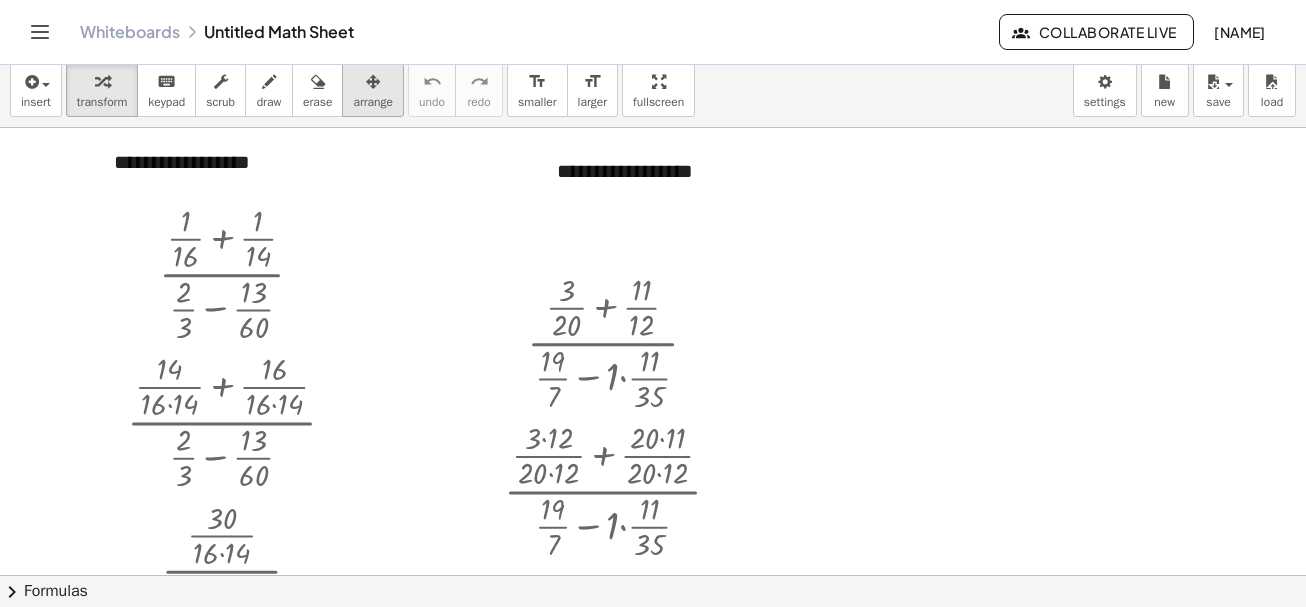 click at bounding box center [373, 81] 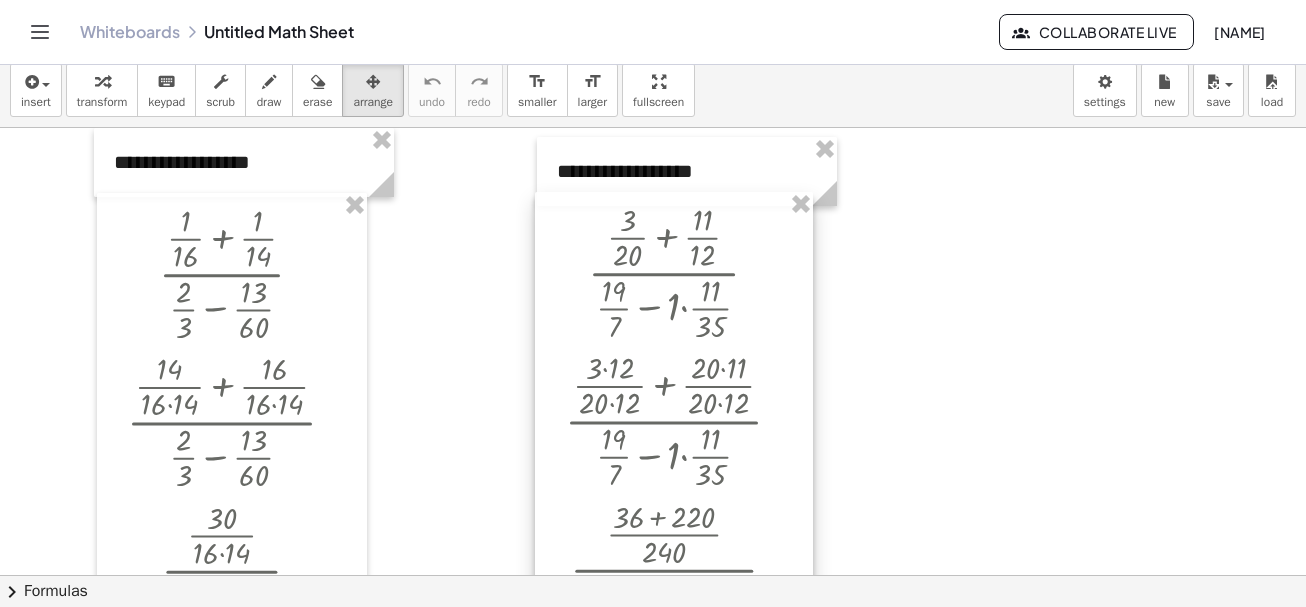 drag, startPoint x: 682, startPoint y: 294, endPoint x: 743, endPoint y: 224, distance: 92.84934 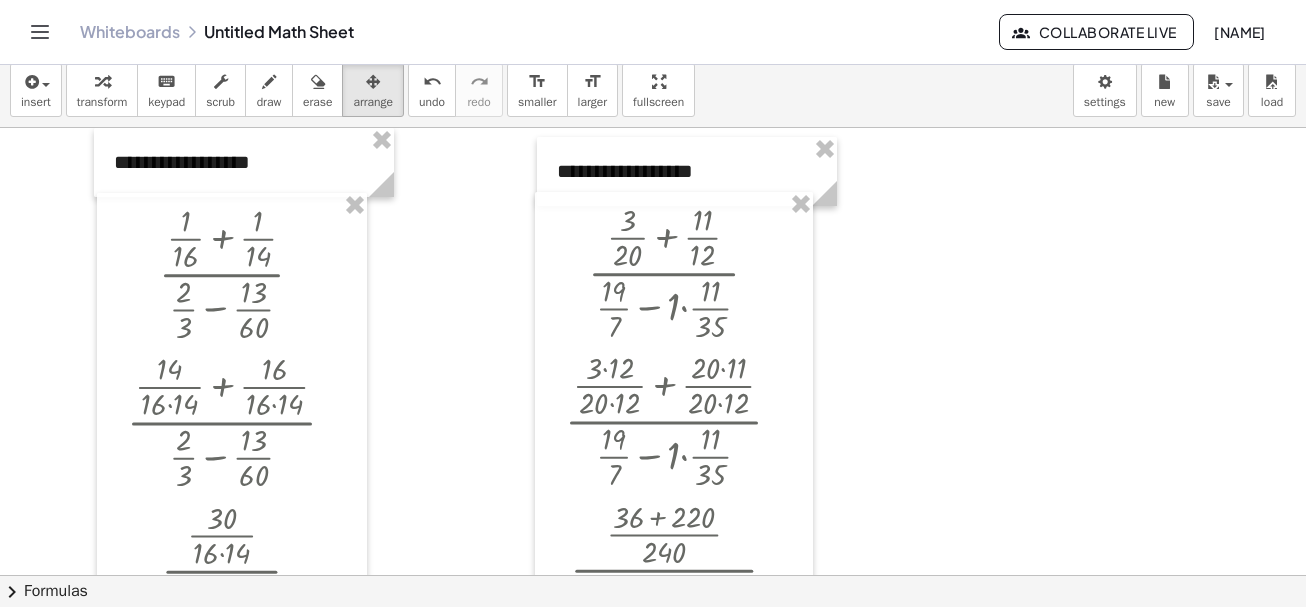 click at bounding box center [653, 589] 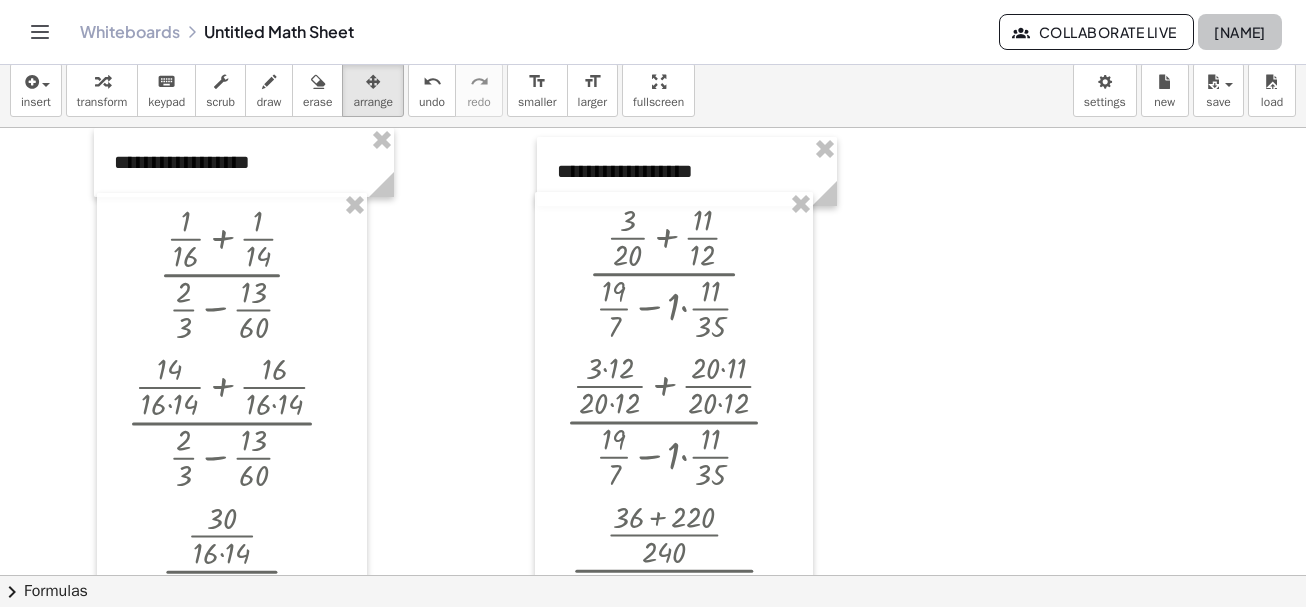 click on "[FIRST] [LAST]" 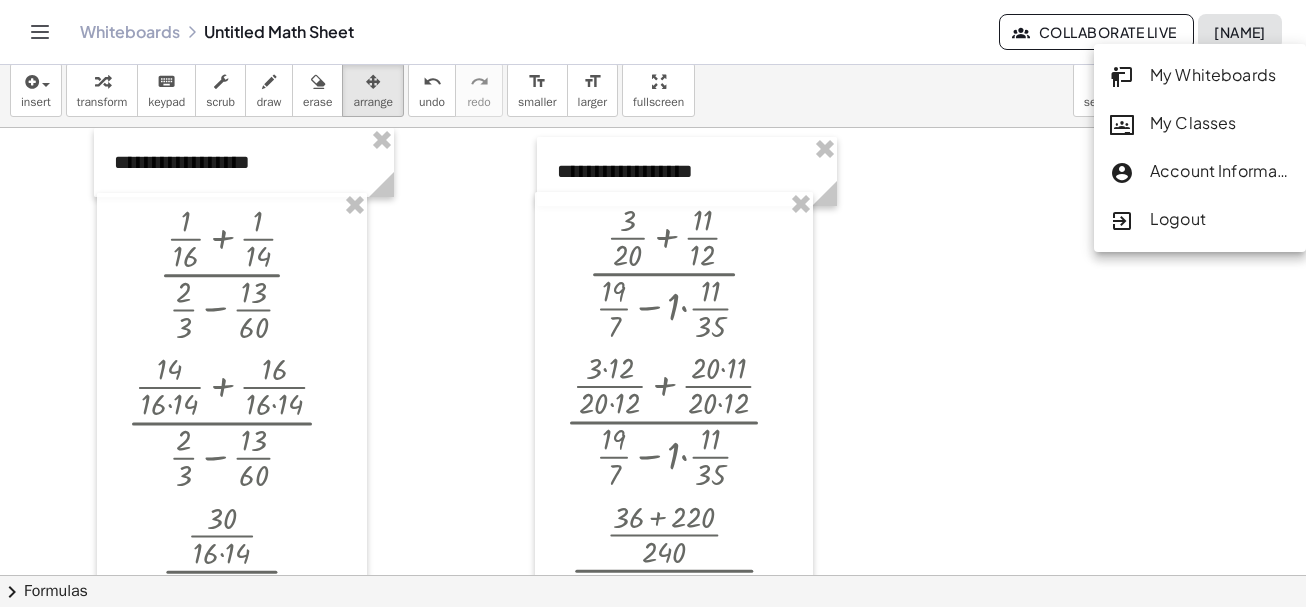 click at bounding box center (653, 589) 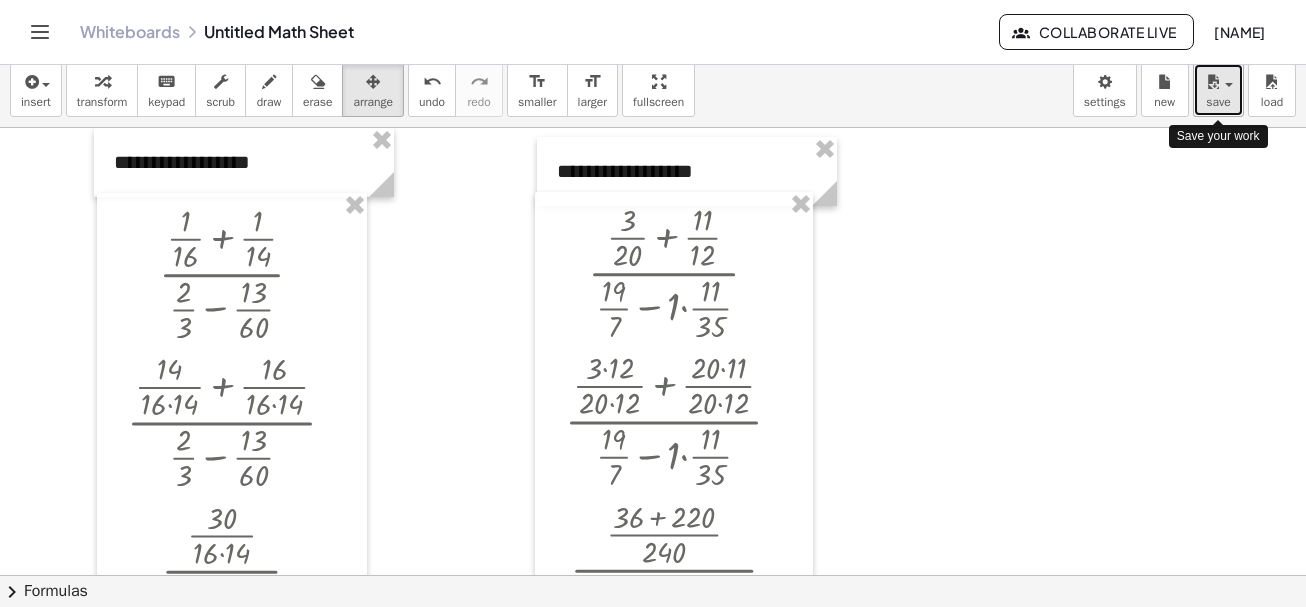 click at bounding box center [1213, 82] 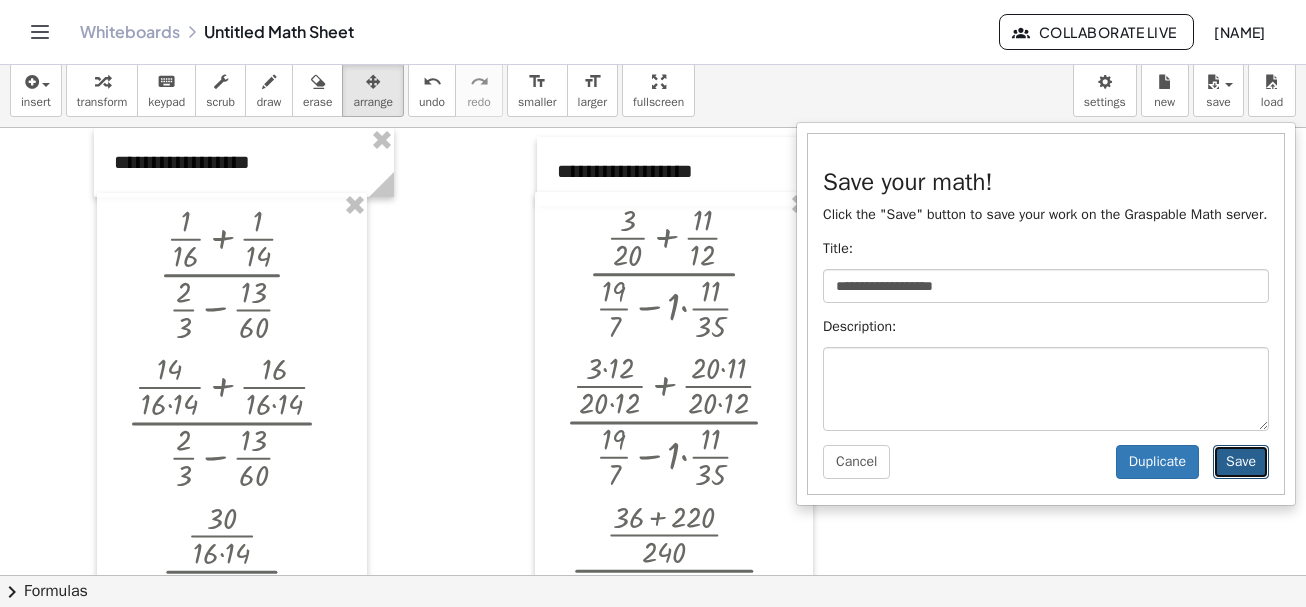 click on "Save" at bounding box center (1241, 462) 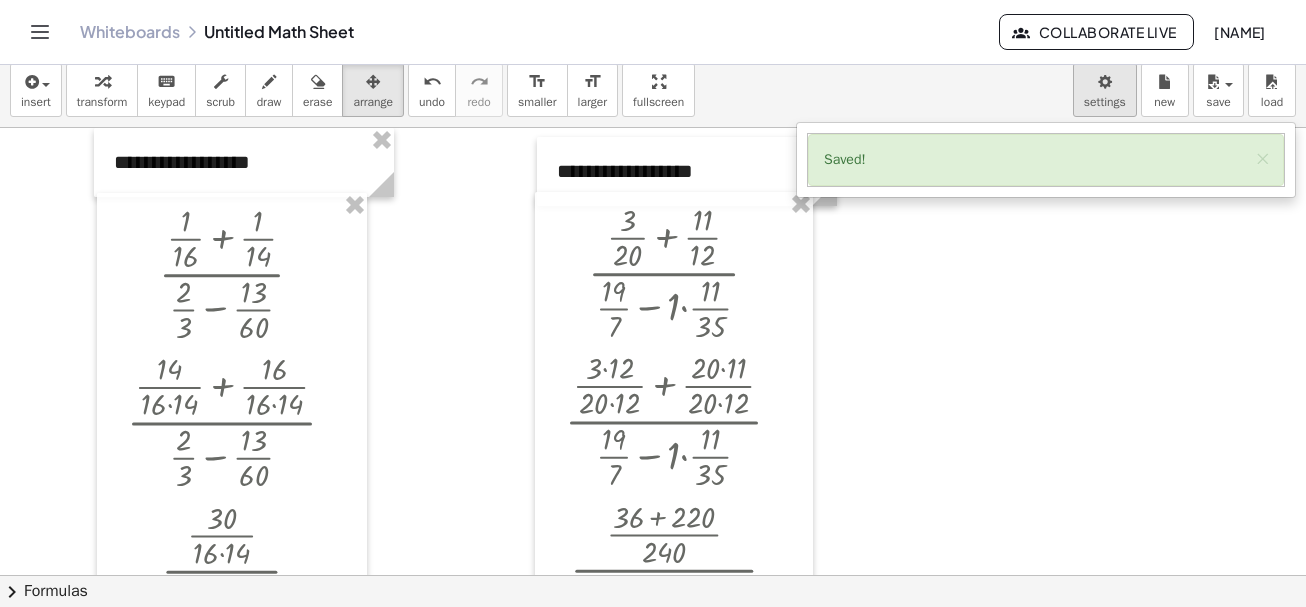 click on "Graspable Math Activities Whiteboards Classes Account v1.28.3 | Privacy policy © 2025 | Graspable, Inc. Whiteboards Untitled Math Sheet Collaborate Live  Nathaly Grumendy   insert select one: Math Expression Function Text Youtube Video Graphing Geometry Geometry 3D transform keyboard keypad scrub draw erase arrange undo undo redo redo format_size smaller format_size larger fullscreen load   save Saved! × new settings · ( + · 1 · 16 + · 1 · 14 ) · ( + · 2 · 3 − · 13 · 60 ) · ( + · 14 · 16 · 14 + · 16 · 16 · 14 ) · ( + · 2 · 3 − · 13 · 60 ) · · 30 · 16 · 14 · ( + · 2 · 3 − · 13 · 60 ) · · 30 · 224 · ( + · 2 · 3 − · 13 · 60 ) · 0,134 … · ( + · 2 · 3 − · 13 · 60 ) · 0,134 … · ( + · 2 · 60 · 3 · 60 − · 3 · 13 · 3 · 60 ) · 0,134 … · · ( + · 2 · 60 − · 3 · 13 ) · 3 · 60 · 0,134 … · · ( + 120 − · 3 · 13 ) · 3 · 60 · 0,134 … · · ( + 120 − · 3 · 13 ) · 180 · 0,134 … · · ( + 120 − 39 ) · 180 -" at bounding box center (653, 303) 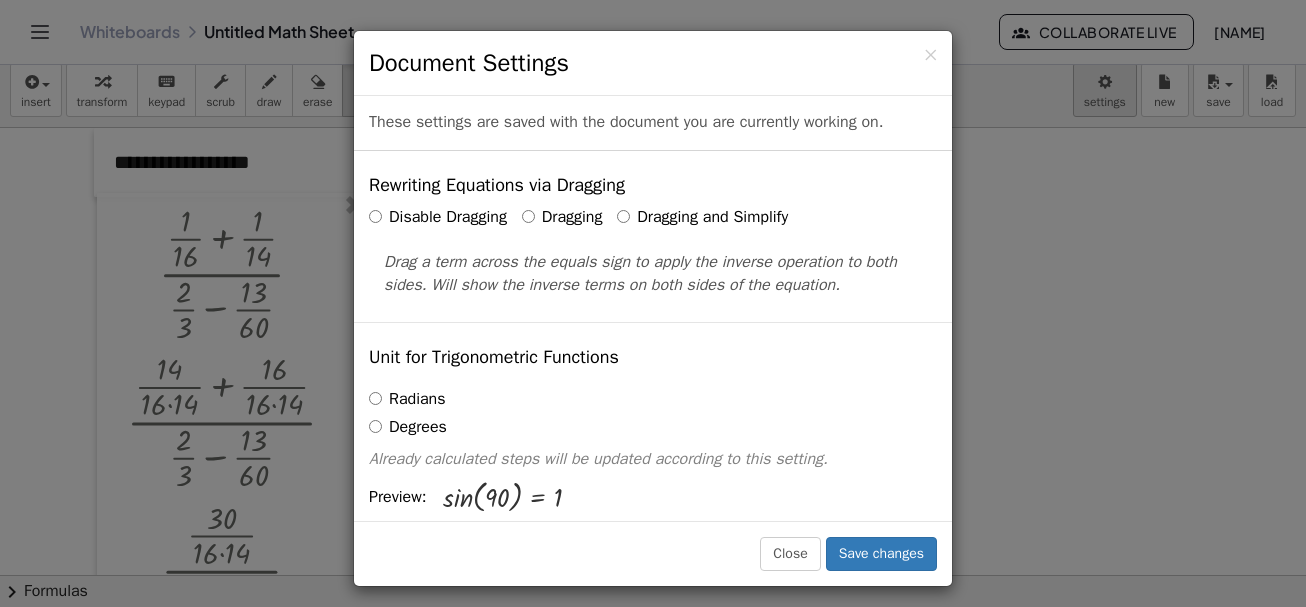 click on "× Document Settings These settings are saved with the document you are currently working on.
Rewriting Equations via Dragging
Disable Dragging
Dragging
Dragging and Simplify
Drag a term across the equals sign to apply the inverse operation to both sides. Will show the inverse terms on both sides of the equation.
Unit for Trigonometric Functions
Radians
Degrees
Already calculated steps will be updated according to this setting.
Preview:
sin ( , 90 ) = 1
Show Edit/Balance Buttons
Show Edit/Balance Buttons
Show or hide the edit or balance button beneath each derivation.
Substitute with parenthesis
+ a 2" at bounding box center (653, 303) 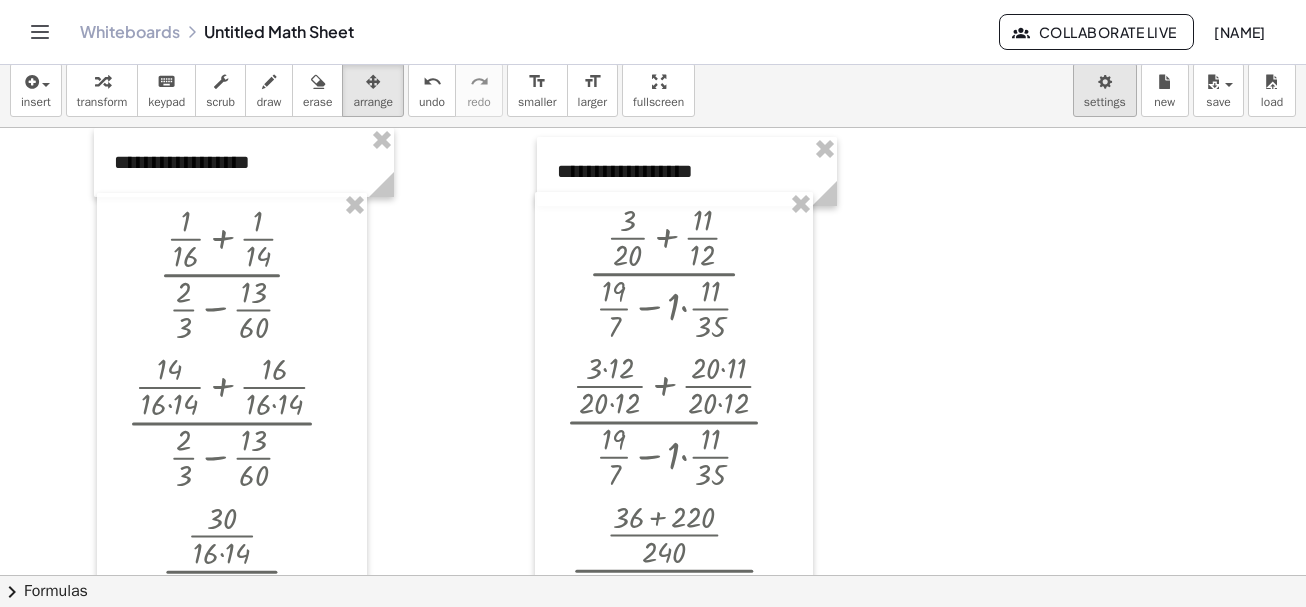 click on "Graspable Math Activities Whiteboards Classes Account v1.28.3 | Privacy policy © 2025 | Graspable, Inc. Whiteboards Untitled Math Sheet Collaborate Live  Nathaly Grumendy   insert select one: Math Expression Function Text Youtube Video Graphing Geometry Geometry 3D transform keyboard keypad scrub draw erase arrange undo undo redo redo format_size smaller format_size larger fullscreen load   save Saved! × new settings · ( + · 1 · 16 + · 1 · 14 ) · ( + · 2 · 3 − · 13 · 60 ) · ( + · 14 · 16 · 14 + · 16 · 16 · 14 ) · ( + · 2 · 3 − · 13 · 60 ) · · 30 · 16 · 14 · ( + · 2 · 3 − · 13 · 60 ) · · 30 · 224 · ( + · 2 · 3 − · 13 · 60 ) · 0,134 … · ( + · 2 · 3 − · 13 · 60 ) · 0,134 … · ( + · 2 · 60 · 3 · 60 − · 3 · 13 · 3 · 60 ) · 0,134 … · · ( + · 2 · 60 − · 3 · 13 ) · 3 · 60 · 0,134 … · · ( + 120 − · 3 · 13 ) · 3 · 60 · 0,134 … · · ( + 120 − · 3 · 13 ) · 180 · 0,134 … · · ( + 120 − 39 ) · 180 -" at bounding box center (653, 303) 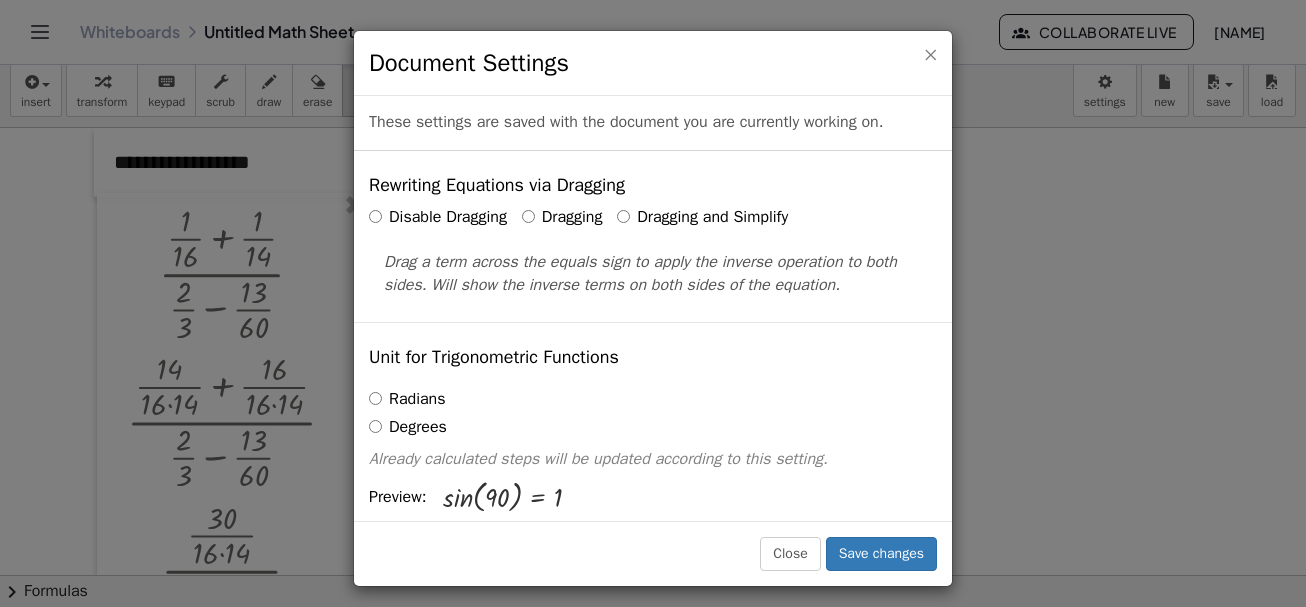 click on "×" at bounding box center (930, 54) 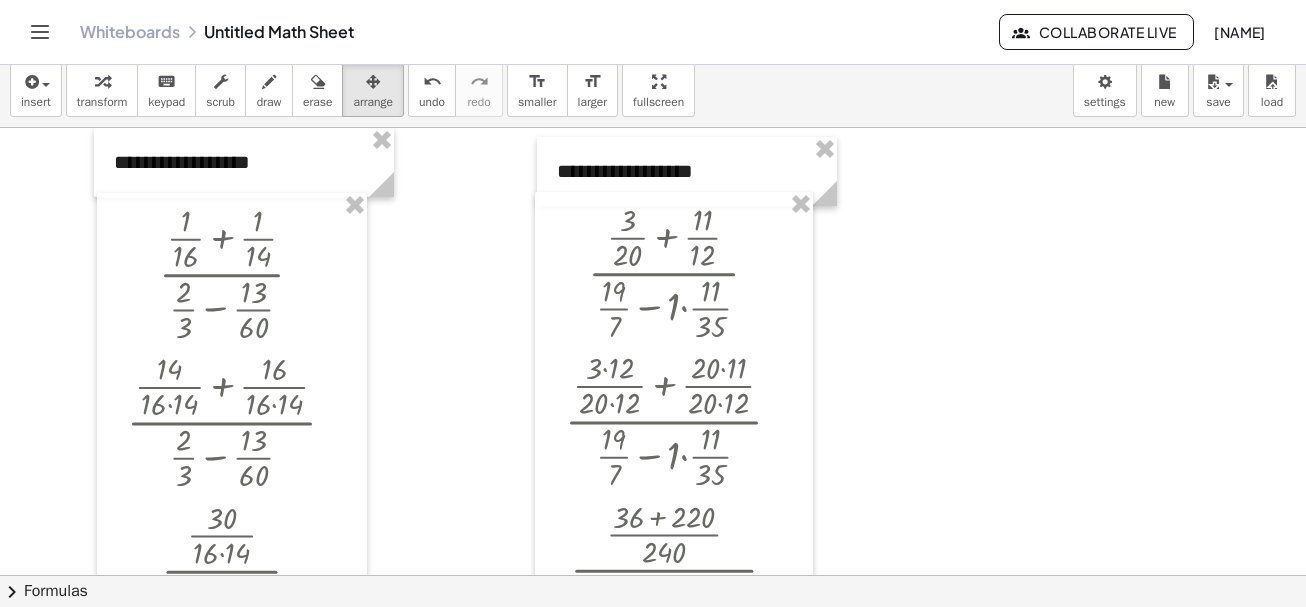 click 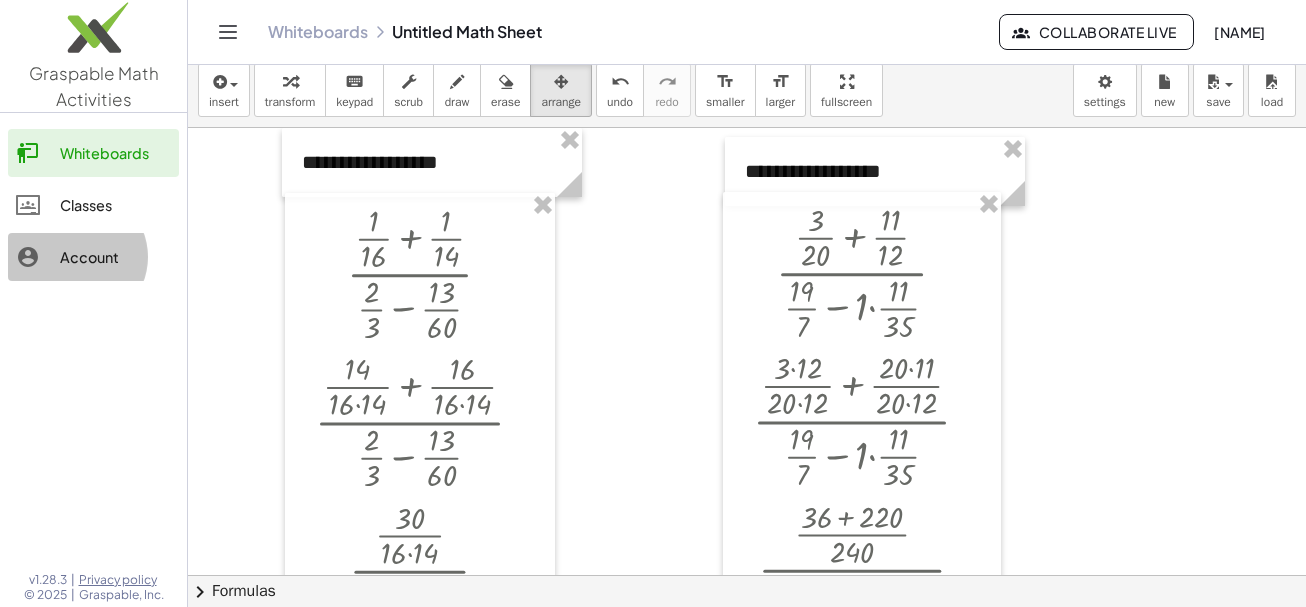 click on "Account" 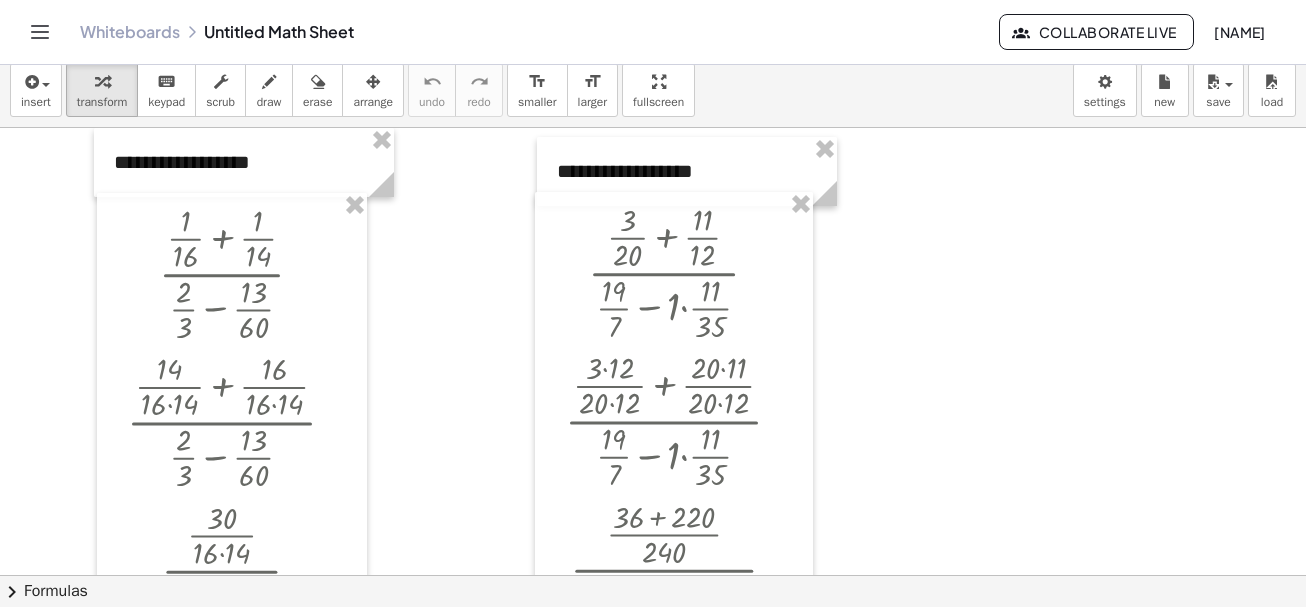 click on "Collaborate Live" 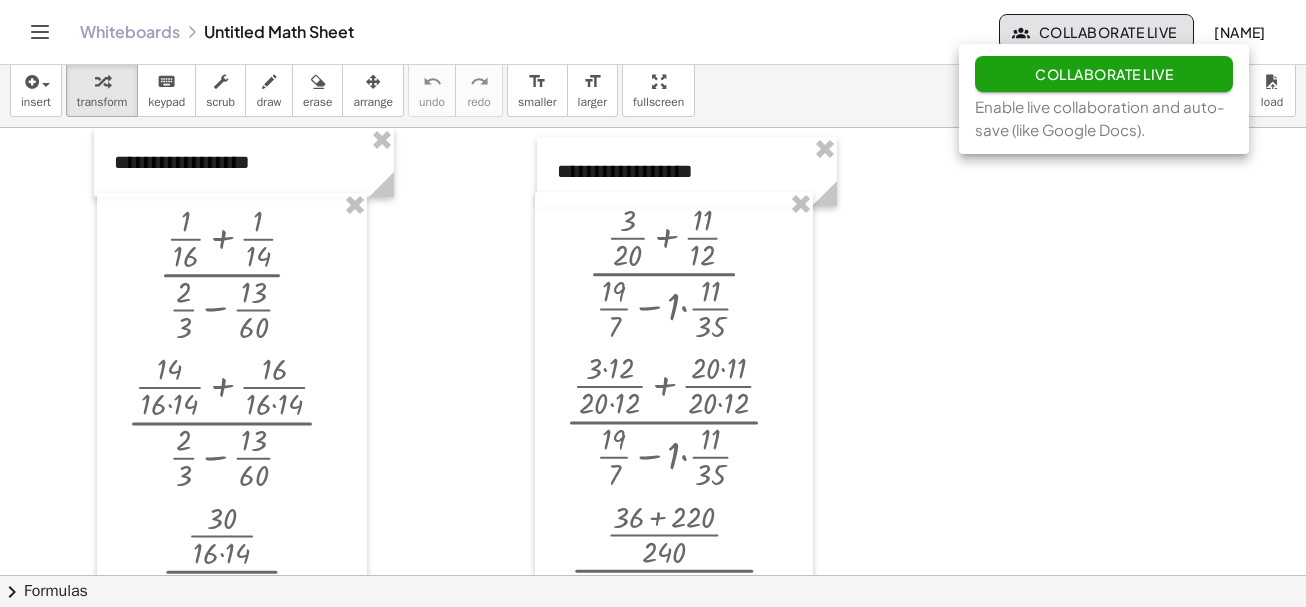 click on "Collaborate Live" 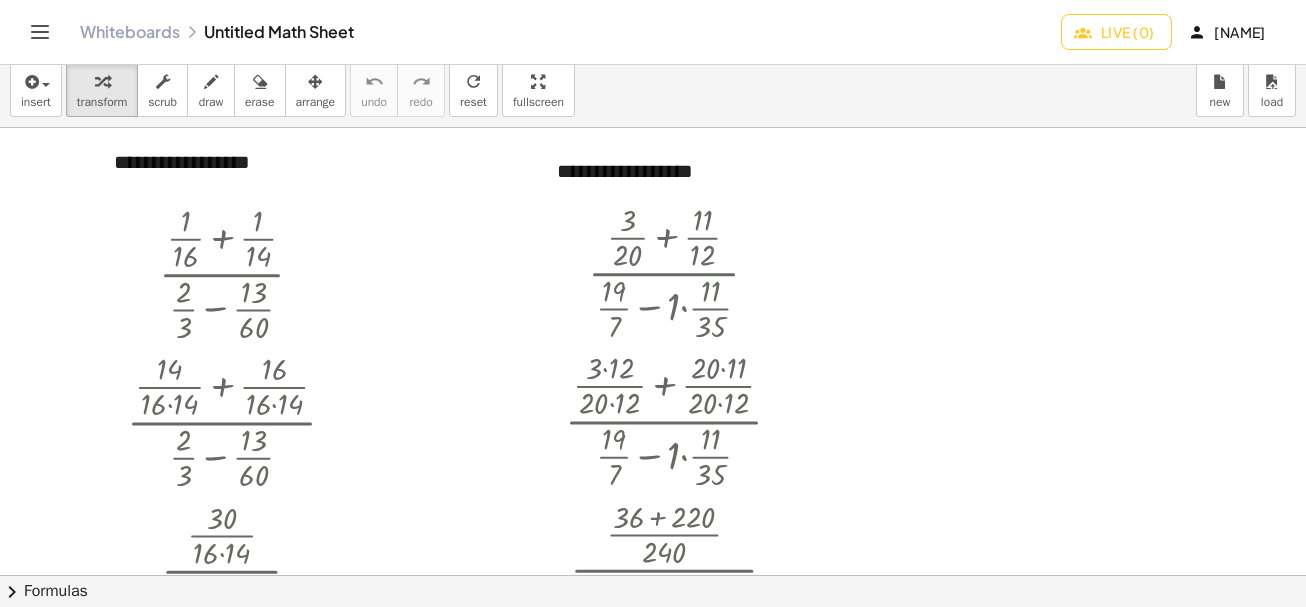 click on "Live (0)" 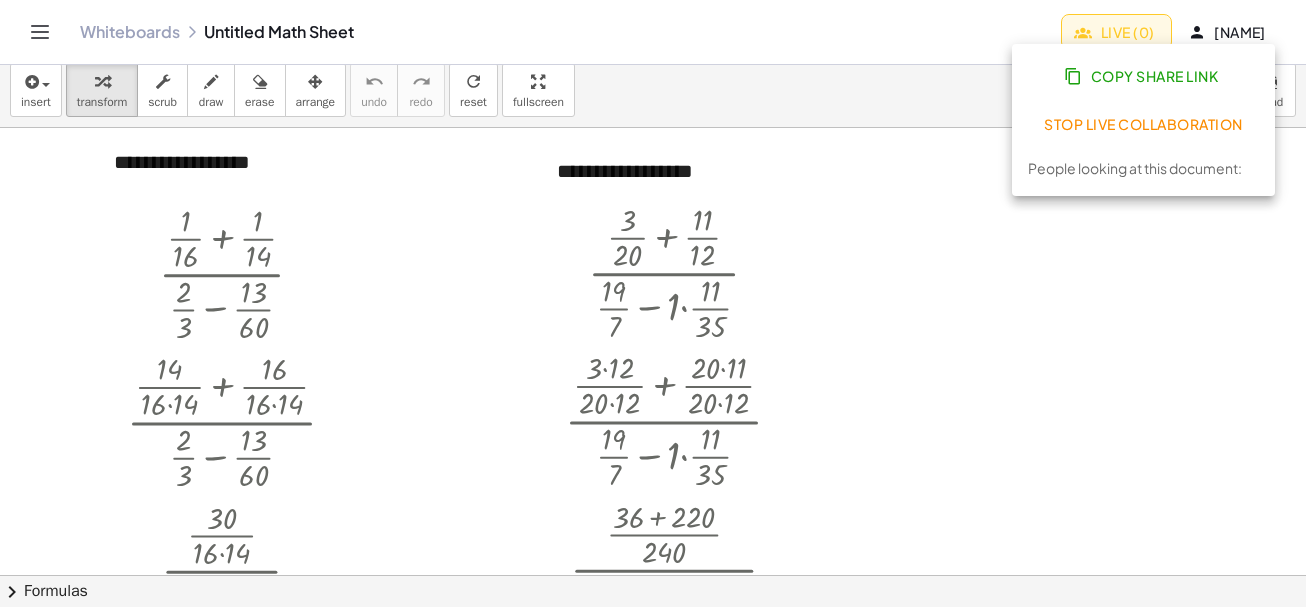 click at bounding box center [653, 589] 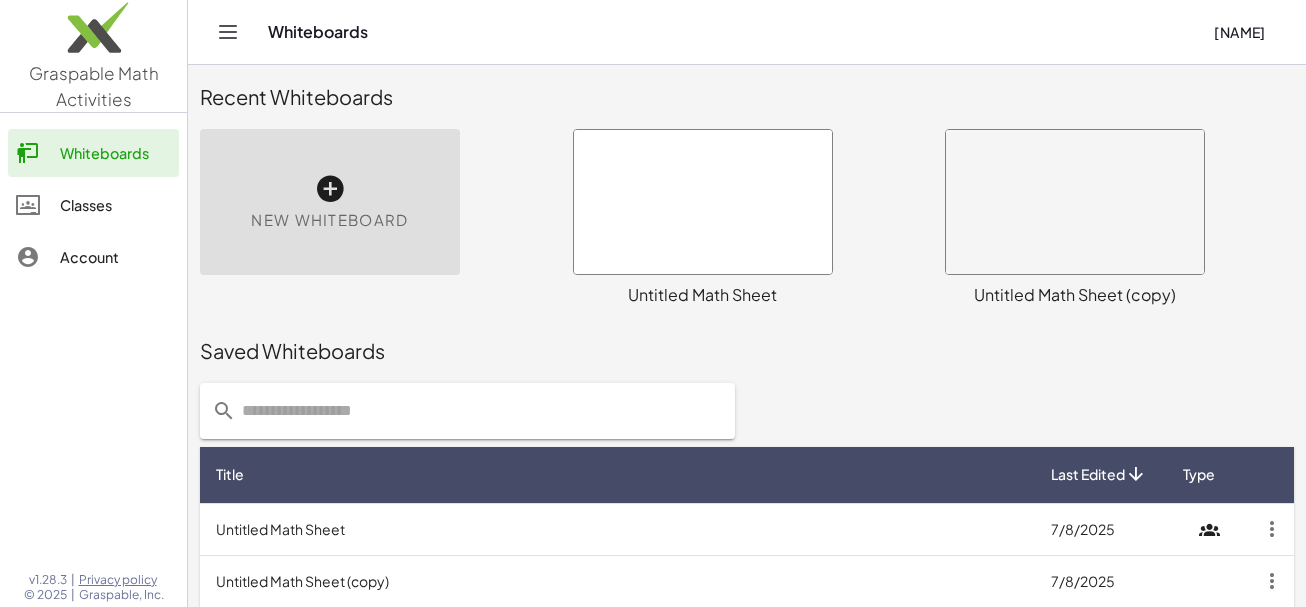 click on "Whiteboards" 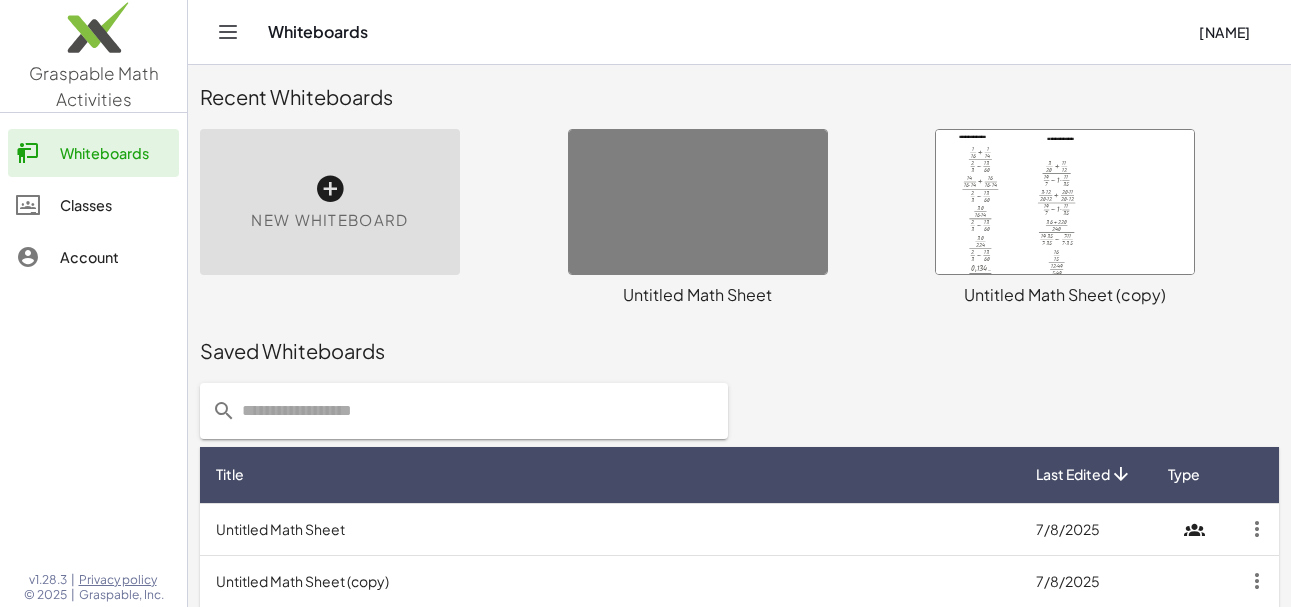 click on "Classes" 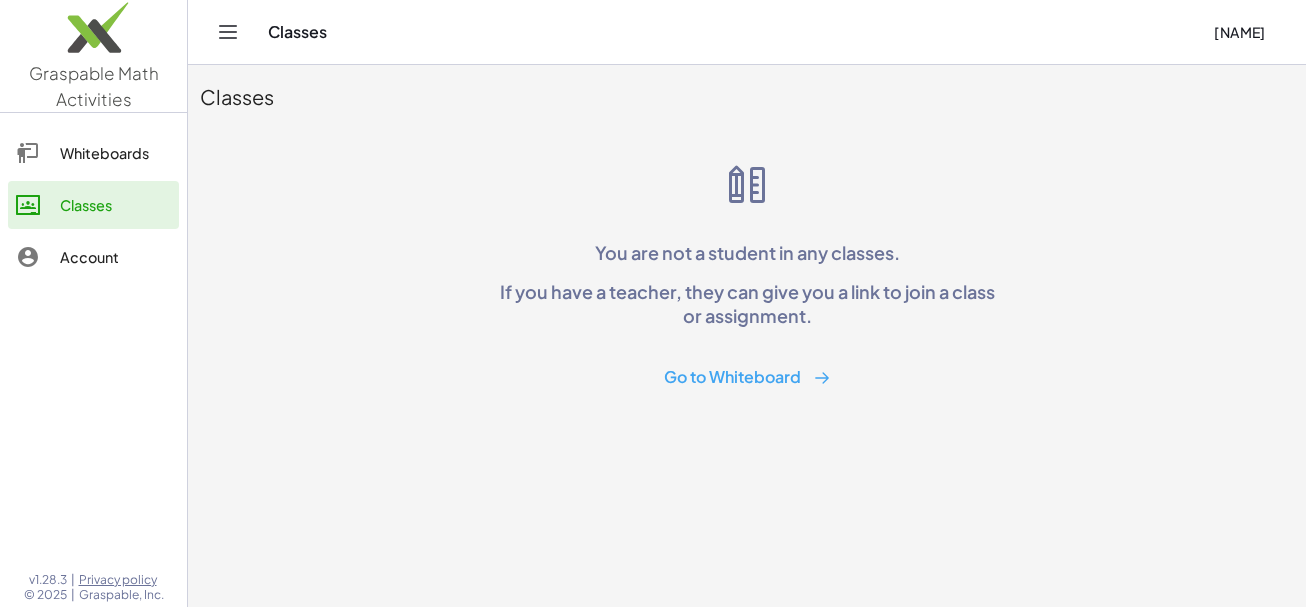 click on "Account" 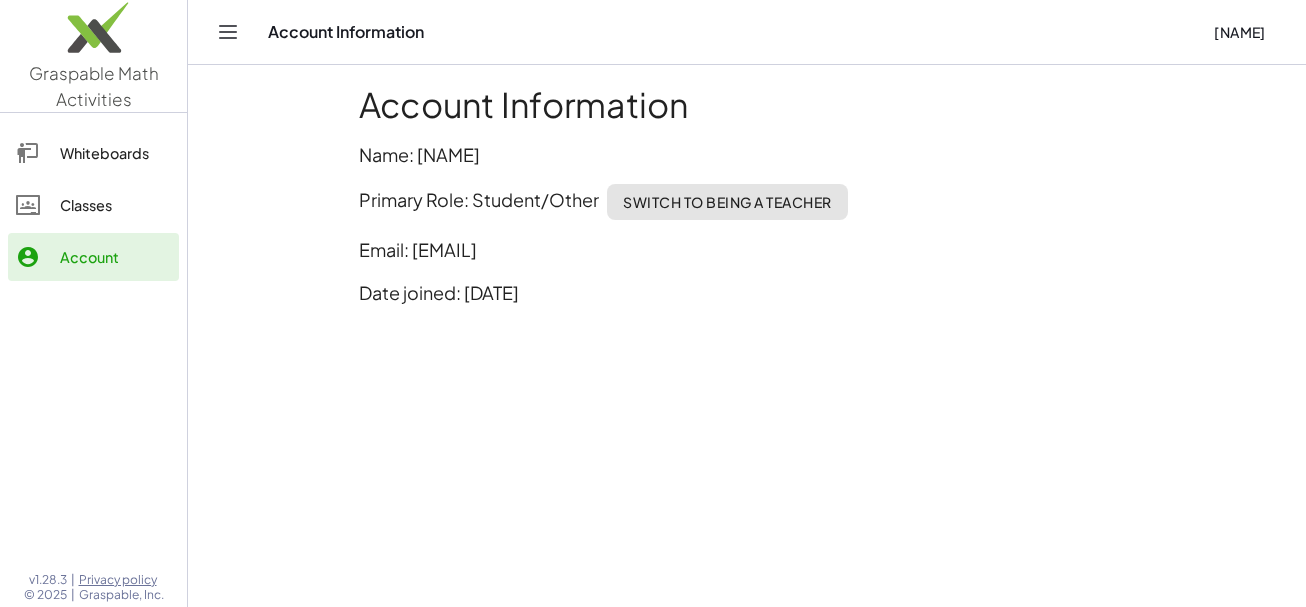 click on "Whiteboards" 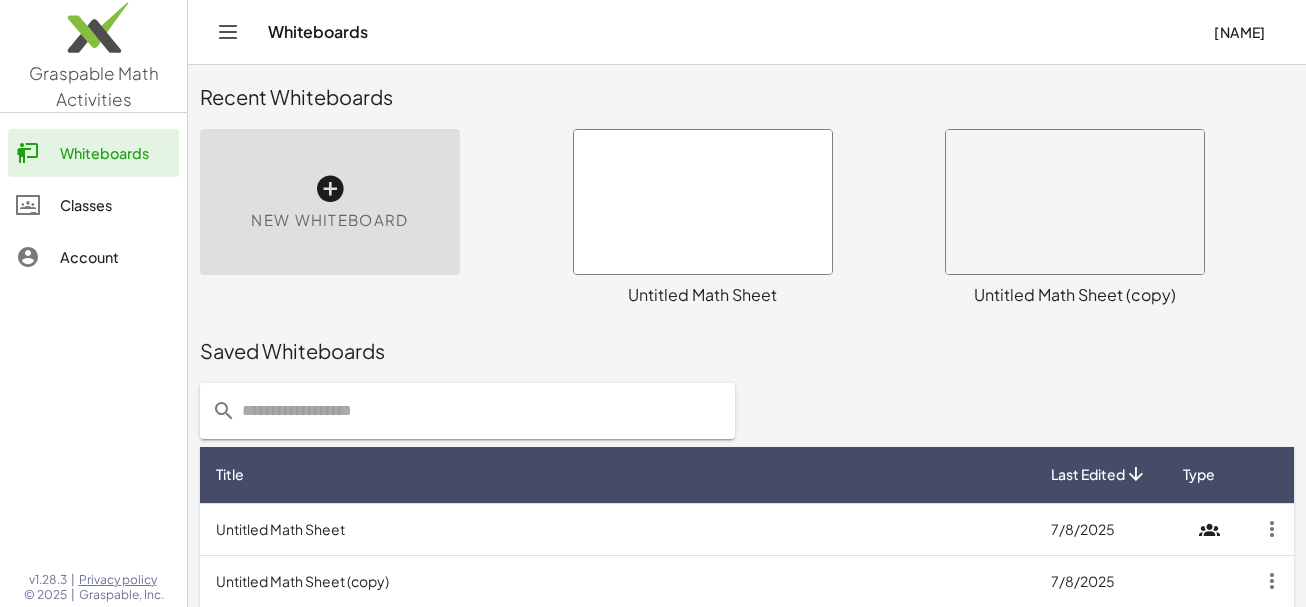 click 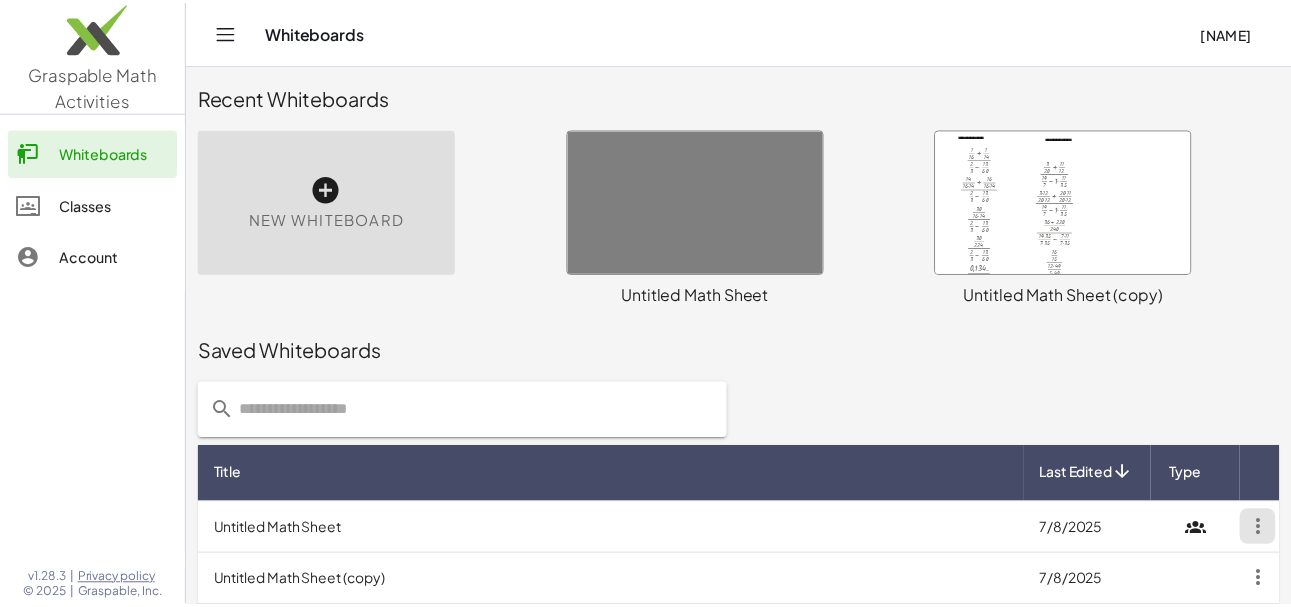 scroll, scrollTop: 65, scrollLeft: 0, axis: vertical 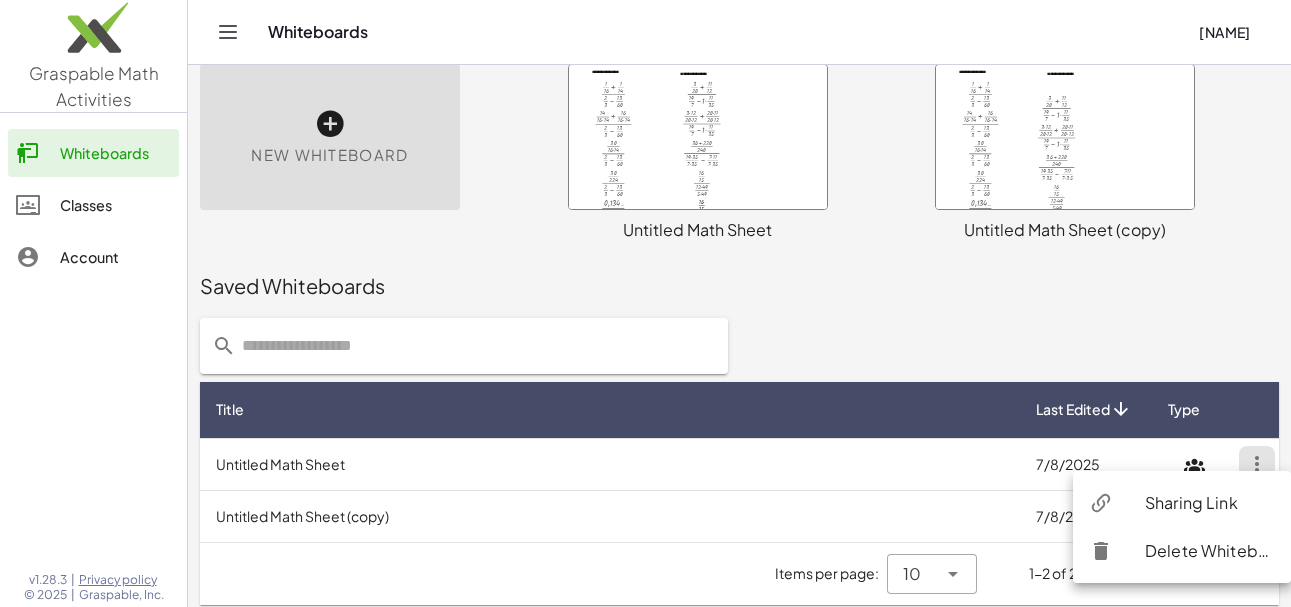 click on "Untitled Math Sheet" at bounding box center (610, 464) 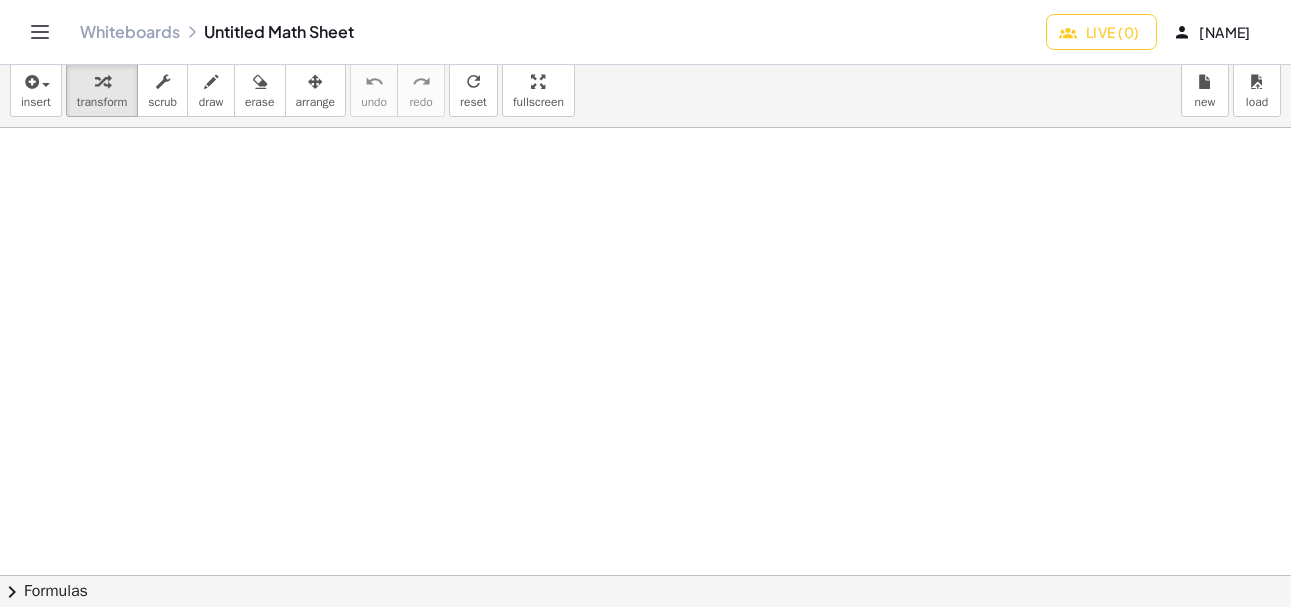 scroll, scrollTop: 0, scrollLeft: 0, axis: both 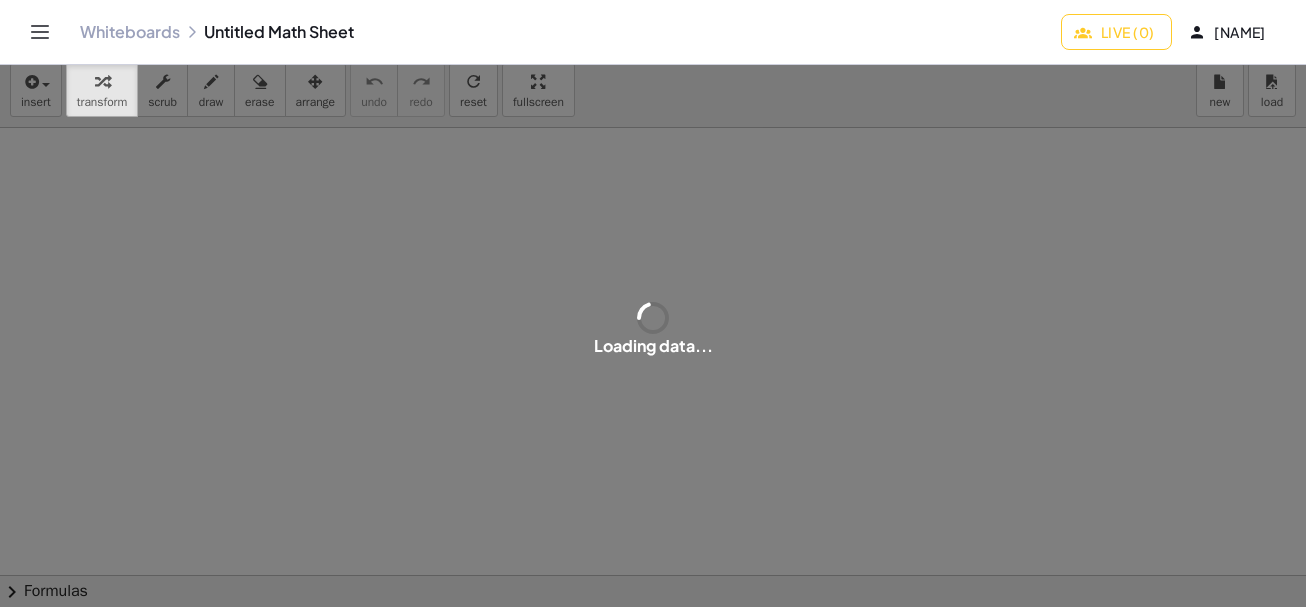 click on "Live (0)" 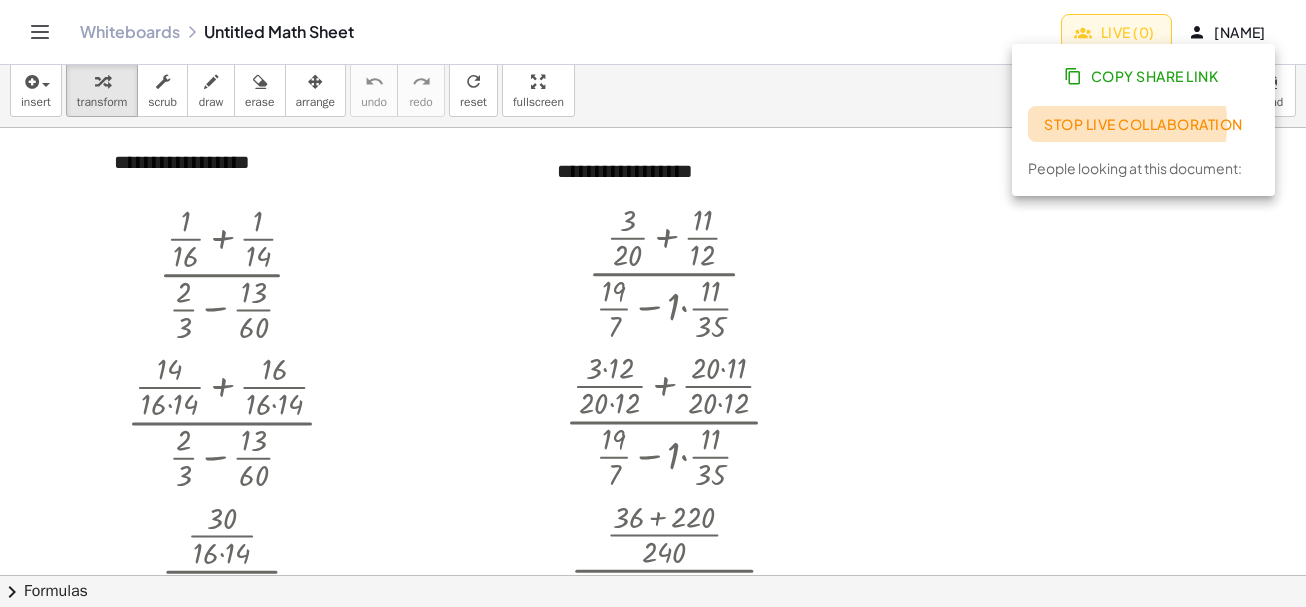 click on "Stop Live Collaboration" 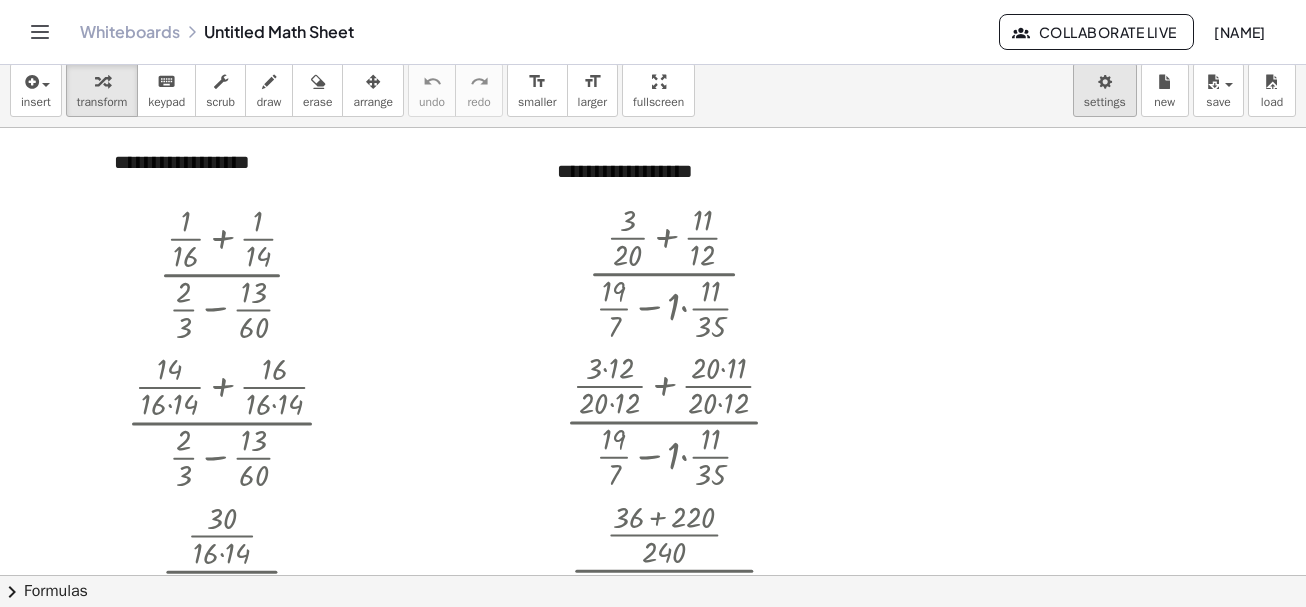 click on "Graspable Math Activities Whiteboards Classes Account v1.28.3 | Privacy policy © 2025 | Graspable, Inc. Whiteboards Untitled Math Sheet Collaborate Live  Nathaly Grumendy   insert select one: Math Expression Function Text Youtube Video Graphing Geometry Geometry 3D transform keyboard keypad scrub draw erase arrange undo undo redo redo format_size smaller format_size larger fullscreen load   save new settings · ( + · 1 · 16 + · 1 · 14 ) · ( + · 2 · 3 − · 13 · 60 ) · ( + · 14 · 16 · 14 + · 16 · 16 · 14 ) · ( + · 2 · 3 − · 13 · 60 ) · · 30 · 16 · 14 · ( + · 2 · 3 − · 13 · 60 ) · · 30 · 224 · ( + · 2 · 3 − · 13 · 60 ) · 0,134 … · ( + · 2 · 3 − · 13 · 60 ) · 0,134 … · ( + · 2 · 60 · 3 · 60 − · 3 · 13 · 3 · 60 ) · 0,134 … · · ( + · 2 · 60 − · 3 · 13 ) · 3 · 60 · 0,134 … · · ( + 120 − · 3 · 13 ) · 3 · 60 · 0,134 … · · ( + 120 − · 3 · 13 ) · 180 · 0,134 … · · ( + 120 − 39 ) · 180 · 0,134 ·" at bounding box center [653, 303] 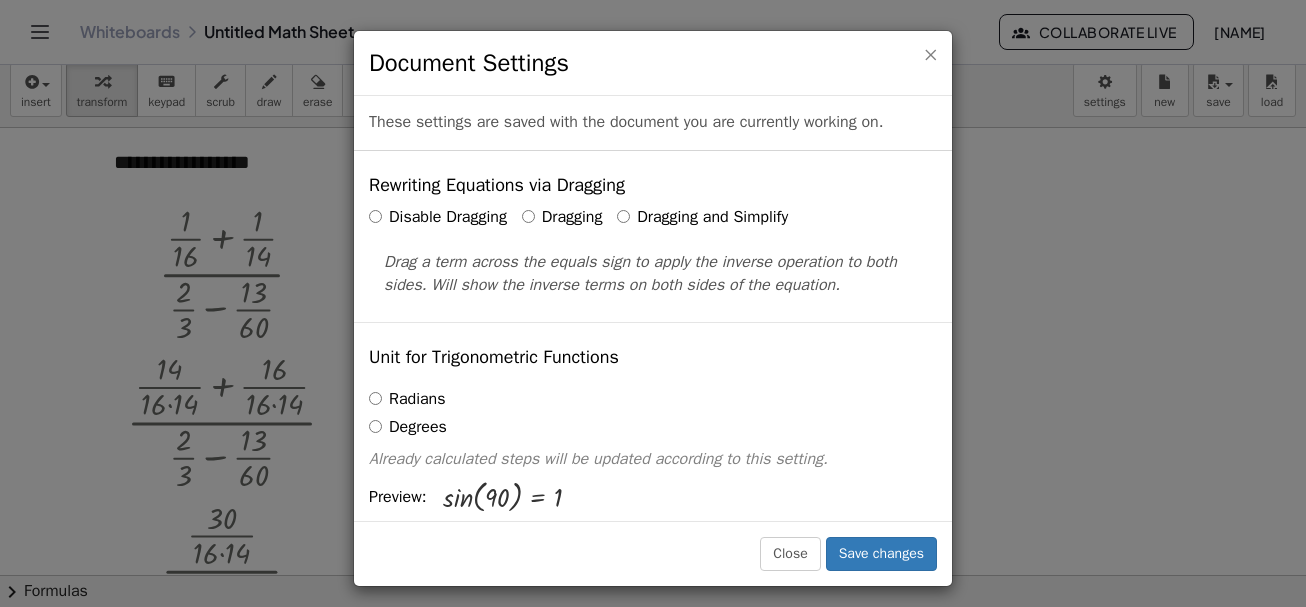 click on "×" at bounding box center [930, 54] 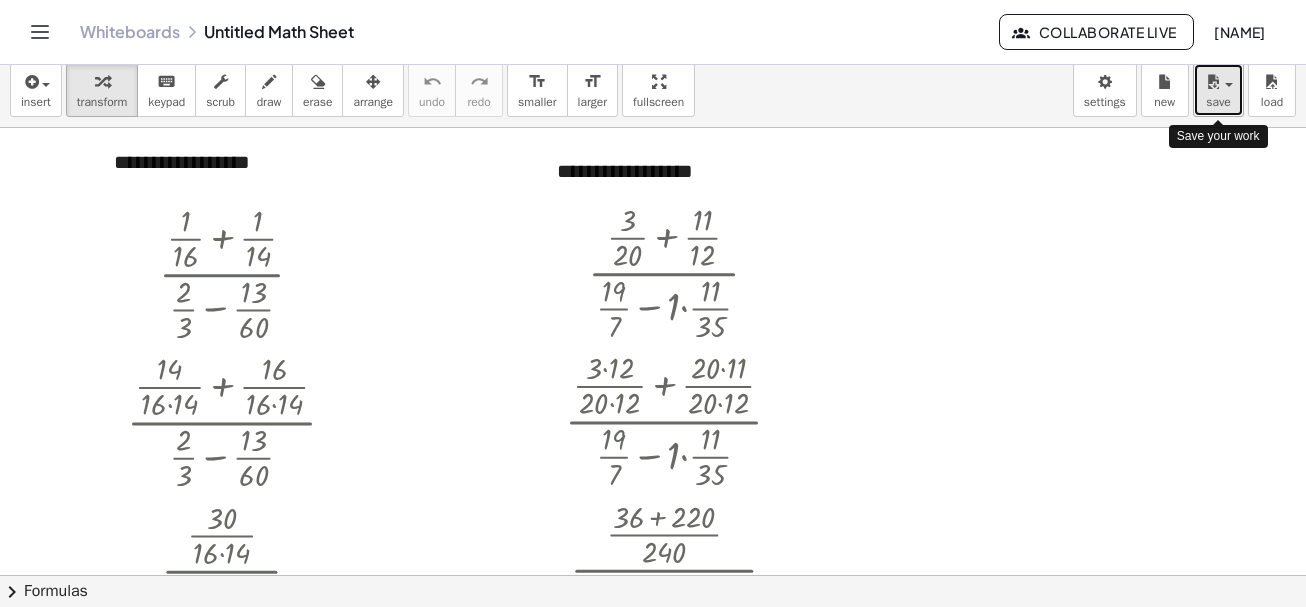 click at bounding box center (1218, 81) 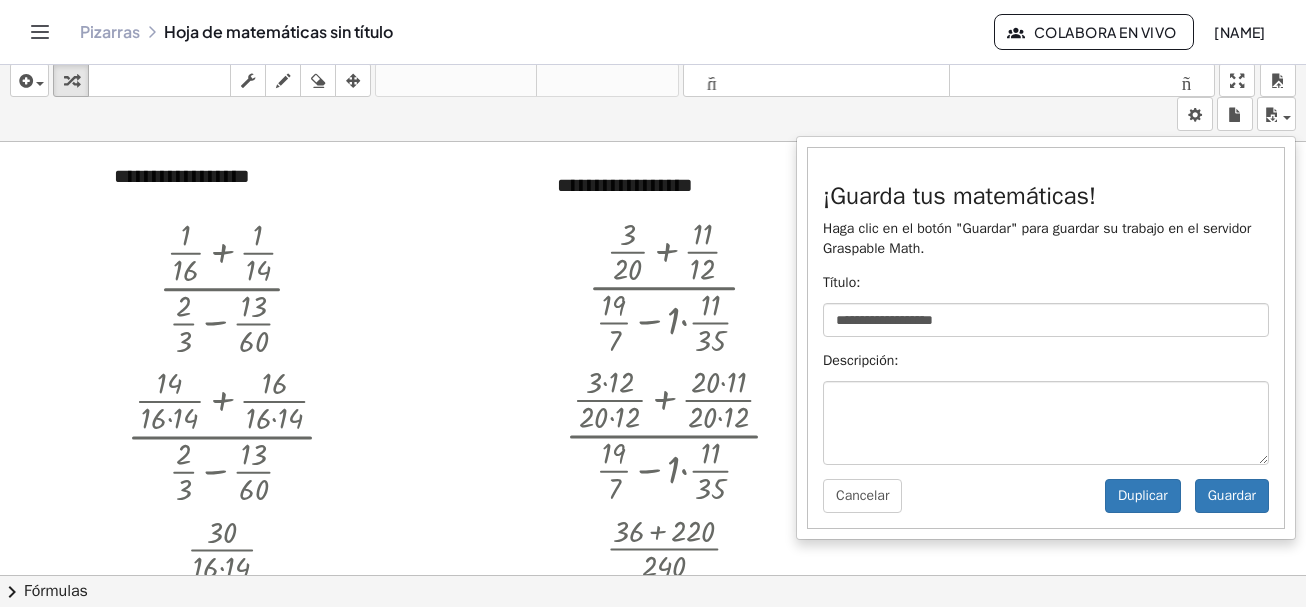 click at bounding box center (40, 32) 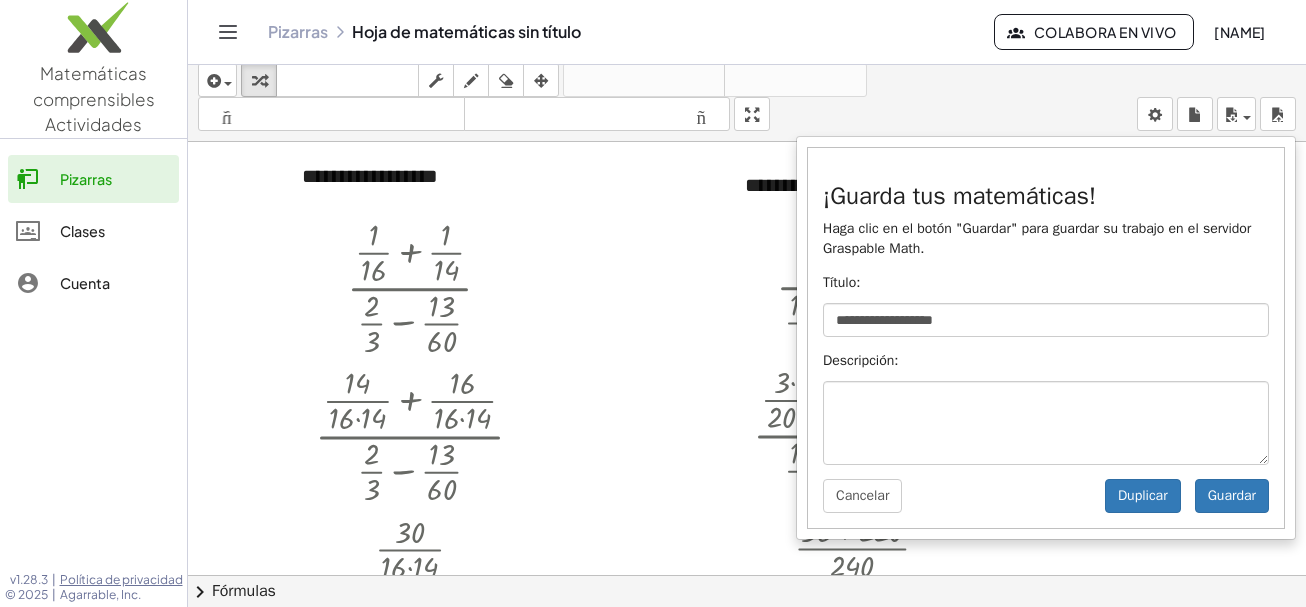 click on "Matemáticas comprensibles Actividades" at bounding box center (94, 98) 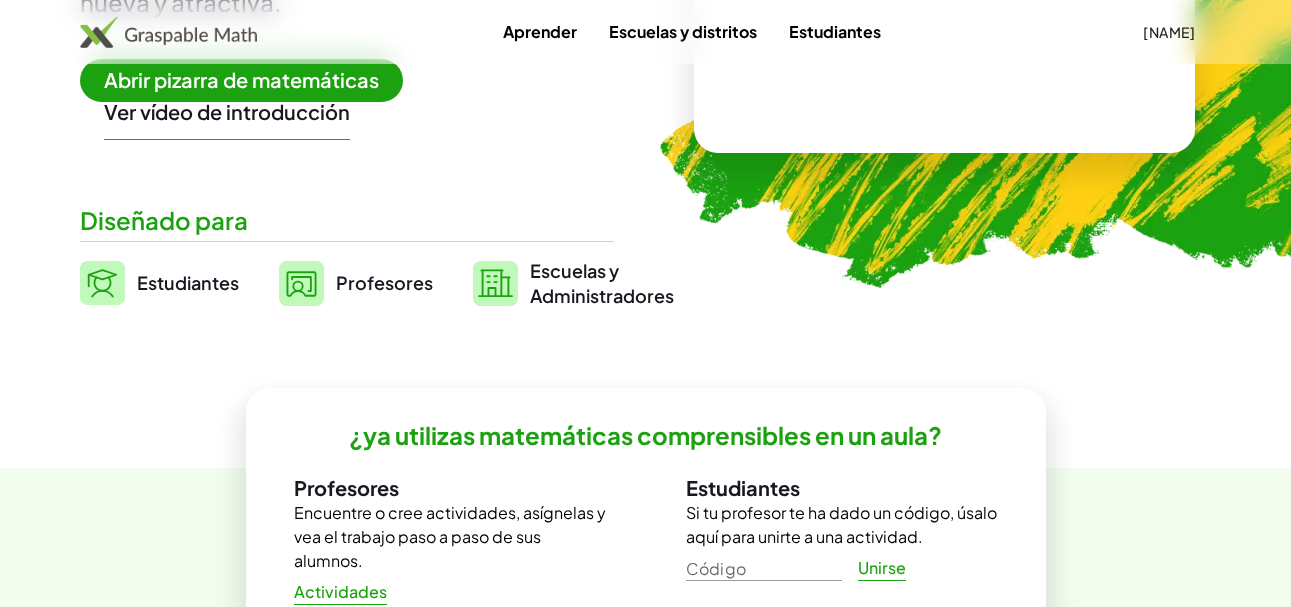 scroll, scrollTop: 400, scrollLeft: 0, axis: vertical 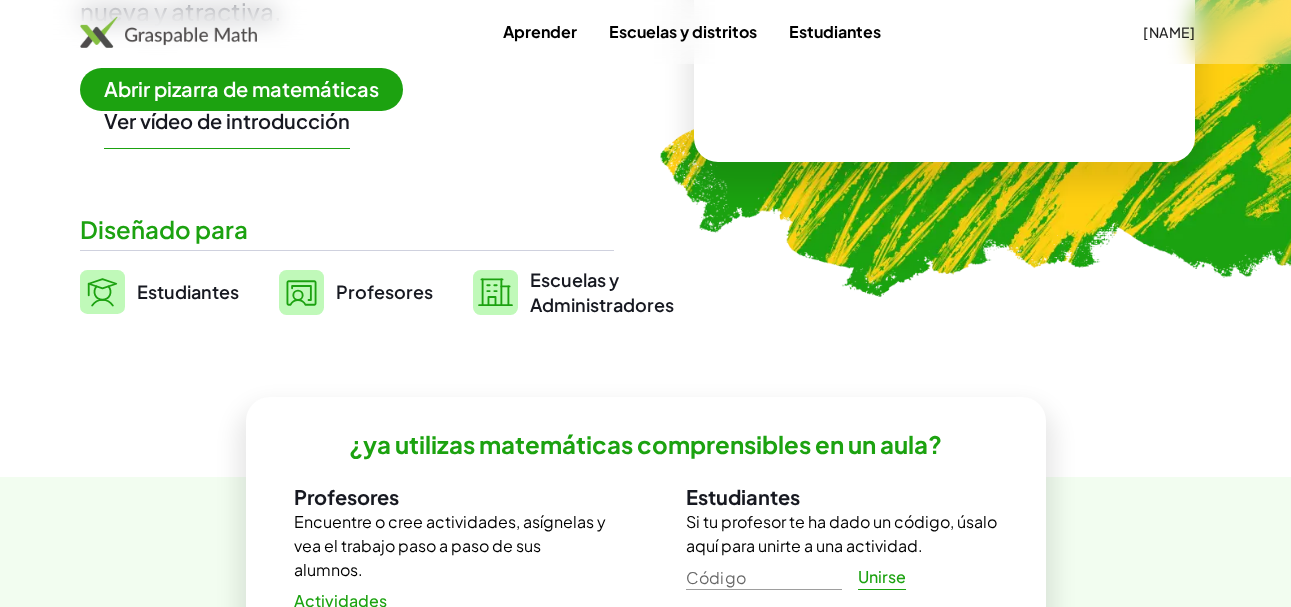 click on "Estudiantes" at bounding box center [188, 291] 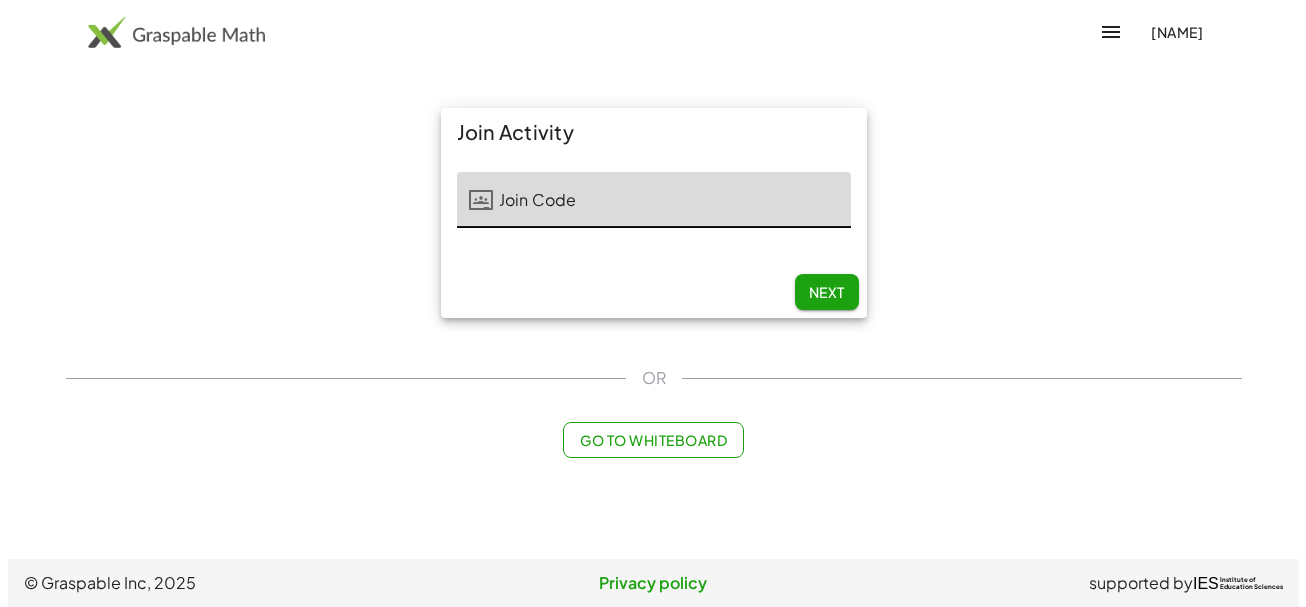 scroll, scrollTop: 0, scrollLeft: 0, axis: both 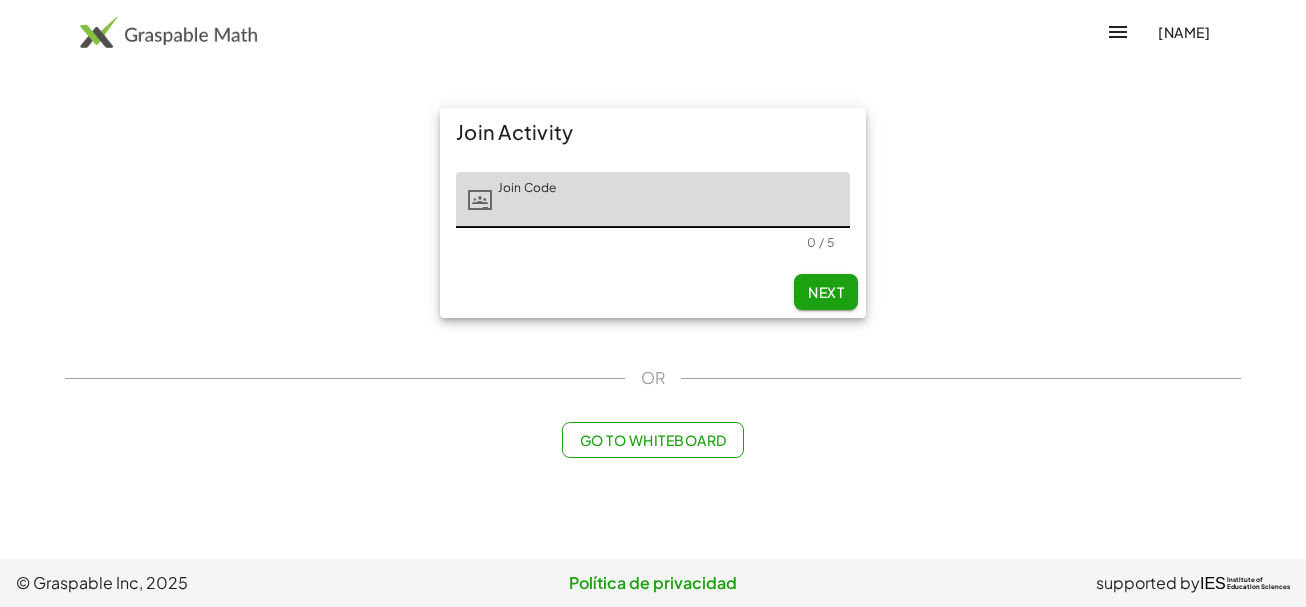 click at bounding box center [1118, 32] 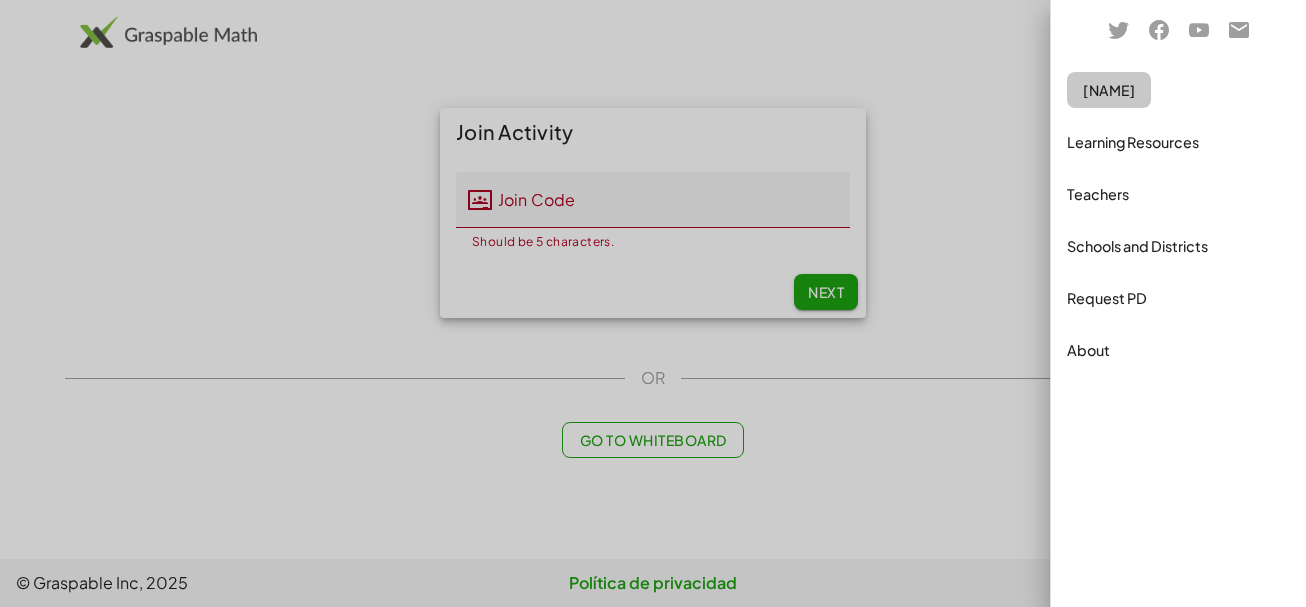 click on "[FIRST] [LAST]" 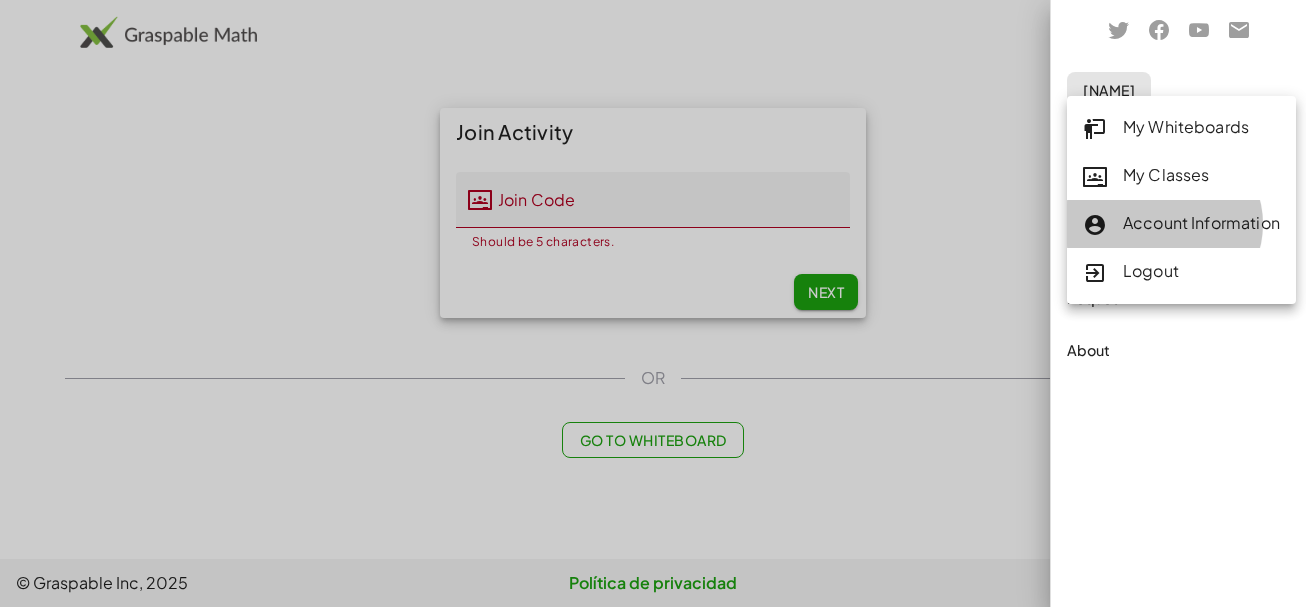 click on "Account Information" 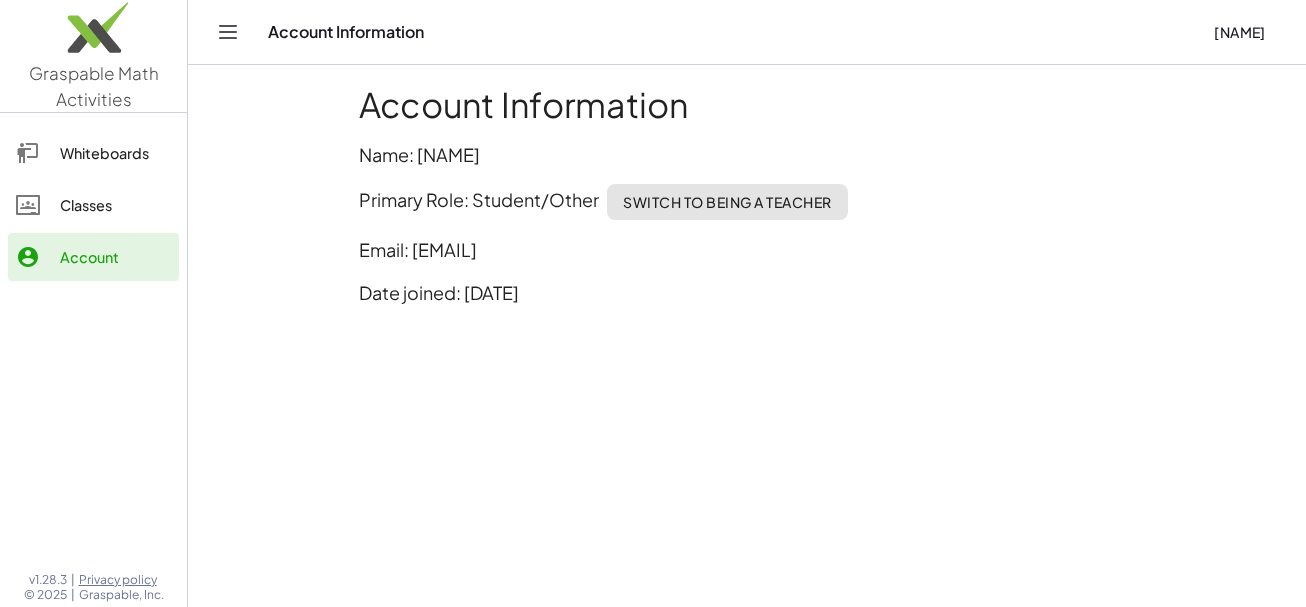 click on "Classes" 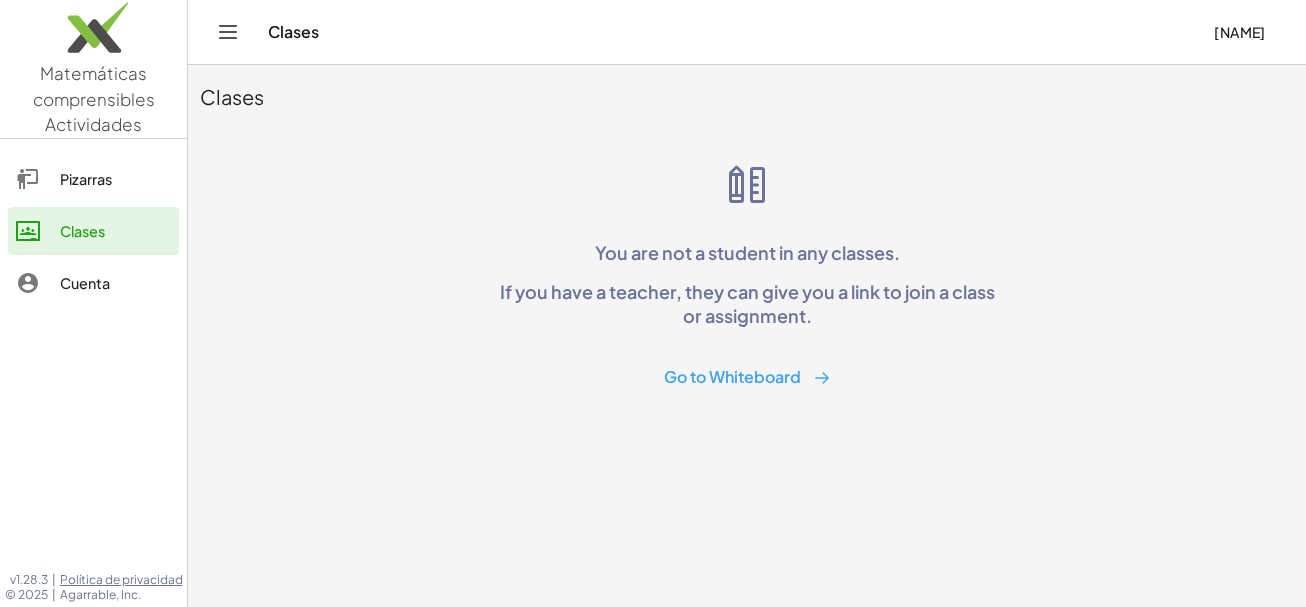 click on "Pizarras Clases Cuenta" at bounding box center [93, 233] 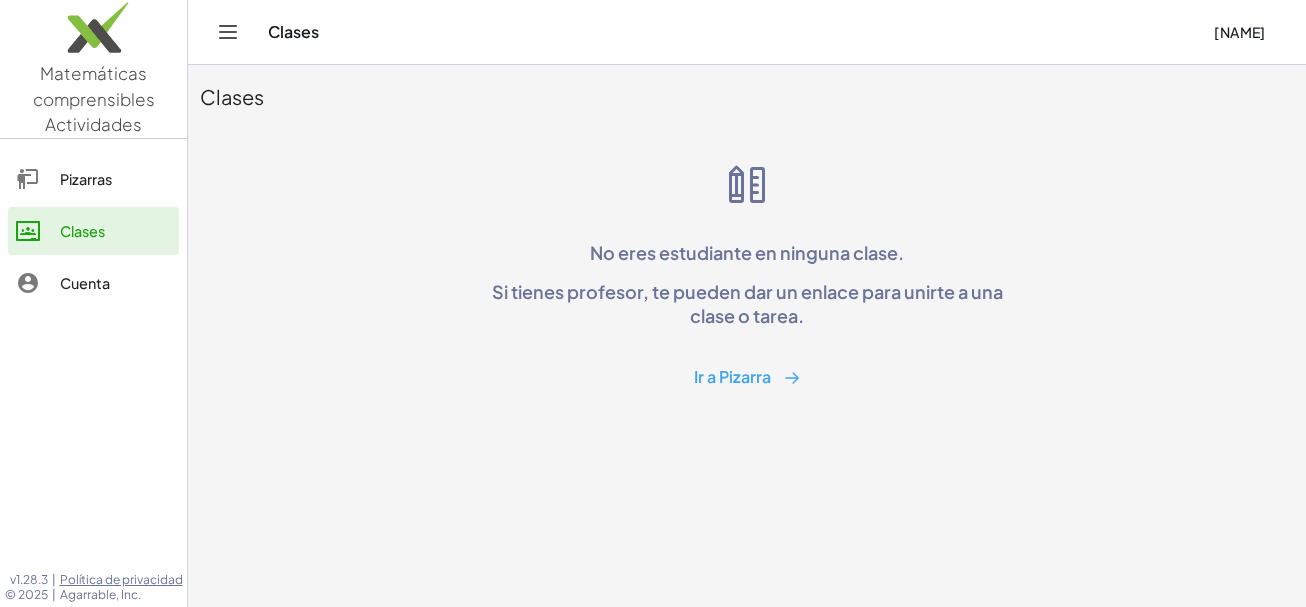click on "Pizarras" 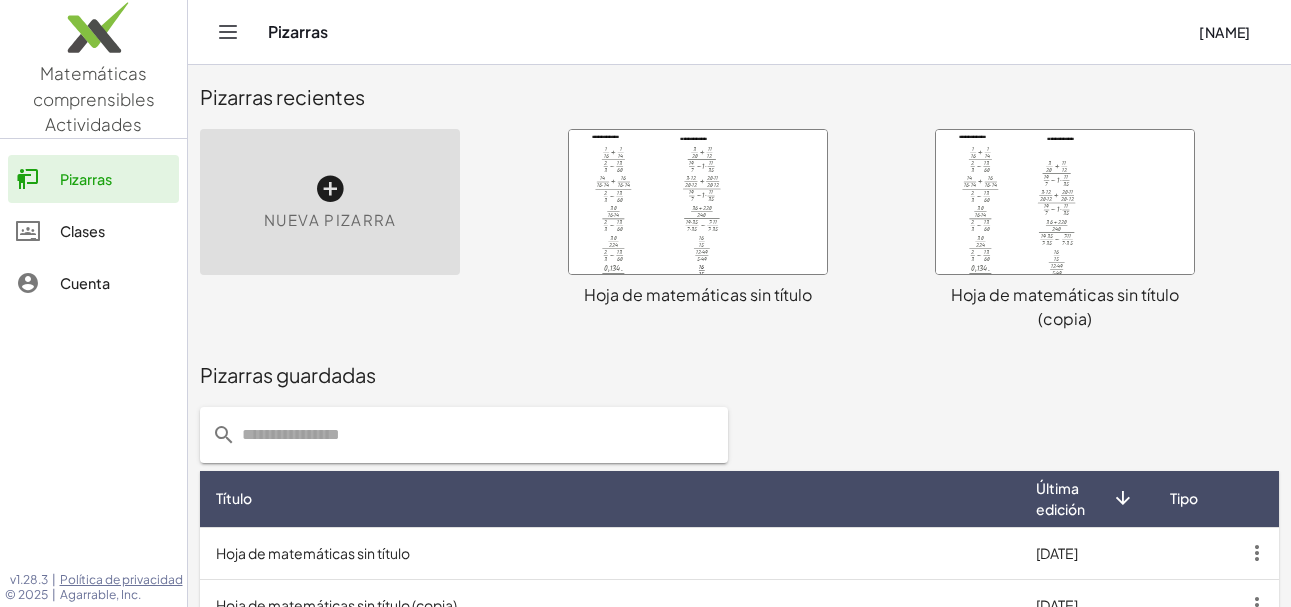 click at bounding box center (698, 202) 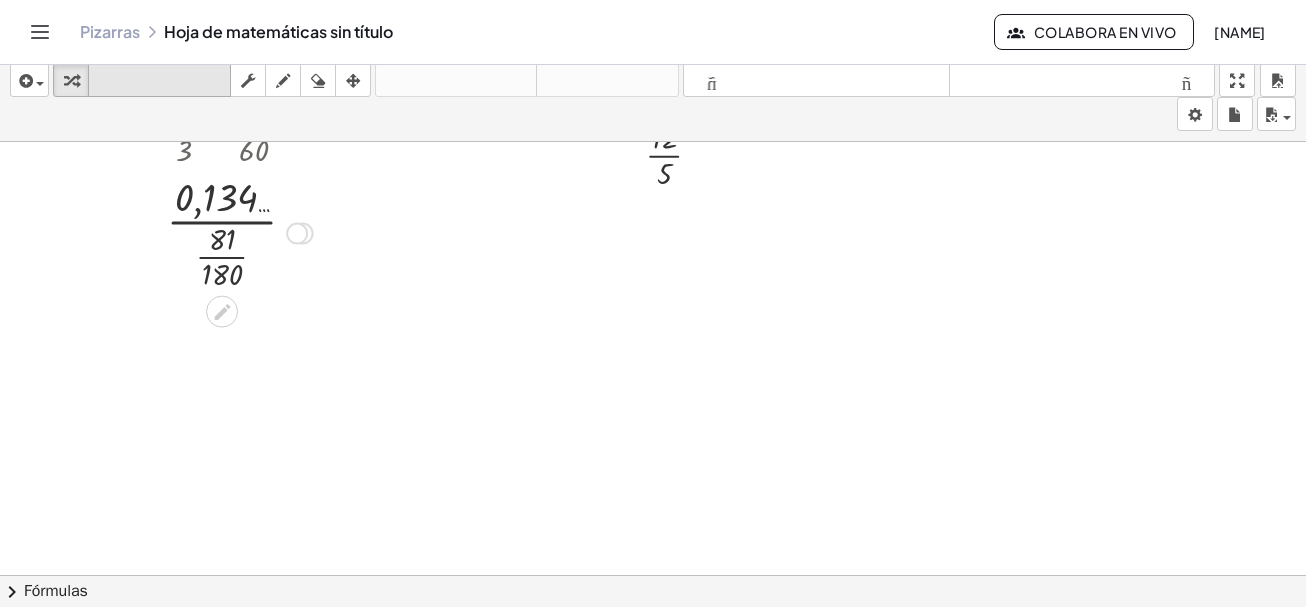 scroll, scrollTop: 466, scrollLeft: 0, axis: vertical 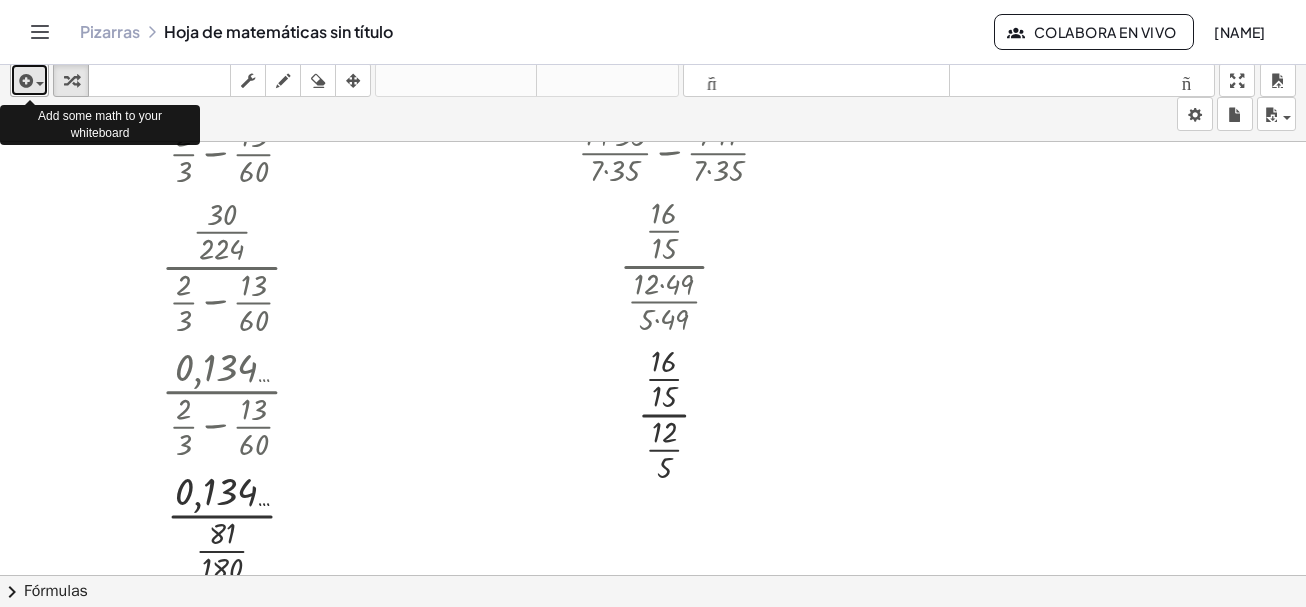 click at bounding box center (35, 83) 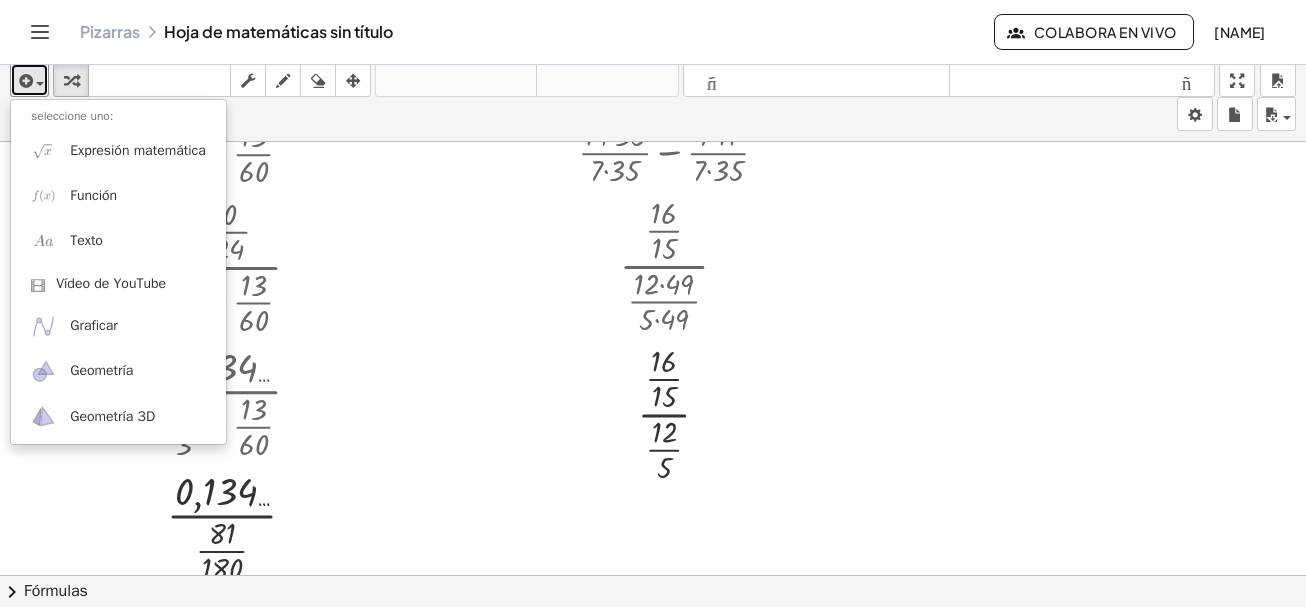 click at bounding box center [653, 325] 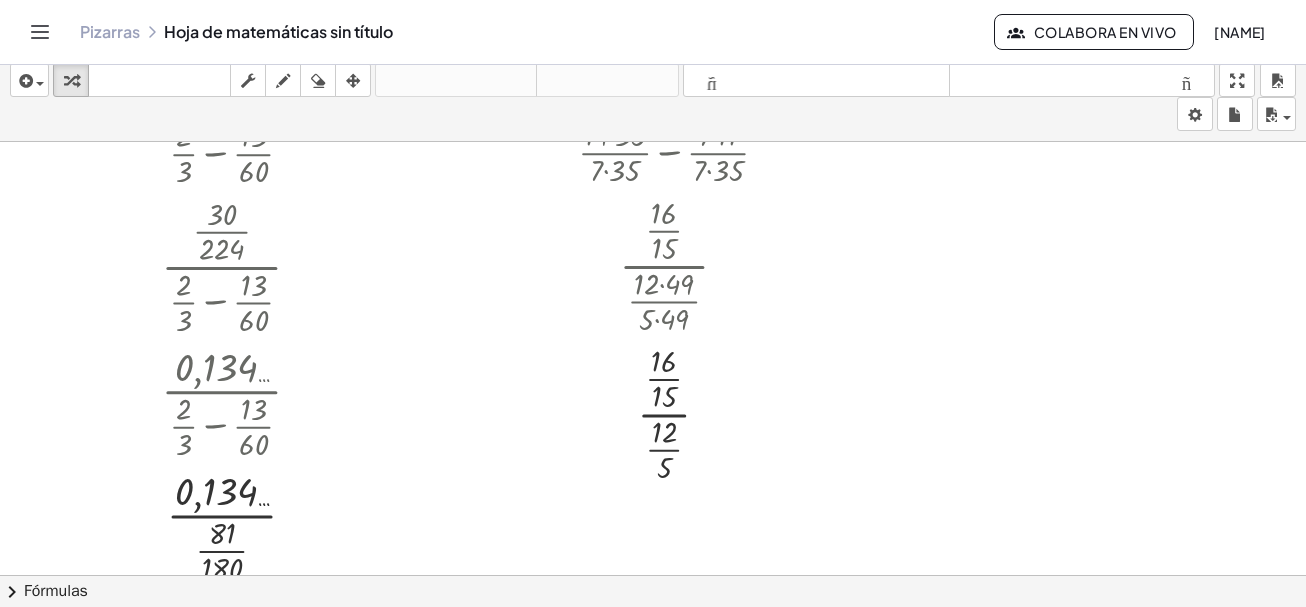 click 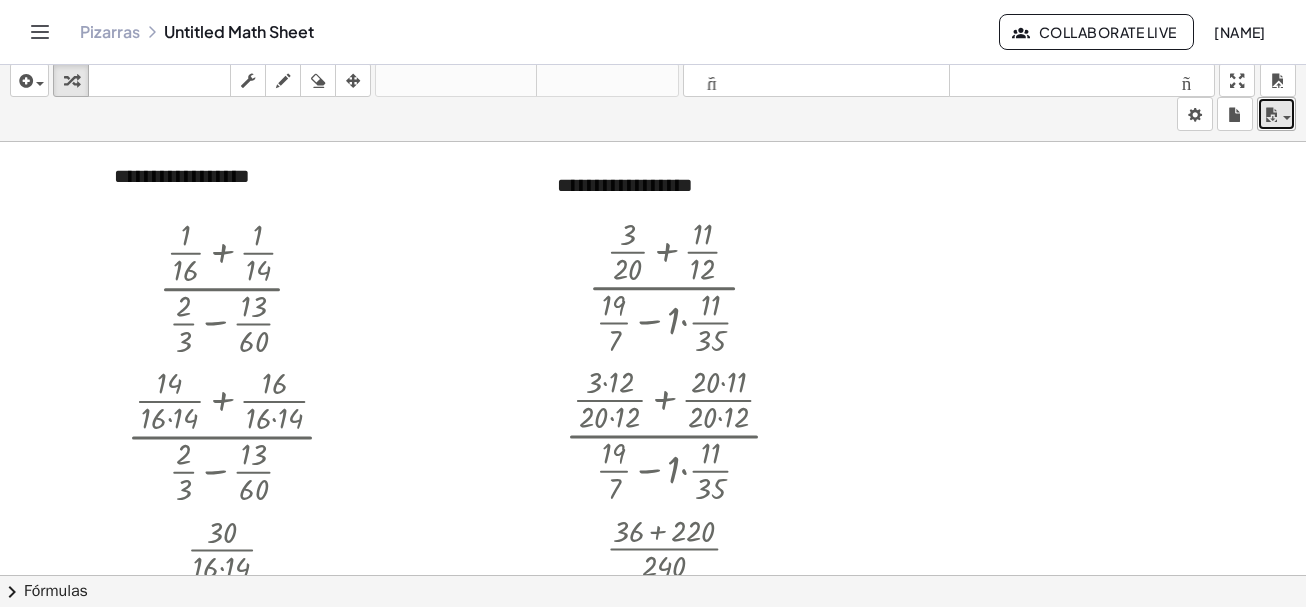 click on "guardar" at bounding box center [1276, 114] 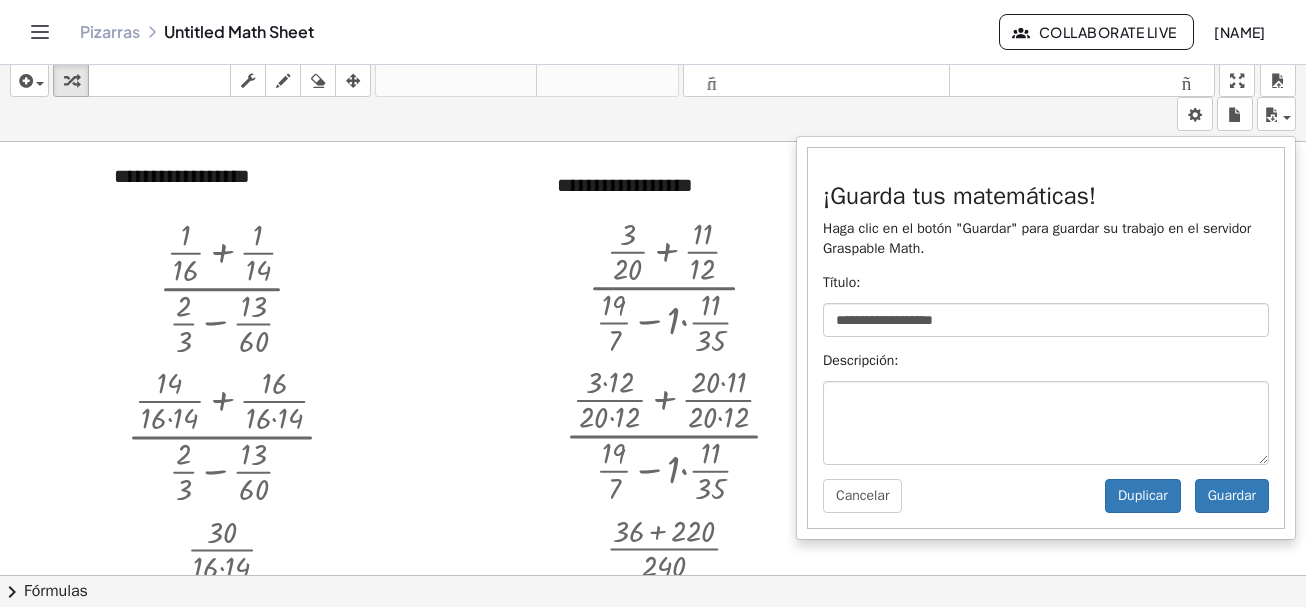 click 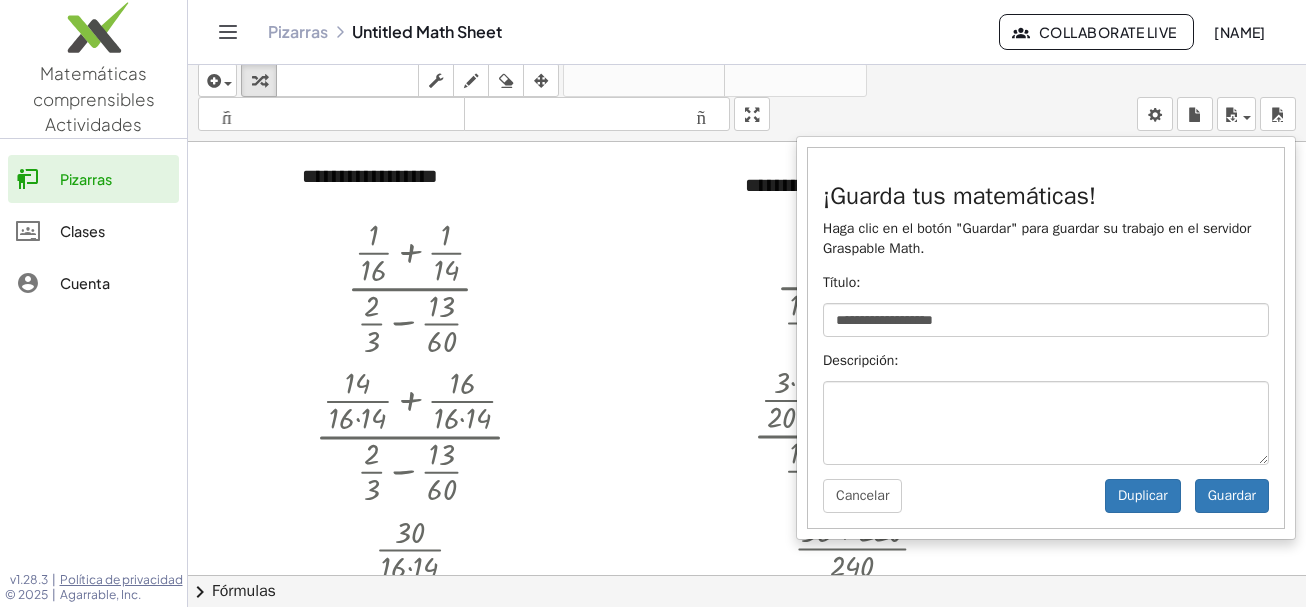 click on "Cuenta" 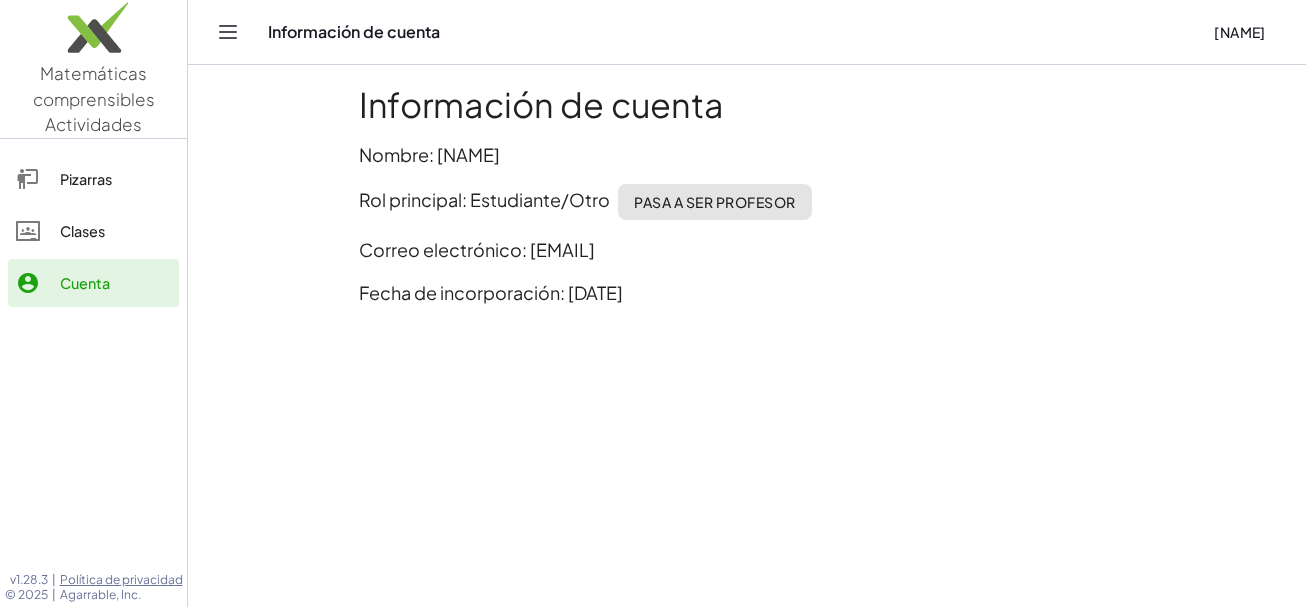 click on "Clases" 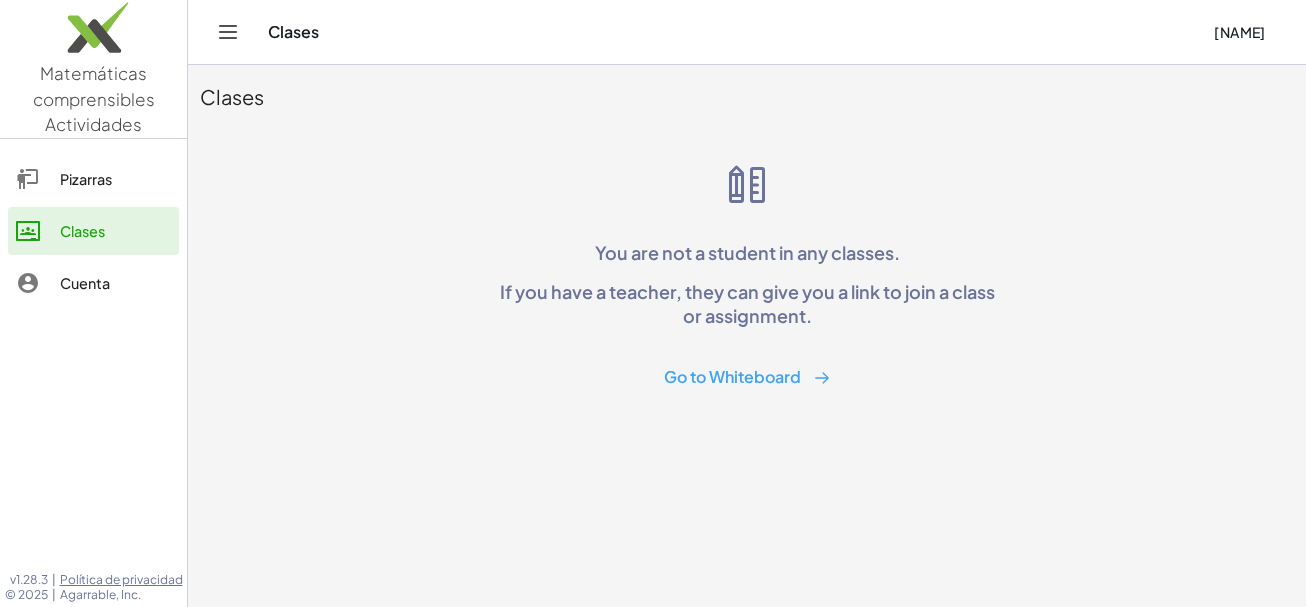 click on "Go to Whiteboard" at bounding box center [747, 377] 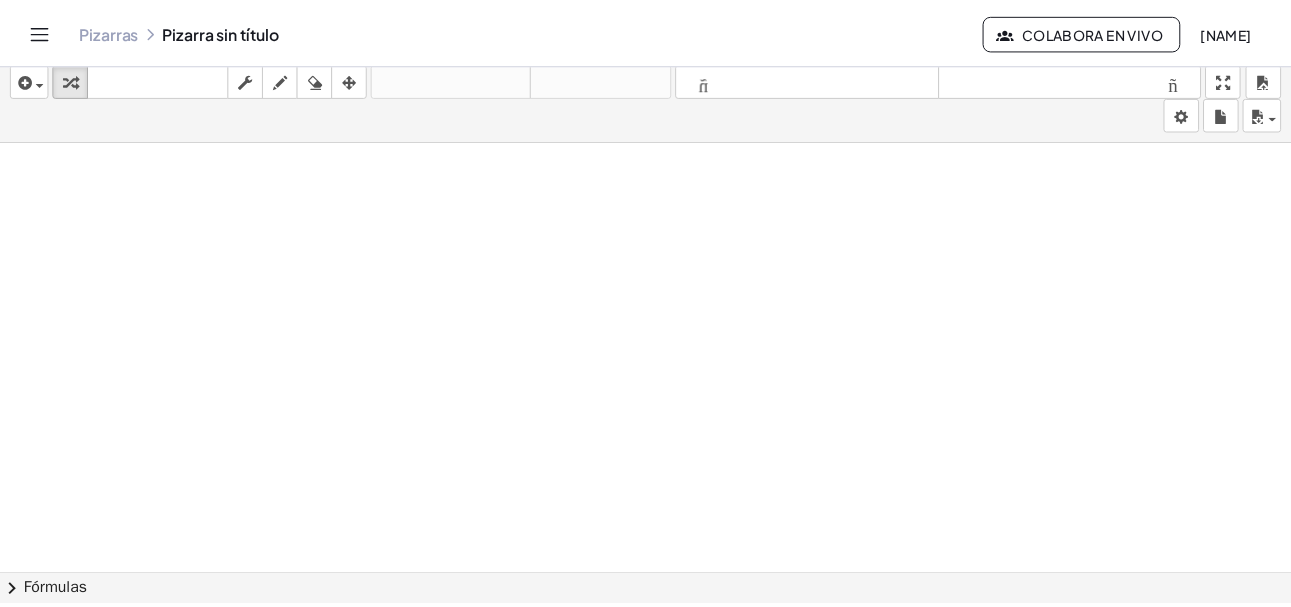 scroll, scrollTop: 461, scrollLeft: 0, axis: vertical 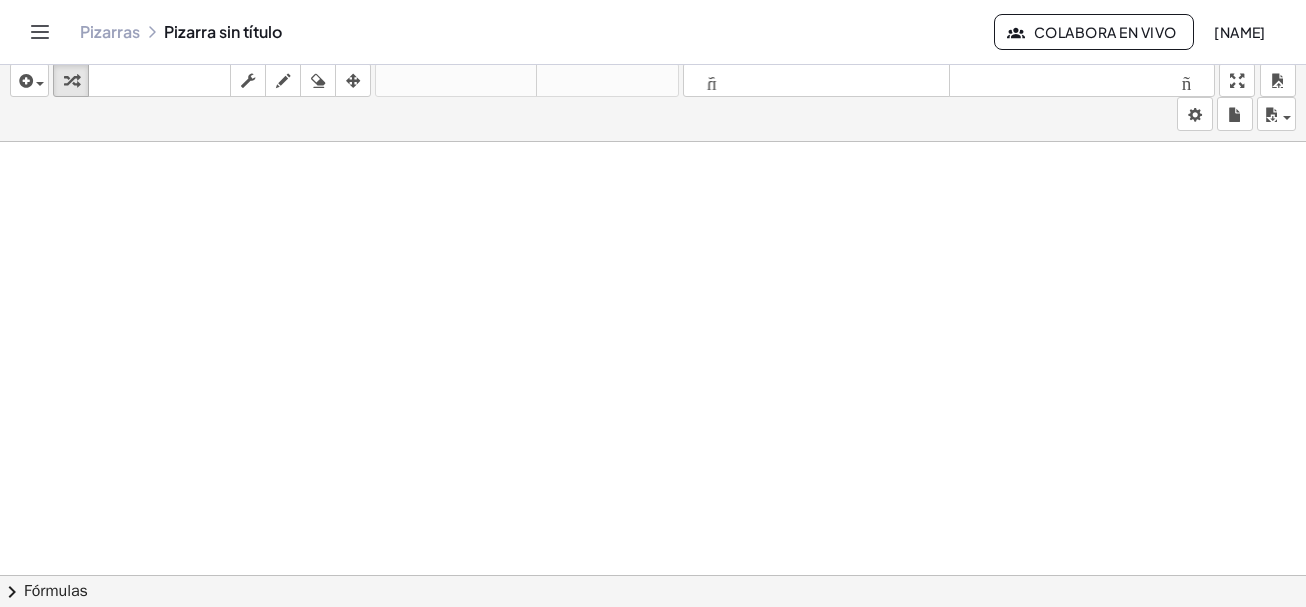 click 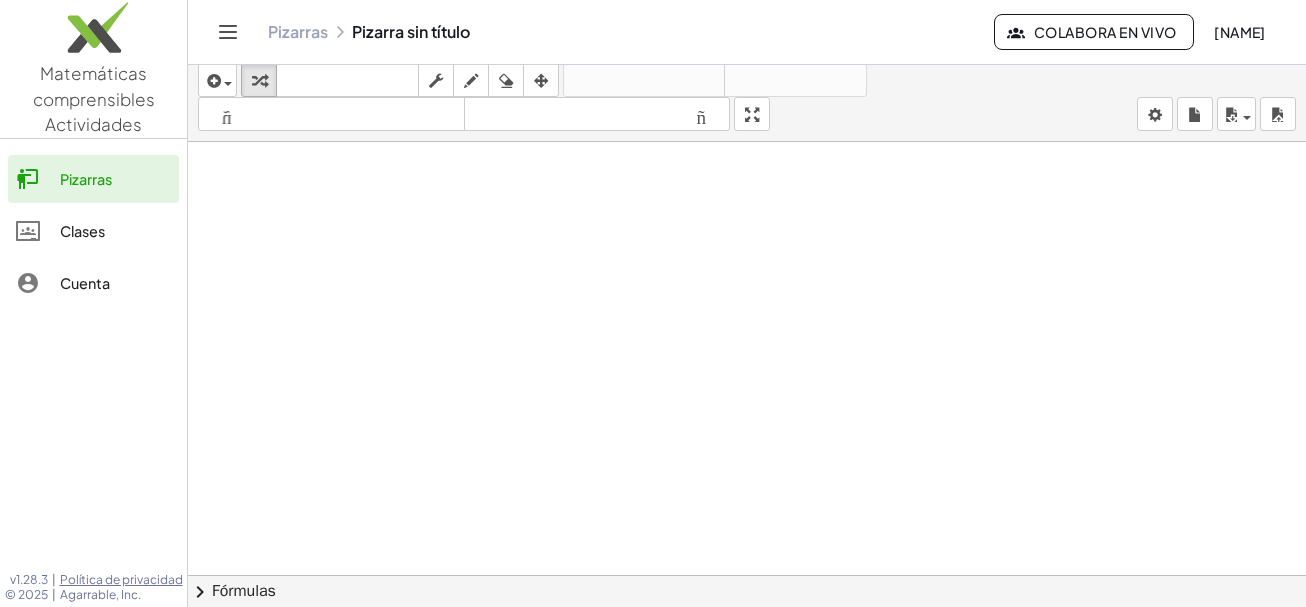 click on "Clases" 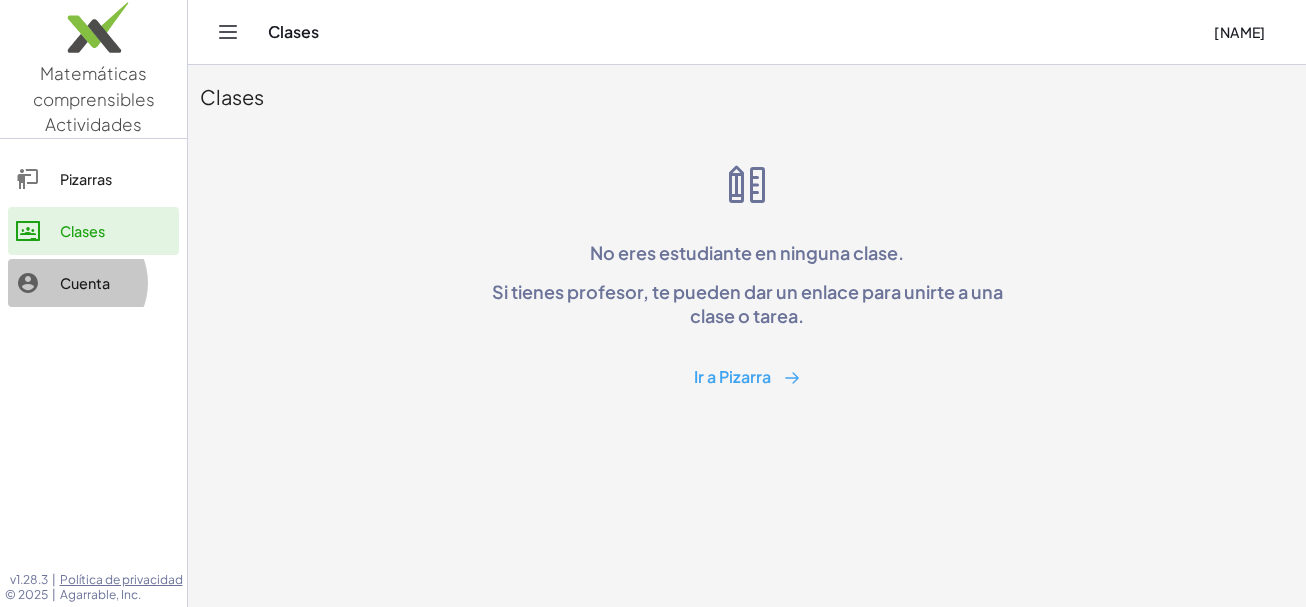click on "Cuenta" 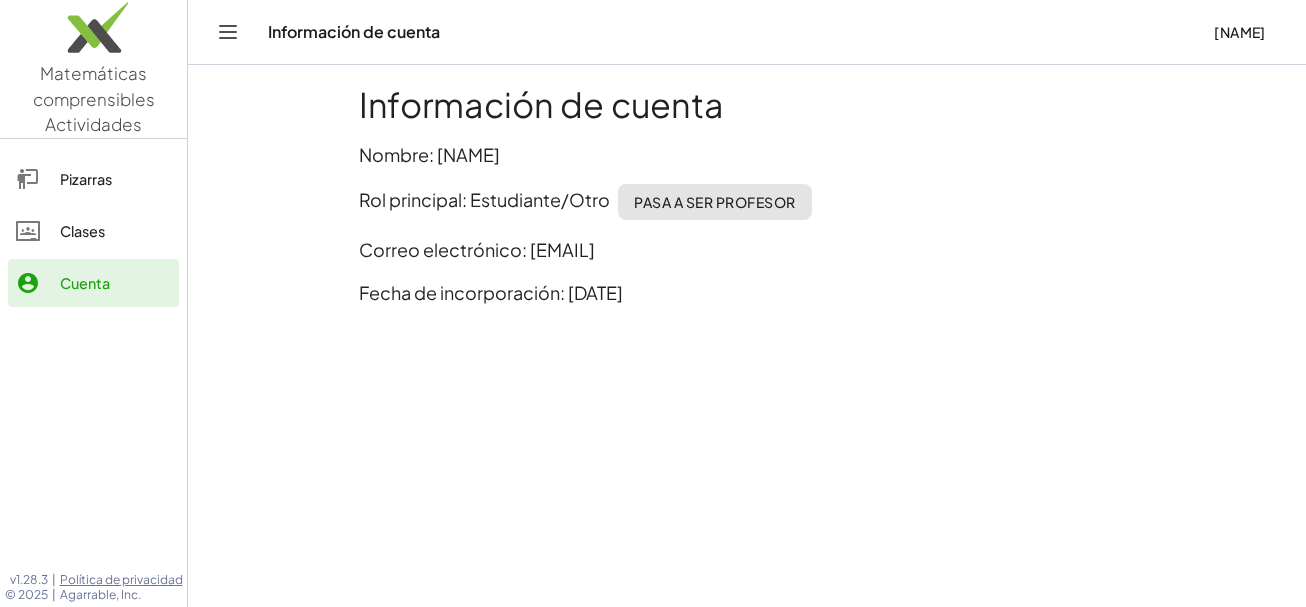 click 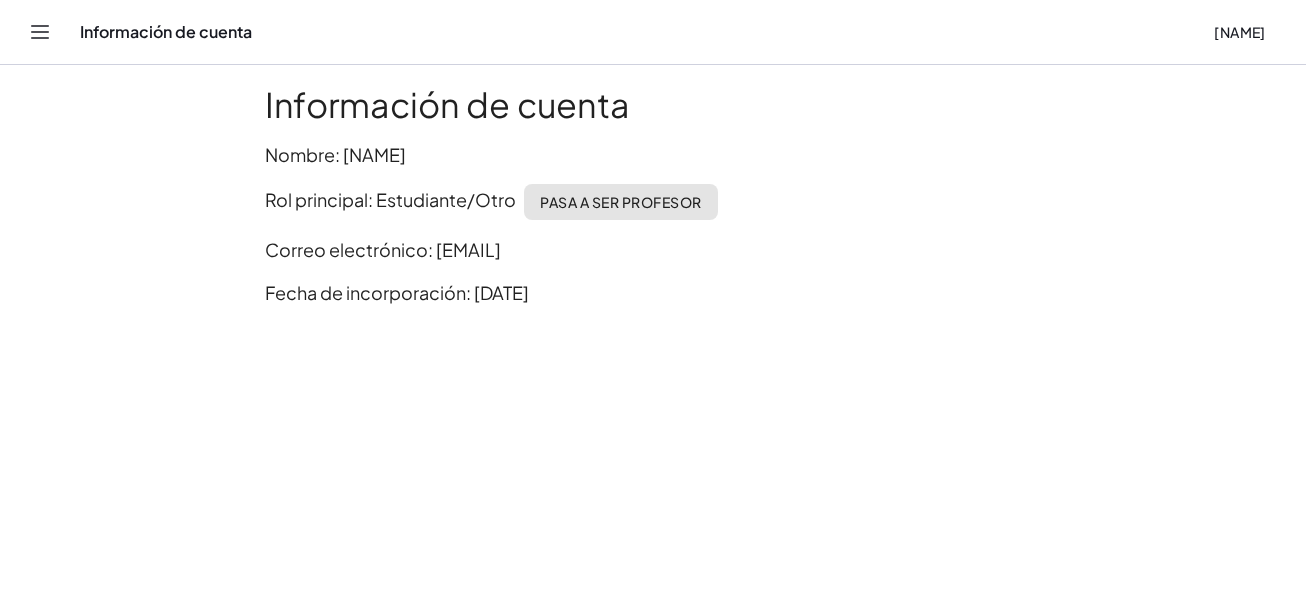 click at bounding box center [40, 32] 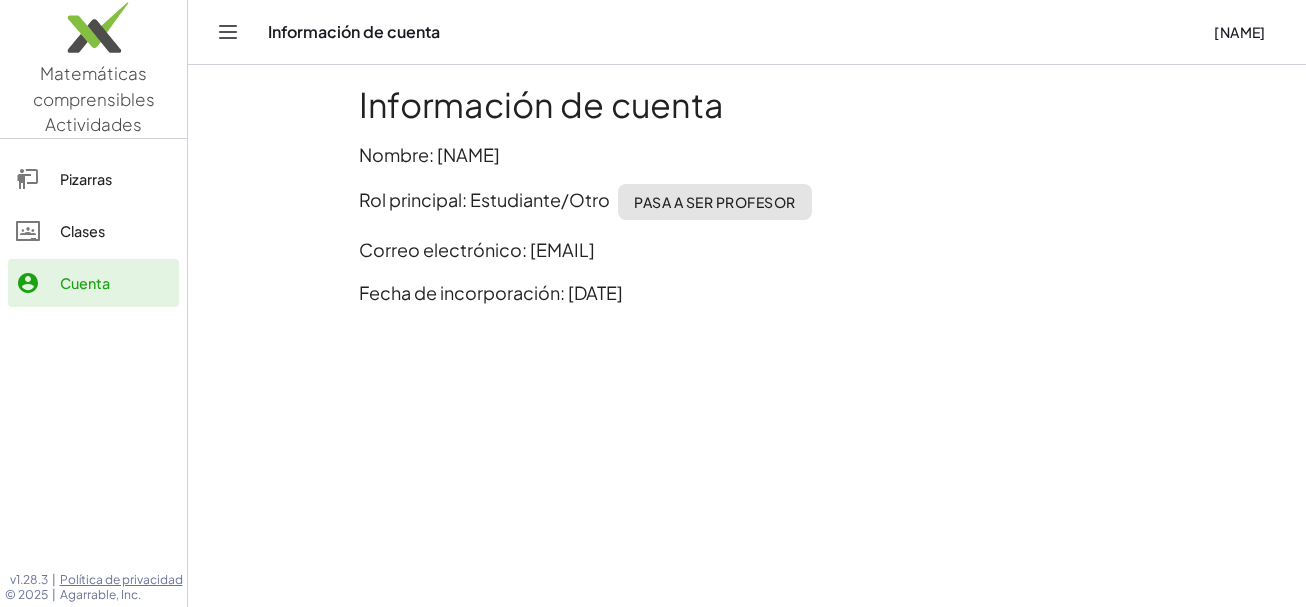 click 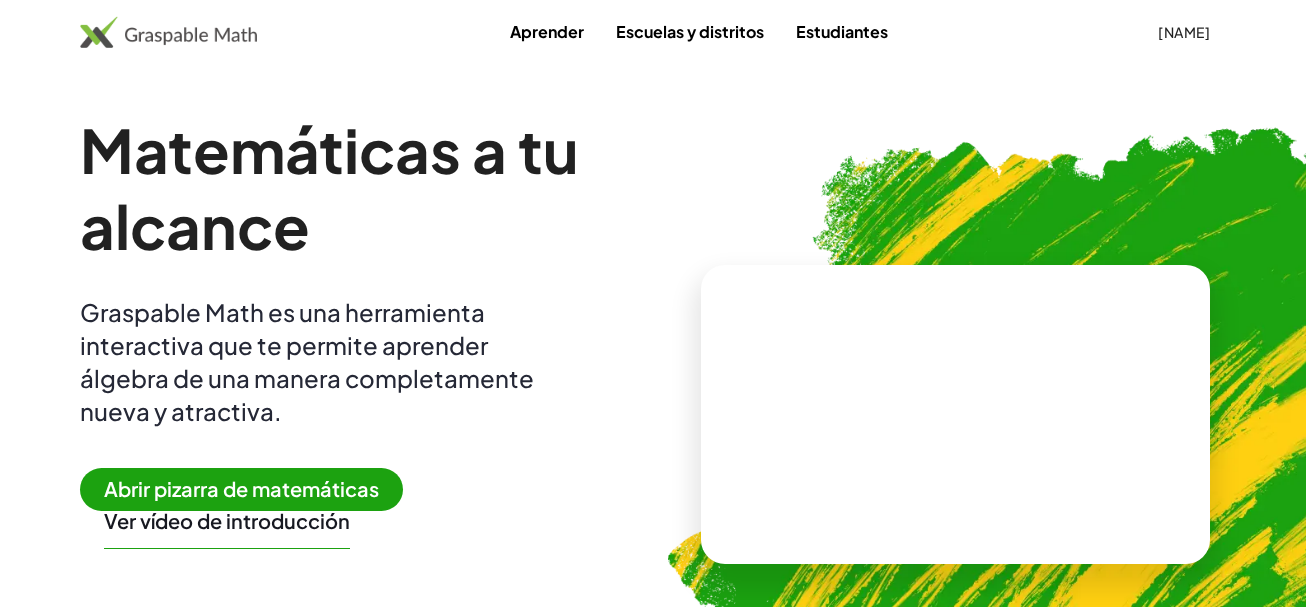 click on "Matemáticas a tu alcance Graspable Math es una herramienta interactiva que te permite aprender álgebra de una manera completamente nueva y atractiva. Abrir pizarra de matemáticas  Ver vídeo de introducción   Diseñado para  Estudiantes Profesores Escuelas y   Administradores  ¿ya utilizas matemáticas comprensibles en un aula?  Profesores  Encuentre o cree actividades, asígnelas y vea el trabajo paso a paso de sus alumnos.   Actividades  Estudiantes  Si tu profesor te ha dado un código, úsalo aquí para unirte a una actividad.  Código Código  Unirse" 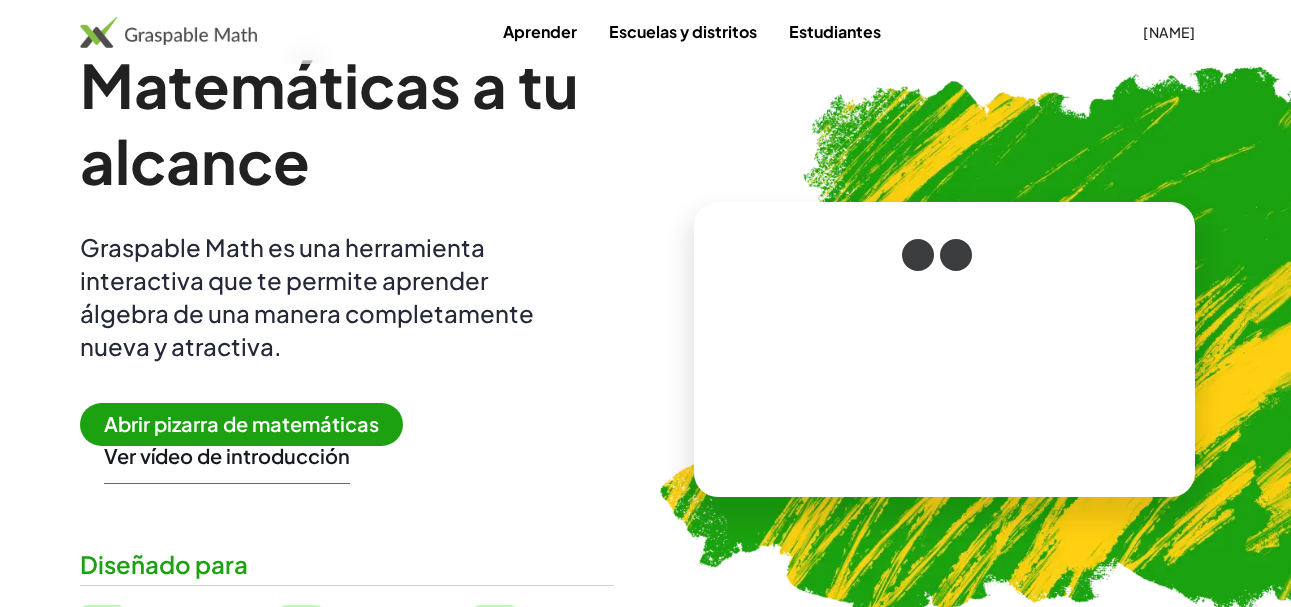 scroll, scrollTop: 100, scrollLeft: 0, axis: vertical 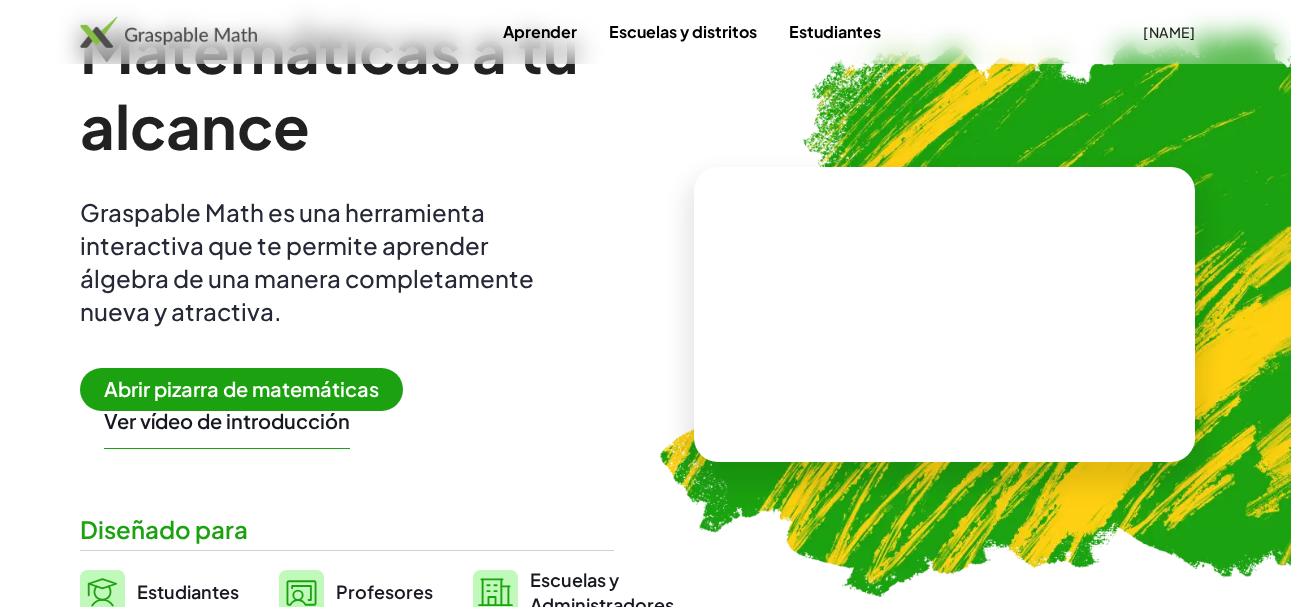 click on "Estudiantes" at bounding box center [835, 31] 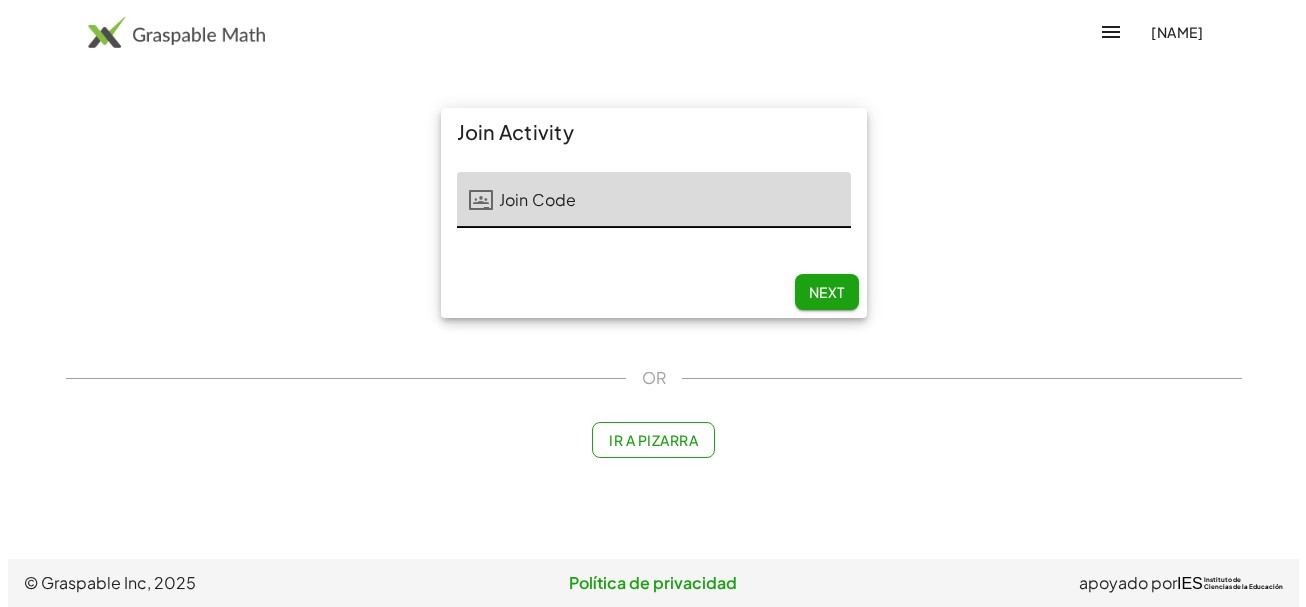 scroll, scrollTop: 0, scrollLeft: 0, axis: both 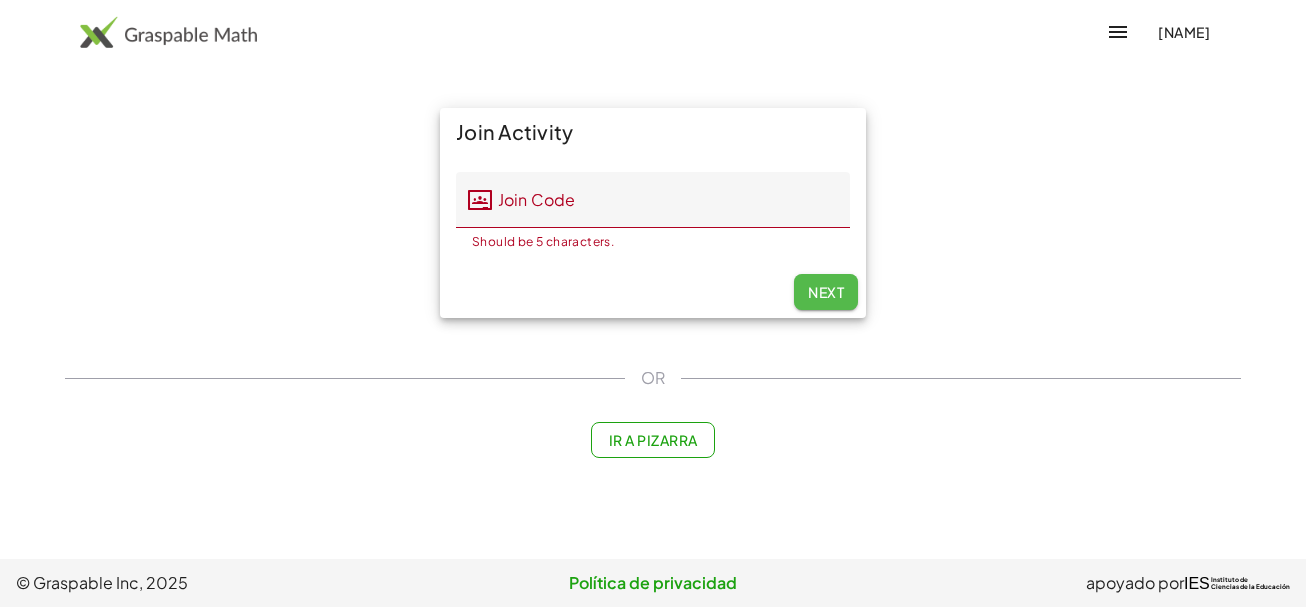 click on "Next" 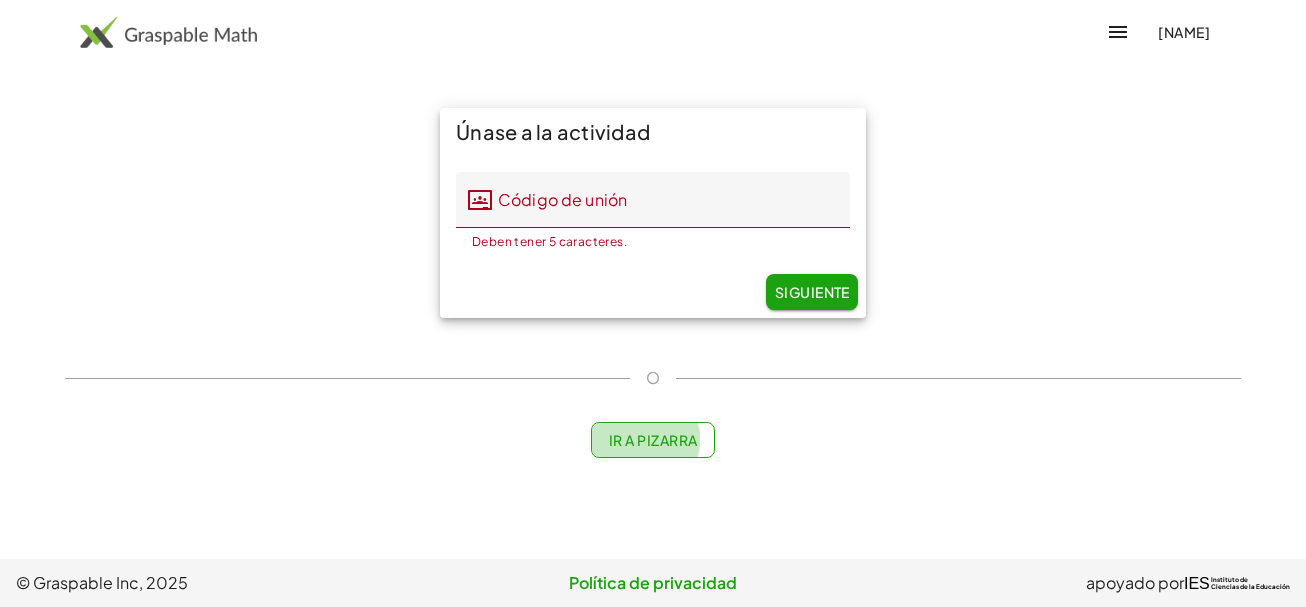 click on "Ir a Pizarra" 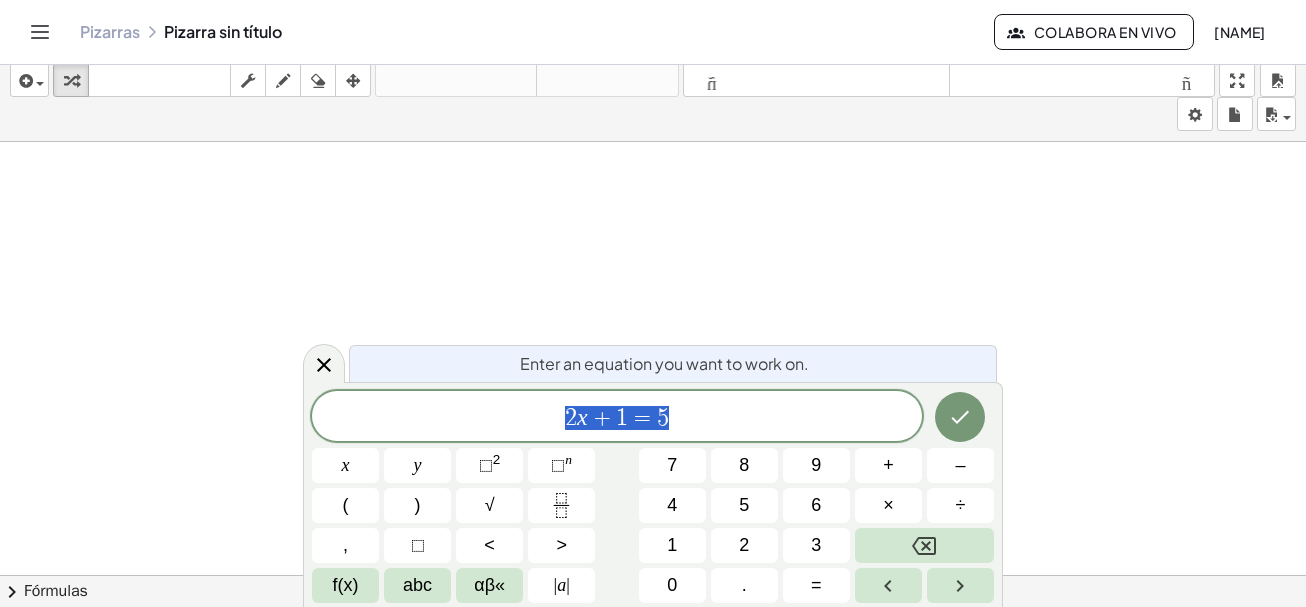 scroll, scrollTop: 300, scrollLeft: 0, axis: vertical 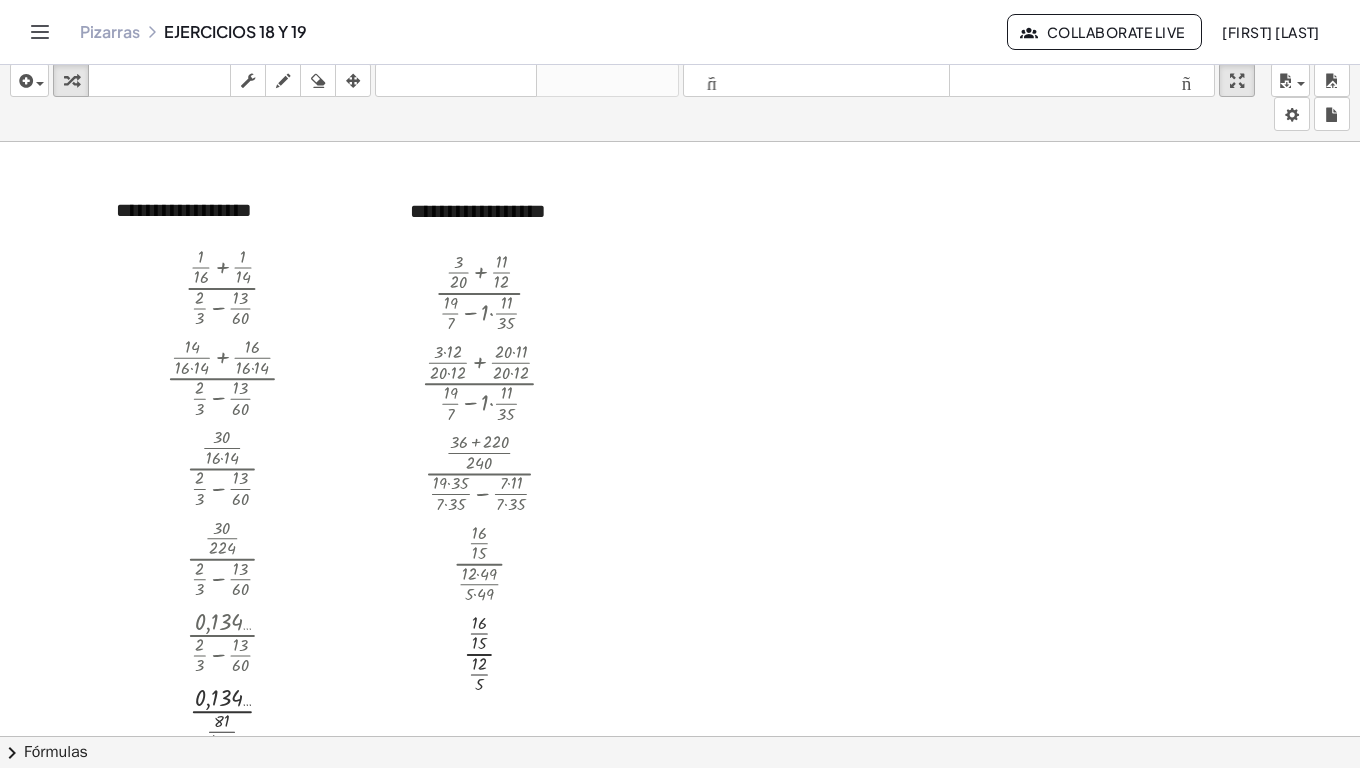 click on "Matemáticas comprensibles Actividades Pizarras Clases Cuenta v1.28.3 | Política de privacidad © 2025 | Agarrable, Inc. Pizarras EJERCICIOS 18 Y 19 Collaborate Live  [NAME]   insertar seleccione uno: Expresión matemática Función Texto Vídeo de YouTube Graficar Geometría Geometría 3D transformar teclado teclado fregar dibujar borrar organizar deshacer deshacer rehacer rehacer formato_tamaño más pequeño formato_tamaño más grande pantalla completa cargar   guardar ¡salvado! × nuevo ajustes · ( + · 1 · 16 + · 1 · 14 ) · ( + · 2 · 3 − · 13 · 60 ) · ( + · 14 · 16 · 14 + · 16 · 16 · 14 ) · ( + · 2 · 3 − · 13 · 60 ) · · 30 · 16 · 14 · ( + · 2 · 3 − · 13 · 60 ) · · 30 · 224 · ( + · 2 · 3 − · 13 · 60 ) · 0,134 ... · ( + · 2 · 3 − · 13 · 60 ) · 0,134 ... · ( + · 2 · 60 · 3 · 60 − · 3 · 13 · 3 · 60 ) · 0,134 ... · · ( + · 2 · 60 − · 3 · 13 ) · 3 · 60 · 0,134 ... · · ( + 120 − · 3 · 13 ) · 3 ·" at bounding box center (680, 384) 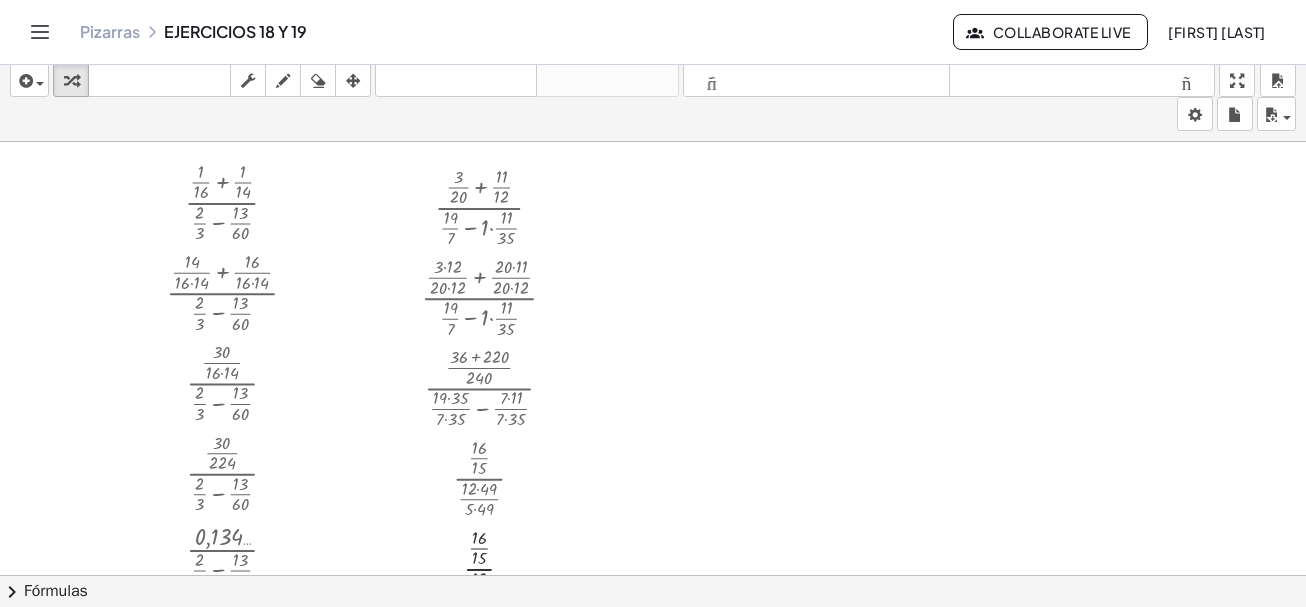 scroll, scrollTop: 433, scrollLeft: 0, axis: vertical 